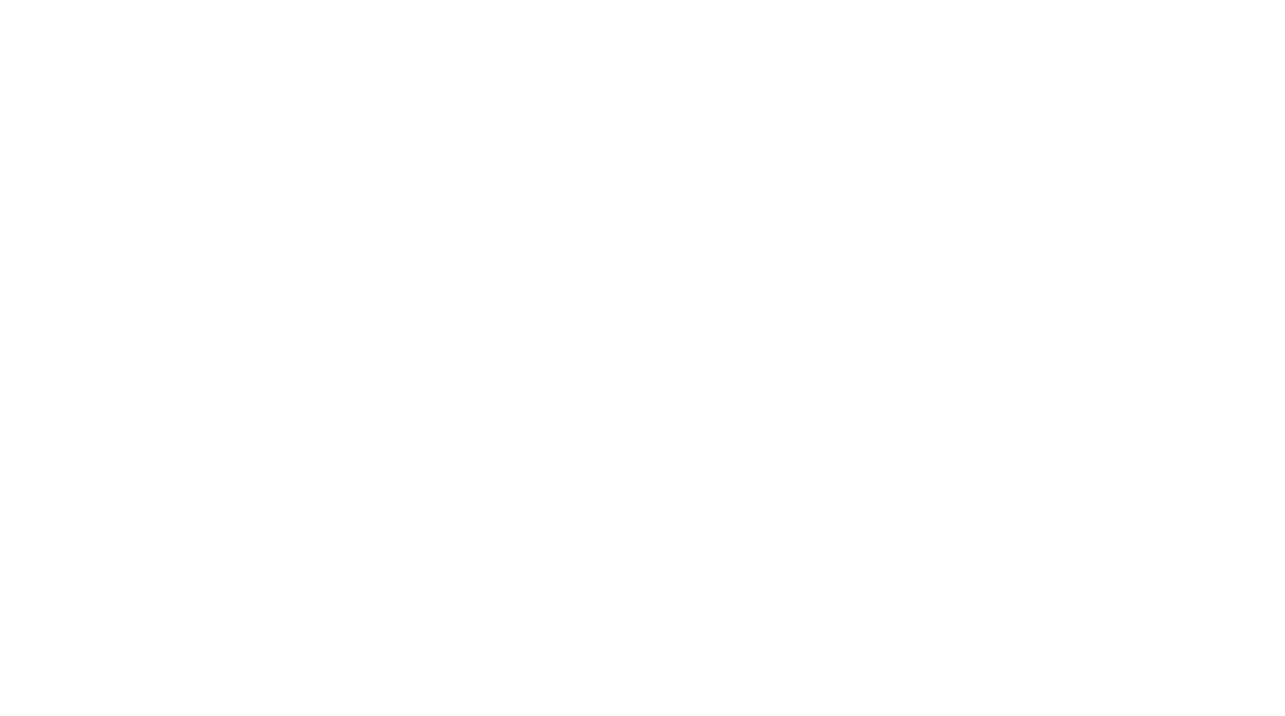 scroll, scrollTop: 0, scrollLeft: 0, axis: both 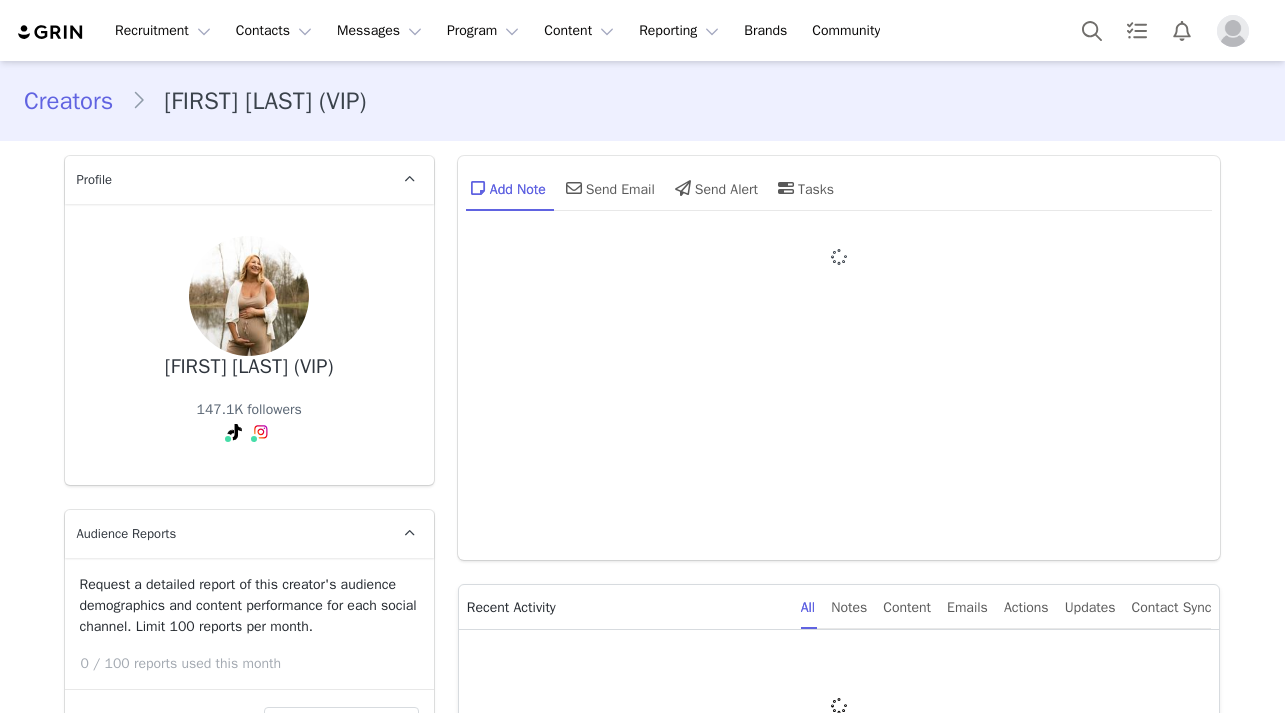 type on "+1 (United States)" 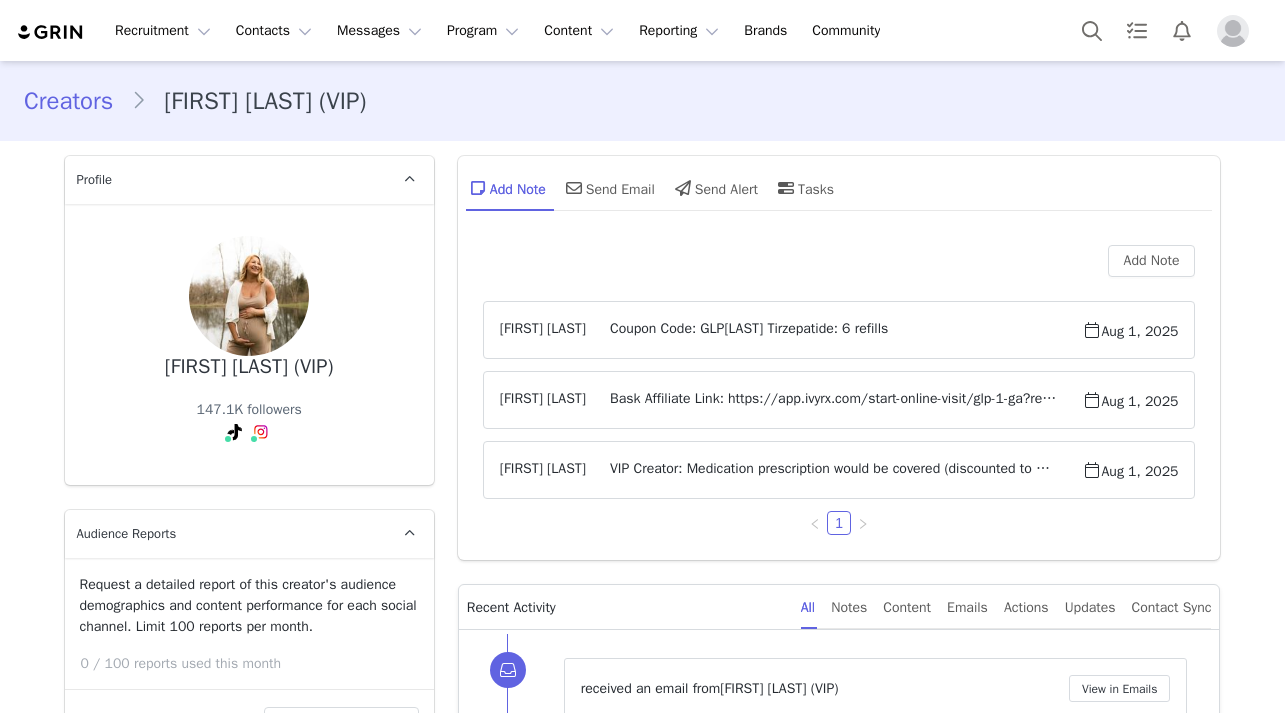 scroll, scrollTop: 1262, scrollLeft: 0, axis: vertical 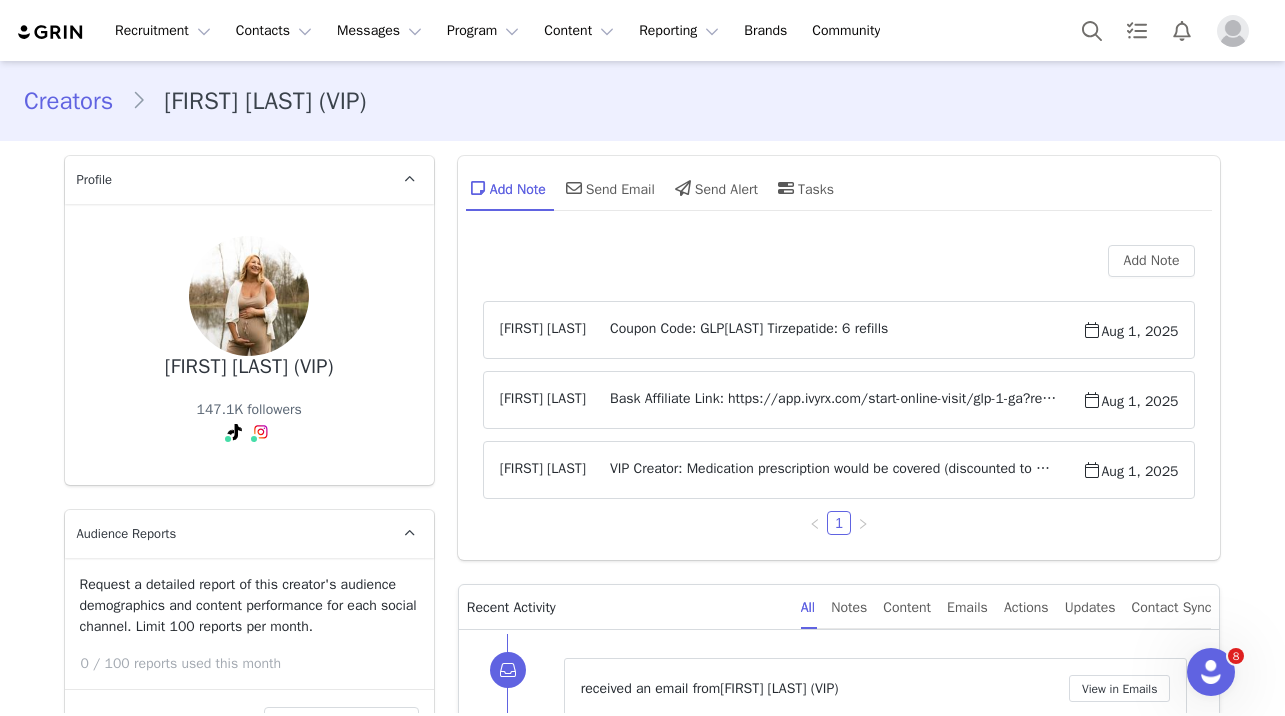 click on "Coupon Code: GLPChristyB
Tirzepatide: 6 refills" at bounding box center [834, 330] 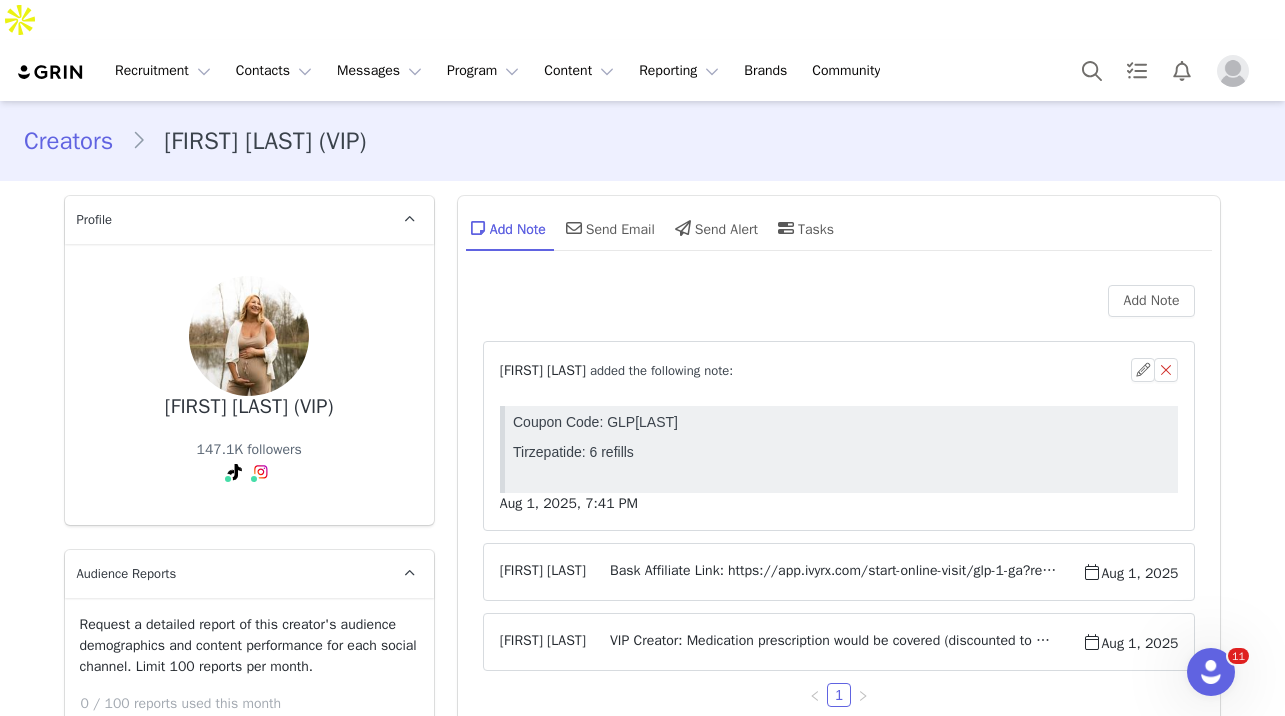 scroll, scrollTop: 0, scrollLeft: 0, axis: both 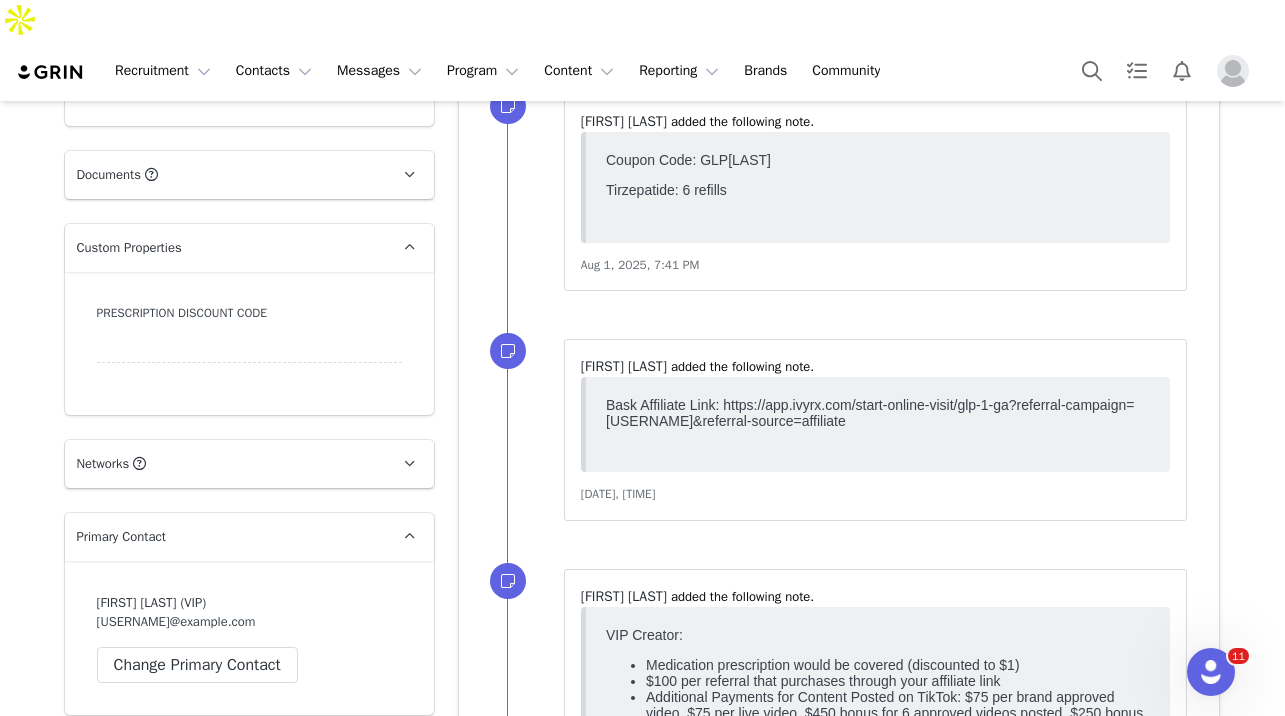 click at bounding box center [249, 345] 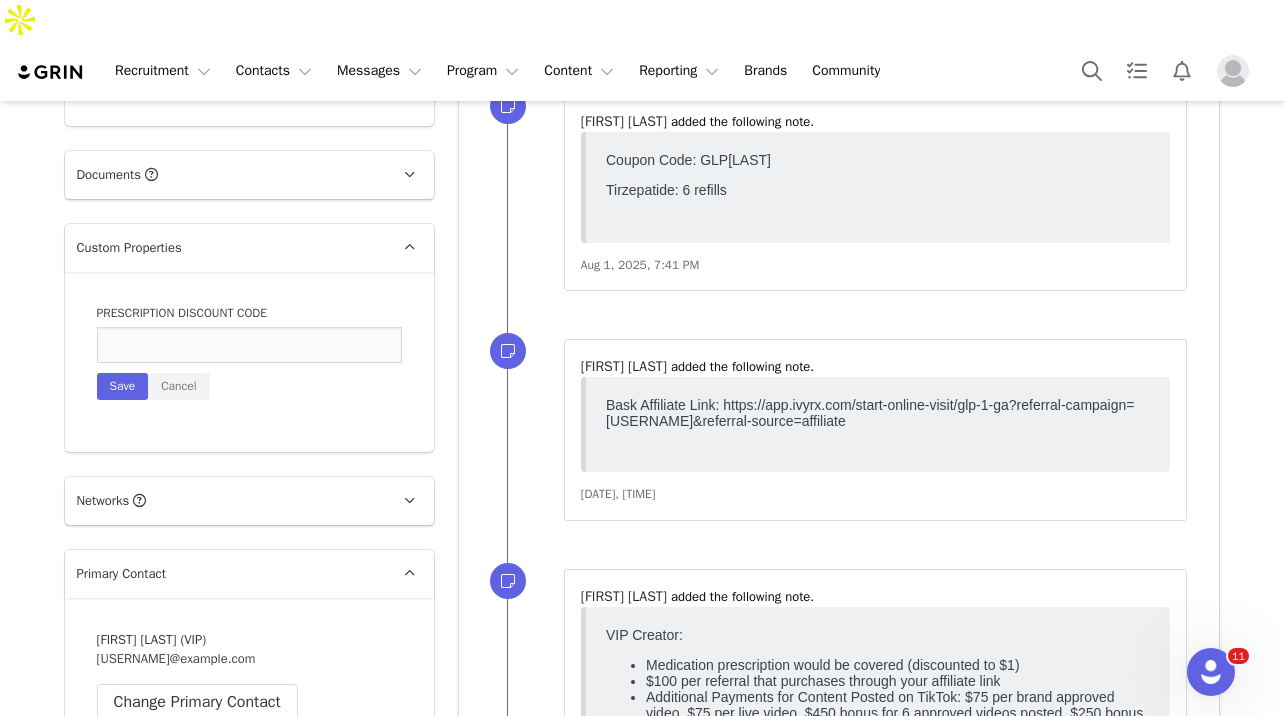 click at bounding box center (249, 345) 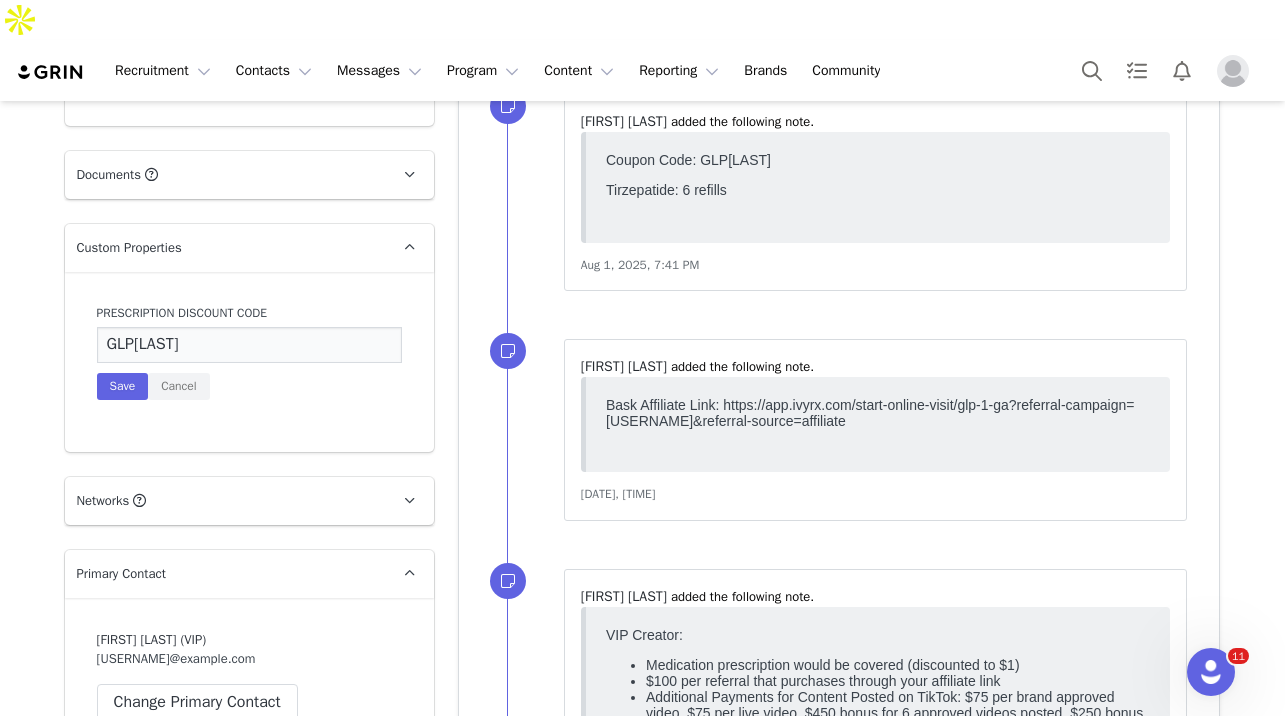type on "GLPChristyB" 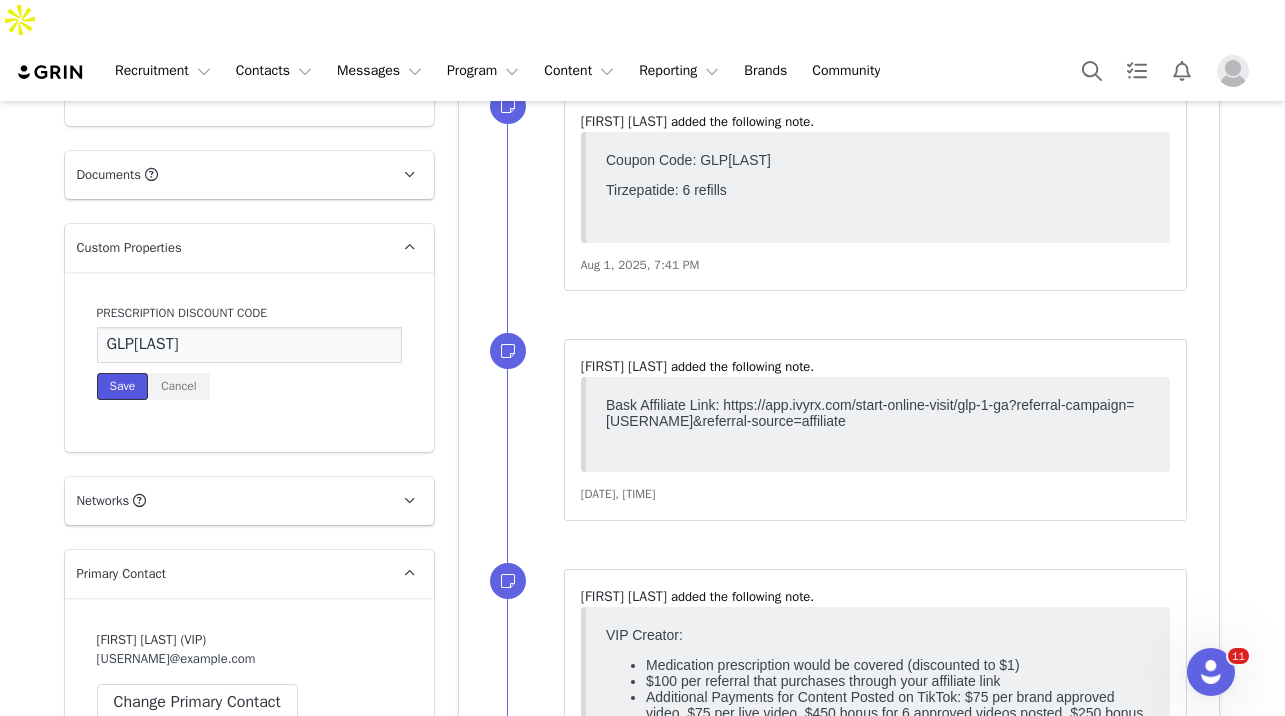 click on "Save" at bounding box center (123, 386) 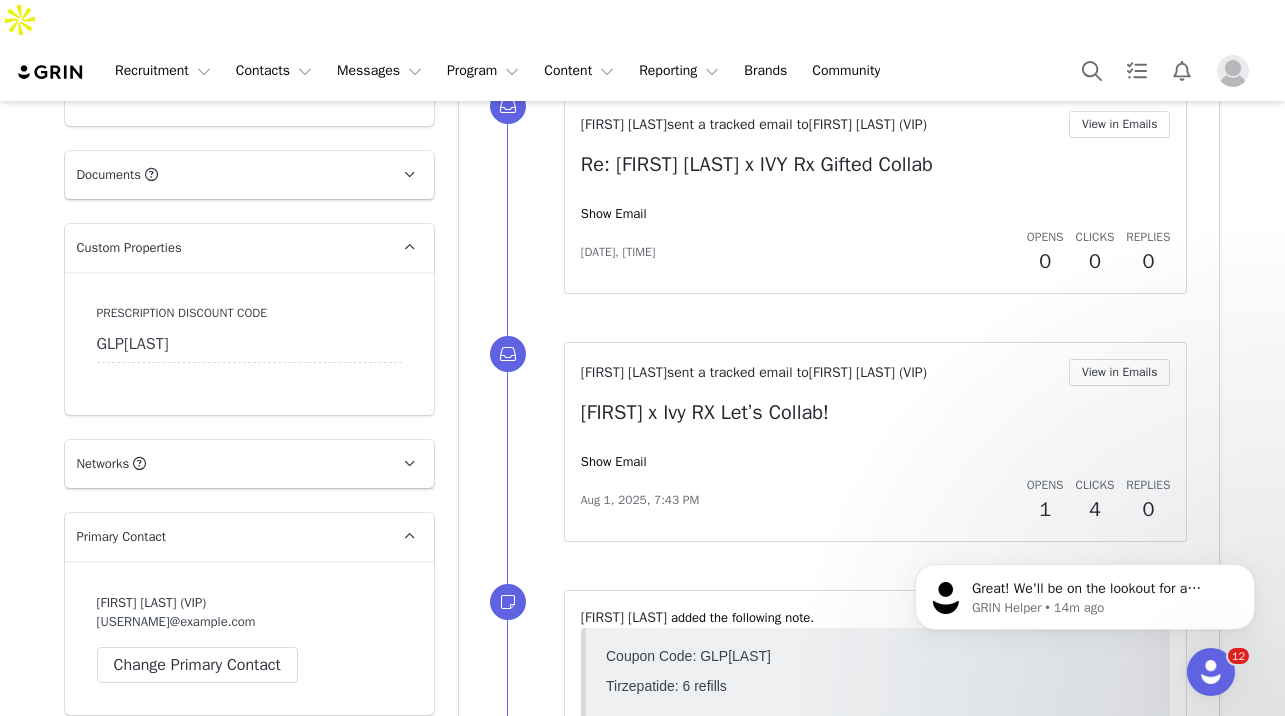 scroll, scrollTop: 0, scrollLeft: 0, axis: both 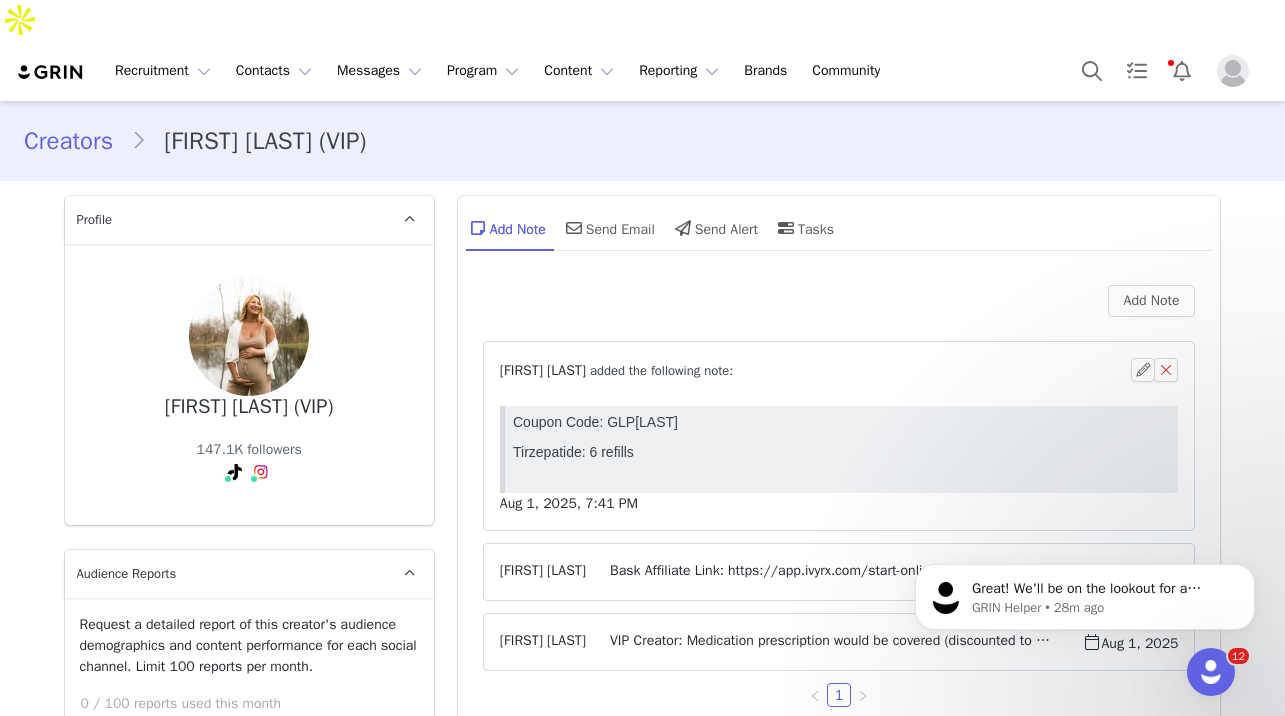 click at bounding box center (51, 72) 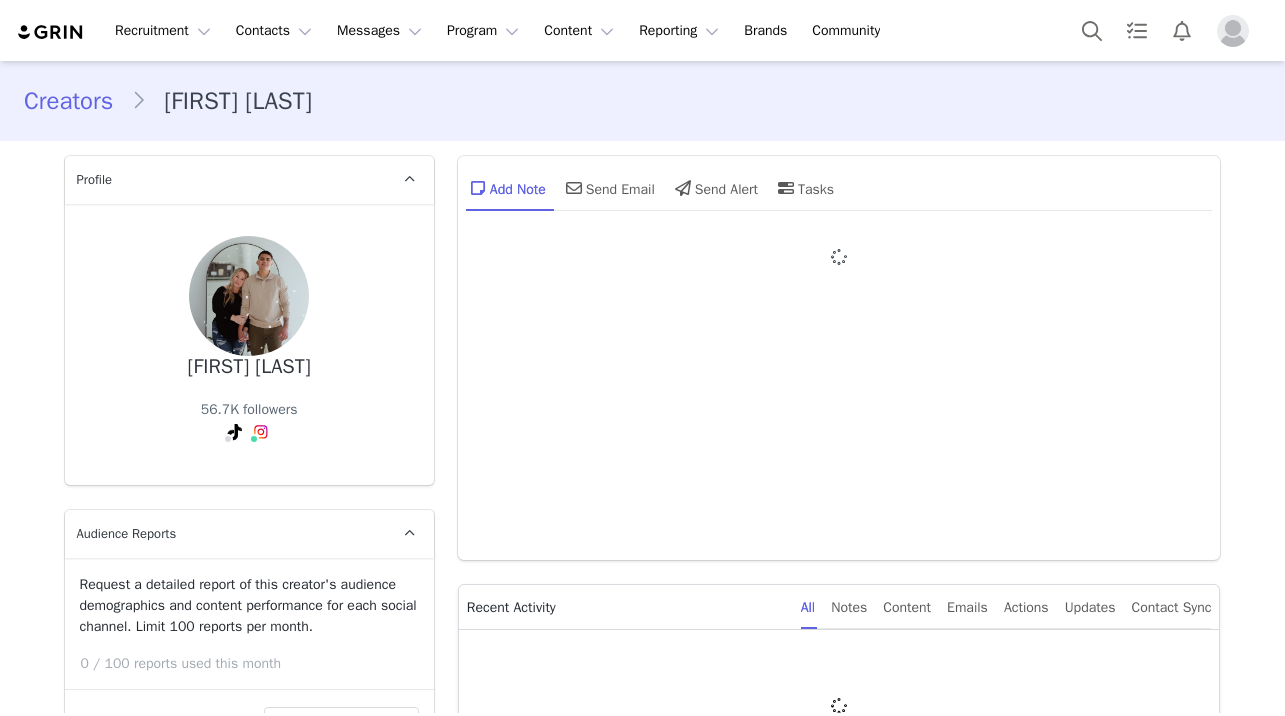 type on "+1 (United States)" 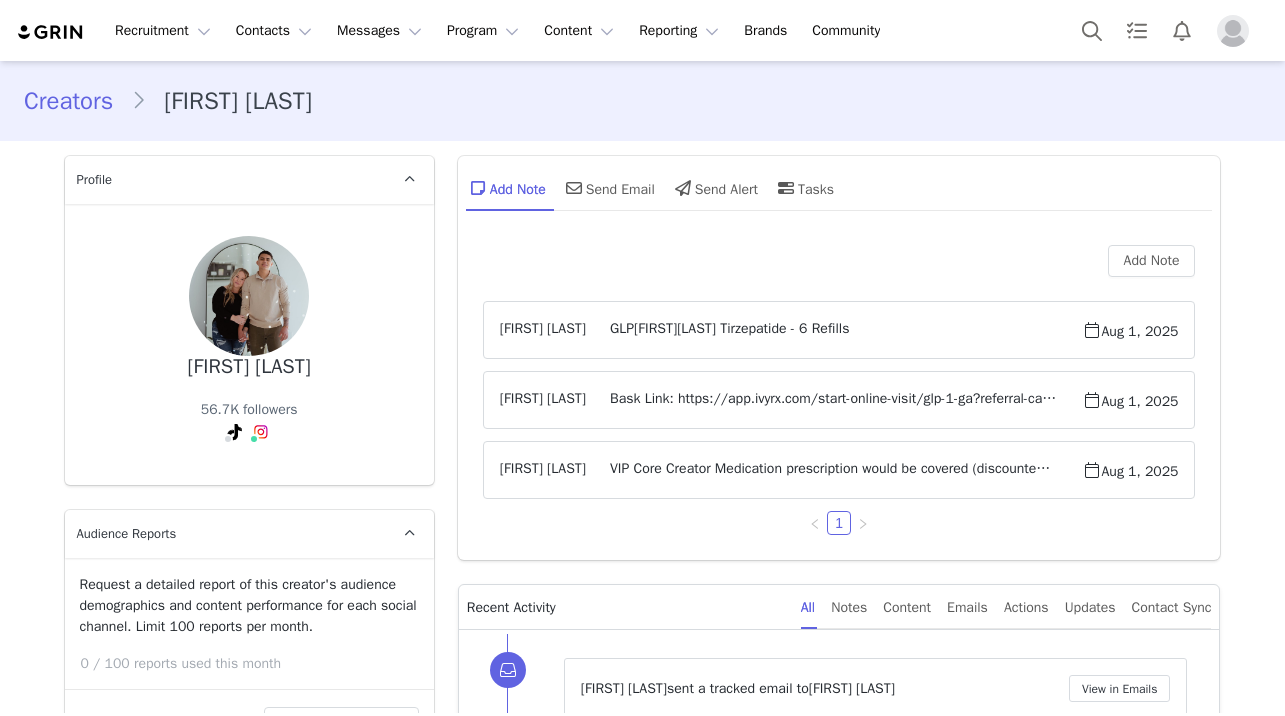 scroll, scrollTop: 0, scrollLeft: 0, axis: both 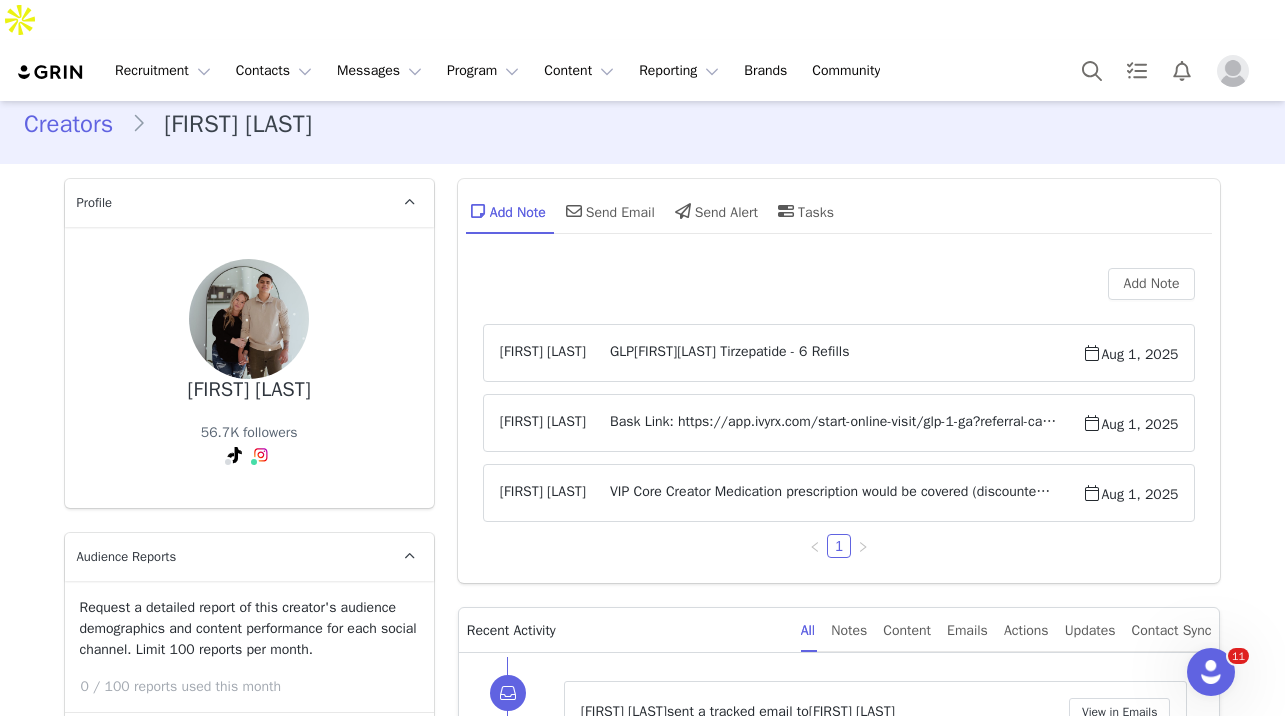 click on "Profile  Kianna Gonzalez      56.7K followers  Audience Reports  Request a detailed report of this creator's audience demographics and content performance for each social channel. Limit 100 reports per month.  0 / 100 reports used this month  Instagram          Request Report  TikTok          Request Report Contact Type  Contact type can be Creator, Prospect, Application, or Manager.   Creator  Demote this Creator? This will remove all accepted proposals attached to this creator.  Yes, demote  Demote to Prospect Archive this Creator? Important:  marking a creator as "Archived" will stop conversion and content tracking. Previous conversions and content will still be available for reporting purposes. Are you sure you want to continue?   Yes, archive  Archive Creator Contact Information  First Name  Kianna  Last Name  Gonzalez Email Address thompson42456@gmail.com  Phone Number  +1 (United States) +93 (Afghanistan) +358 (Aland Islands) +355 (Albania) +213 (Algeria) +376 (Andorra) +244 (Angola) +1264 (Anguilla)" at bounding box center [249, 2314] 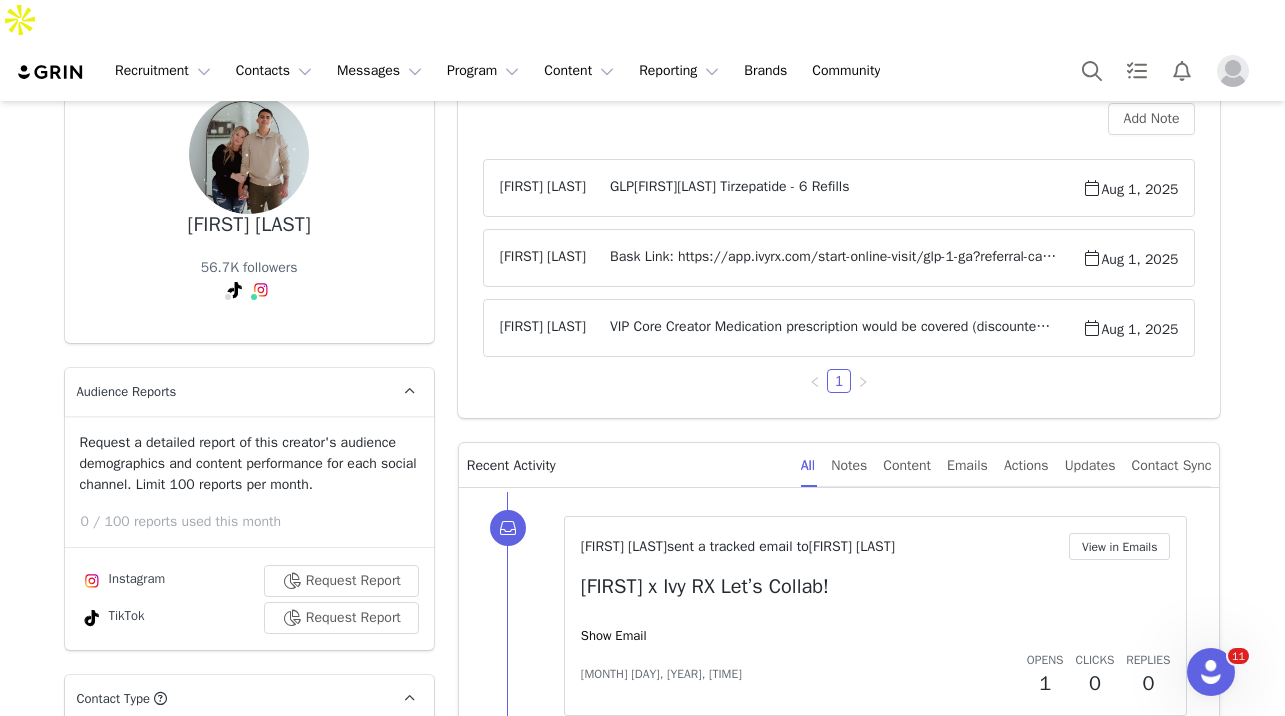 scroll, scrollTop: 0, scrollLeft: 0, axis: both 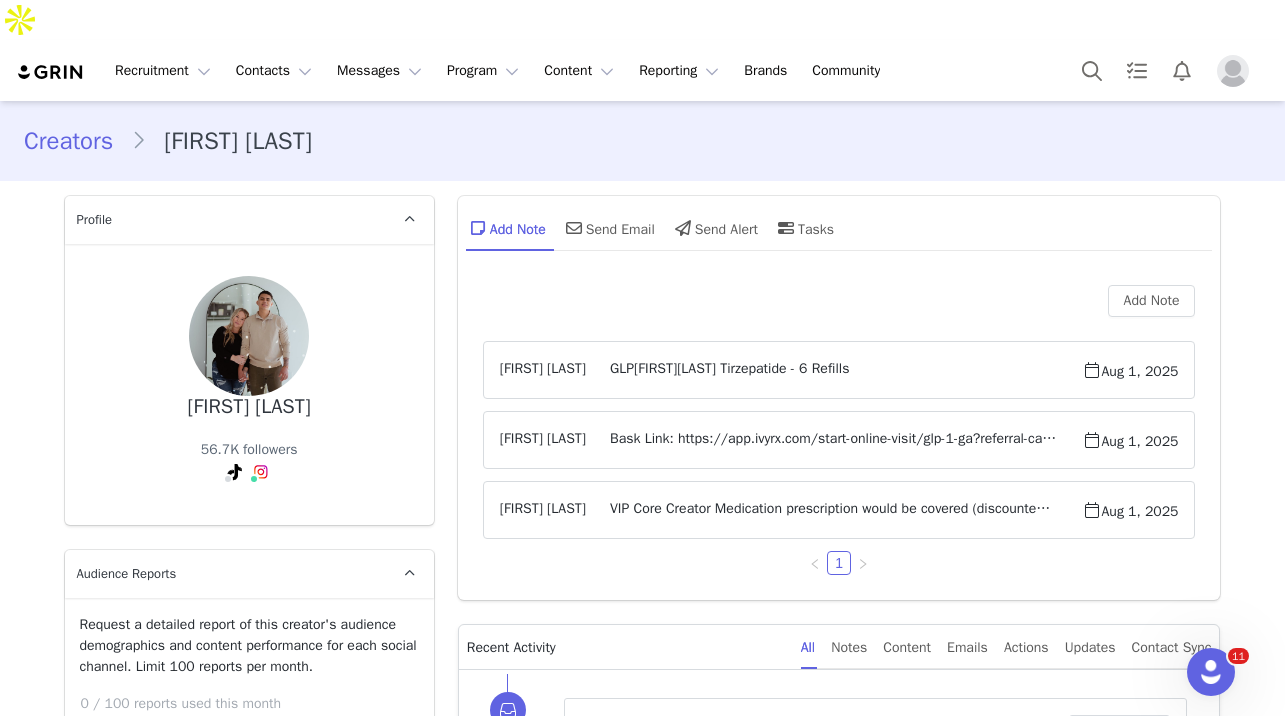 click on "VIP Core Creator
Medication prescription would be covered (discounted to $1)
$100 per referral that purchases through your affiliate link
Additional Payments for Content Posted on TikTok: $75 per brand approved video, $75 per live video, $450 bonus for 6 approved videos posted, $250 bonus for any video that hits over 500k views.
Affiliate Link would have to be posted at the top of your Link Tree
We would also use the content for ad purposes if desired
(You can of course post your content on other platforms like IG, Facebook, and YouTube to increase your affiliate conversions. We are just primarily focused on TikTok so that’s why we pay an additional bonus for content posted on that specific platform)" at bounding box center (834, 510) 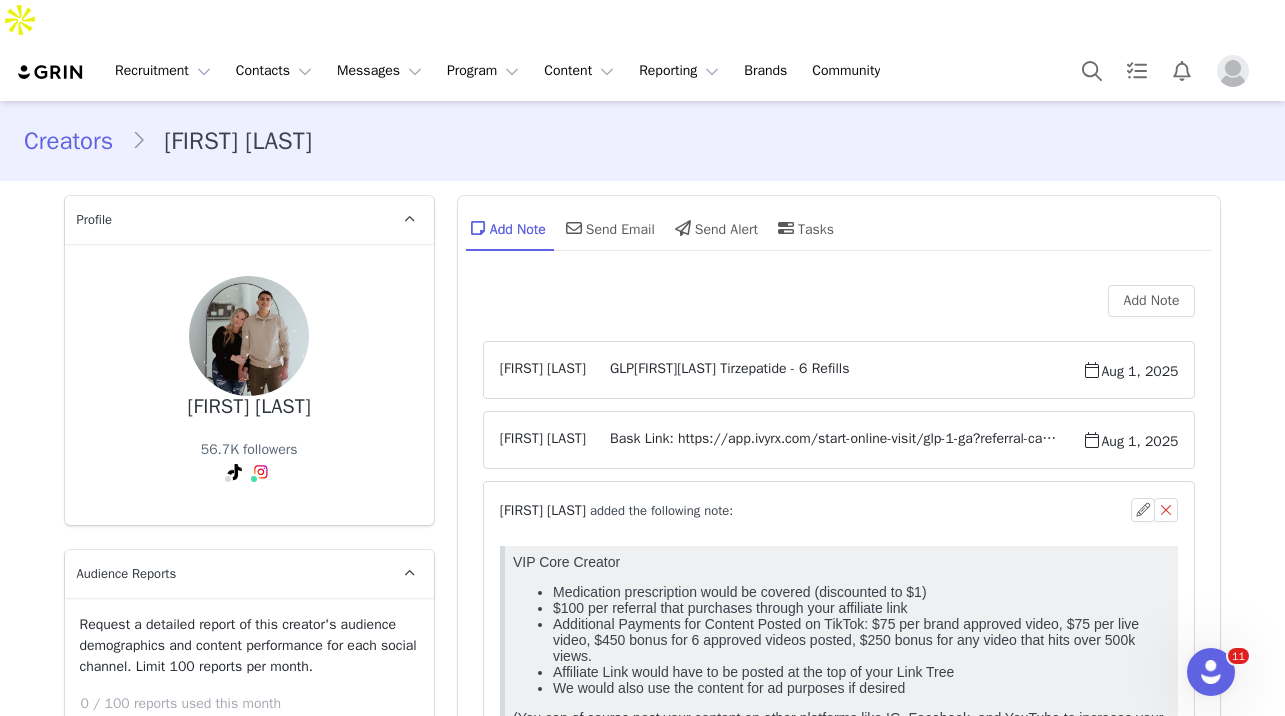 scroll, scrollTop: 0, scrollLeft: 0, axis: both 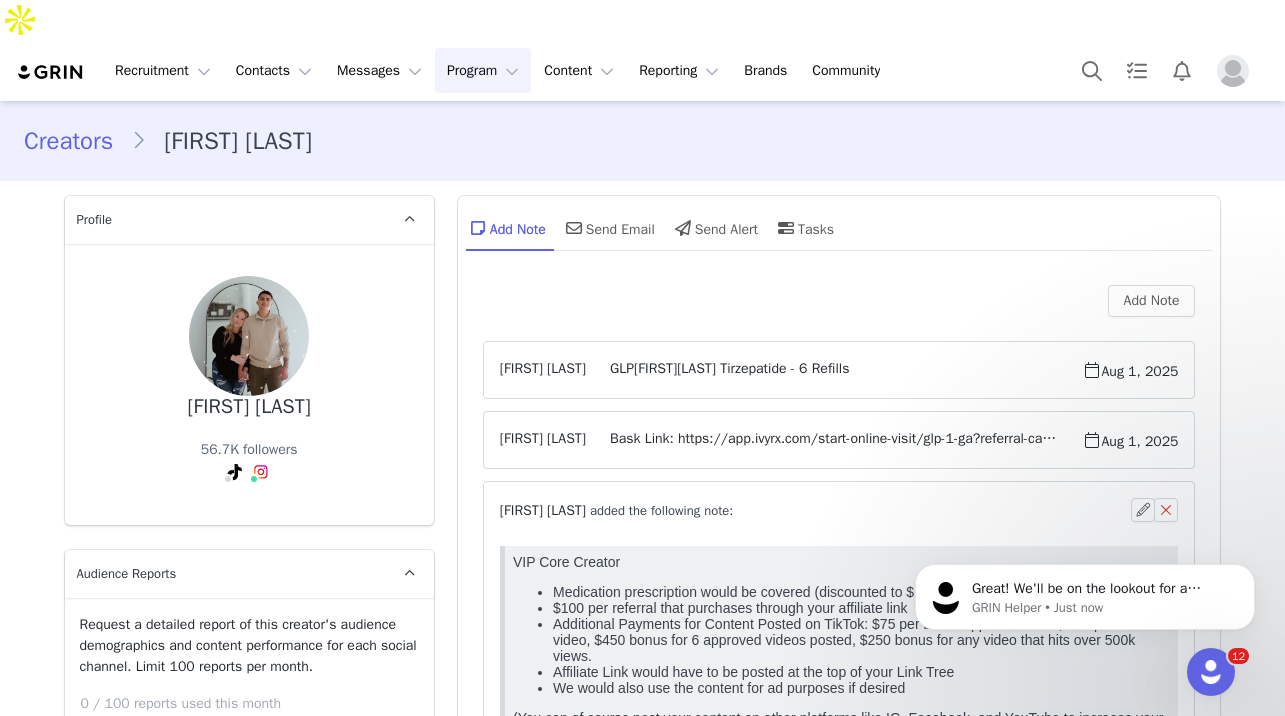 click on "Program Program" at bounding box center [483, 70] 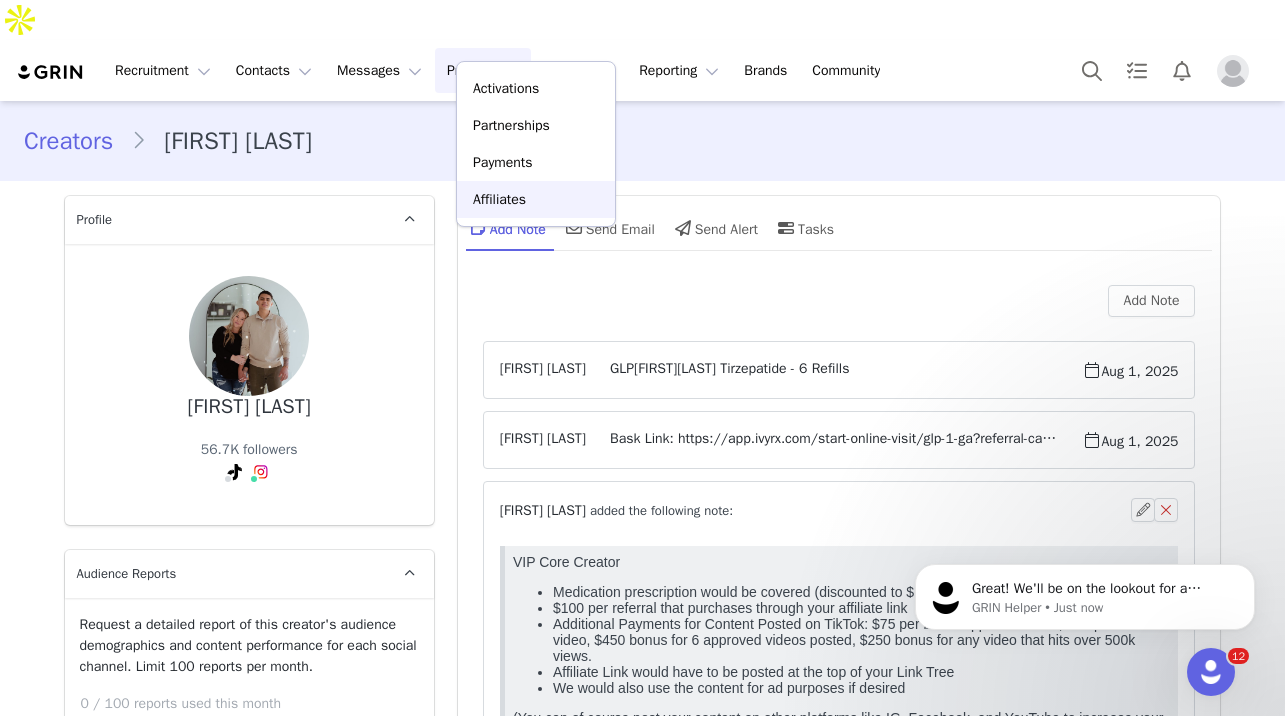 click on "Affiliates" at bounding box center (499, 199) 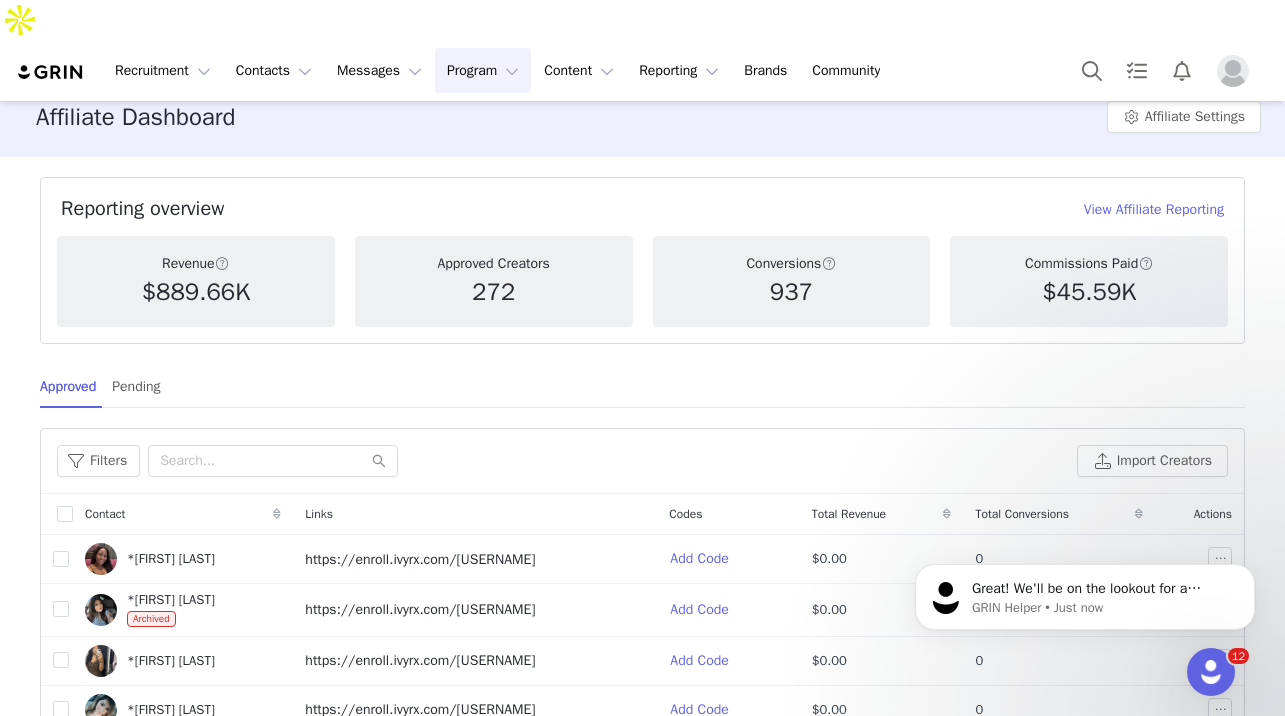 scroll, scrollTop: 25, scrollLeft: 0, axis: vertical 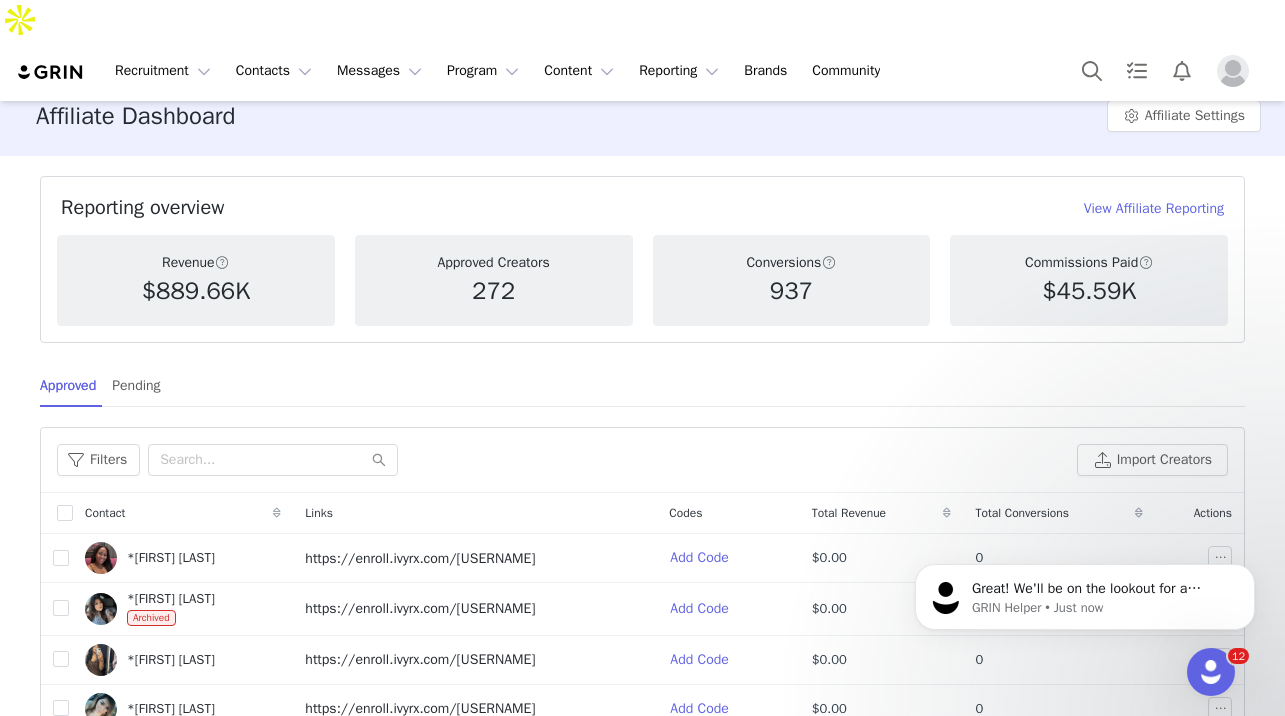 click at bounding box center (947, 513) 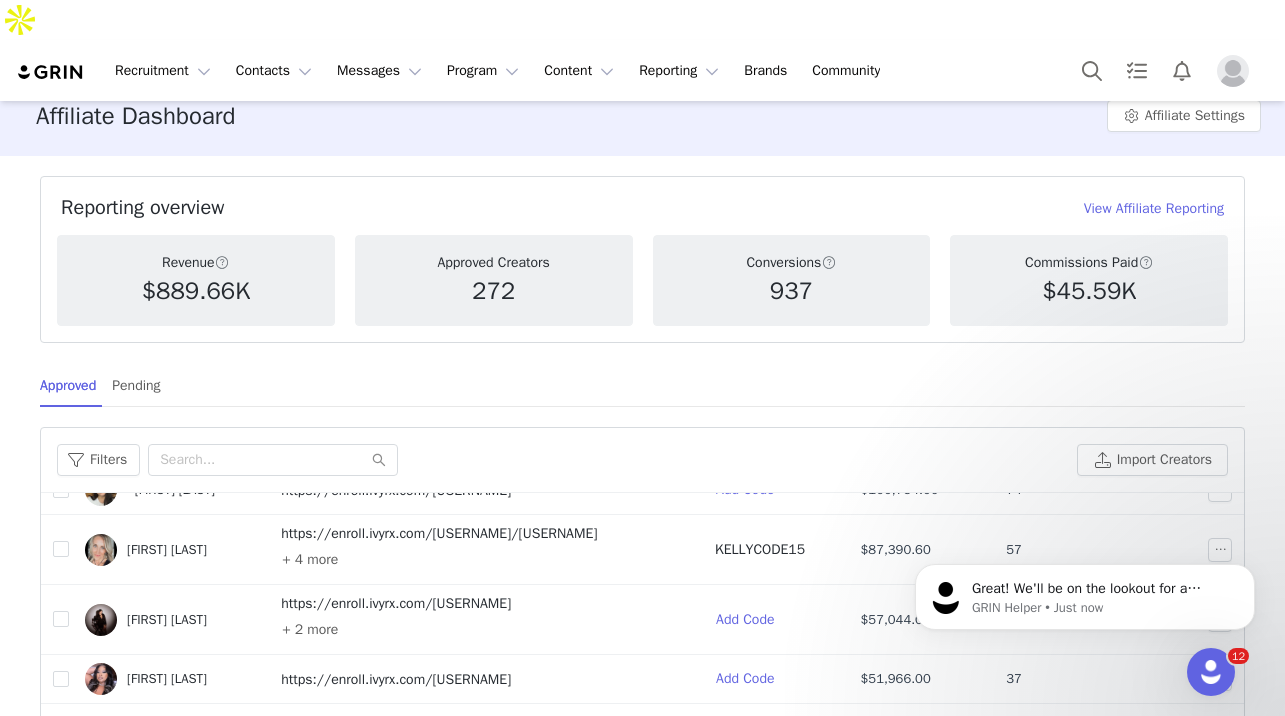 scroll, scrollTop: 135, scrollLeft: 0, axis: vertical 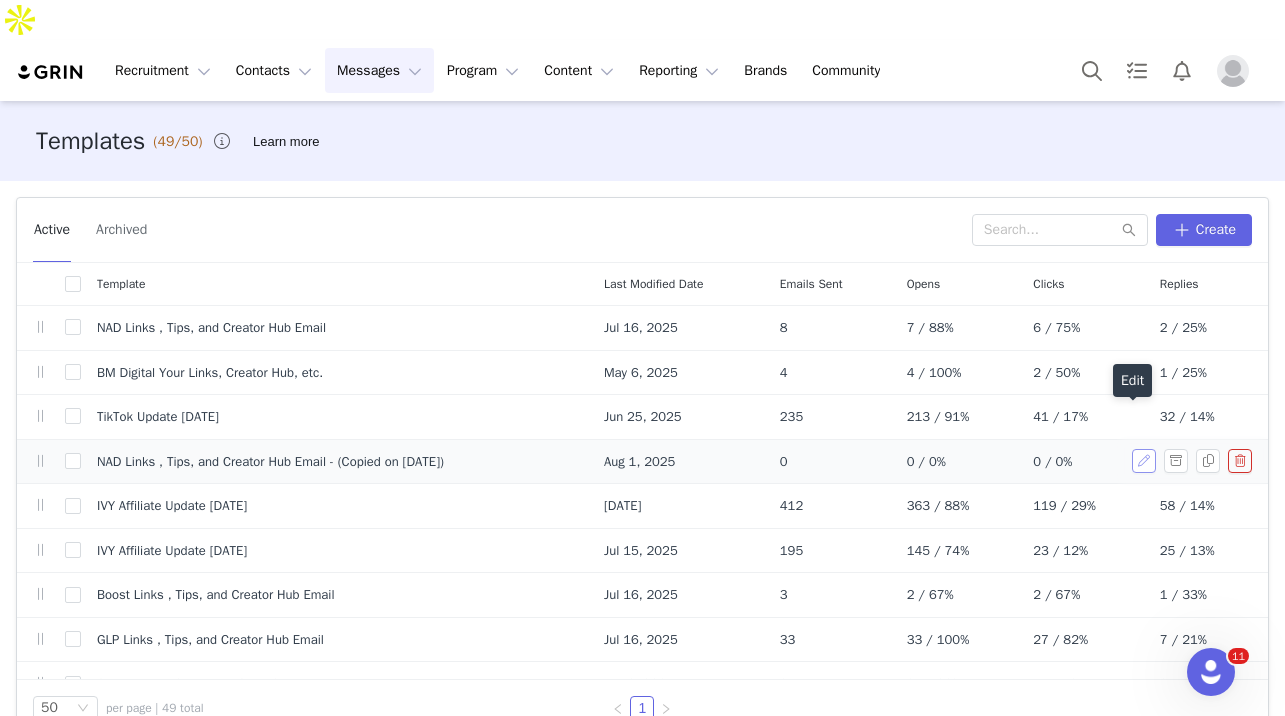 click at bounding box center (1144, 461) 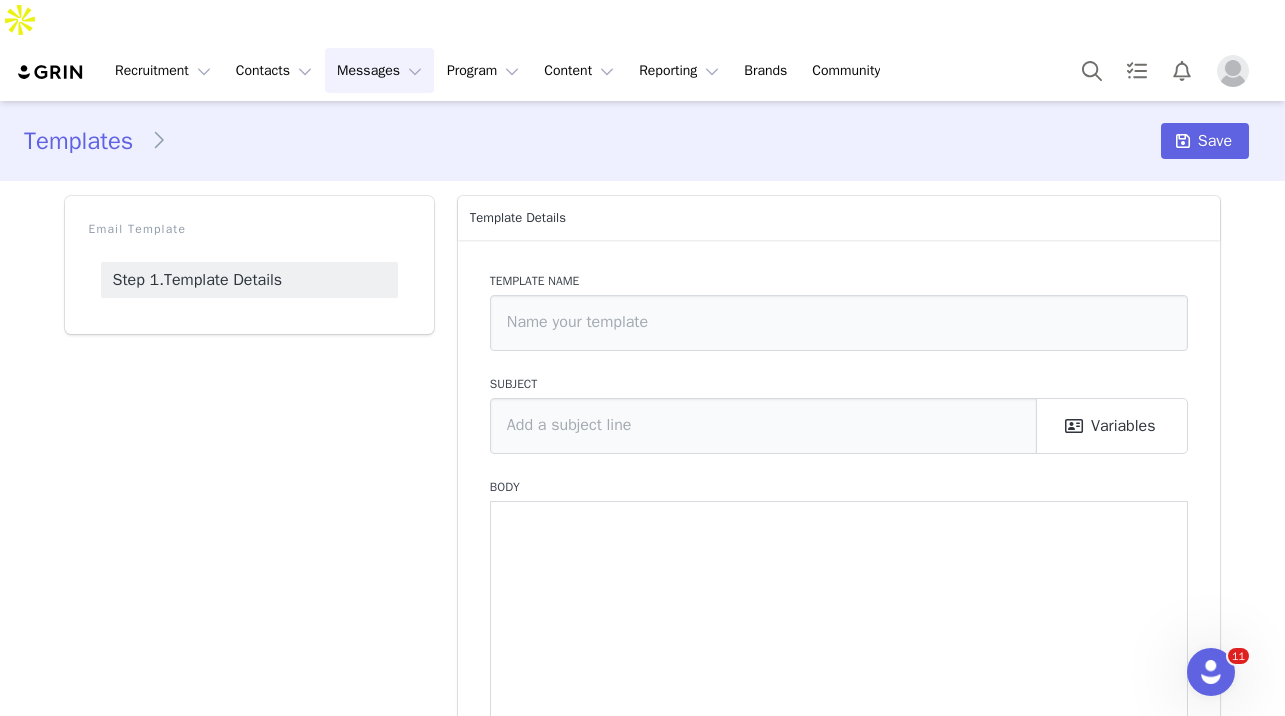 type on "NAD Links , Tips, and Creator Hub Email - (Copied on [DATE])" 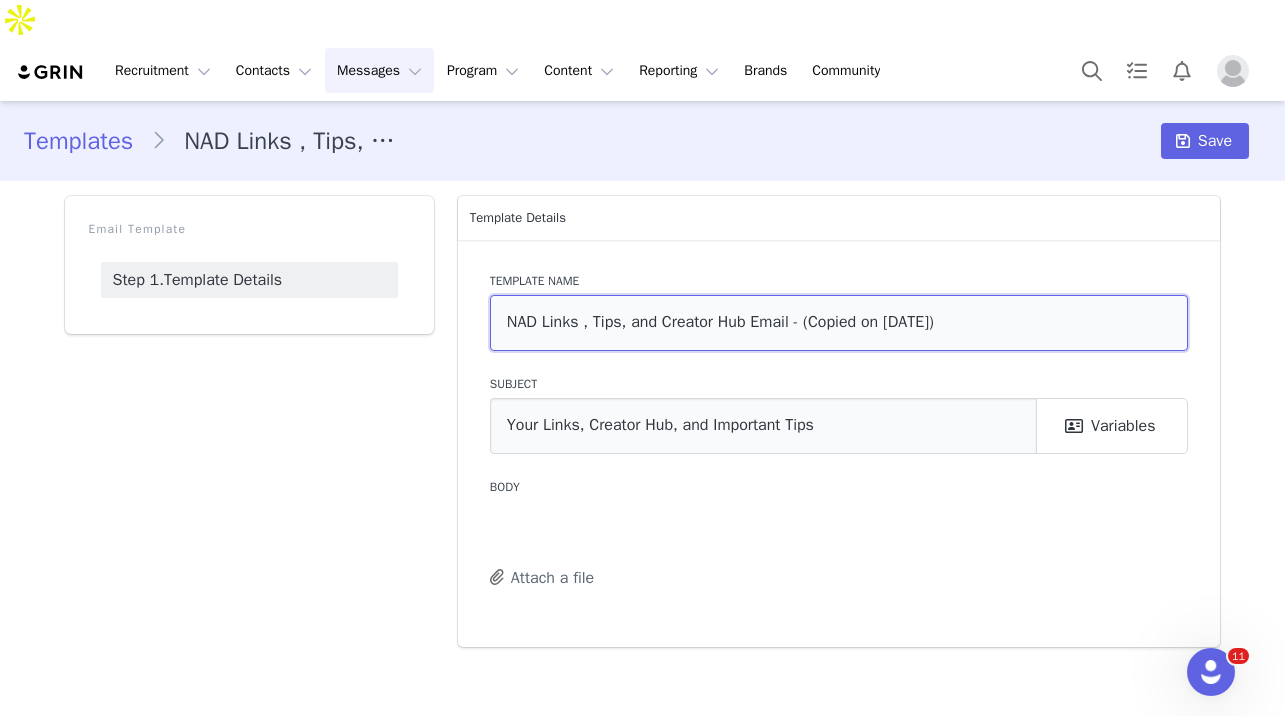 drag, startPoint x: 1054, startPoint y: 279, endPoint x: 1044, endPoint y: 281, distance: 10.198039 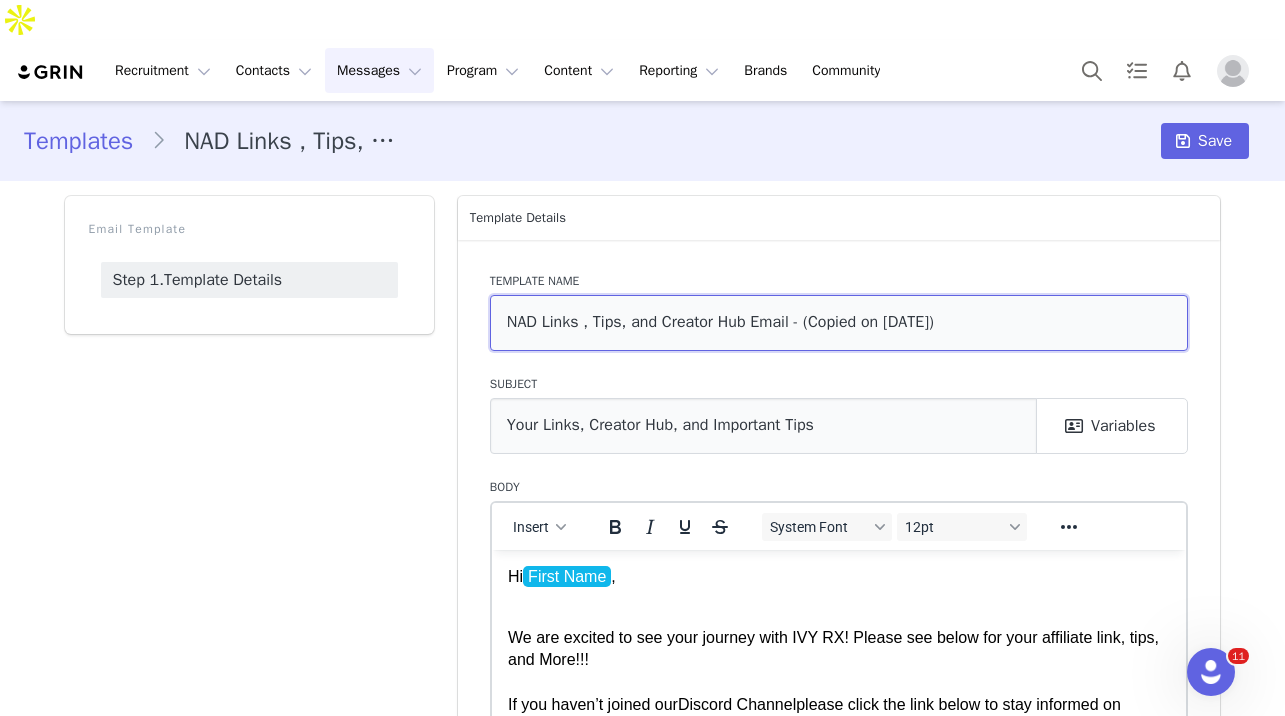 scroll, scrollTop: 0, scrollLeft: 0, axis: both 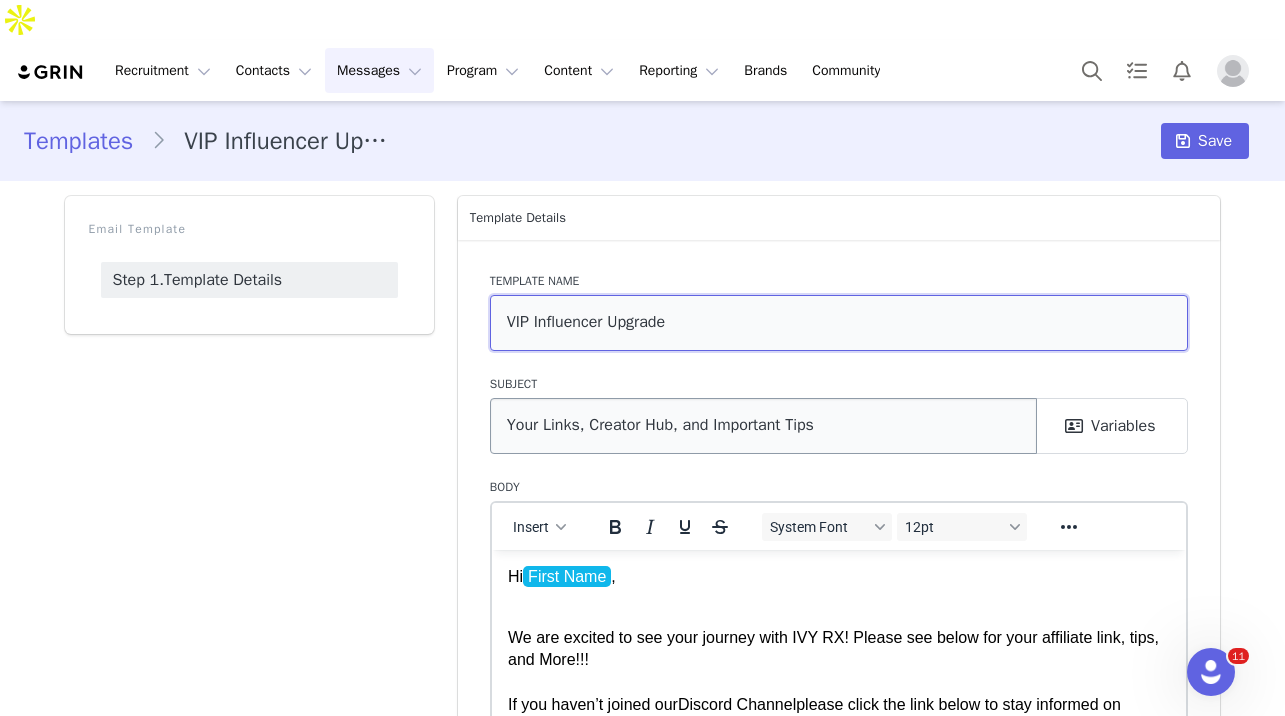 type on "VIP Influencer Upgrade" 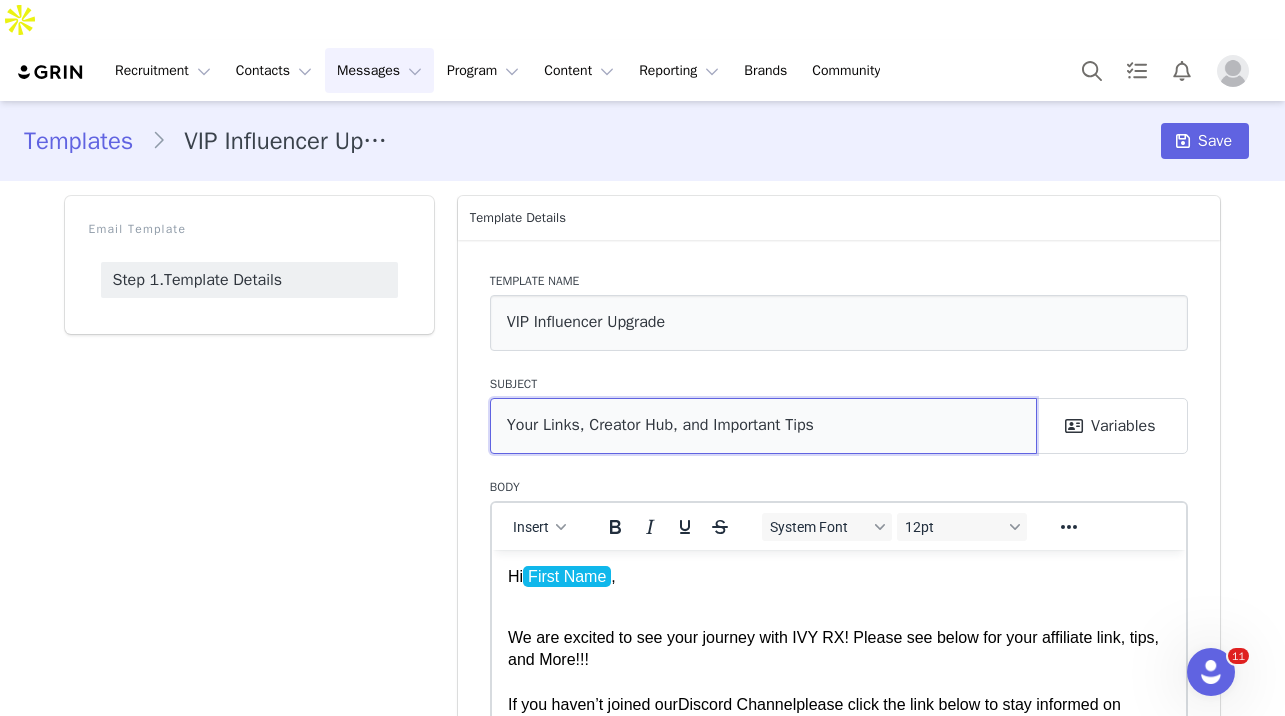 drag, startPoint x: 826, startPoint y: 381, endPoint x: 526, endPoint y: 371, distance: 300.16663 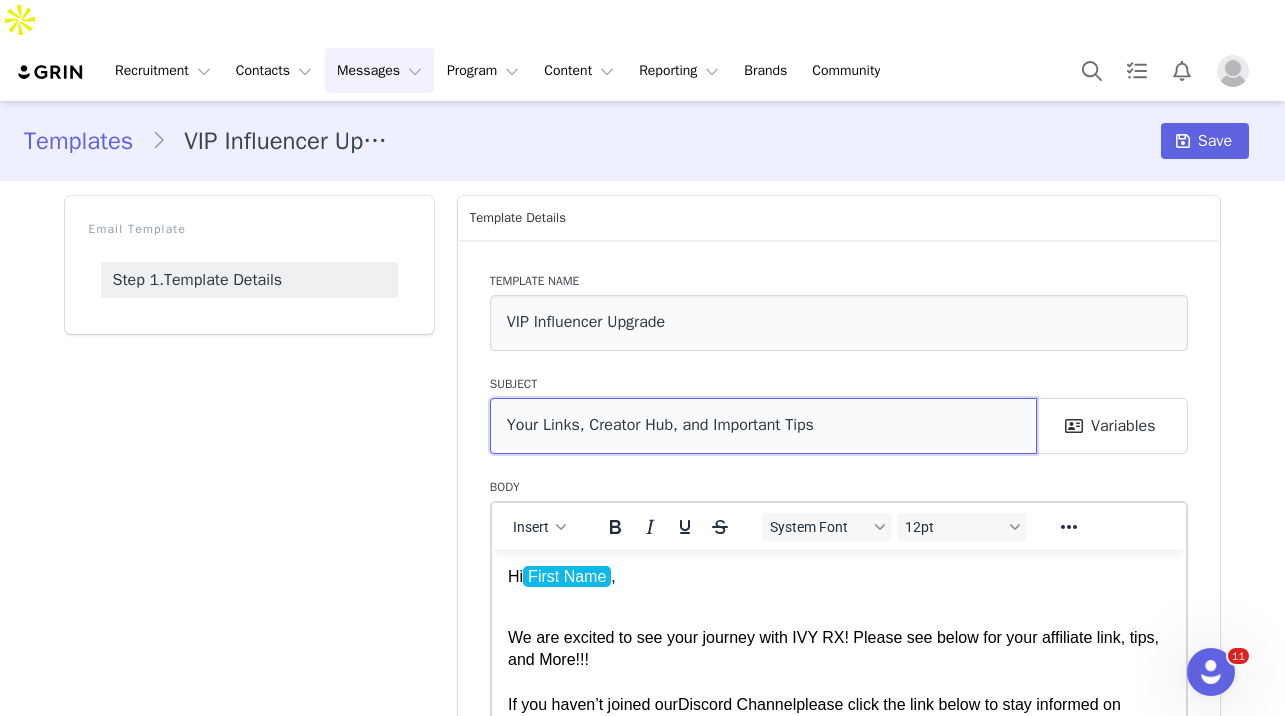 click on "Your Links, Creator Hub, and Important Tips" at bounding box center [763, 426] 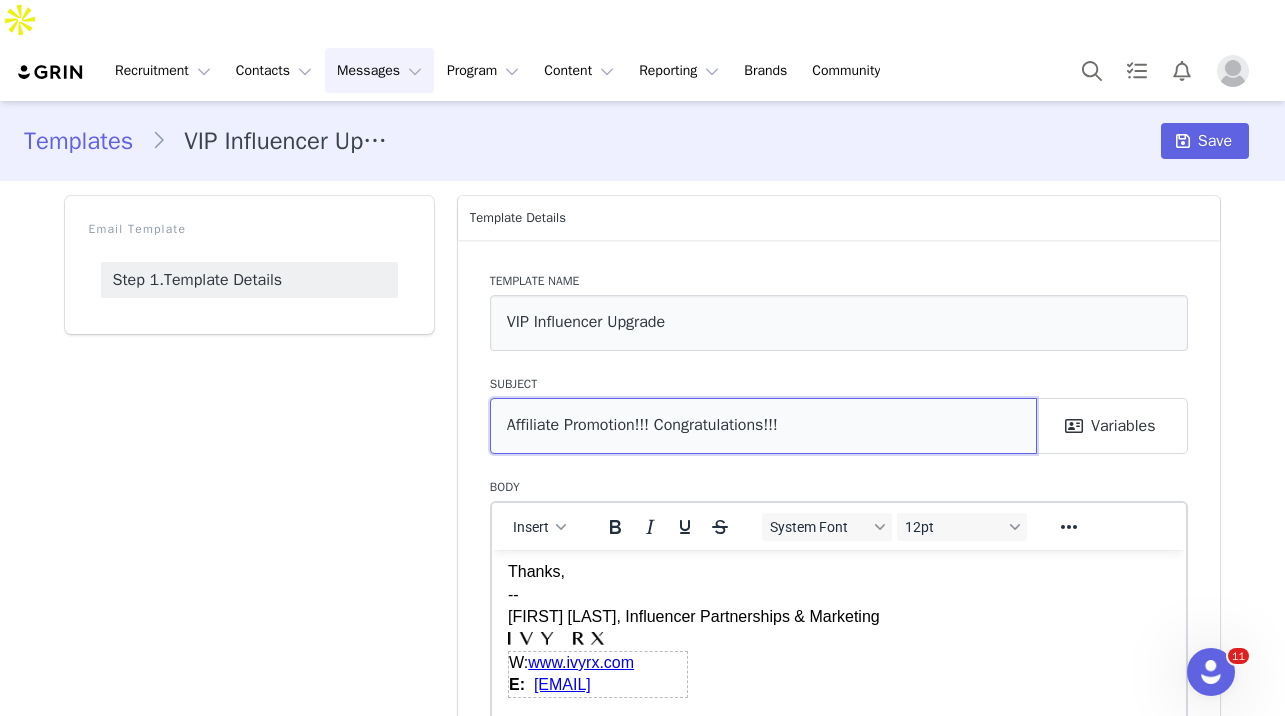 scroll, scrollTop: 1601, scrollLeft: 0, axis: vertical 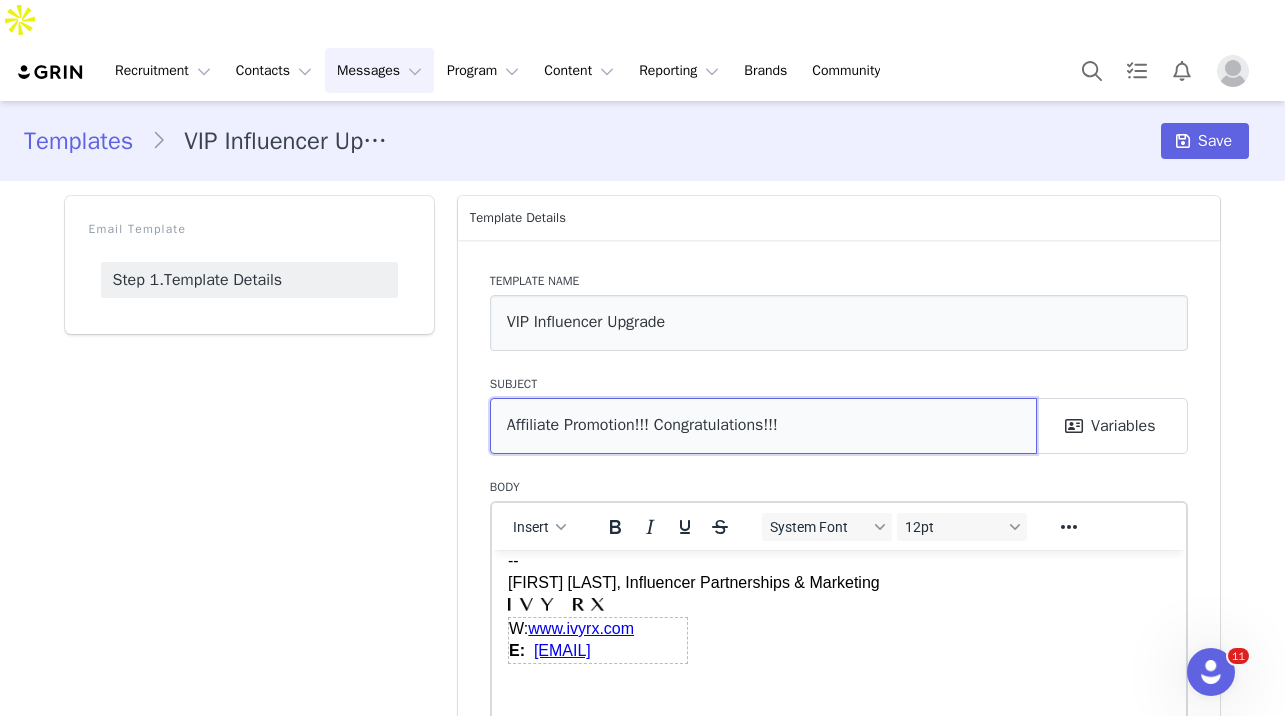 type on "Affiliate Promotion!!! Congratulations!!!" 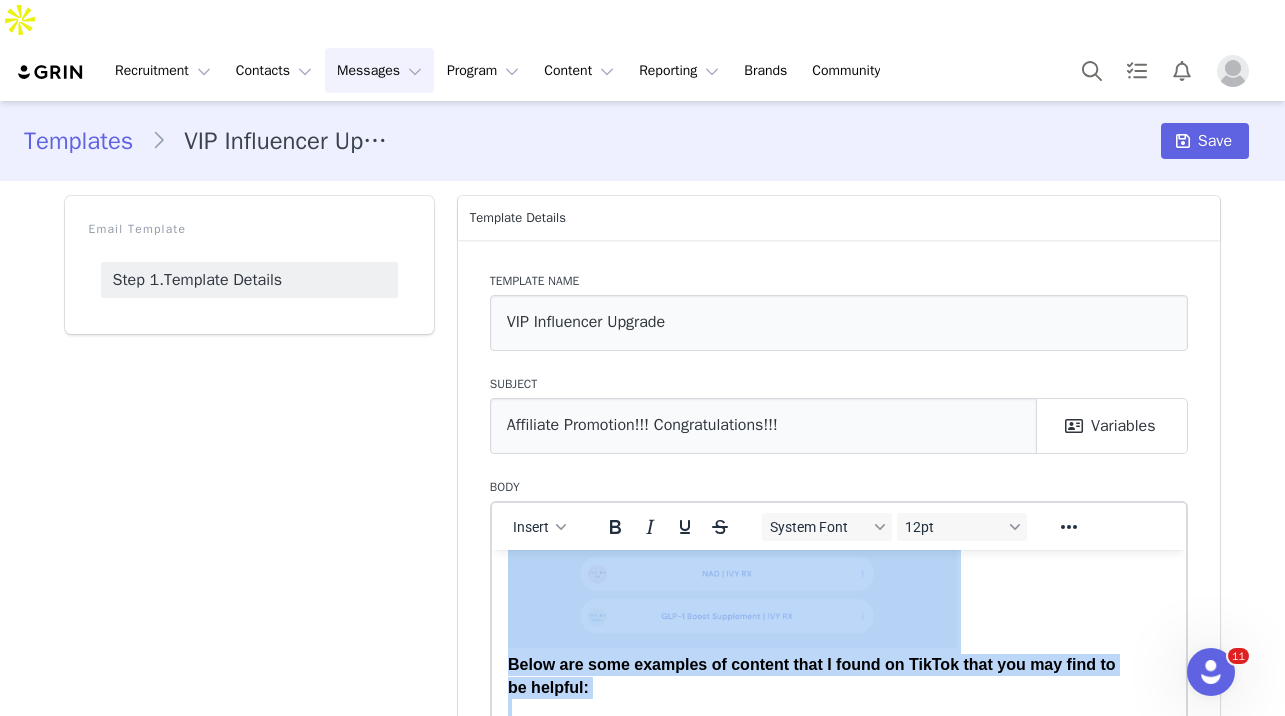scroll, scrollTop: 0, scrollLeft: 0, axis: both 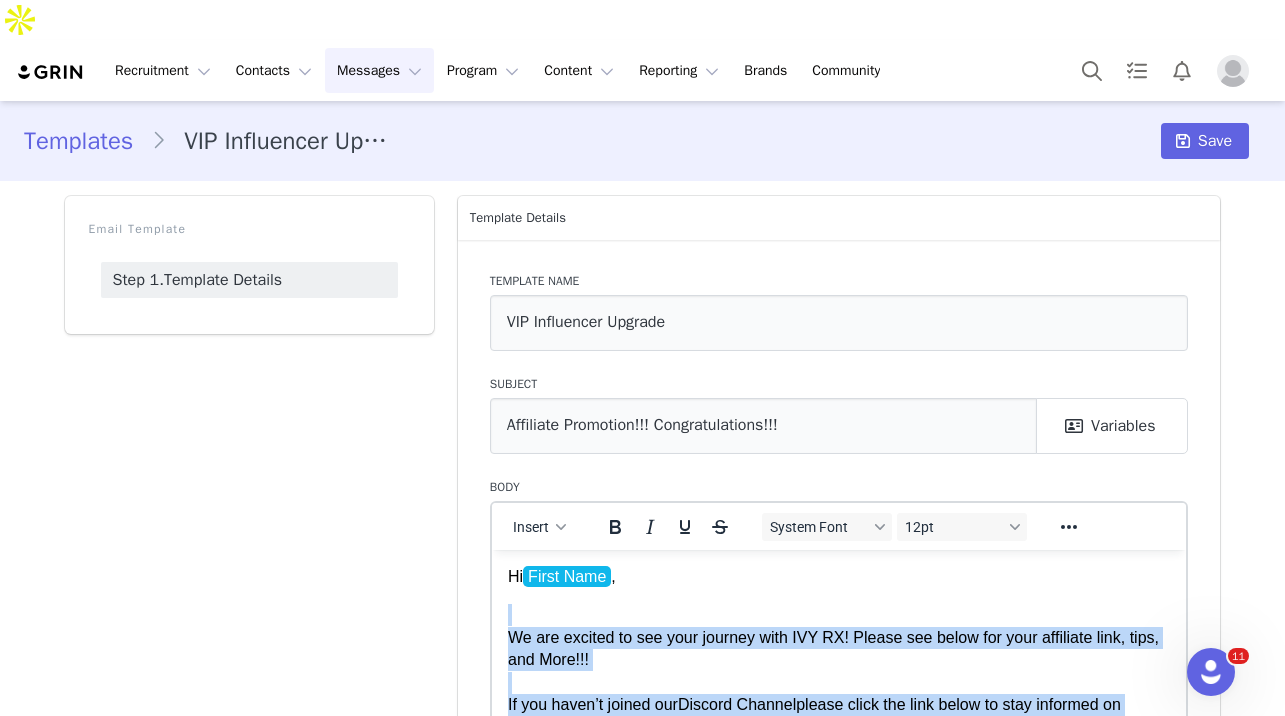 drag, startPoint x: 816, startPoint y: 664, endPoint x: 523, endPoint y: 611, distance: 297.75494 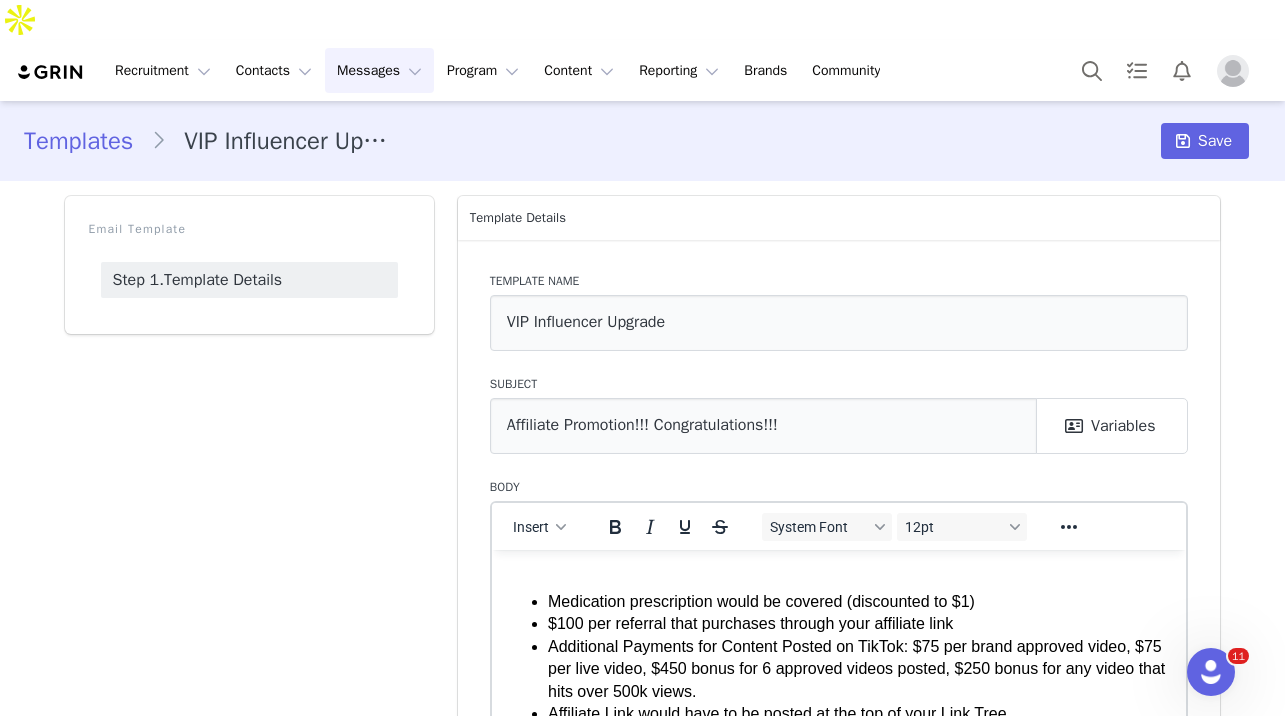scroll, scrollTop: 0, scrollLeft: 0, axis: both 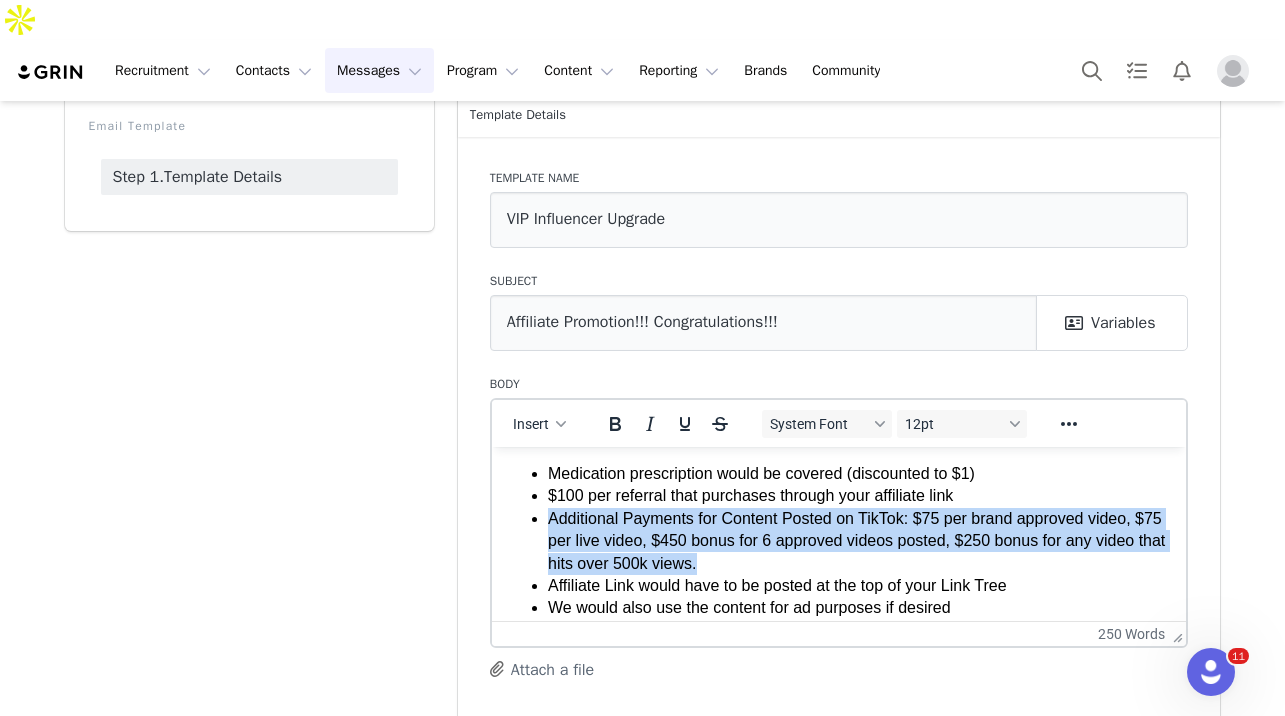 drag, startPoint x: 778, startPoint y: 559, endPoint x: 547, endPoint y: 523, distance: 233.78836 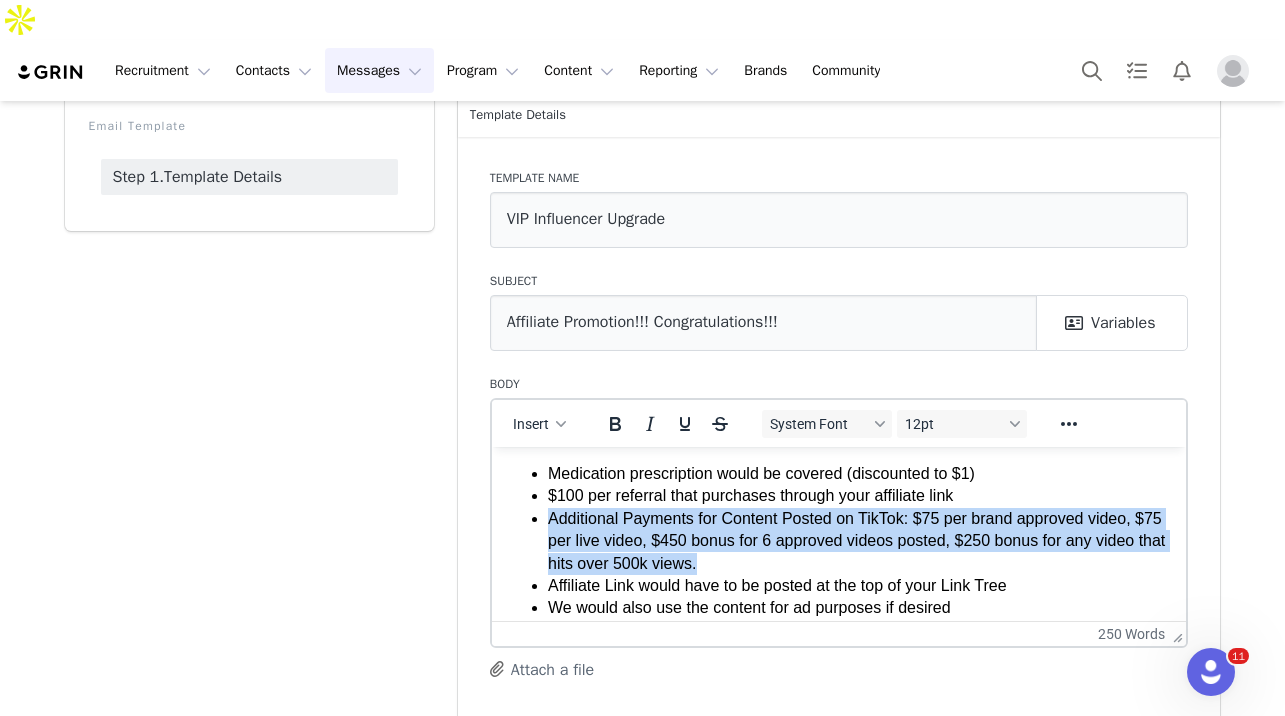 click on "Additional Payments for Content Posted on TikTok: $75 per brand approved video, $75 per live video, $450 bonus for 6 approved videos posted, $250 bonus for any video that hits over 500k views." at bounding box center [858, 540] 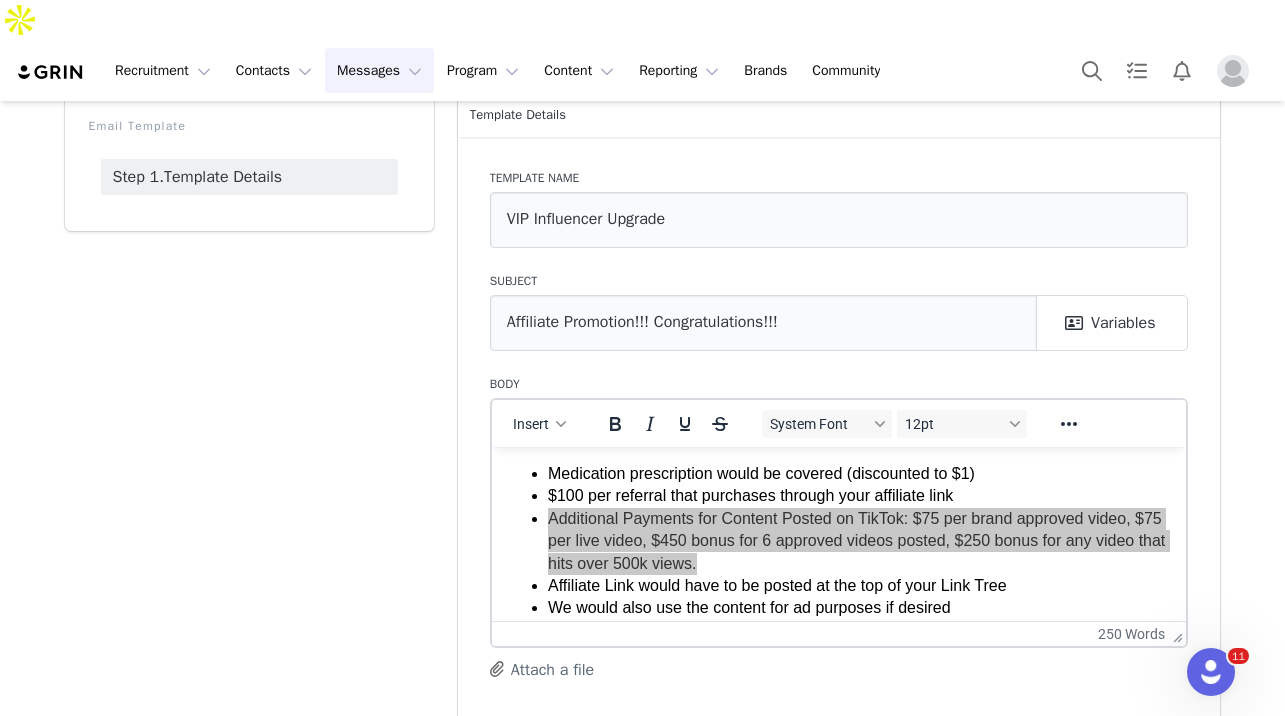click on "Attach a file" at bounding box center [542, 669] 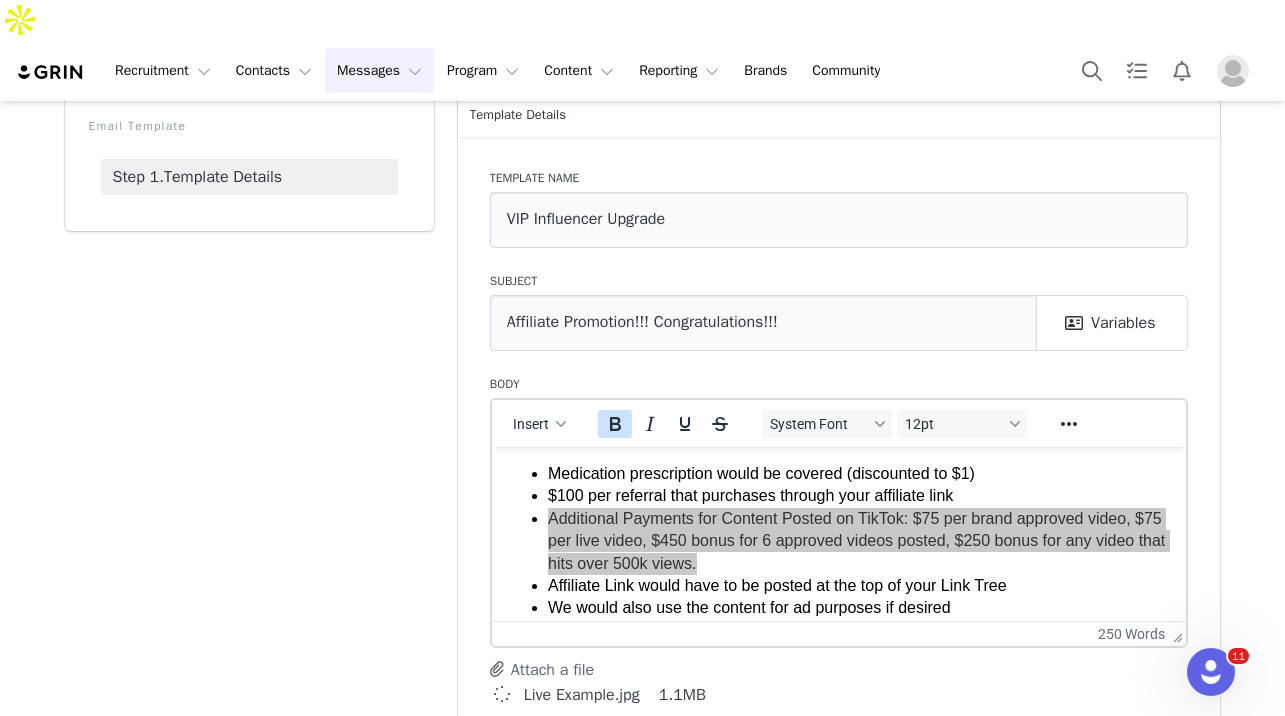 click 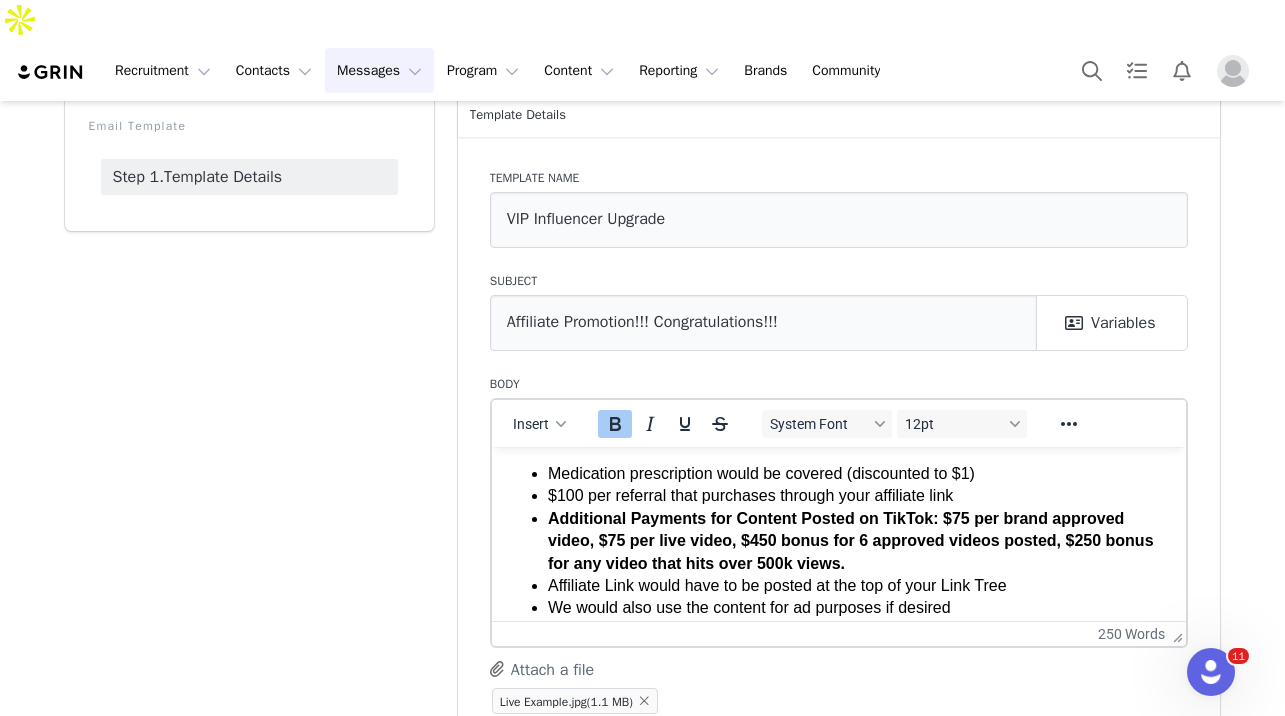 click on "Additional Payments for Content Posted on TikTok: $75 per brand approved video, $75 per live video, $450 bonus for 6 approved videos posted, $250 bonus for any video that hits over 500k views." at bounding box center (858, 540) 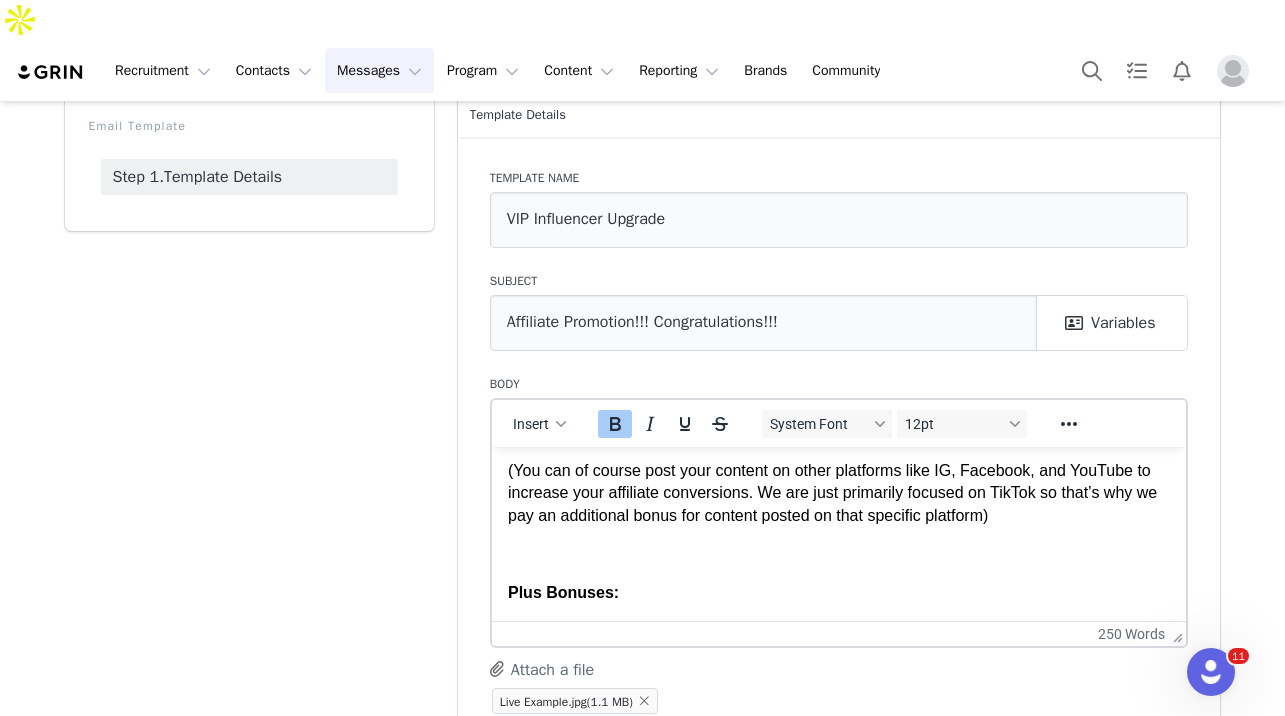 scroll, scrollTop: 351, scrollLeft: 0, axis: vertical 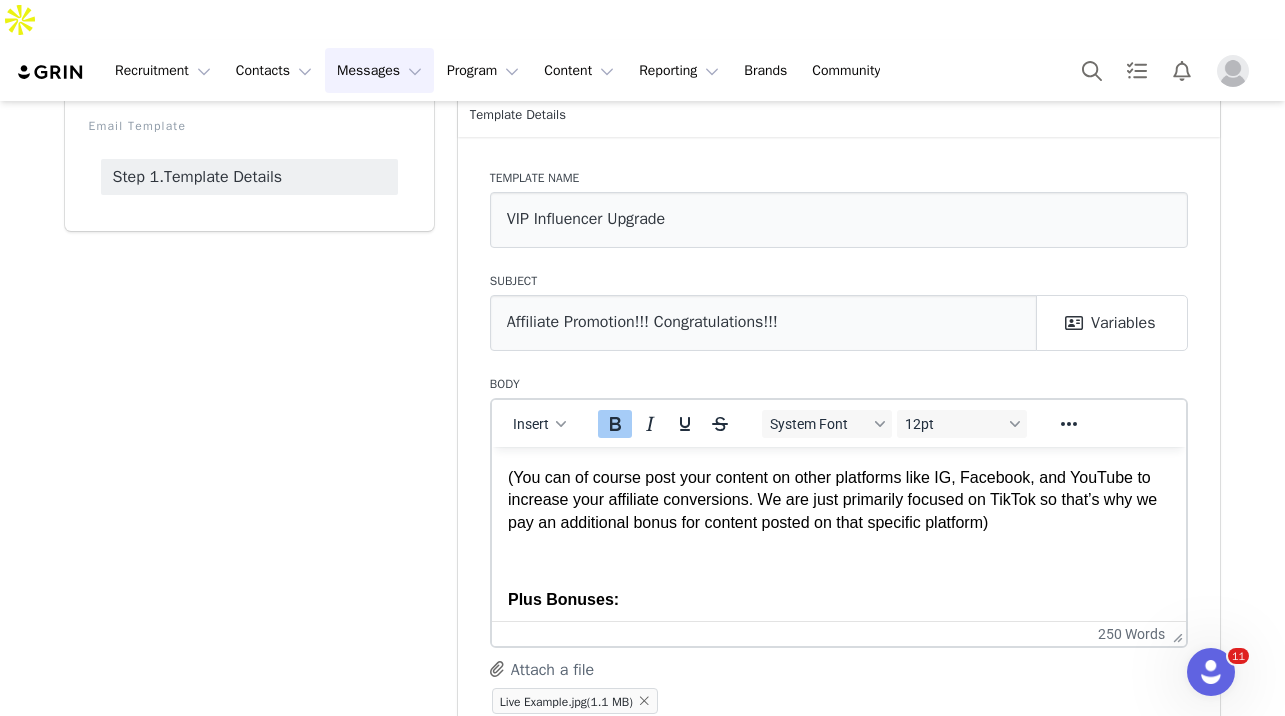 click at bounding box center (838, 560) 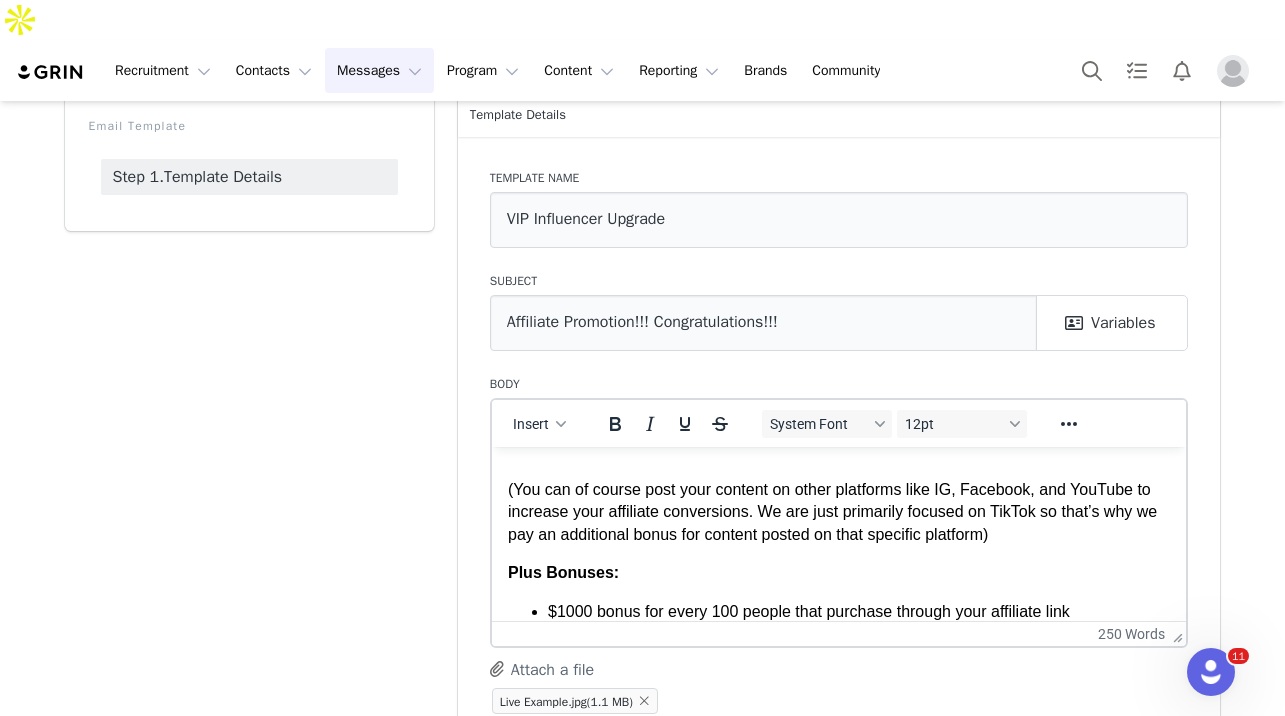 scroll, scrollTop: 323, scrollLeft: 0, axis: vertical 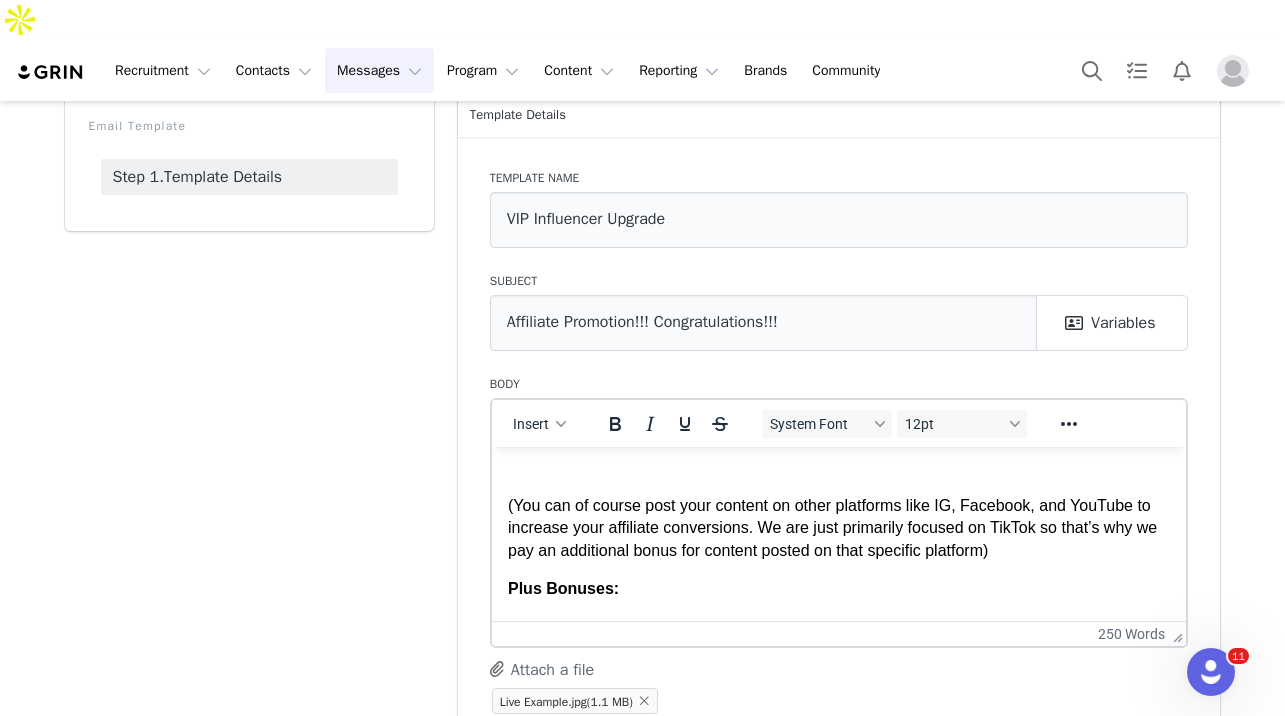 click on "Medication prescription would be covered (discounted to $1) $100 per referral that purchases through your affiliate link Additional Payments for Content Posted on TikTok: $75 per brand approved video, $75 per live video, $450 bonus for 6 approved videos posted, $250 bonus for any video that hits over 500k views. Affiliate Link would have to be posted at the top of your Link Tree  We would also use the content for ad purposes if desired (You can of course post your content on other platforms like IG, Facebook, and YouTube to increase your affiliate conversions. We are just primarily focused on TikTok so that’s why we pay an additional bonus for content posted on that specific platform) Plus Bonuses: $1000 bonus for every 100 people that purchase through your affiliate link $500 bonus if you refer another influencer and they generate at least 10 referrals" at bounding box center (838, 471) 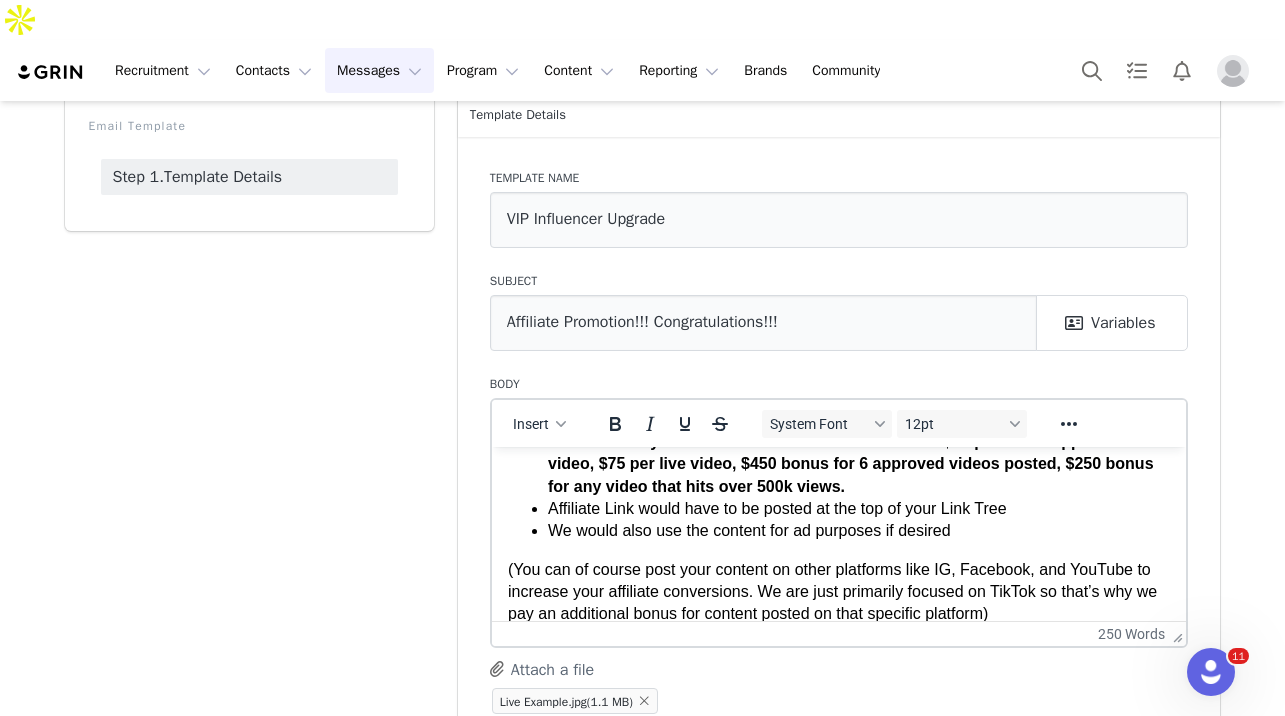 scroll, scrollTop: 204, scrollLeft: 0, axis: vertical 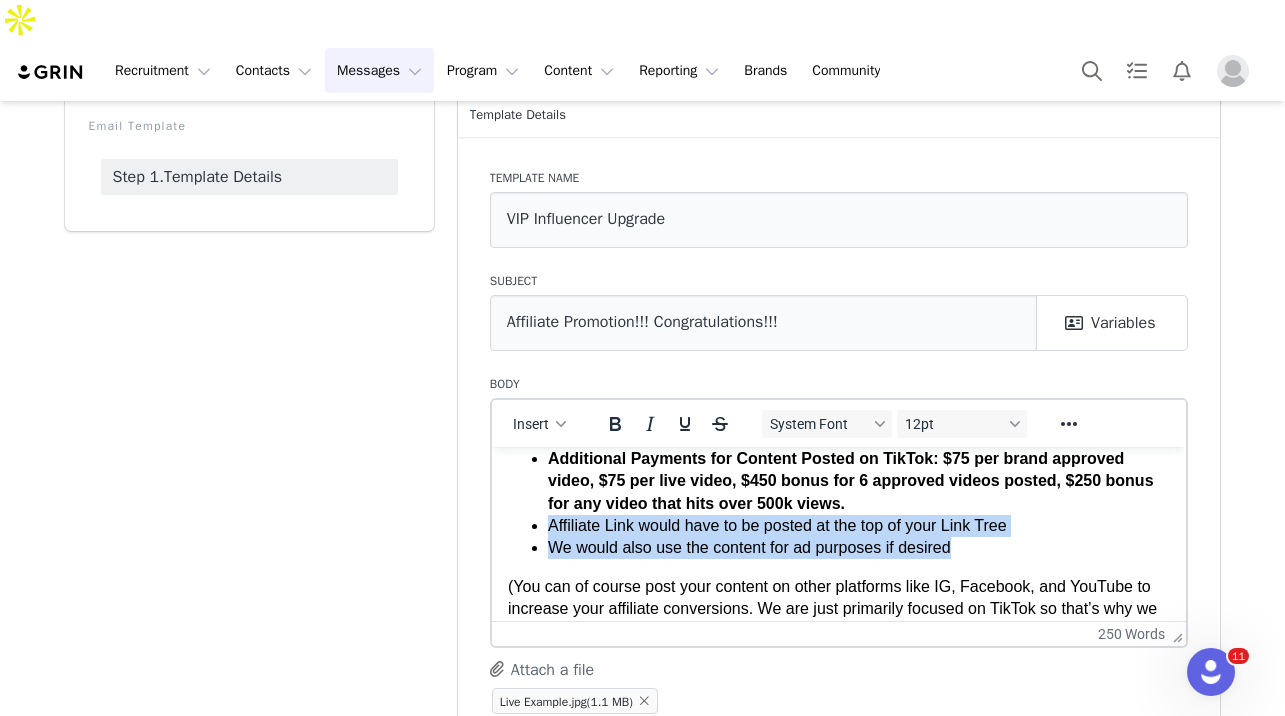 drag, startPoint x: 961, startPoint y: 544, endPoint x: 544, endPoint y: 520, distance: 417.69006 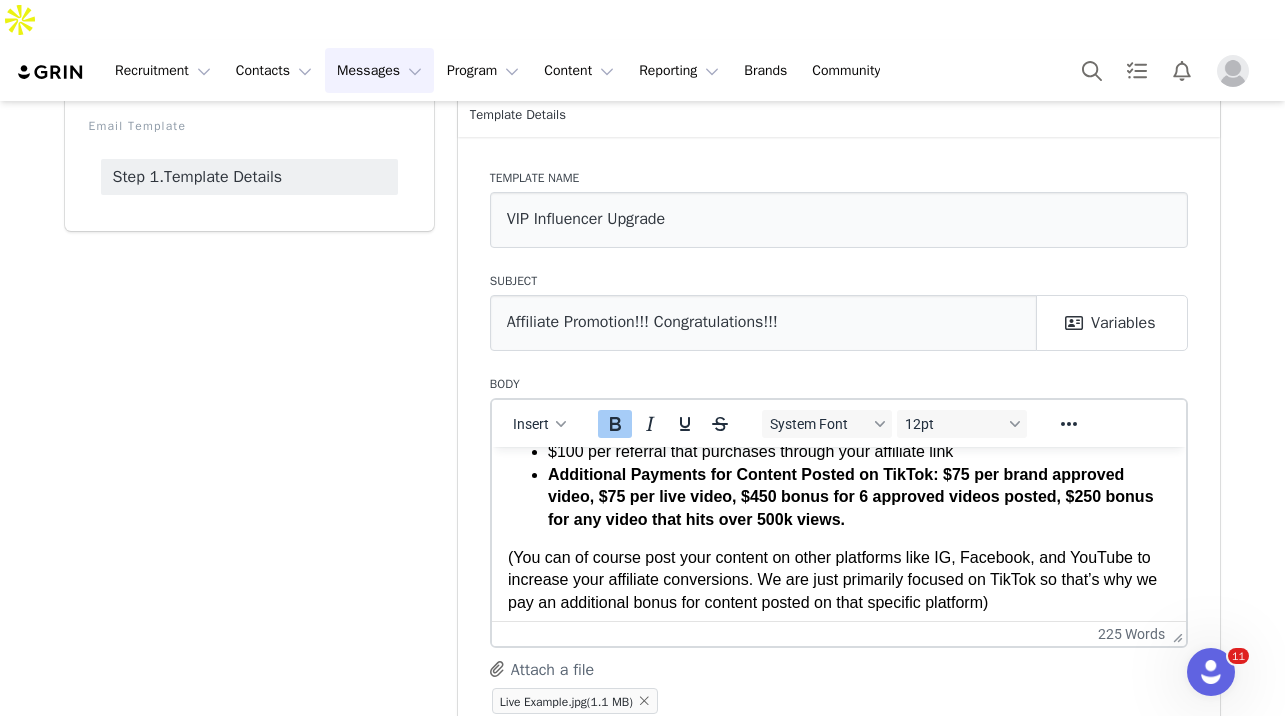 scroll, scrollTop: 189, scrollLeft: 0, axis: vertical 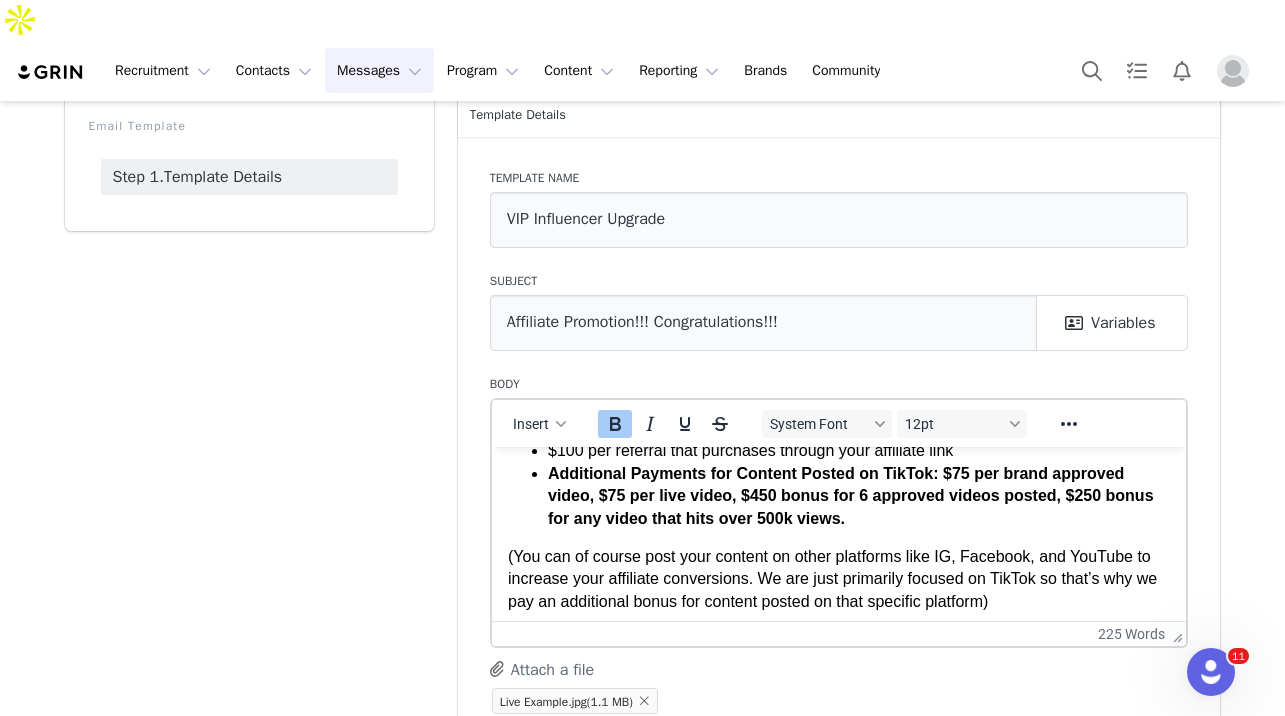 click on "(You can of course post your content on other platforms like IG, Facebook, and YouTube to increase your affiliate conversions. We are just primarily focused on TikTok so that’s why we pay an additional bonus for content posted on that specific platform)" at bounding box center (838, 578) 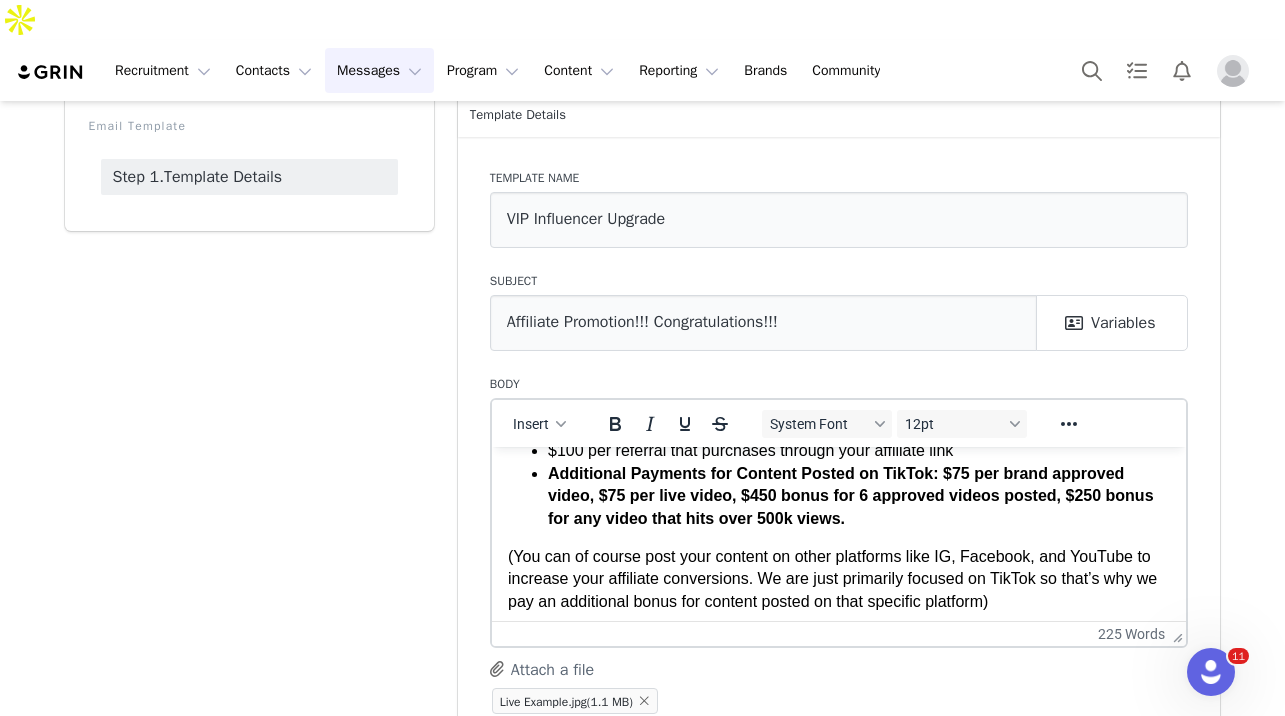 type 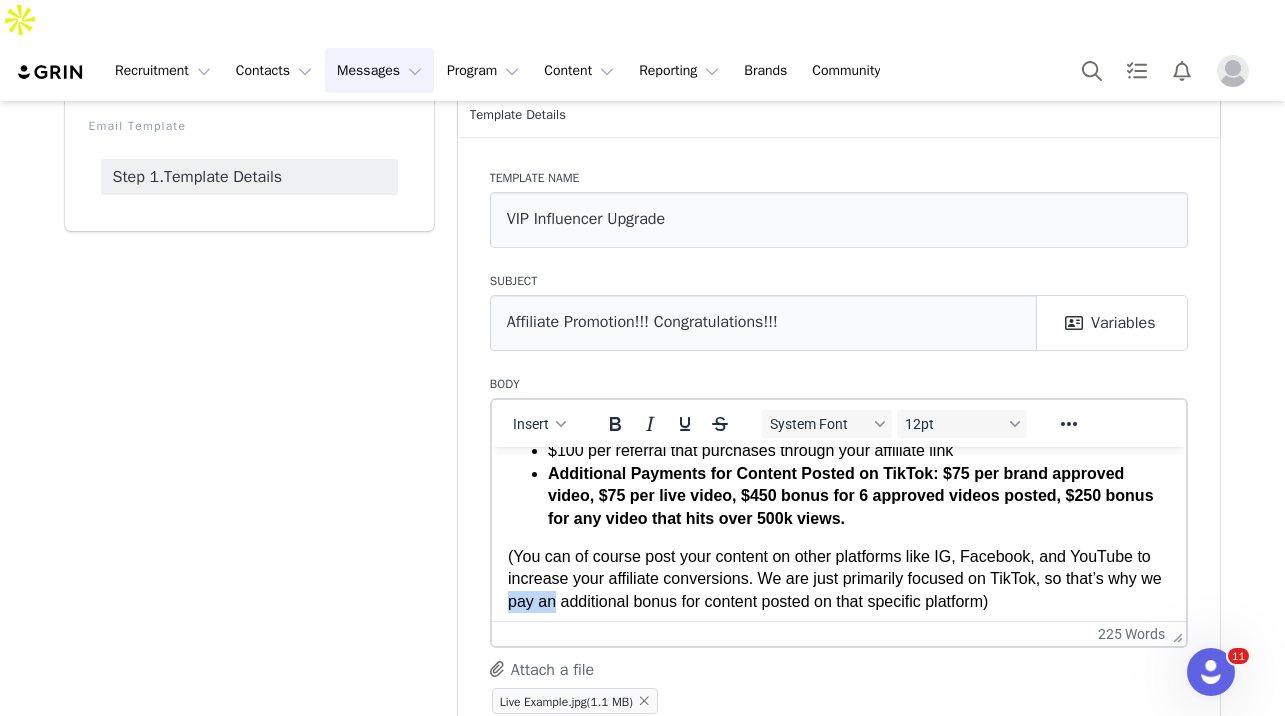 drag, startPoint x: 611, startPoint y: 601, endPoint x: 565, endPoint y: 602, distance: 46.010868 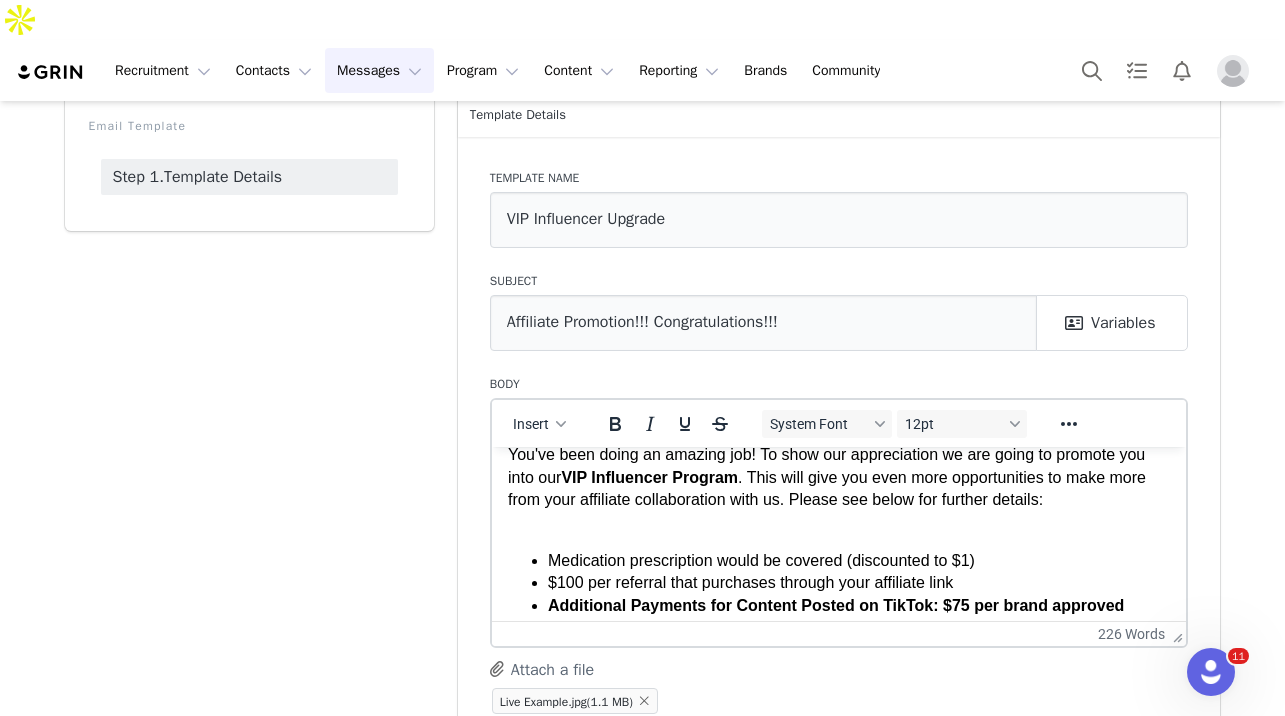 scroll, scrollTop: 0, scrollLeft: 0, axis: both 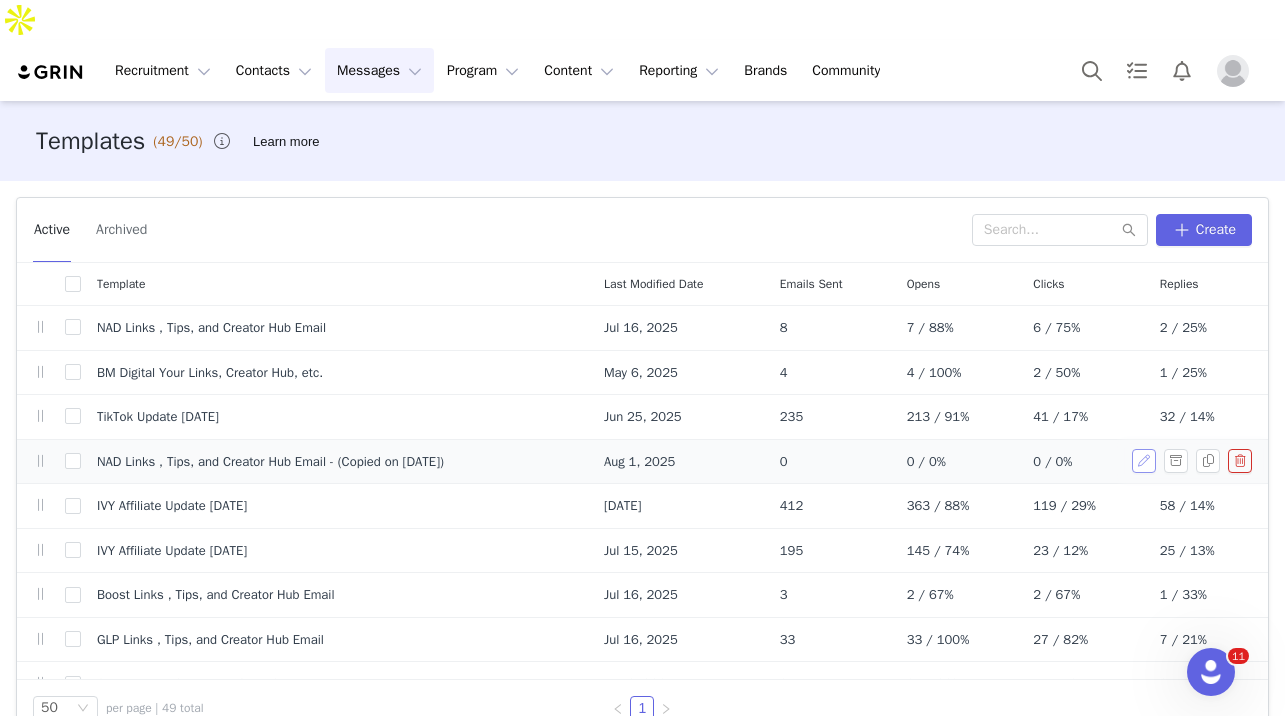 click at bounding box center [1144, 461] 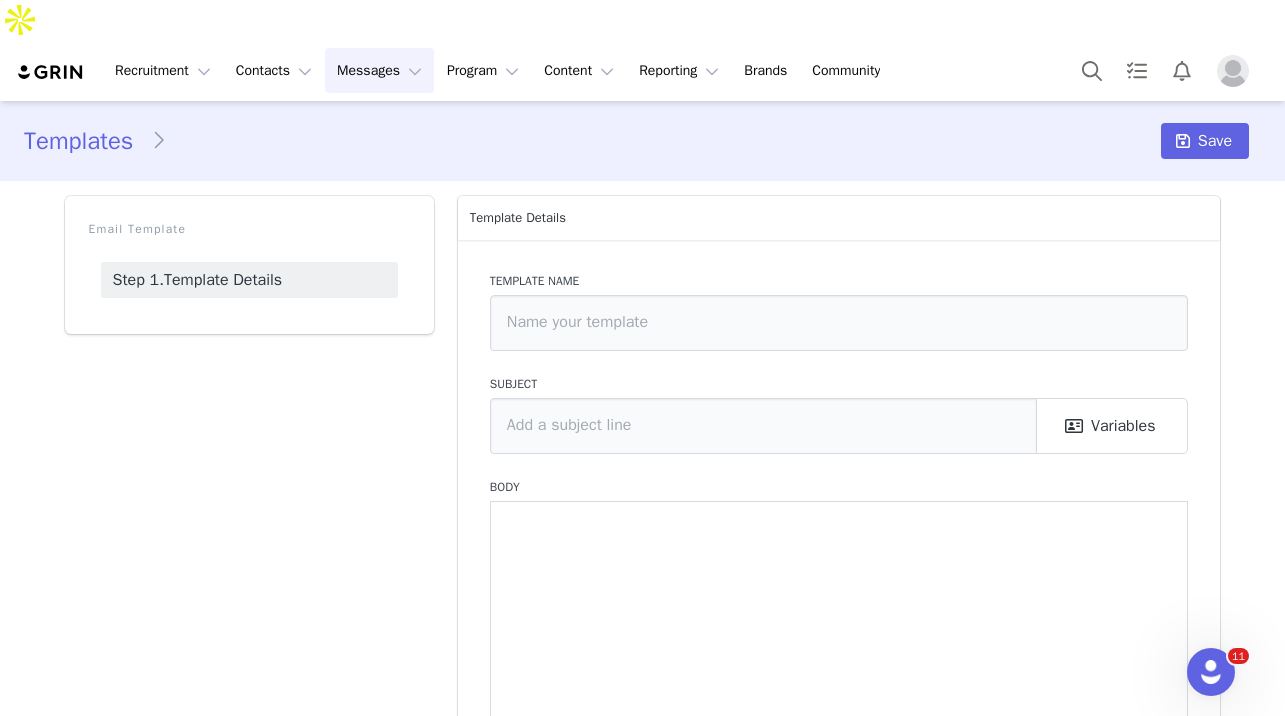 type on "NAD Links , Tips, and Creator Hub Email - (Copied on [DATE])" 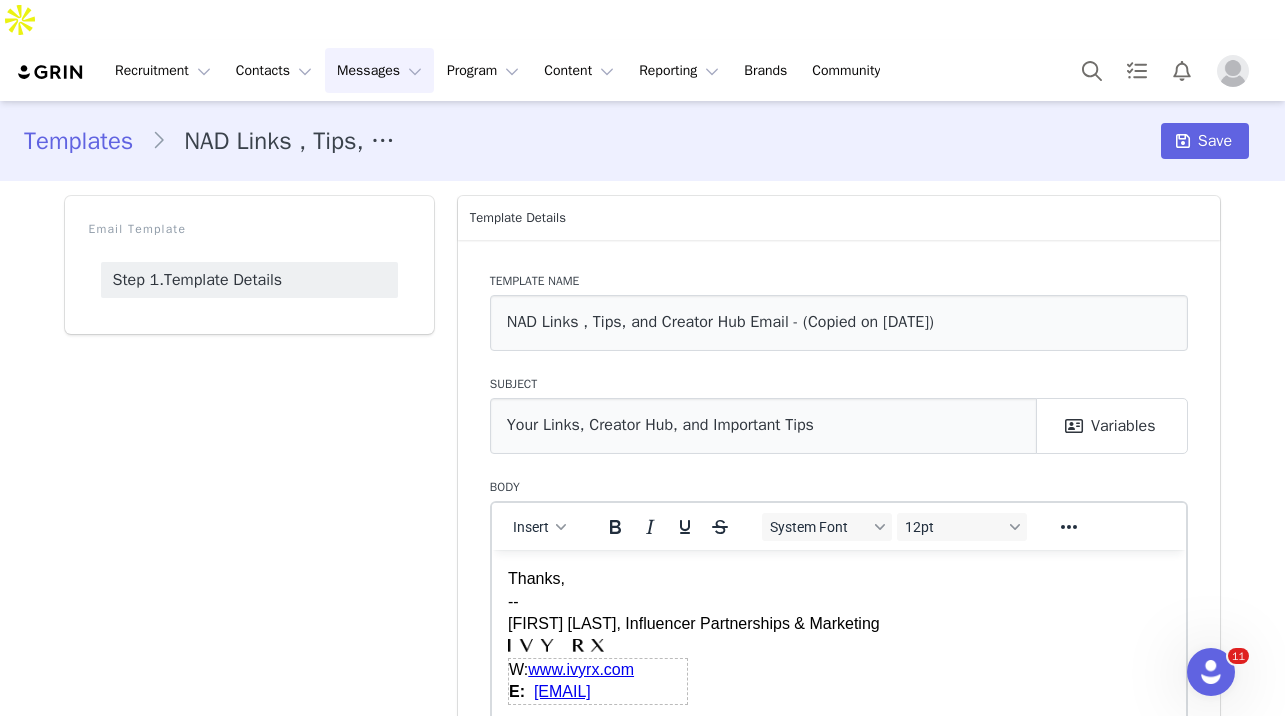 scroll, scrollTop: 1601, scrollLeft: 0, axis: vertical 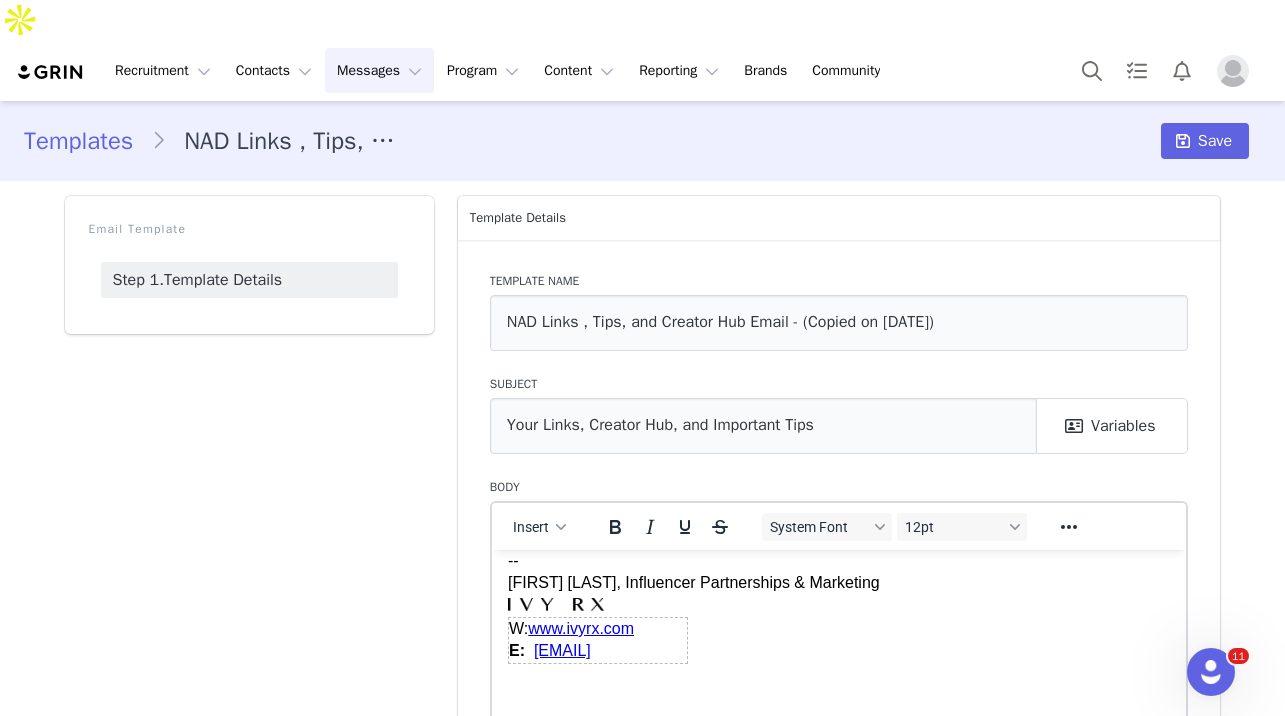 click on "W: www.ivyrx.com E: tiffany@ivyrx.com" at bounding box center (838, 639) 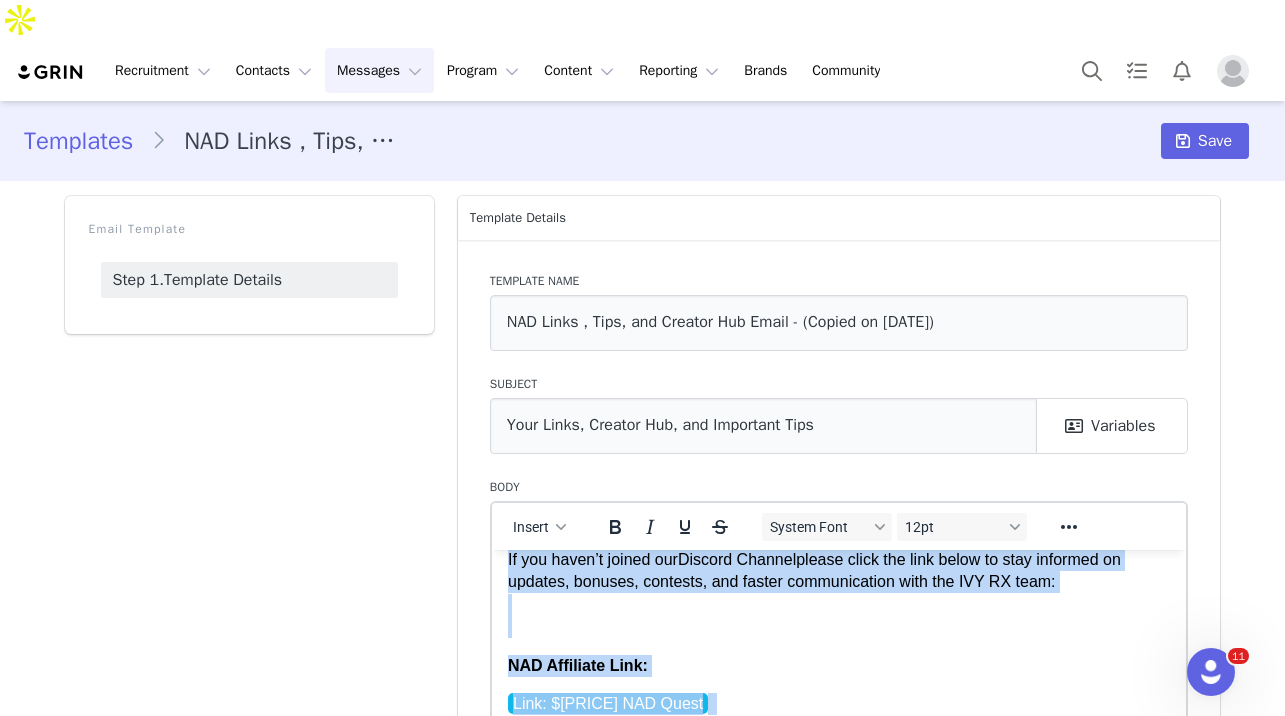 scroll, scrollTop: 0, scrollLeft: 0, axis: both 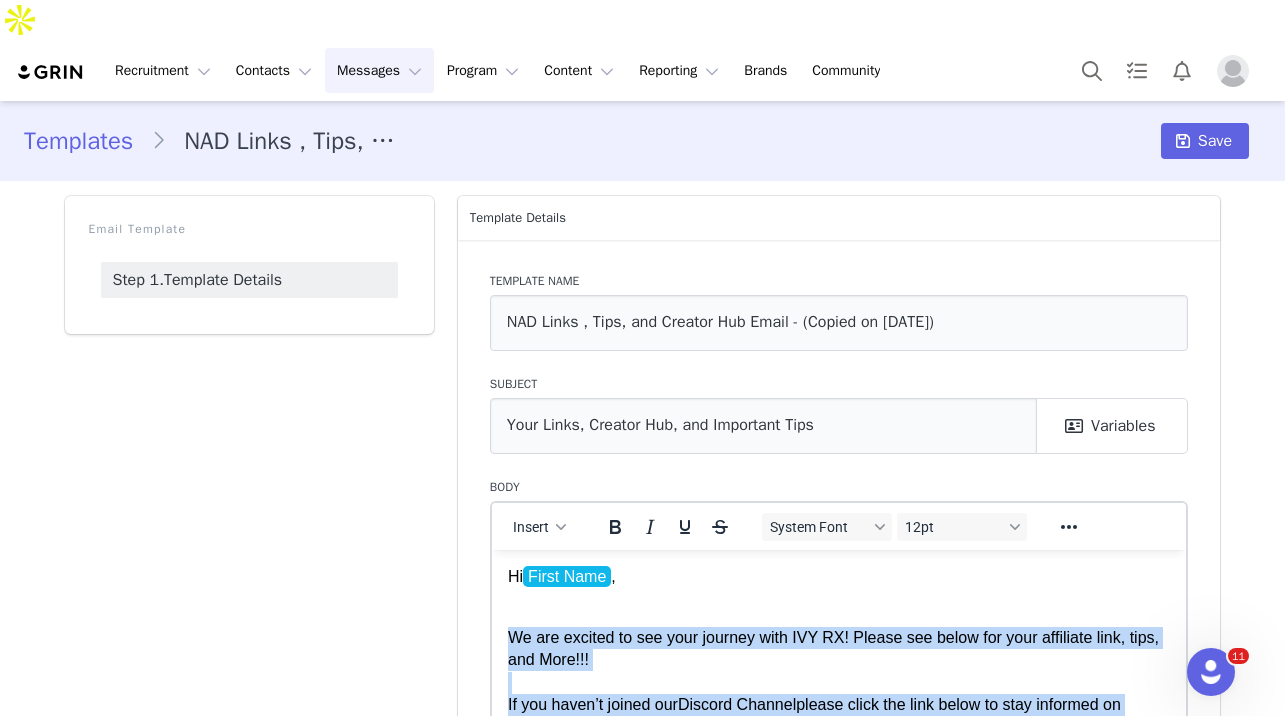 drag, startPoint x: 754, startPoint y: 666, endPoint x: 506, endPoint y: 629, distance: 250.74489 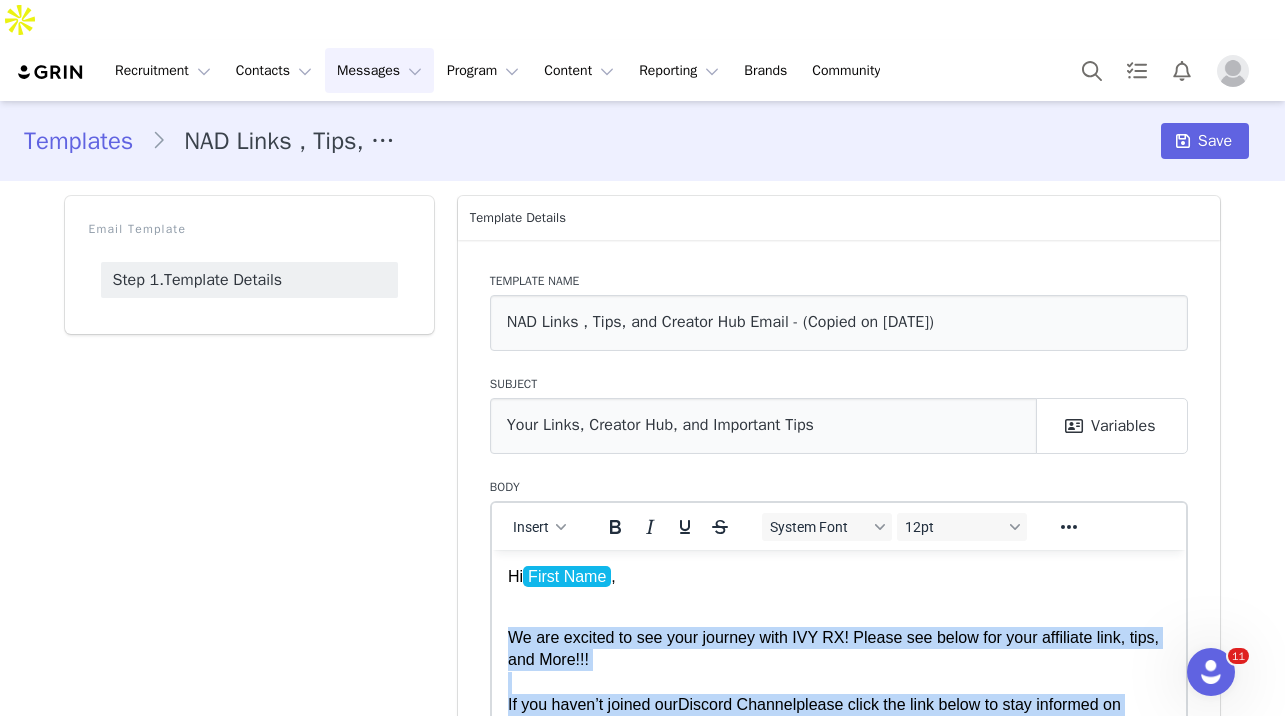 click on "Hi [FIRST], We are excited to see your journey with IVY RX! Please see below for your affiliate link, tips, and More!!! If you haven’t joined our Discord Channel please click the link below to stay informed on updates, bonuses, contests, and faster communication with the IVY RX team: NAD Affiliate Link: Link: $50 NAD Quest Below is an example of how to put your link in your Link Tree: Below are some examples of content that I found on TikTok that you may find to be helpful: Example 1 Example 2 (content like this where you answer questions from comments always does well too) Example 3 Example 4 Example 5 Example 6 Example 7 Posting Requirements: As a reminder, content will need to be posted on your TikTok at least 2xs a month to document your journey. (You can post more if you like to increase your sales) You can also cross promote on your other socials to increase your affiliate commissions if you like, but it's not mandatory. And Affiliate Link Link --" at bounding box center [838, 1425] 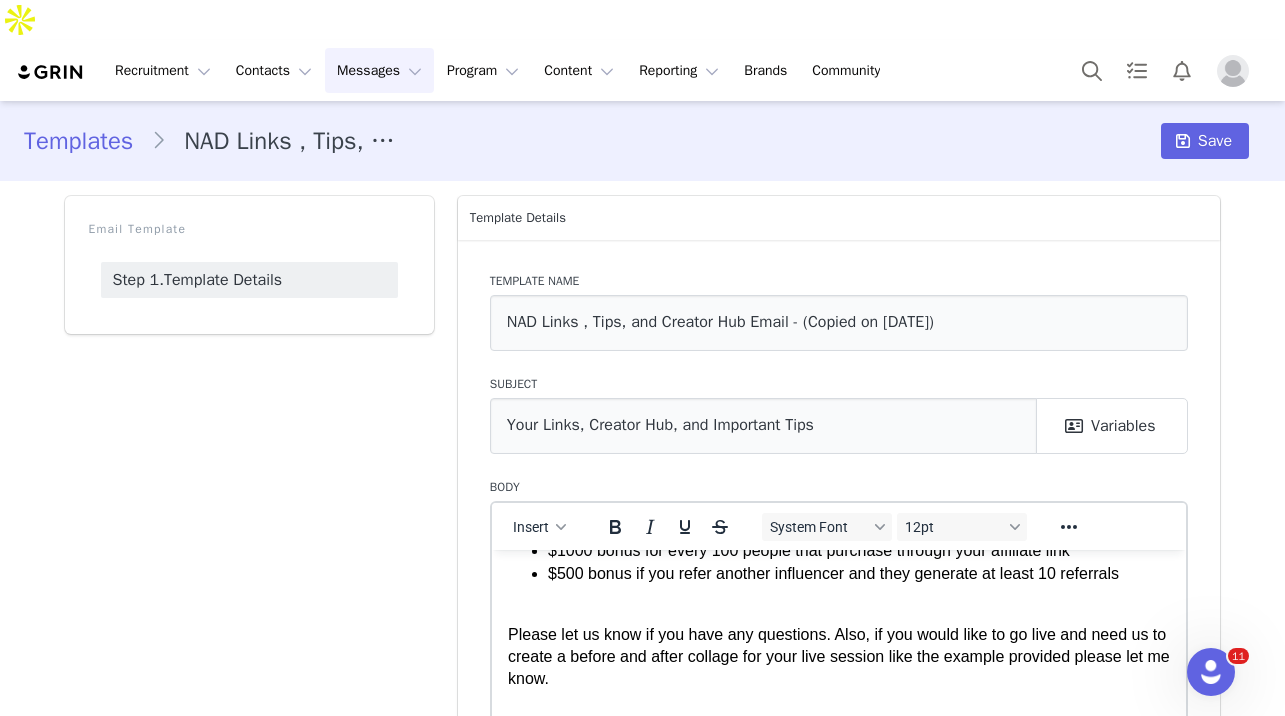 scroll, scrollTop: 562, scrollLeft: 0, axis: vertical 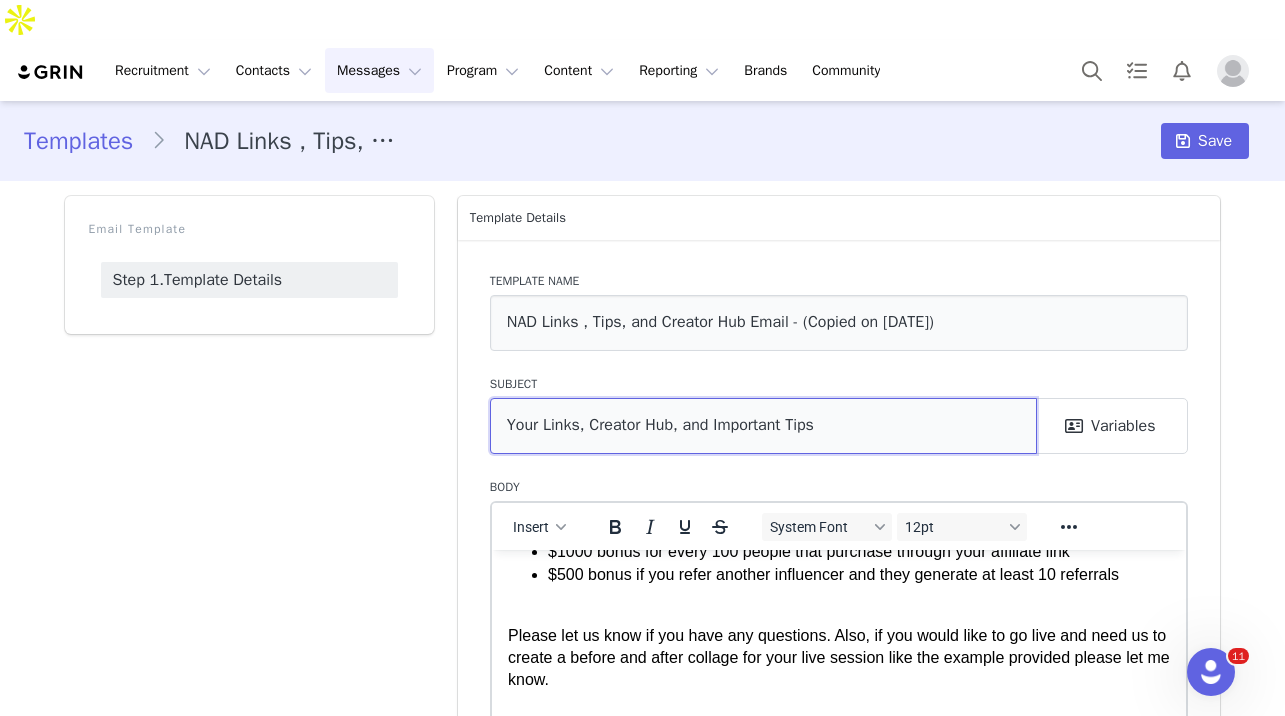 click on "Your Links, Creator Hub, and Important Tips" at bounding box center [763, 426] 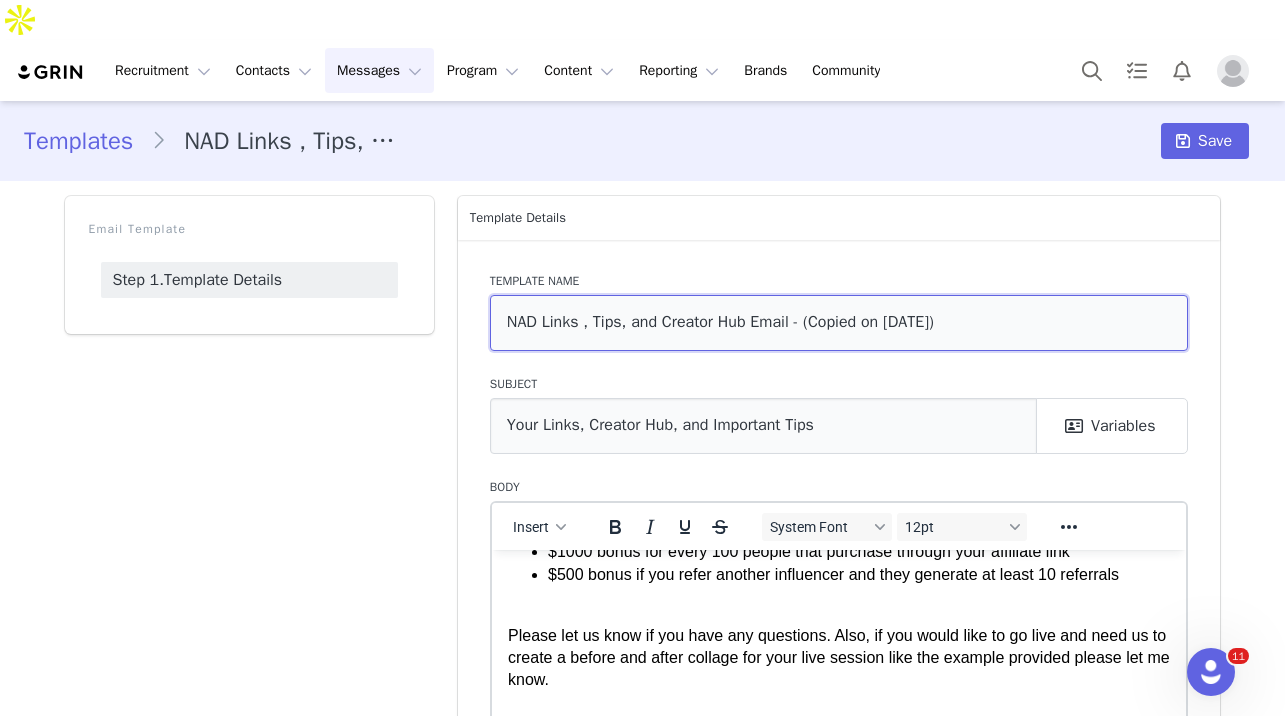 drag, startPoint x: 1009, startPoint y: 287, endPoint x: 485, endPoint y: 272, distance: 524.21466 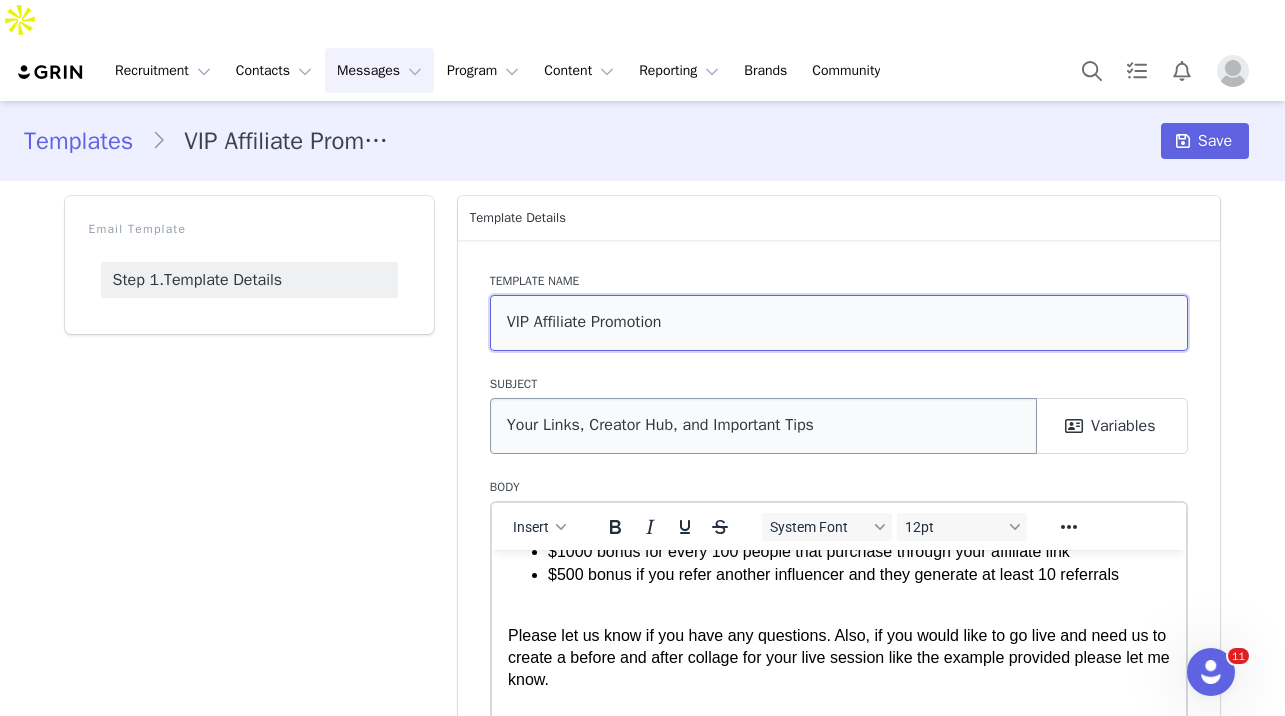 type on "VIP Affiliate Promotion" 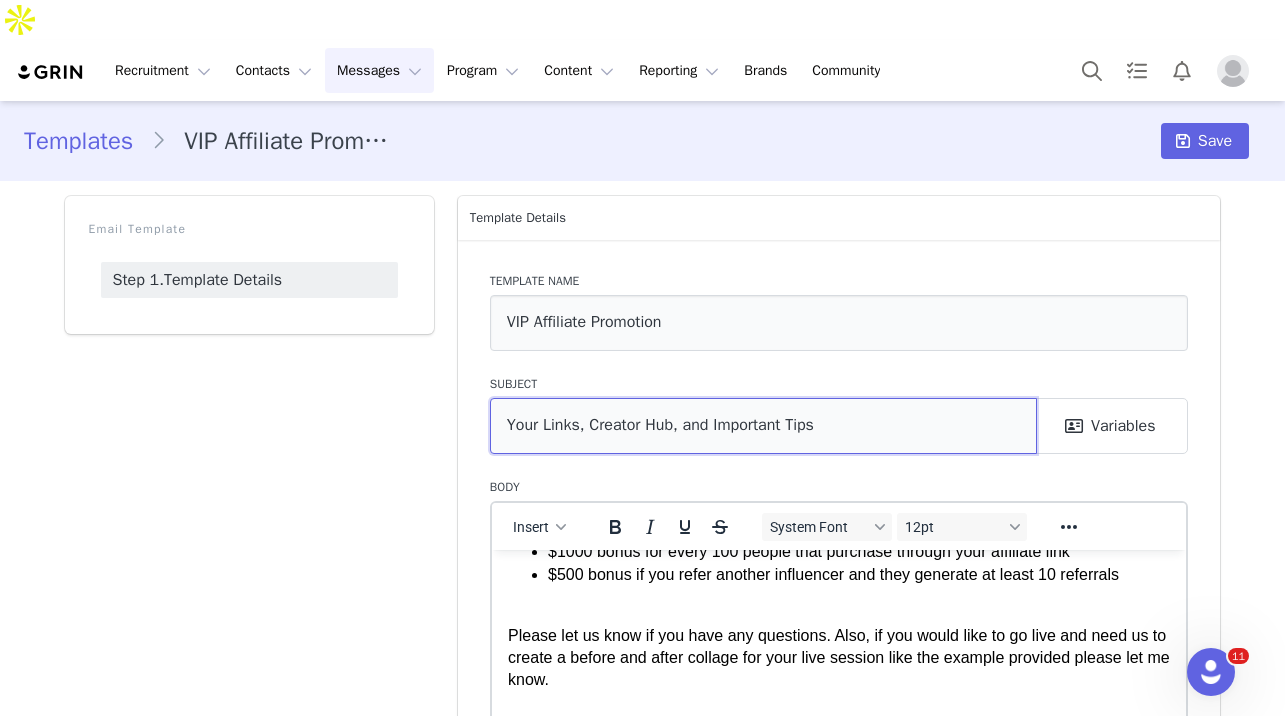 drag, startPoint x: 837, startPoint y: 389, endPoint x: 523, endPoint y: 374, distance: 314.35806 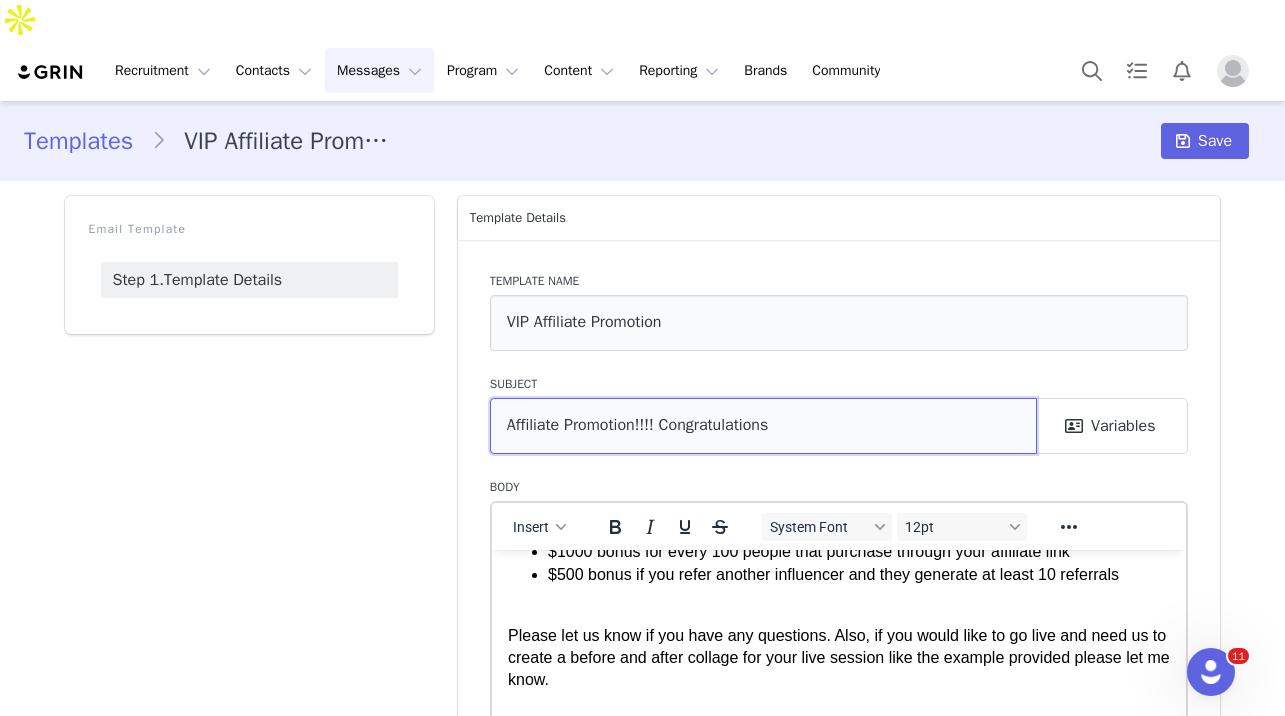 click on "Affiliate Promotion!!!! Congratulations" at bounding box center (763, 426) 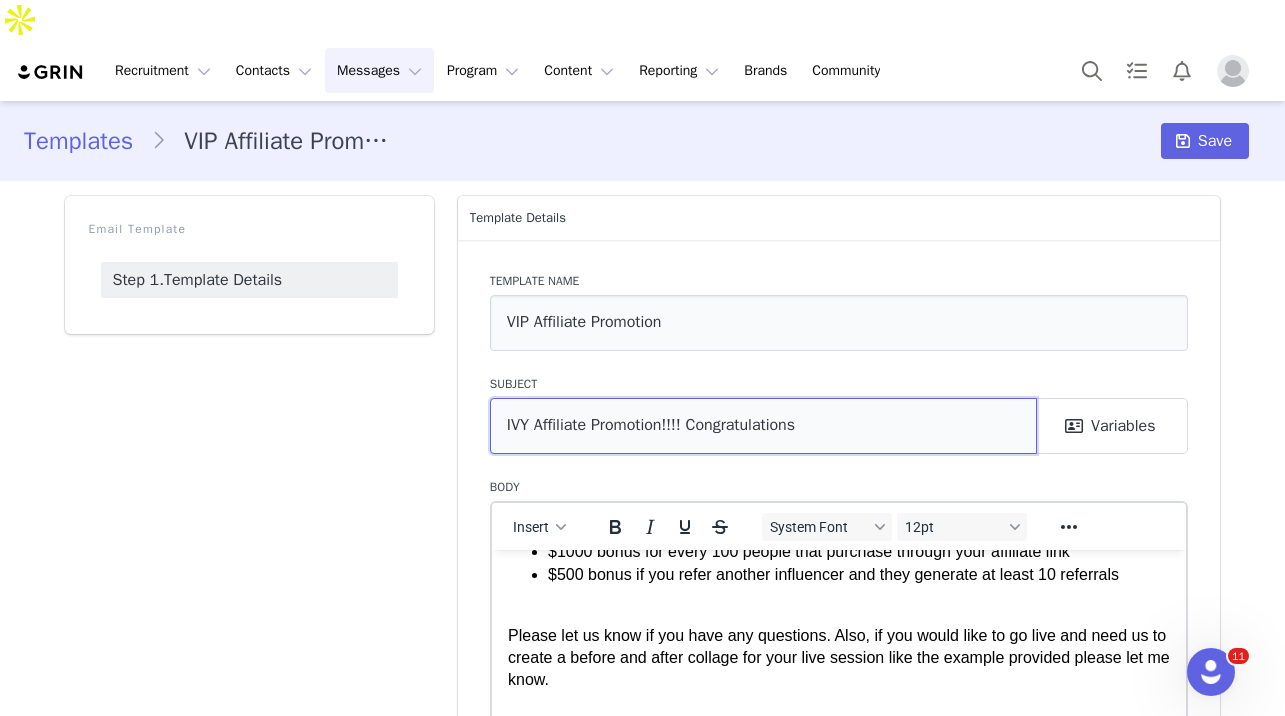 scroll, scrollTop: 35, scrollLeft: 0, axis: vertical 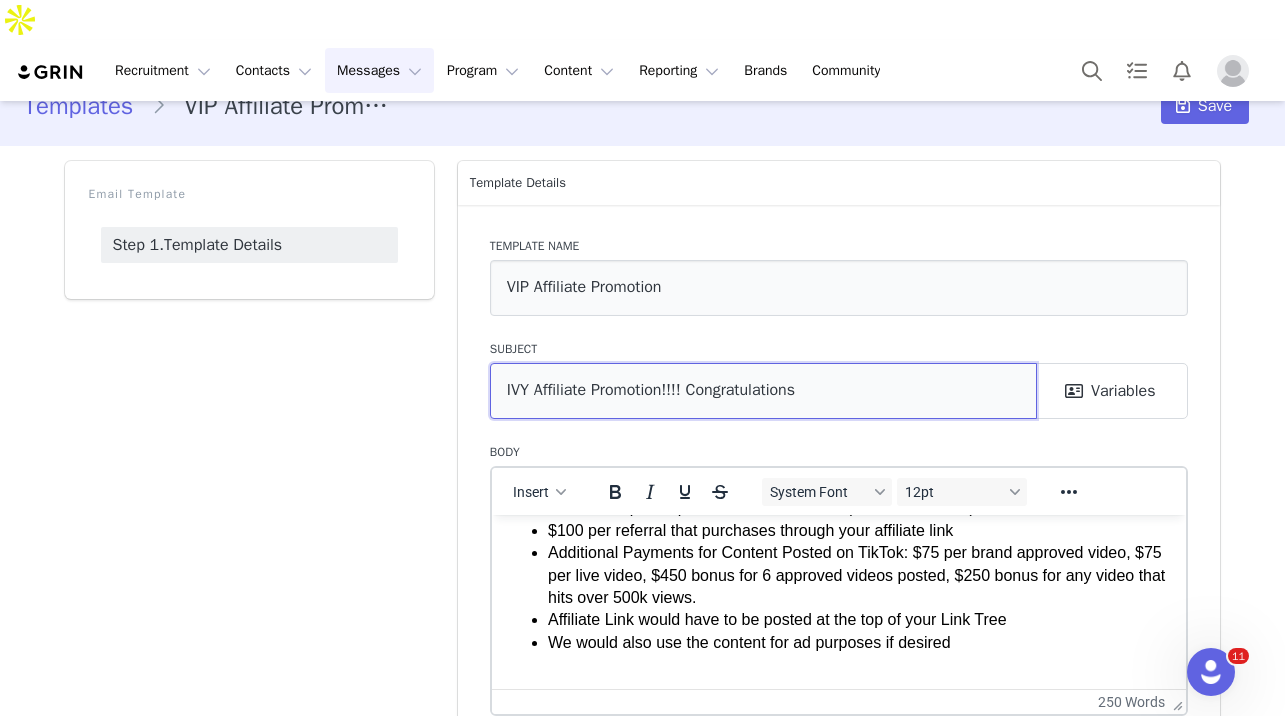 type on "IVY Affiliate Promotion!!!! Congratulations" 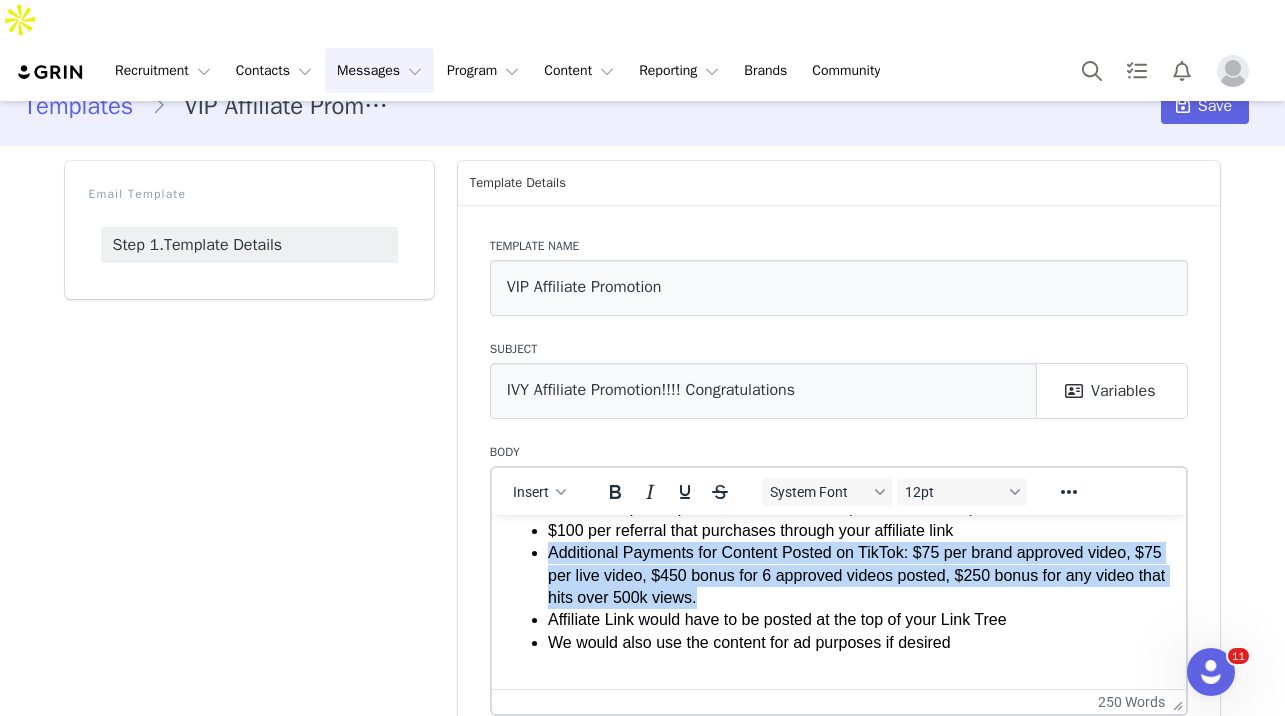 drag, startPoint x: 785, startPoint y: 597, endPoint x: 568, endPoint y: 547, distance: 222.68588 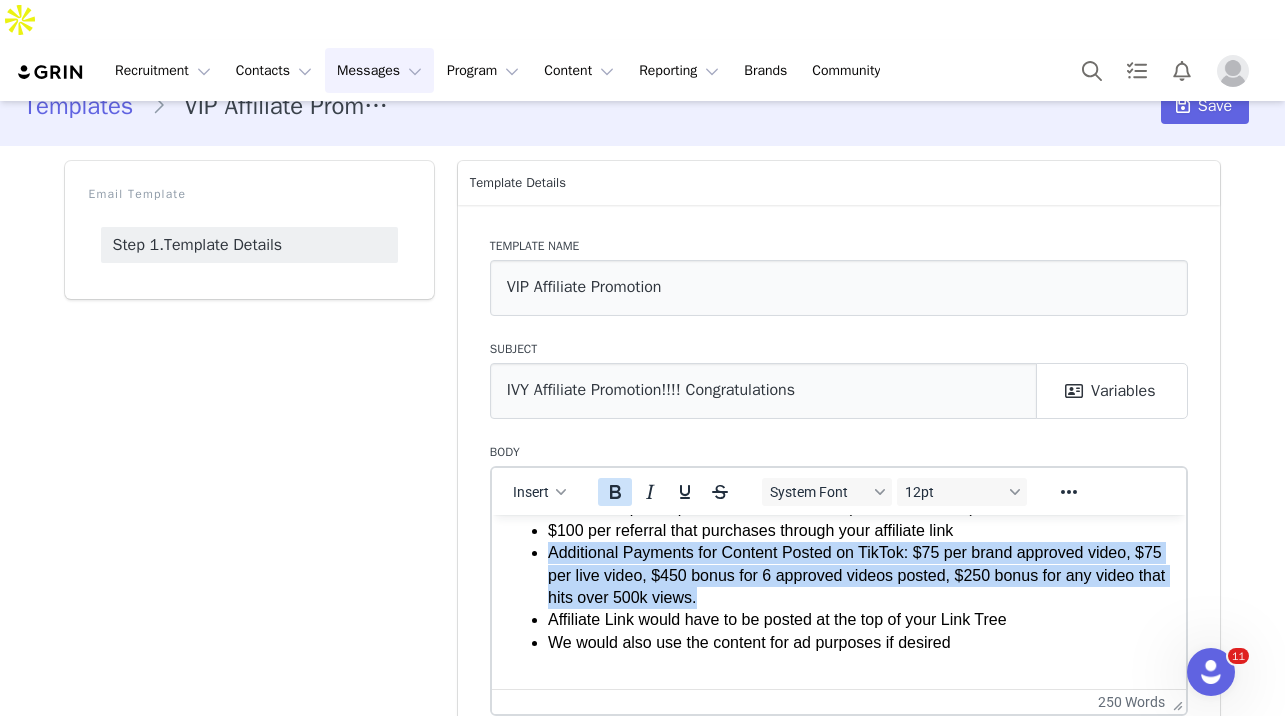 click 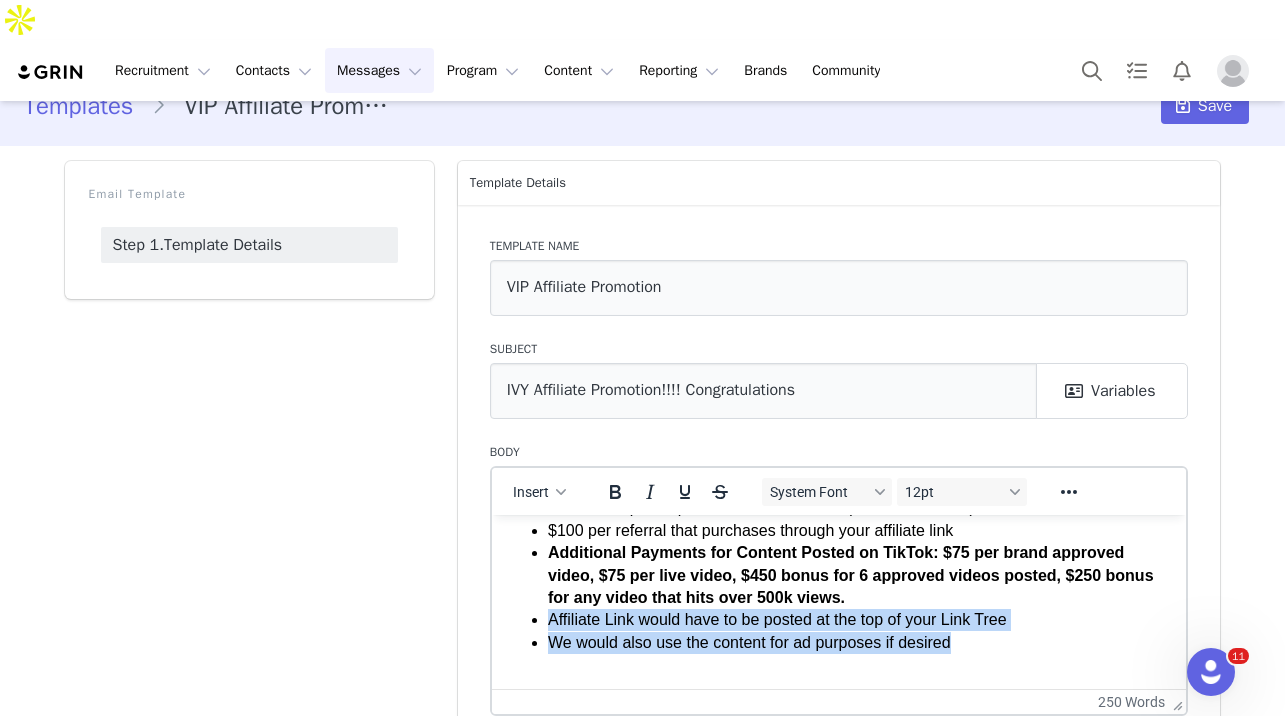 drag, startPoint x: 981, startPoint y: 645, endPoint x: 578, endPoint y: 614, distance: 404.19055 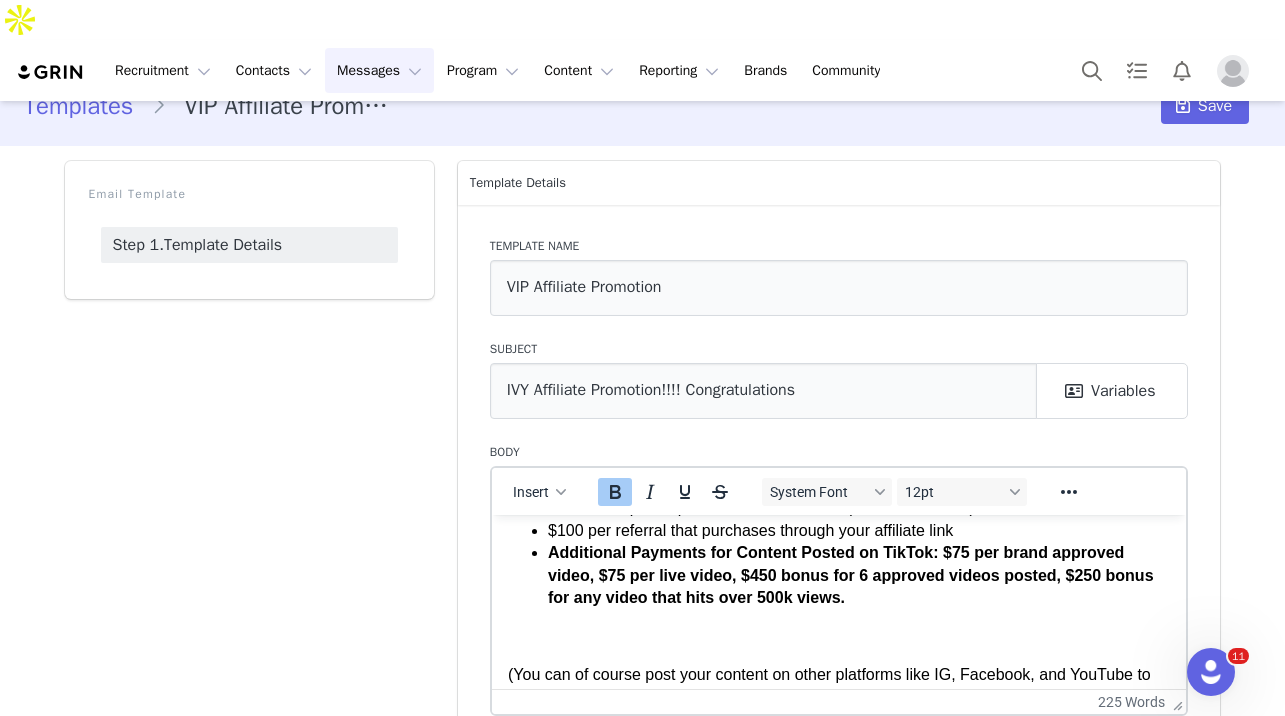 click on "Medication prescription would be covered (discounted to $1) $100 per referral that purchases through your affiliate link Additional Payments for Content Posted on TikTok: $75 per brand approved video, $75 per live video, $450 bonus for 6 approved videos posted, $250 bonus for any video that hits over 500k views. (You can of course post your content on other platforms like IG, Facebook, and YouTube to increase your affiliate conversions. We are just primarily focused on TikTok so that’s why we pay an additional bonus for content posted on that specific platform) Plus Bonuses: $1000 bonus for every 100 people that purchase through your affiliate link $500 bonus if you refer another influencer and they generate at least 10 referrals" at bounding box center (838, 681) 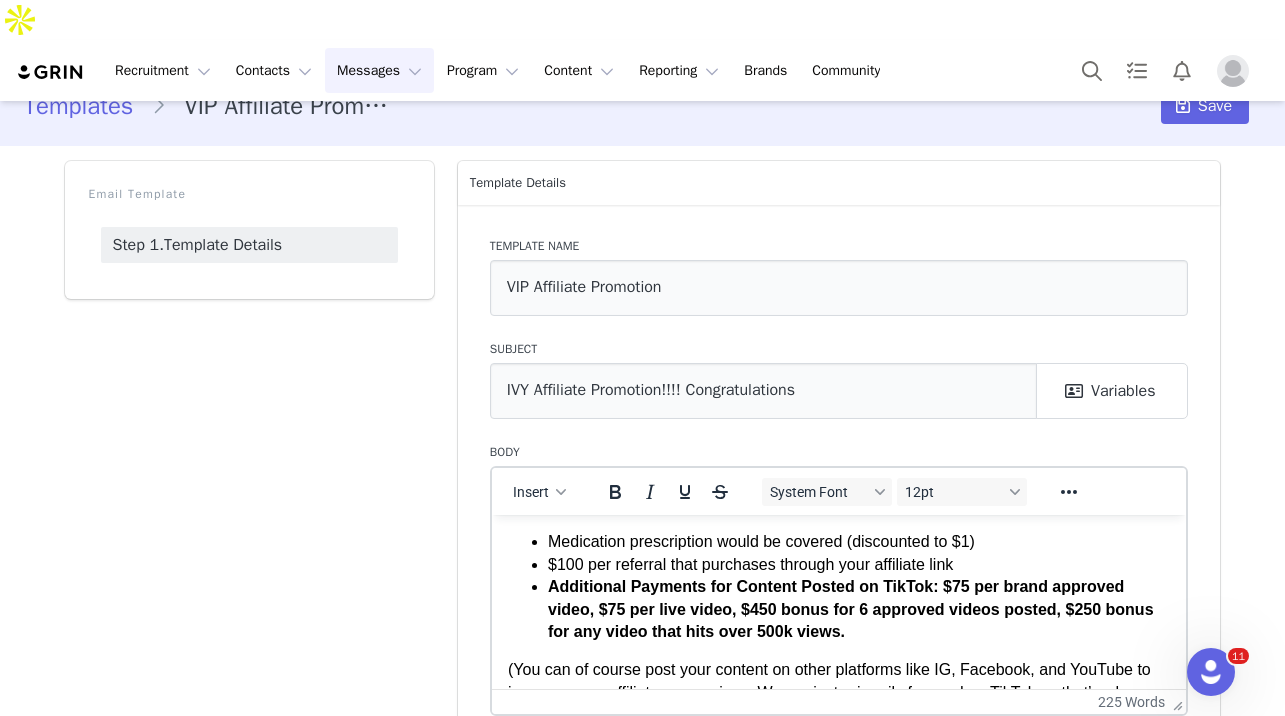 scroll, scrollTop: 165, scrollLeft: 0, axis: vertical 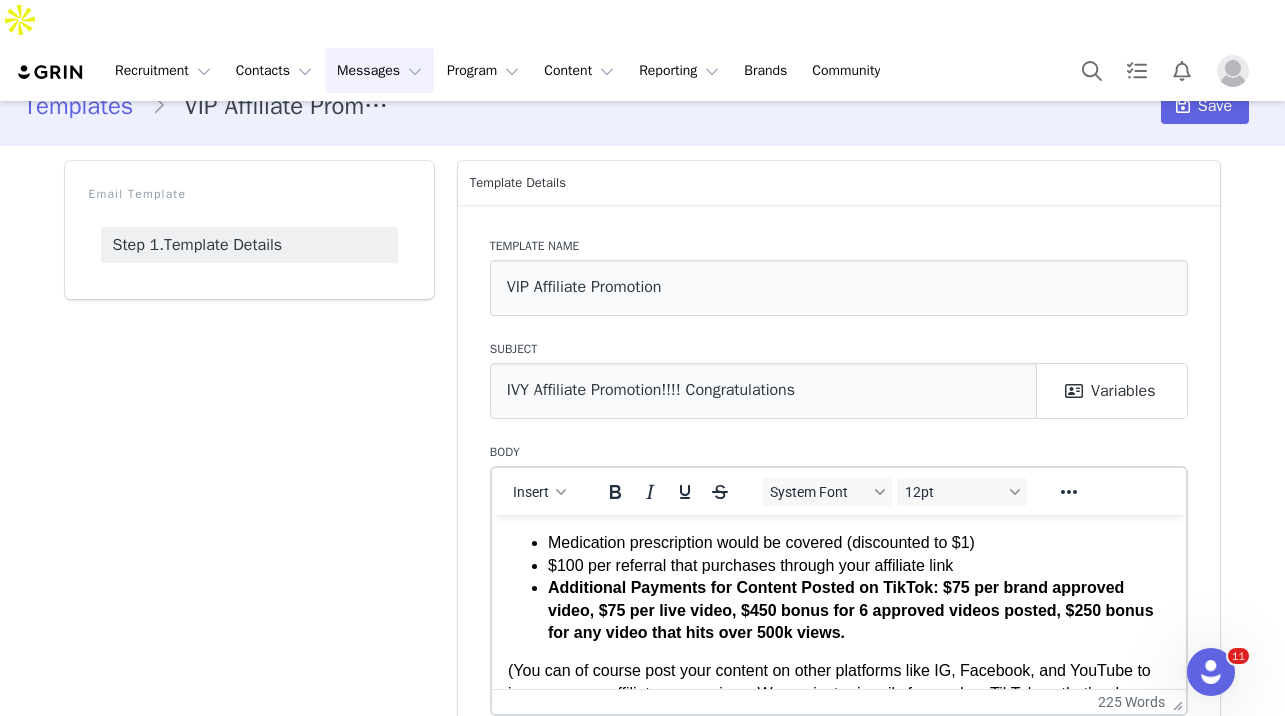 click on "Additional Payments for Content Posted on TikTok: $75 per brand approved video, $75 per live video, $450 bonus for 6 approved videos posted, $250 bonus for any video that hits over 500k views." at bounding box center [858, 609] 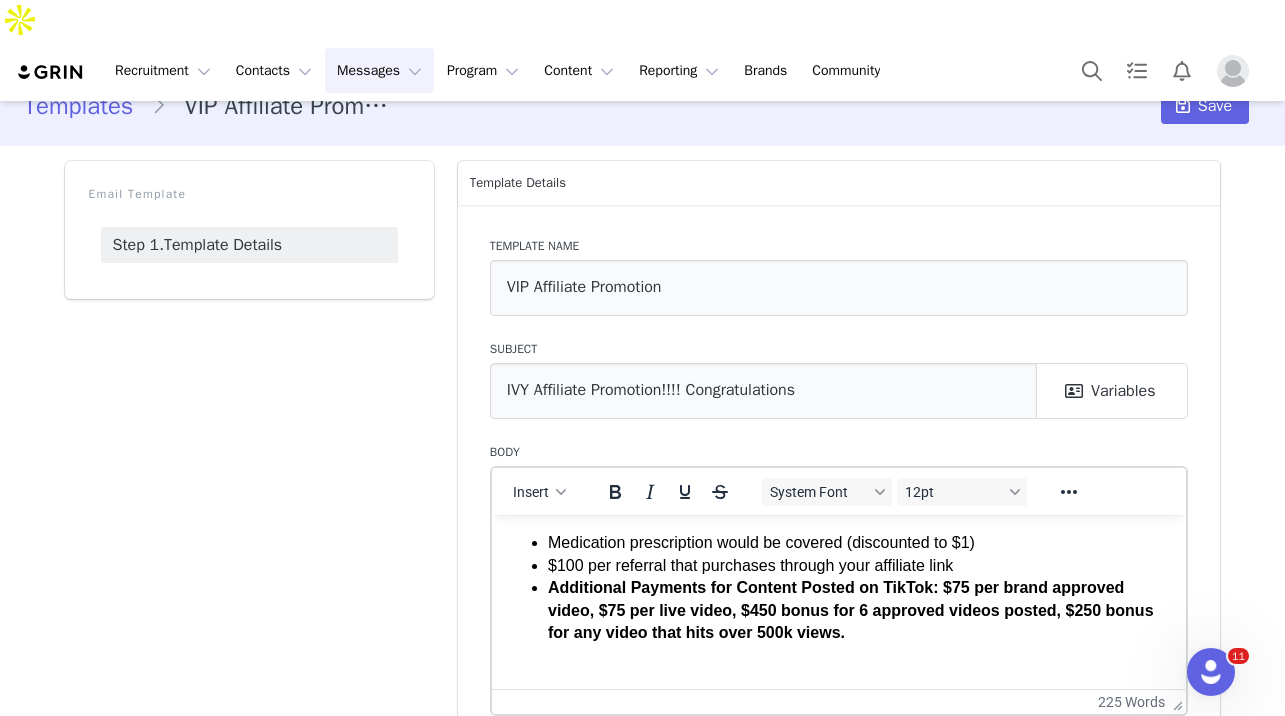 scroll, scrollTop: 197, scrollLeft: 0, axis: vertical 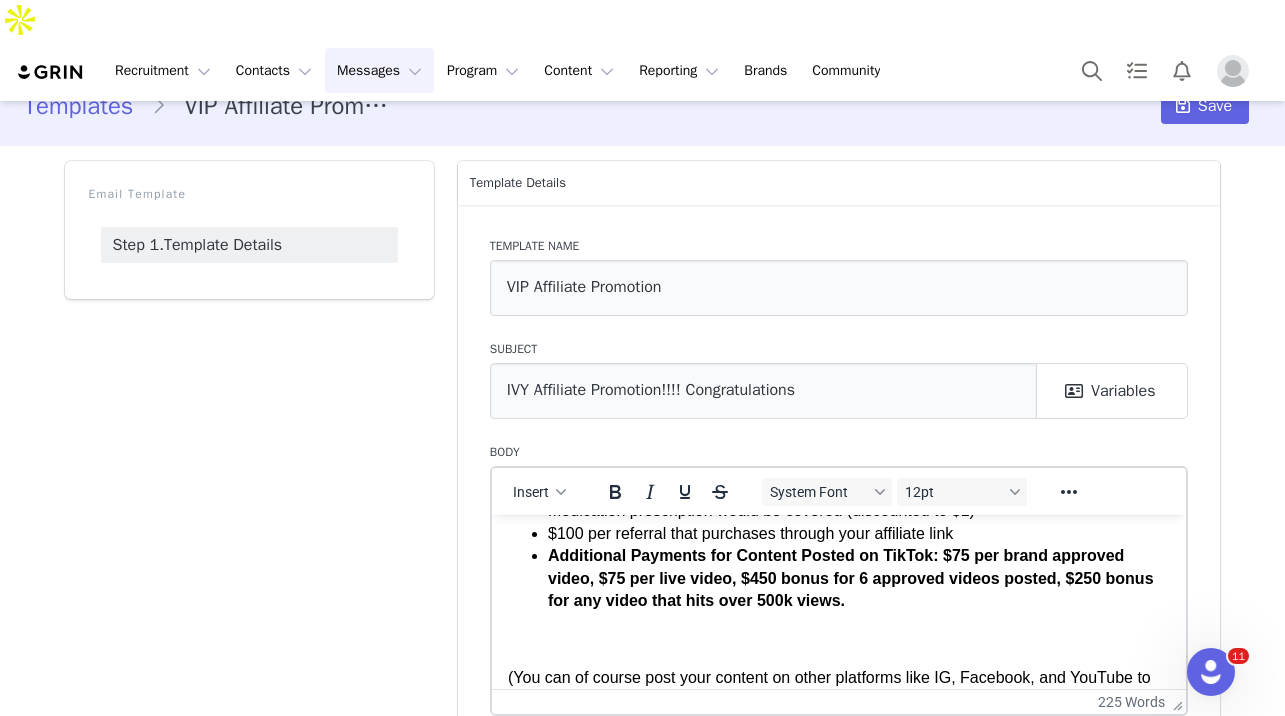 click at bounding box center [838, 638] 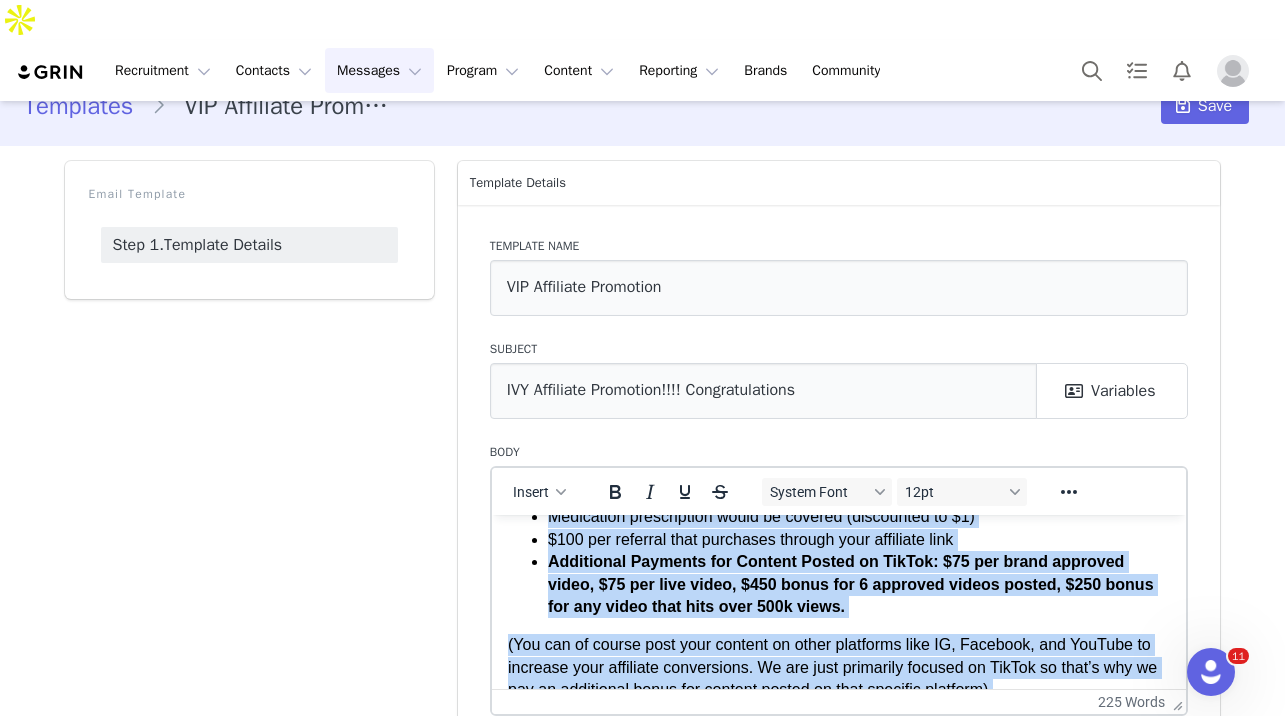 scroll, scrollTop: 0, scrollLeft: 0, axis: both 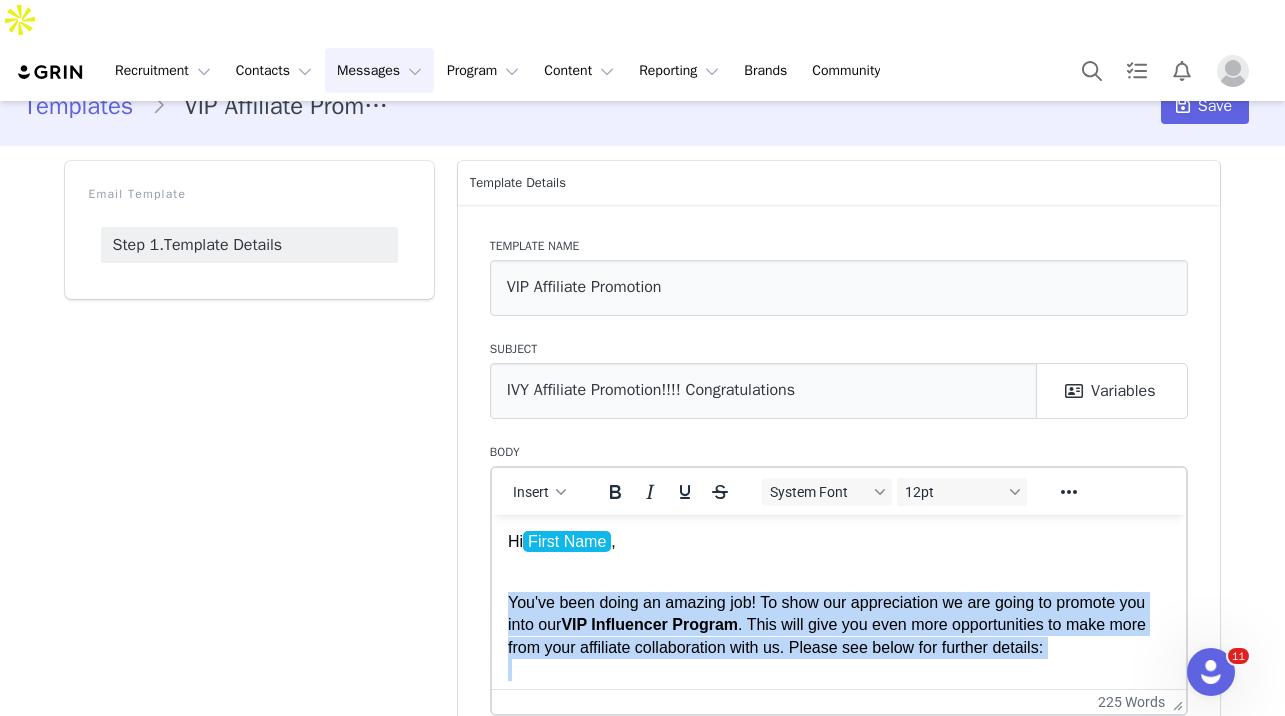 drag, startPoint x: 772, startPoint y: 641, endPoint x: 507, endPoint y: 596, distance: 268.7936 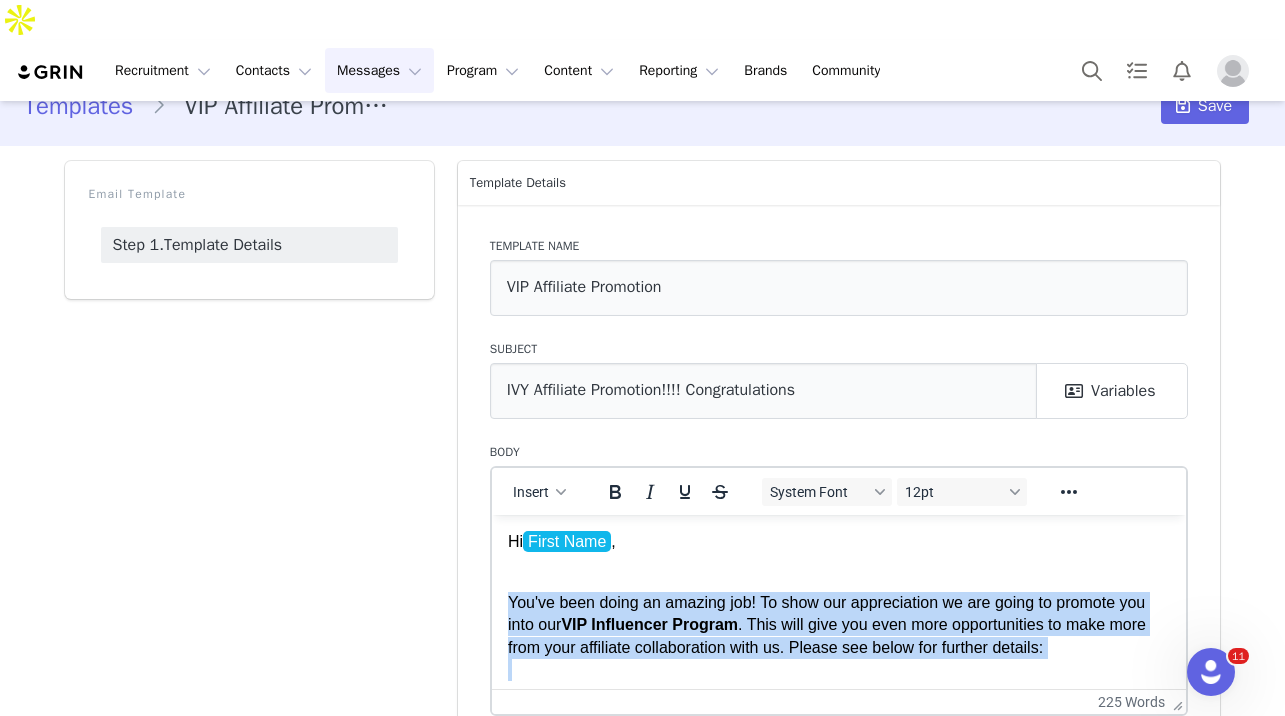 click on "You've been doing an amazing job! To show our appreciation we are going to promote you into our  VIP Influencer Program . This will give you even more opportunities to make more from your affiliate collaboration with us. Please see below for further details: Medication prescription would be covered (discounted to $1) $100 per referral that purchases through your affiliate link Additional Payments for Content Posted on TikTok: $75 per brand approved video, $75 per live video, $450 bonus for 6 approved videos posted, $250 bonus for any video that hits over 500k views. (You can of course post your content on other platforms like IG, Facebook, and YouTube to increase your affiliate conversions. We are just primarily focused on TikTok so that’s why we pay an additional bonus for content posted on that specific platform) Plus Bonuses: $1000 bonus for every 100 people that purchase through your affiliate link $500 bonus if you refer another influencer and they generate at least 10 referrals W:   www.ivyrx.com" at bounding box center (838, 953) 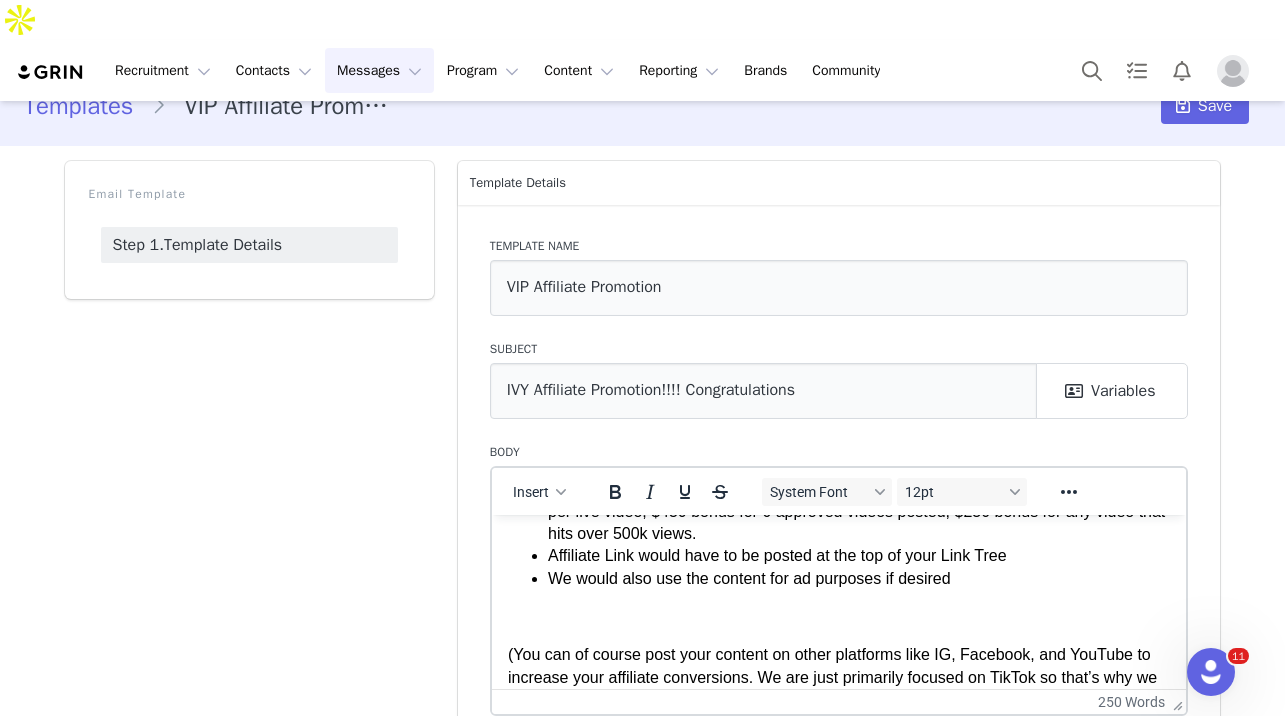 scroll, scrollTop: 265, scrollLeft: 0, axis: vertical 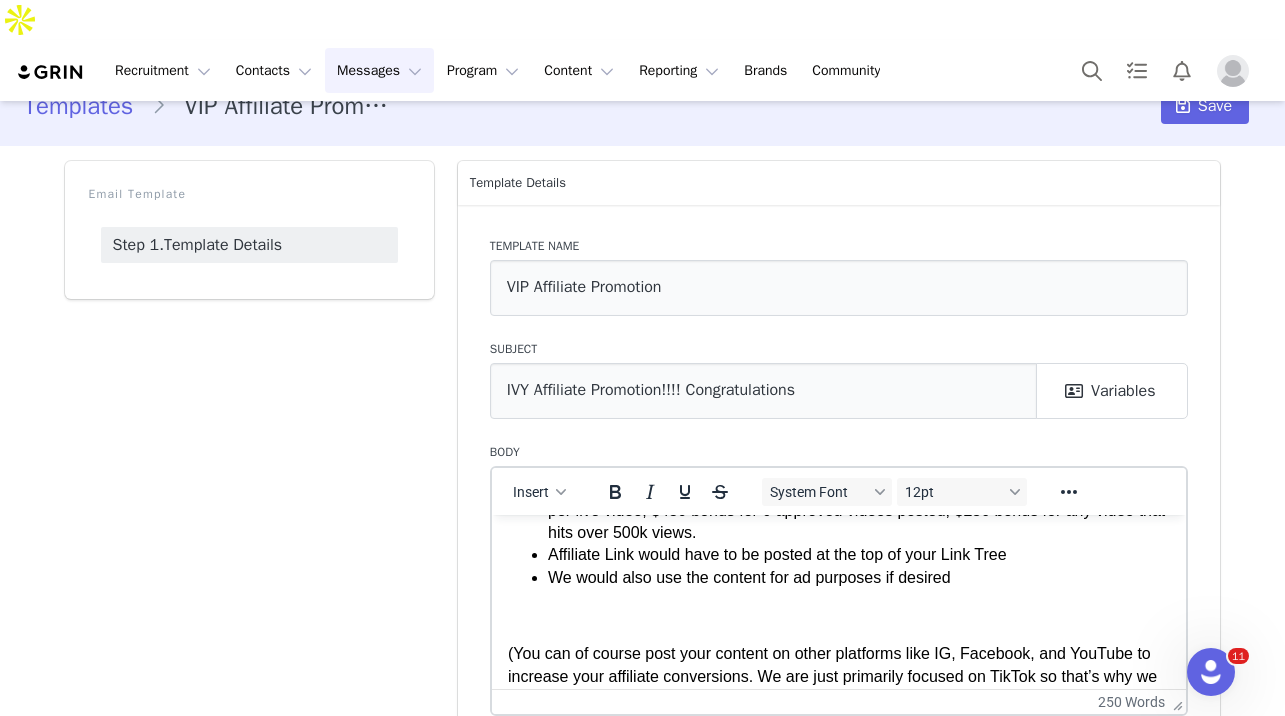click at bounding box center [838, 615] 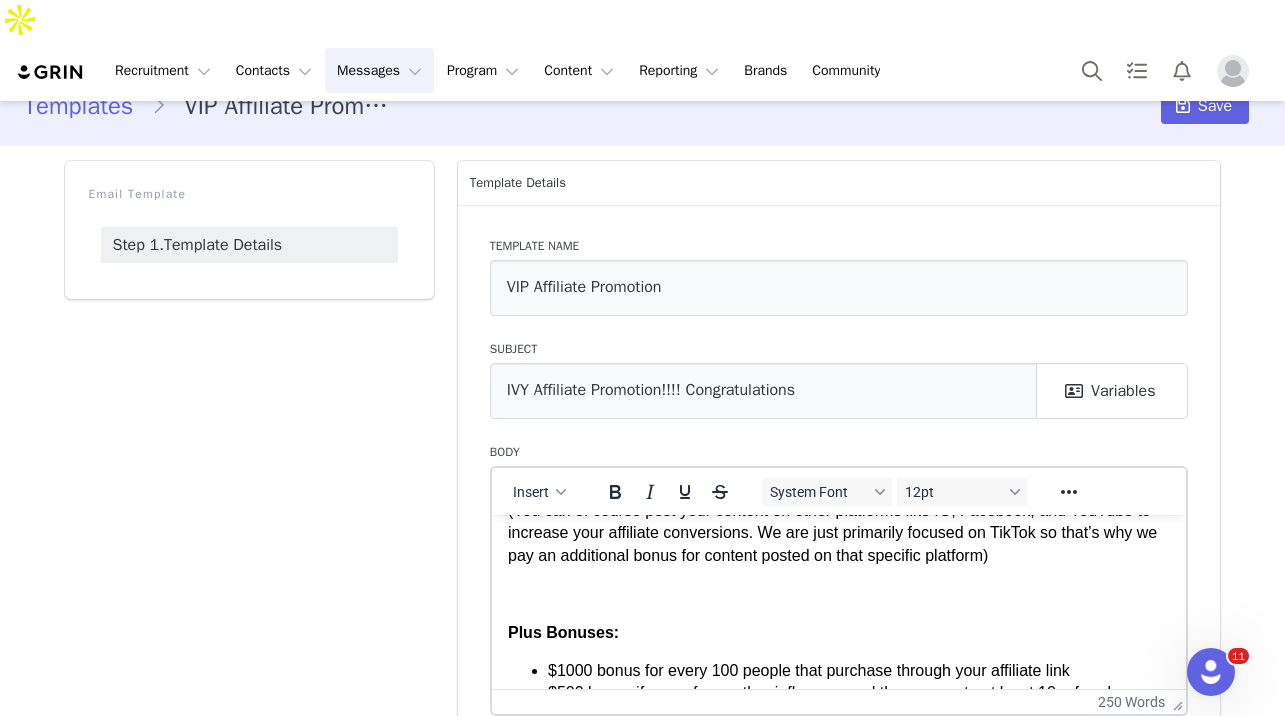 scroll, scrollTop: 373, scrollLeft: 0, axis: vertical 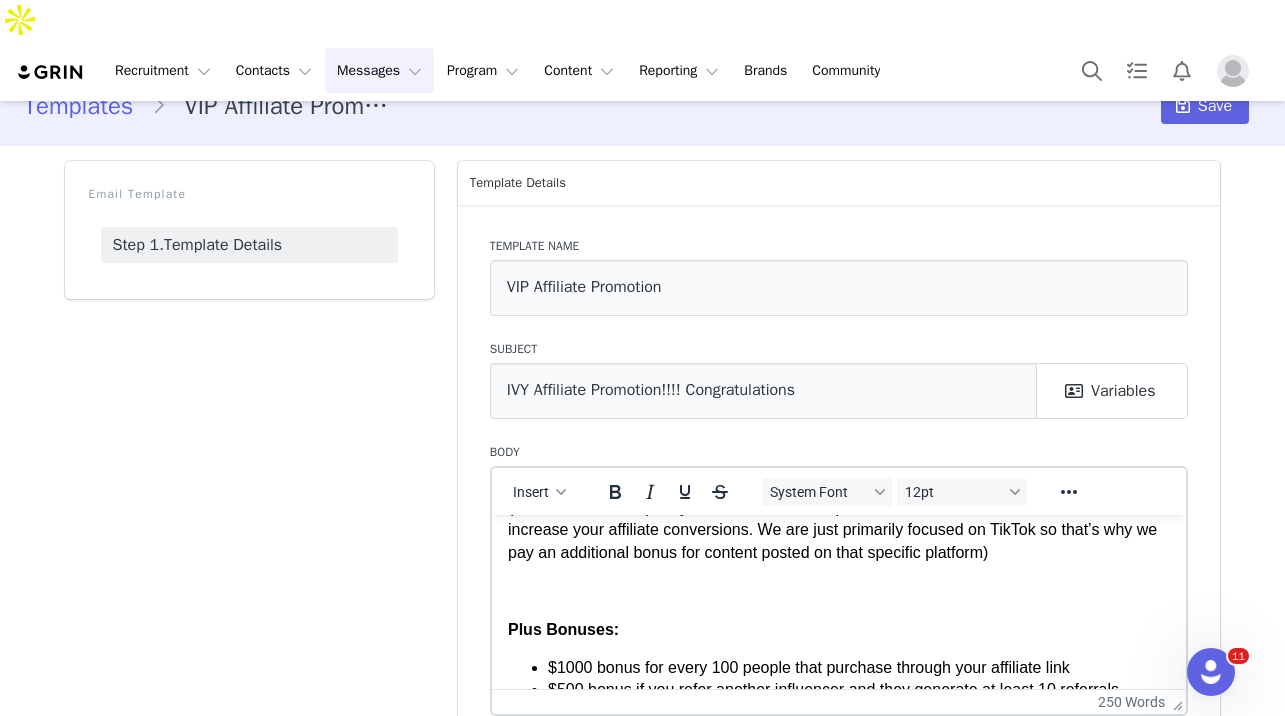 click at bounding box center (838, 590) 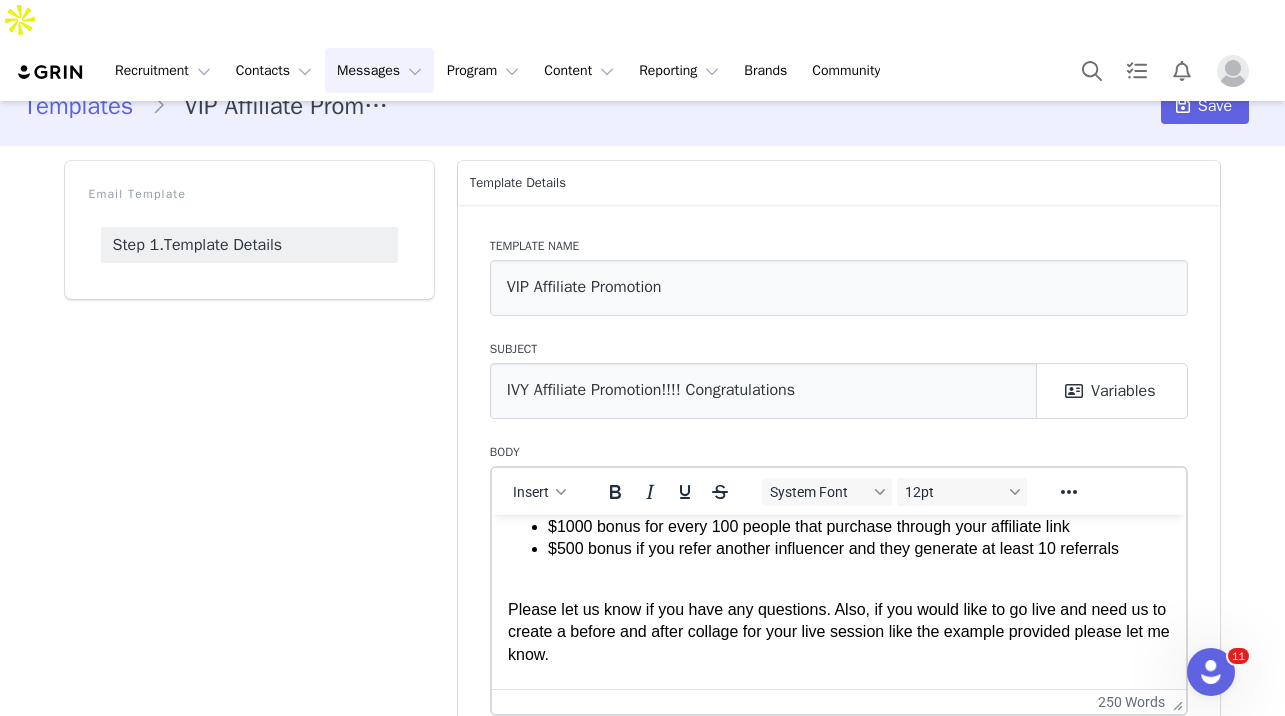 scroll, scrollTop: 312, scrollLeft: 0, axis: vertical 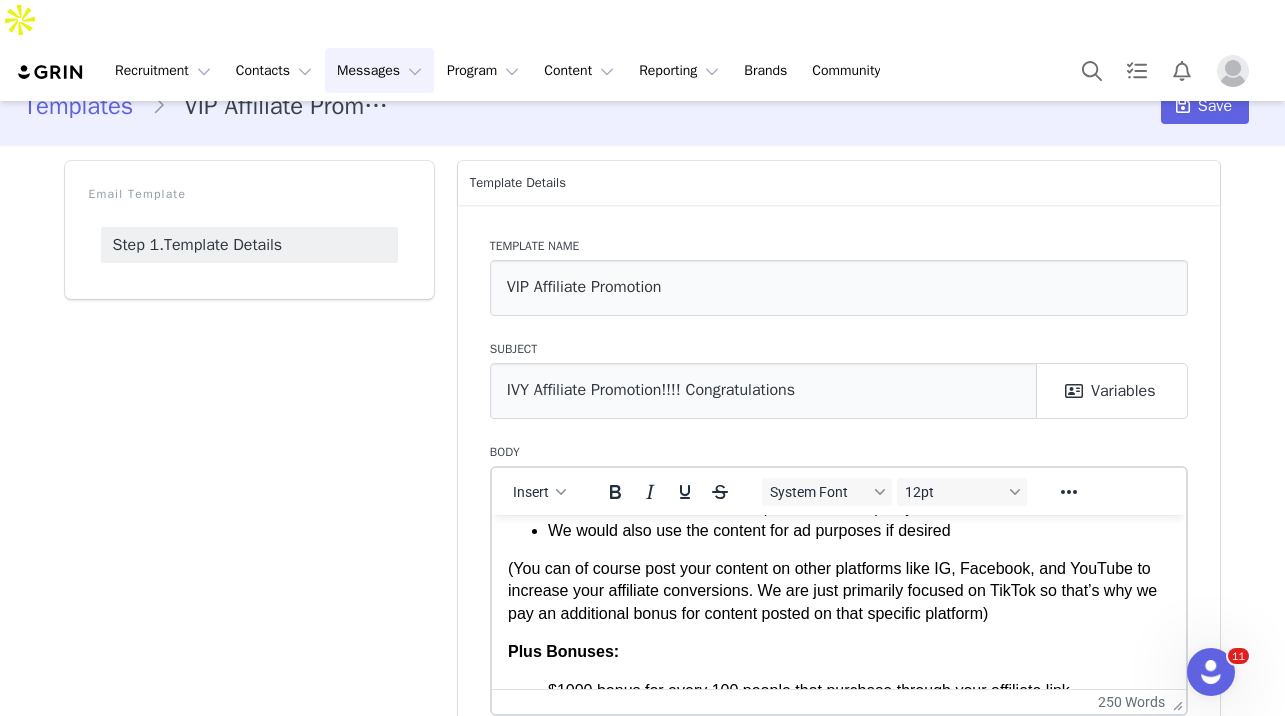 click on "(You can of course post your content on other platforms like IG, Facebook, and YouTube to increase your affiliate conversions. We are just primarily focused on TikTok so that’s why we pay an additional bonus for content posted on that specific platform)" at bounding box center [838, 590] 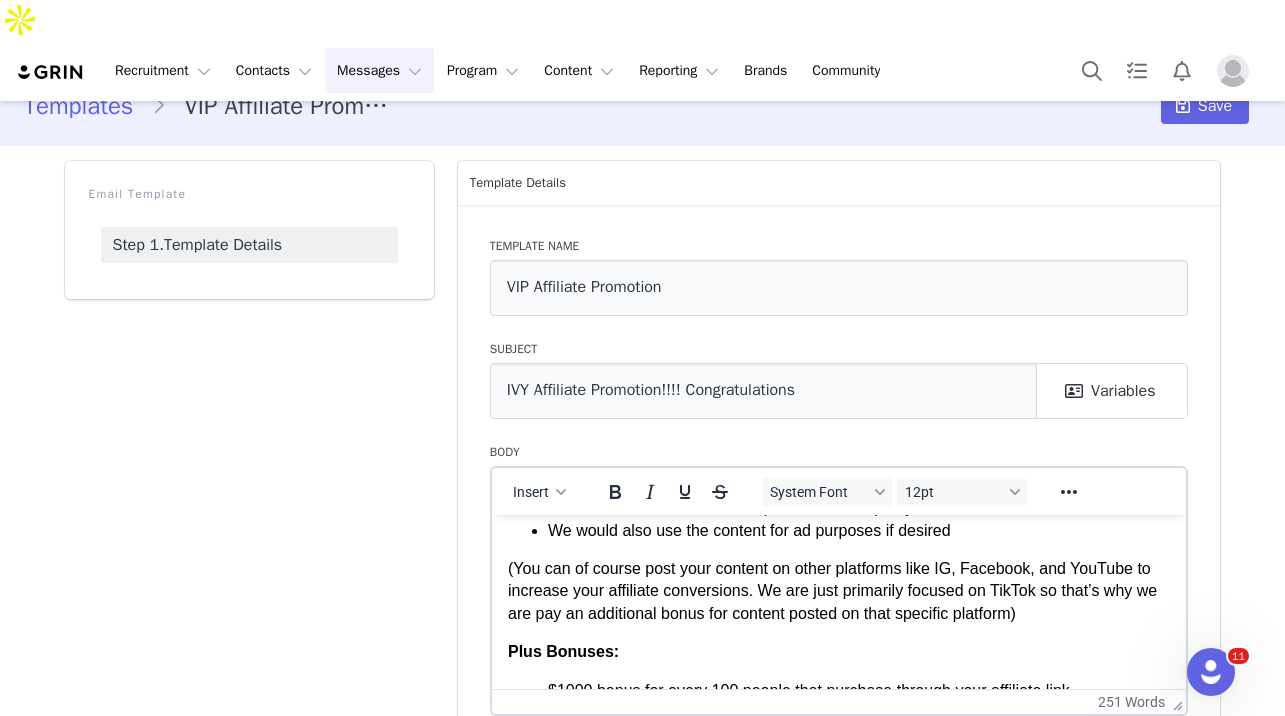 click on "(You can of course post your content on other platforms like IG, Facebook, and YouTube to increase your affiliate conversions. We are just primarily focused on TikTok so that’s why we are pay an additional bonus for content posted on that specific platform)" at bounding box center [838, 590] 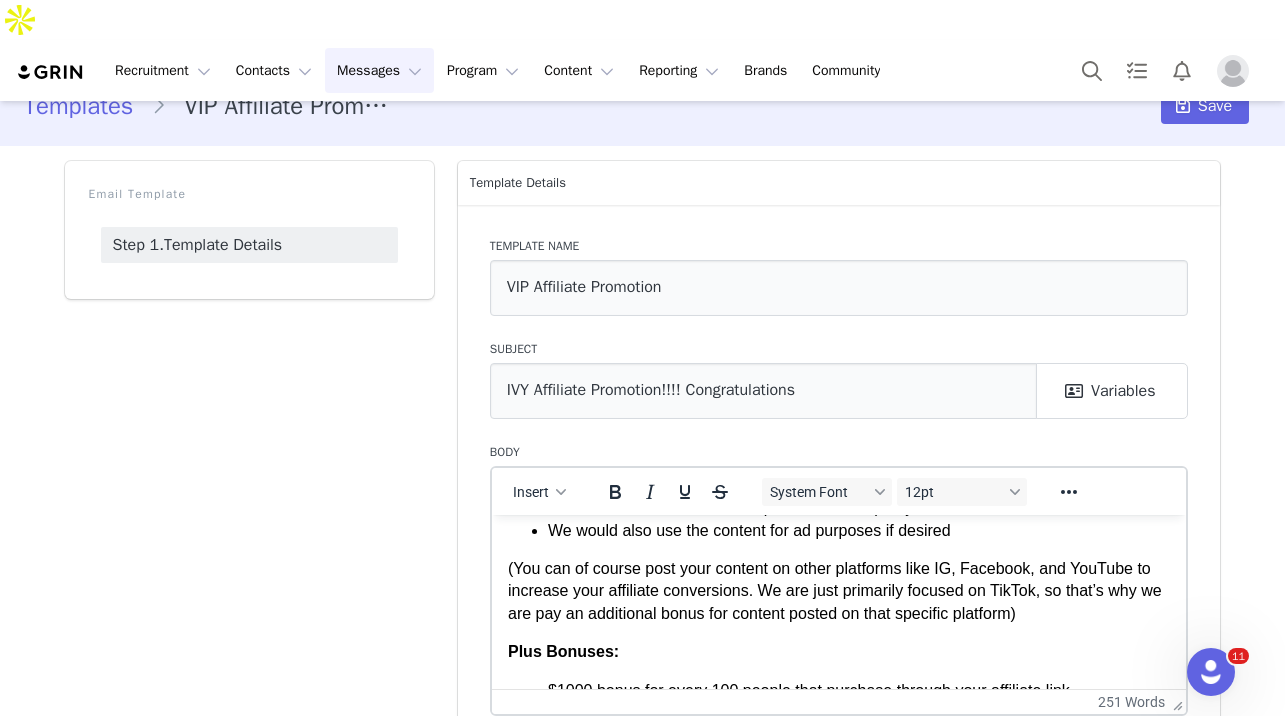 click on "(You can of course post your content on other platforms like IG, Facebook, and YouTube to increase your affiliate conversions. We are just primarily focused on TikTok, so that’s why we are pay an additional bonus for content posted on that specific platform)" at bounding box center [838, 590] 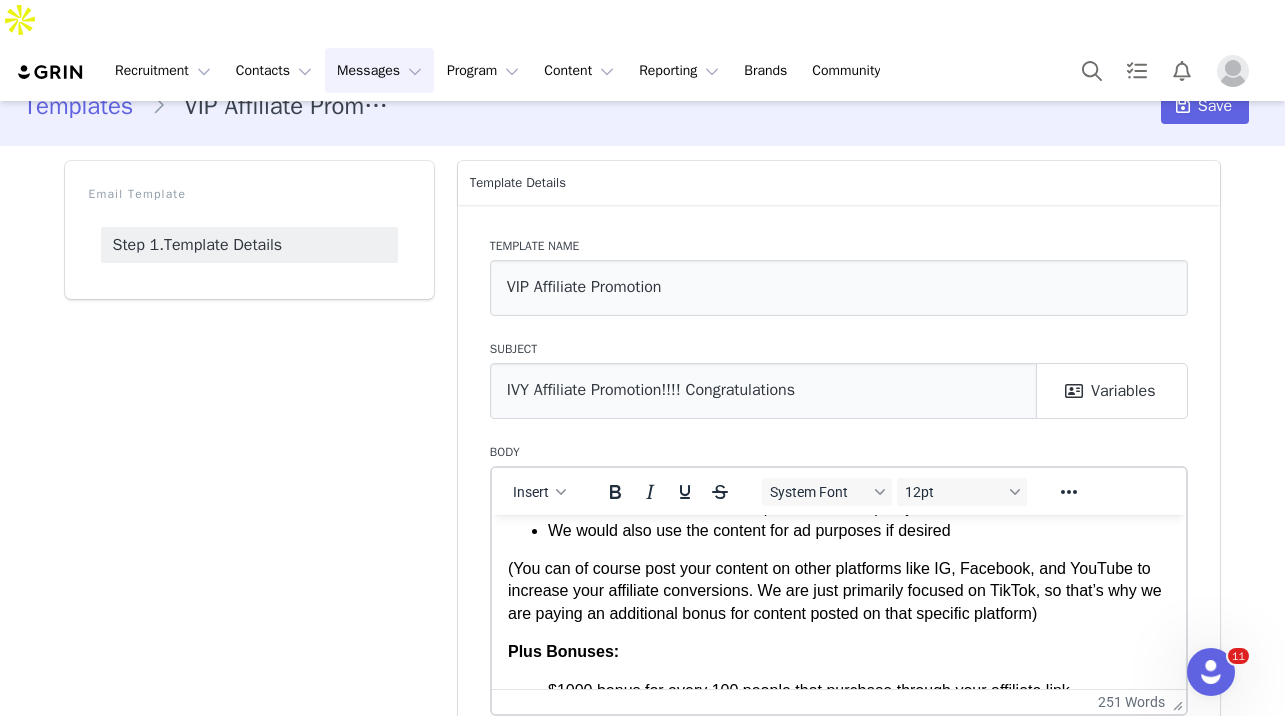 click on "(You can of course post your content on other platforms like IG, Facebook, and YouTube to increase your affiliate conversions. We are just primarily focused on TikTok, so that’s why we are paying an additional bonus for content posted on that specific platform)" at bounding box center [838, 590] 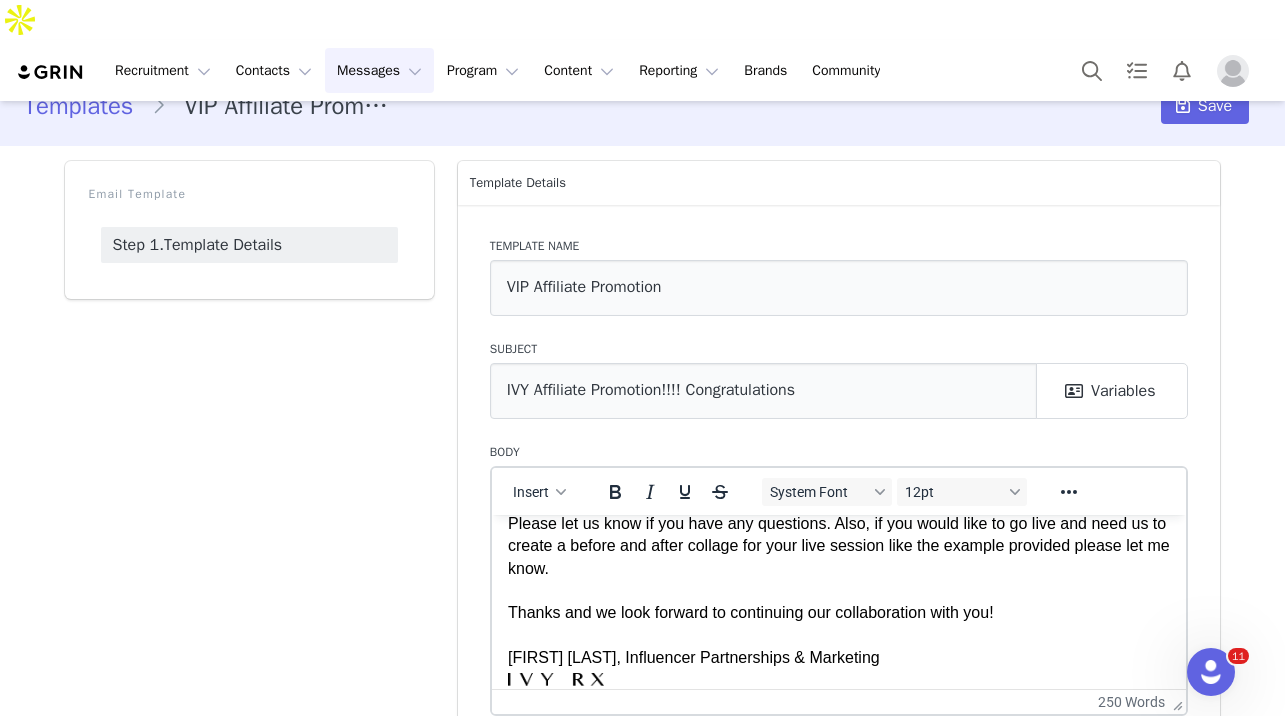 scroll, scrollTop: 565, scrollLeft: 0, axis: vertical 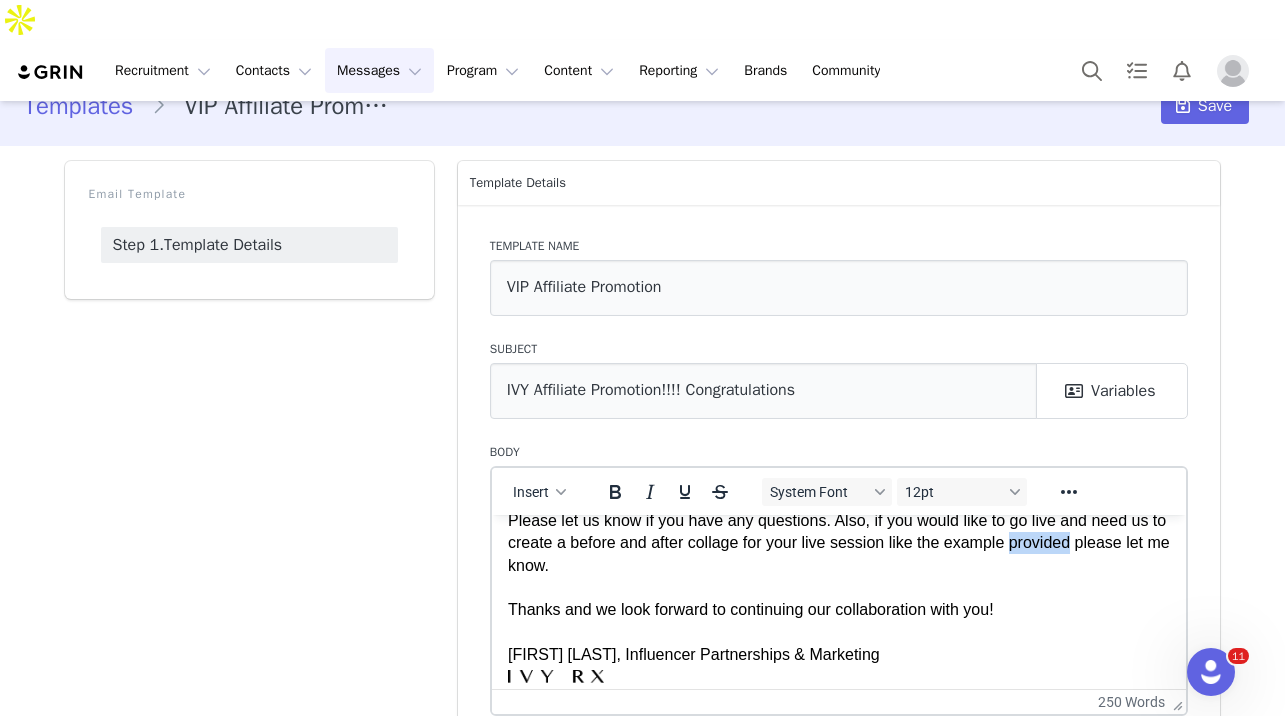 drag, startPoint x: 1097, startPoint y: 543, endPoint x: 1034, endPoint y: 547, distance: 63.126858 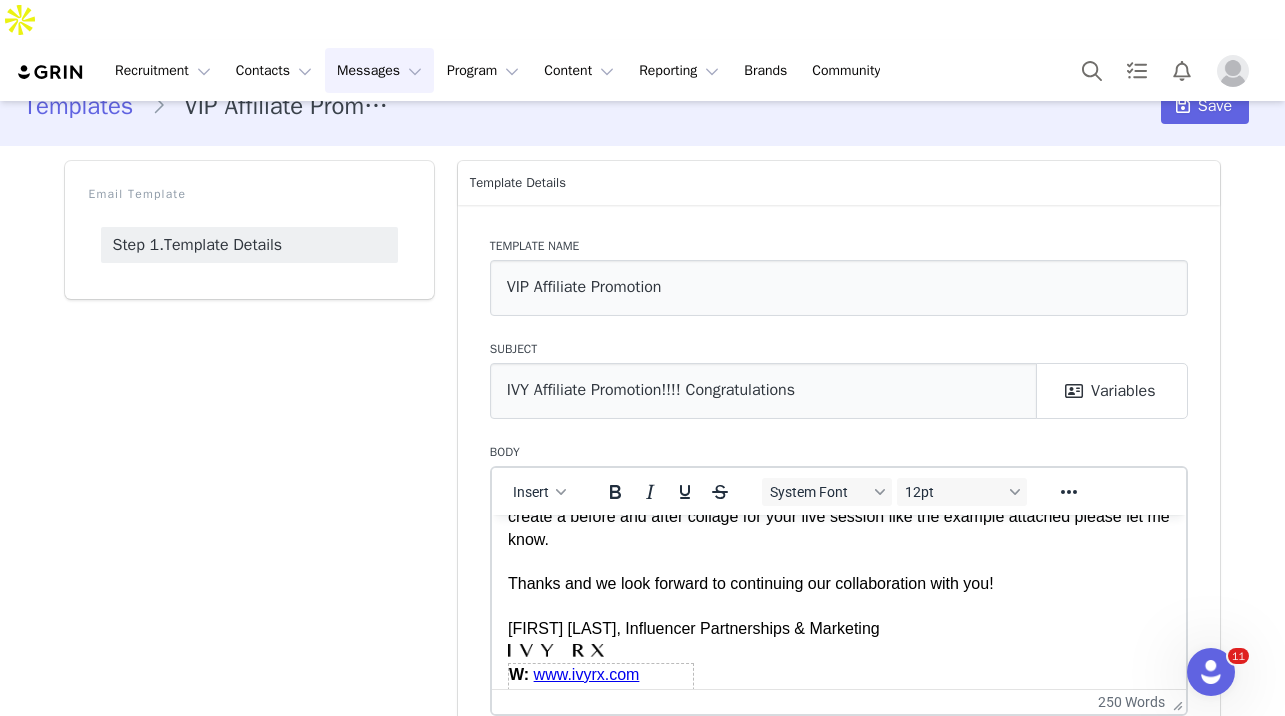 scroll, scrollTop: 673, scrollLeft: 0, axis: vertical 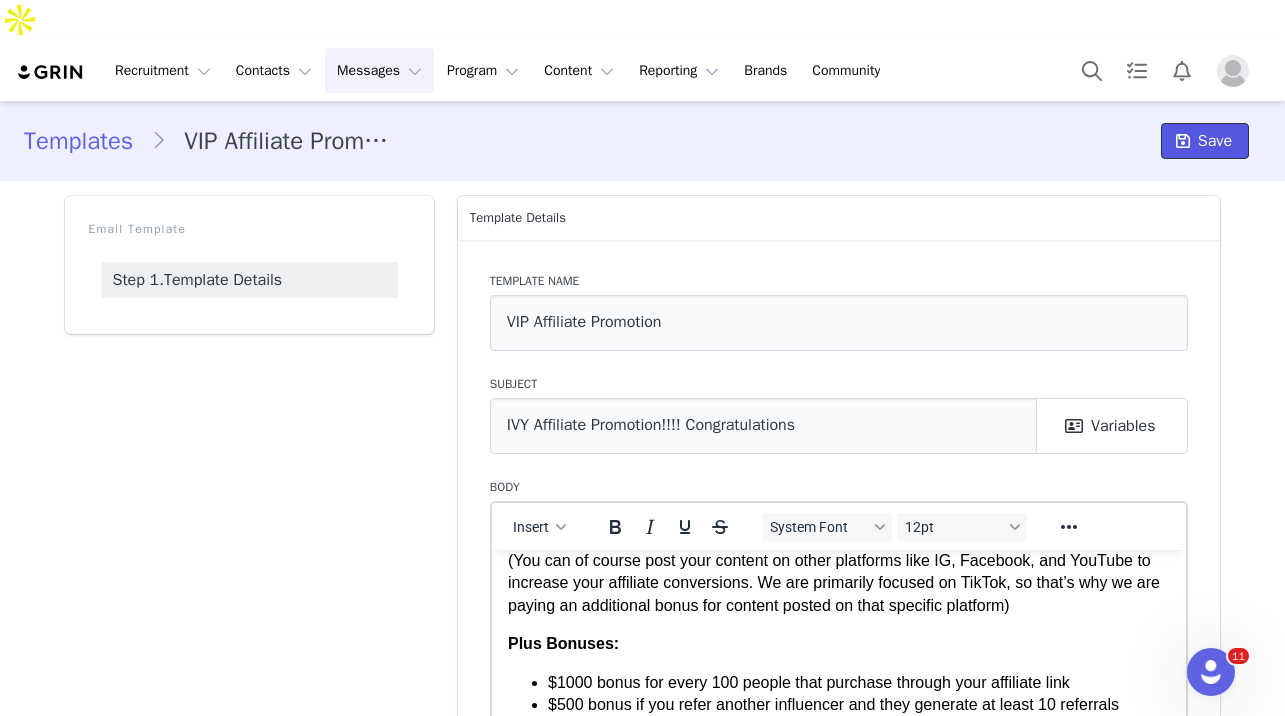 click on "Save" at bounding box center [1215, 141] 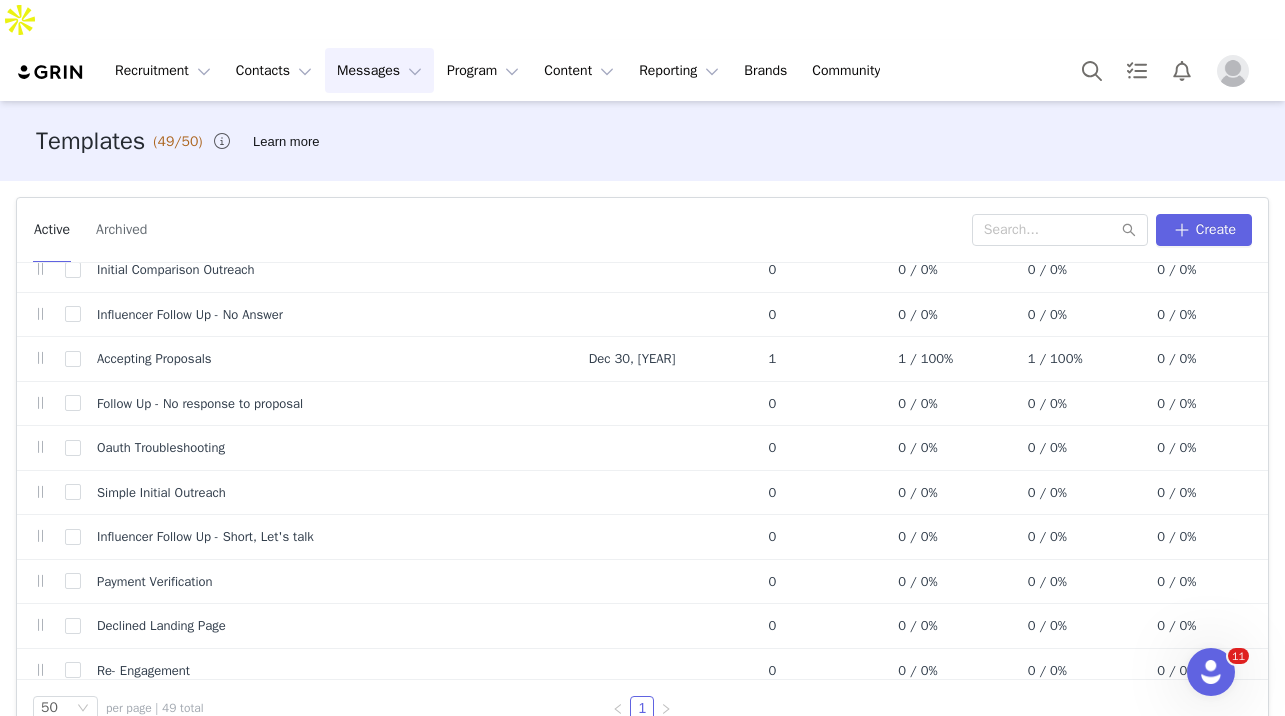 scroll, scrollTop: 0, scrollLeft: 0, axis: both 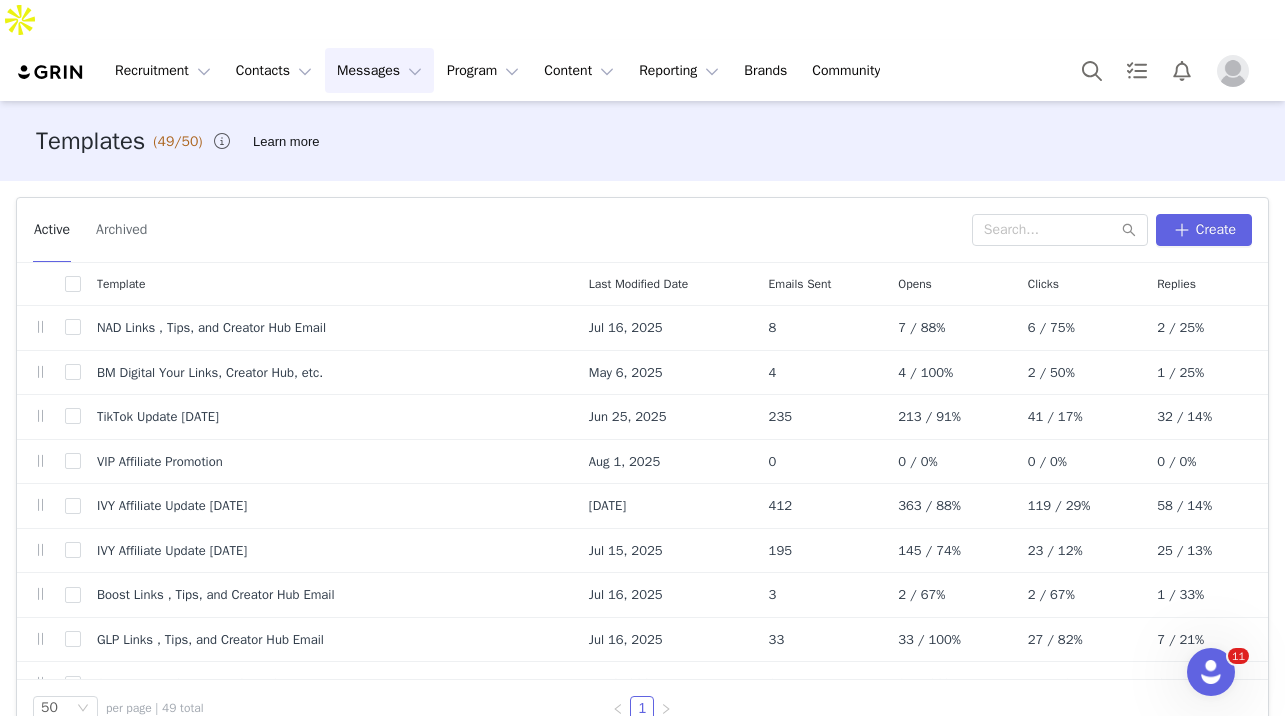 click on "Last Modified Date" at bounding box center [638, 284] 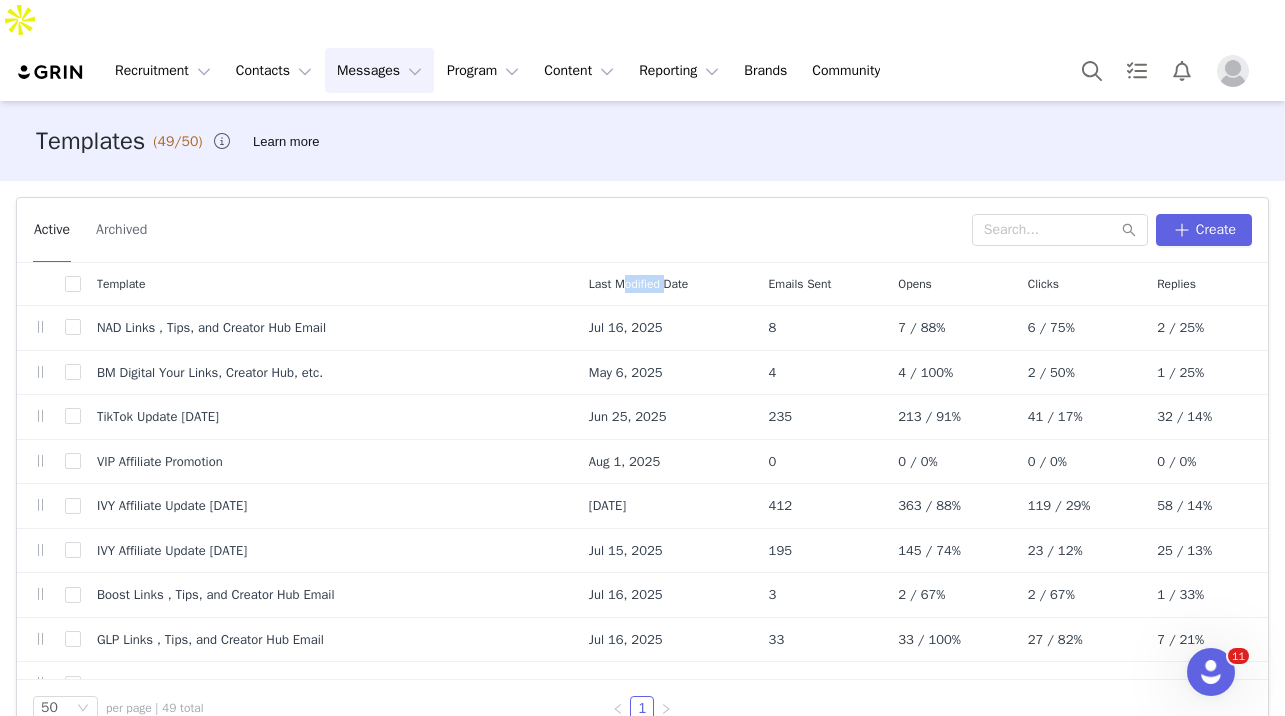 click on "Last Modified Date" at bounding box center [638, 284] 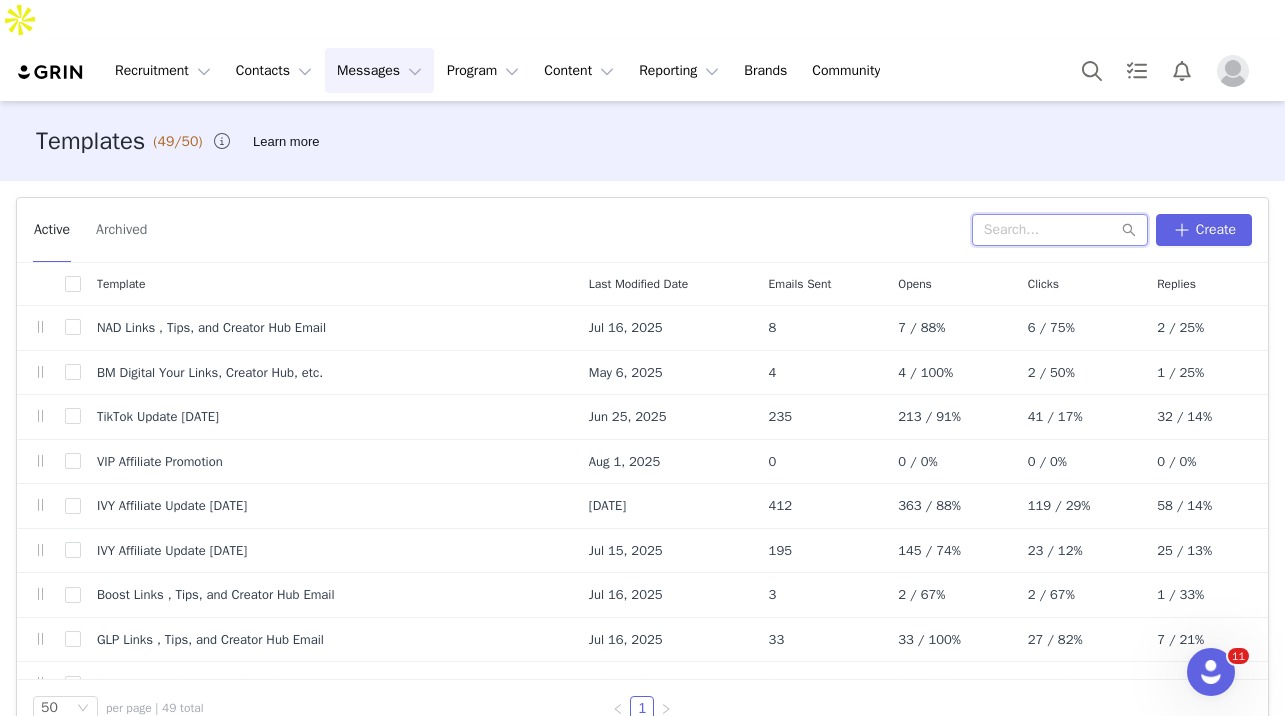 click at bounding box center (1060, 230) 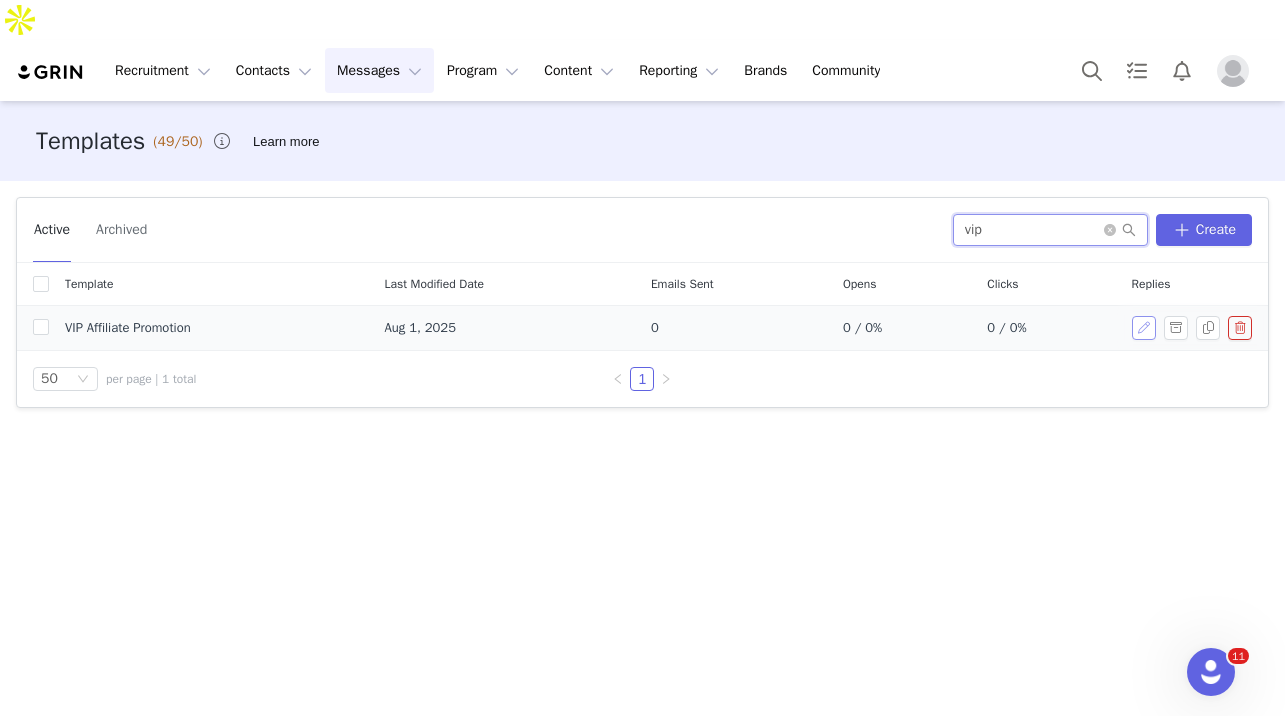 type on "vip" 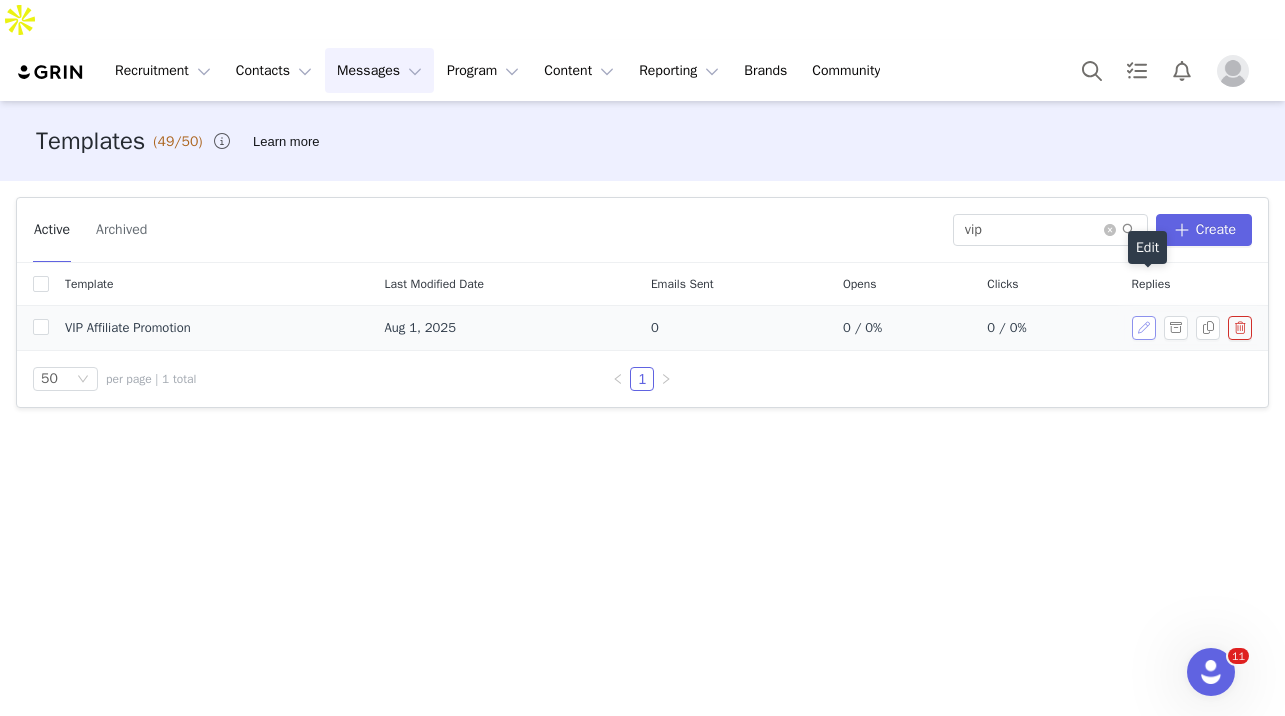 click at bounding box center [1144, 328] 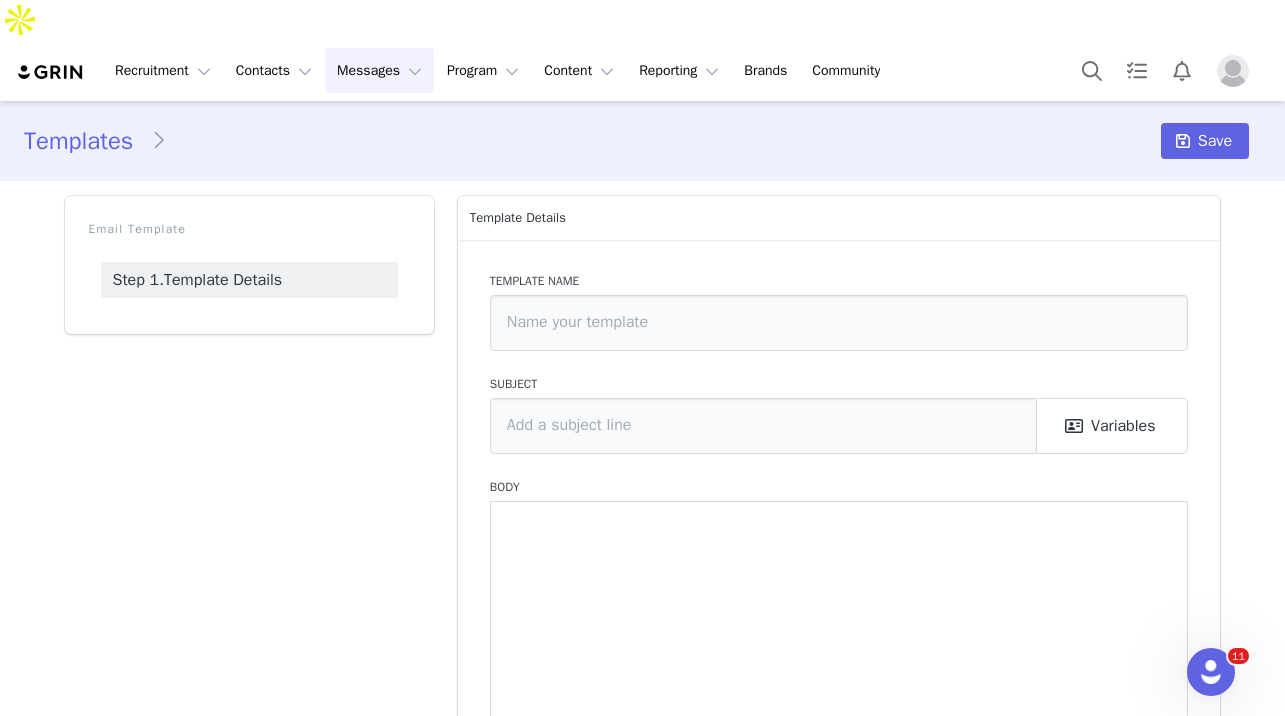 type on "VIP Affiliate Promotion" 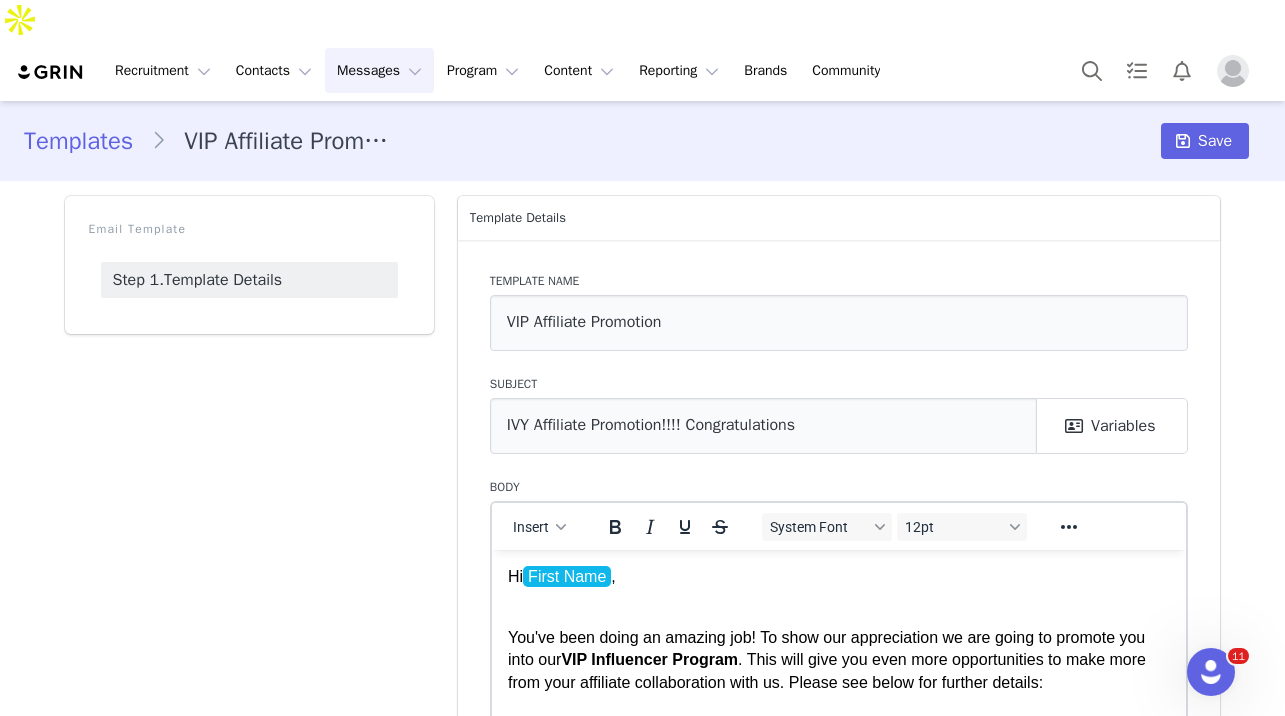scroll, scrollTop: 0, scrollLeft: 0, axis: both 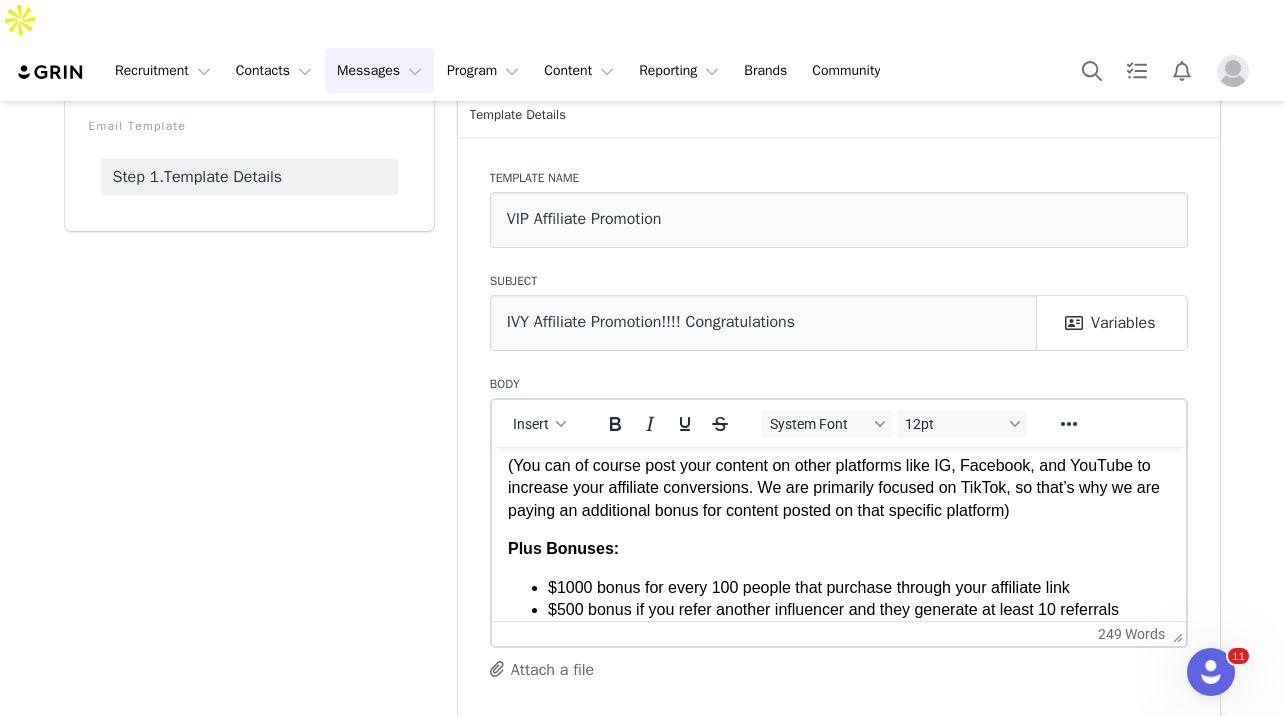 click on "Attach a file" at bounding box center (542, 669) 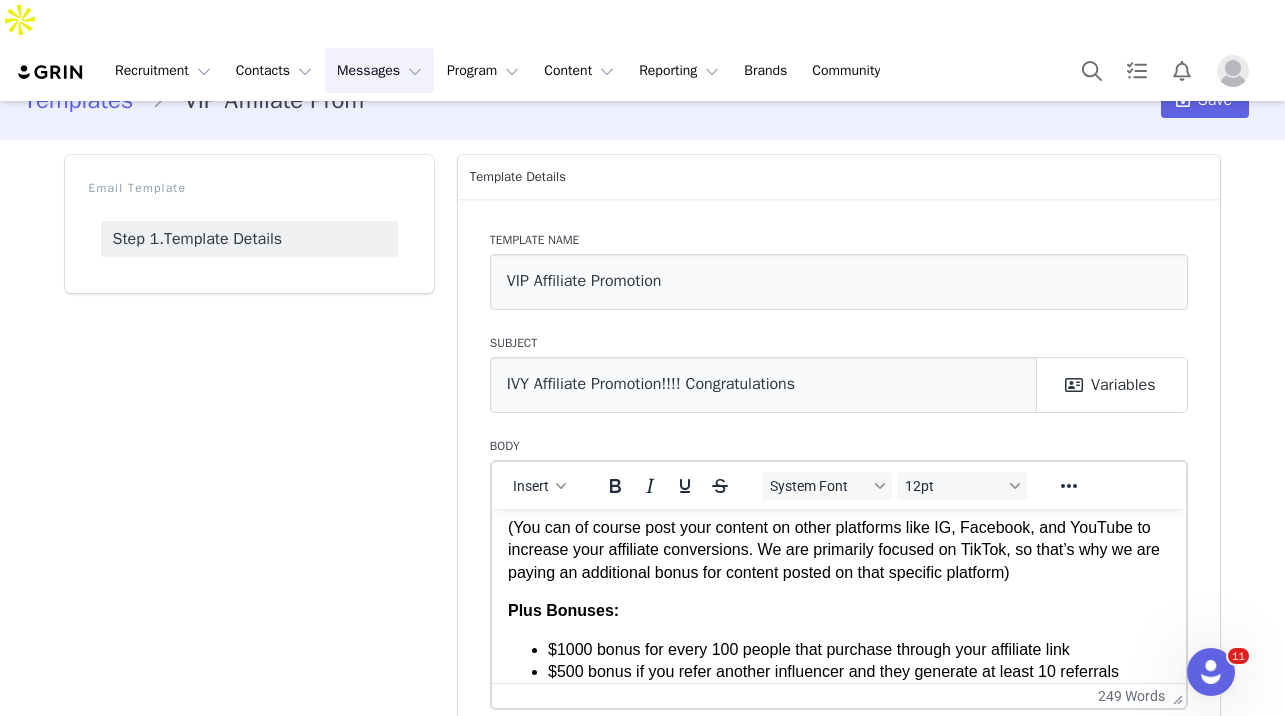 scroll, scrollTop: 0, scrollLeft: 0, axis: both 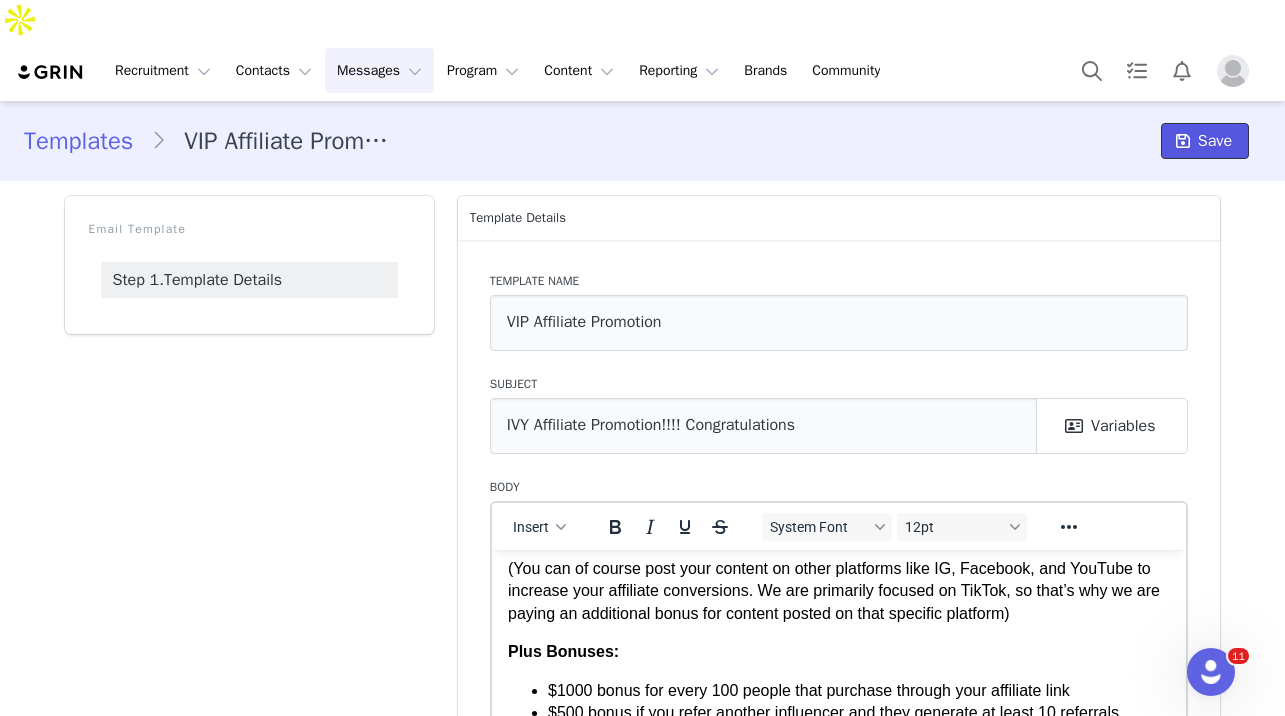 click at bounding box center [1183, 141] 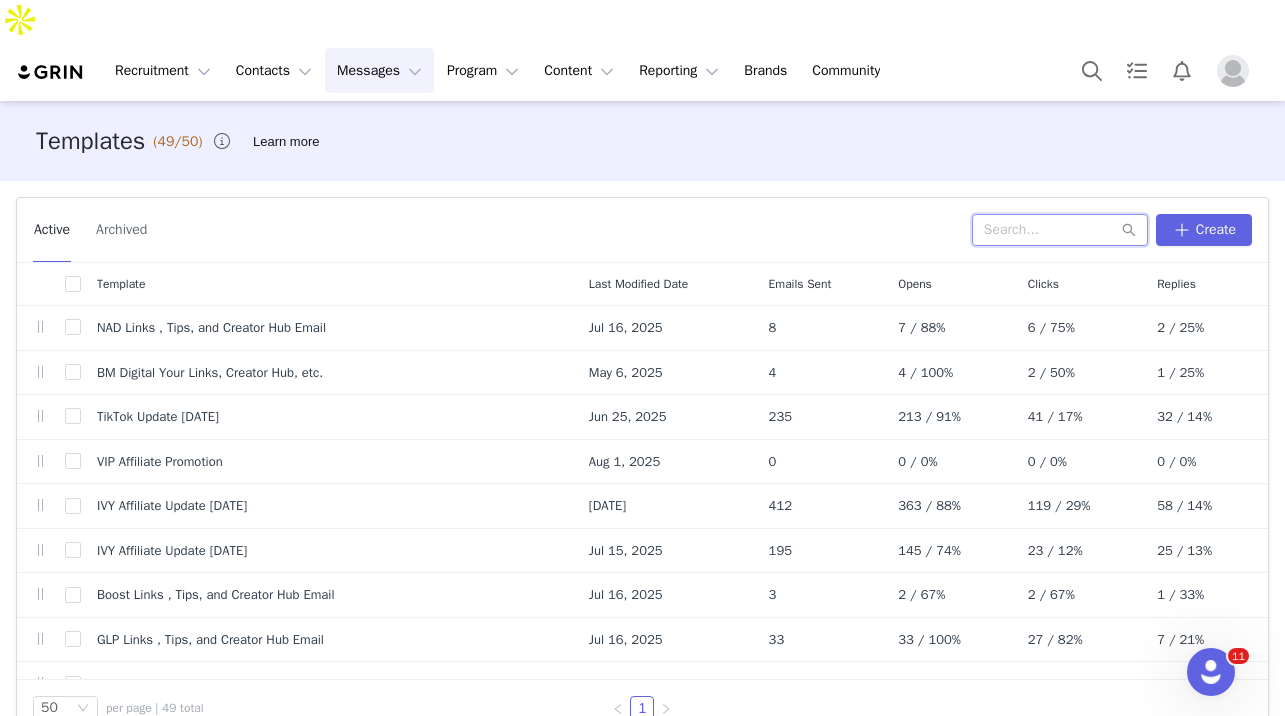 click at bounding box center (1060, 230) 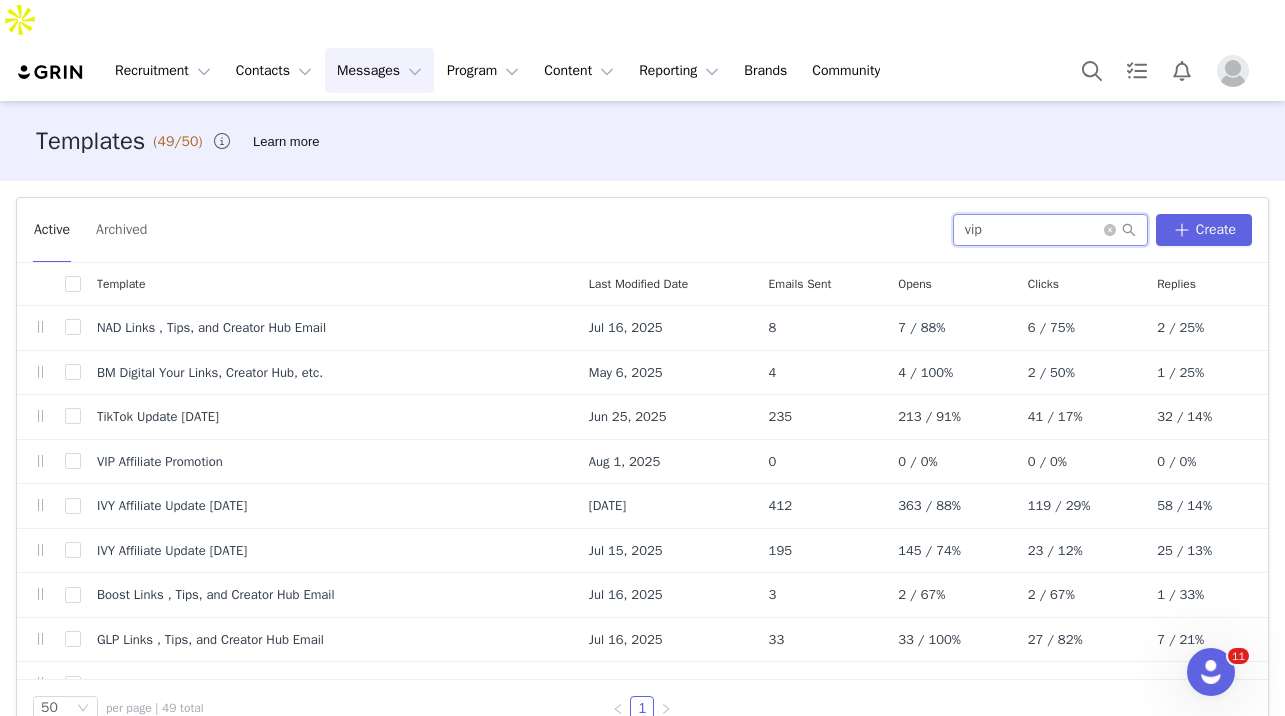 type on "vip" 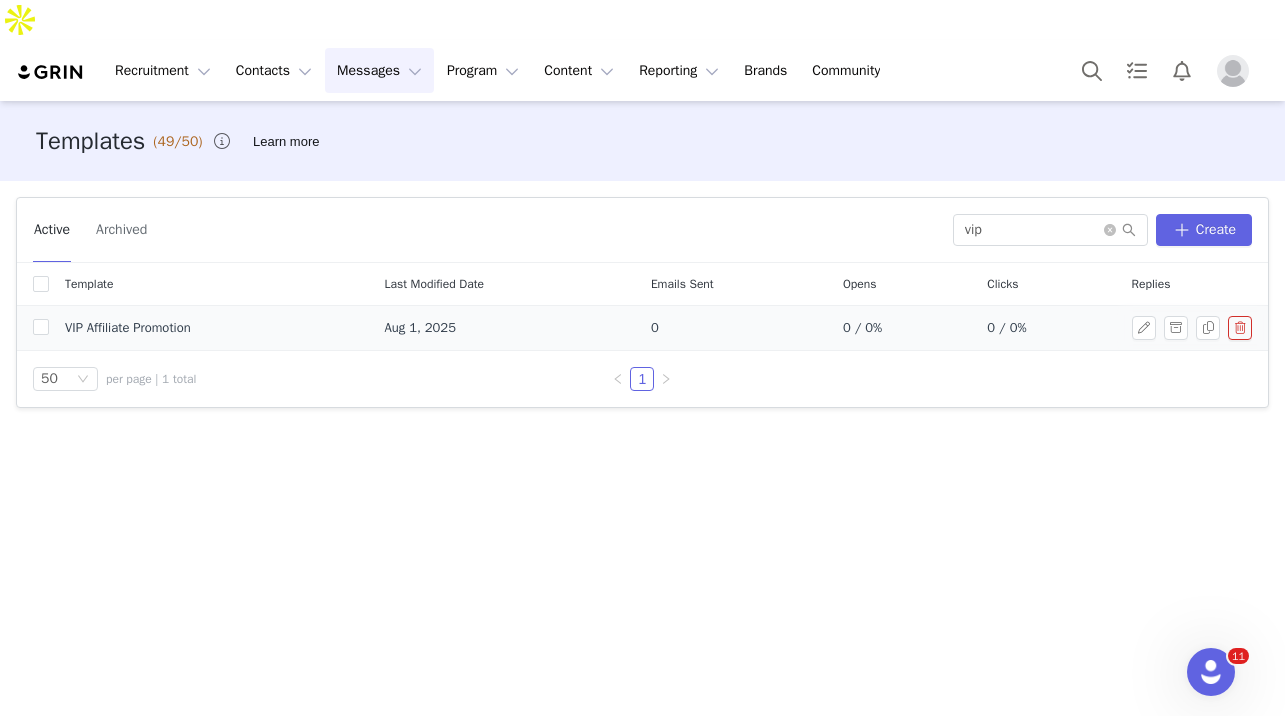 click on "VIP Affiliate Promotion" at bounding box center (128, 328) 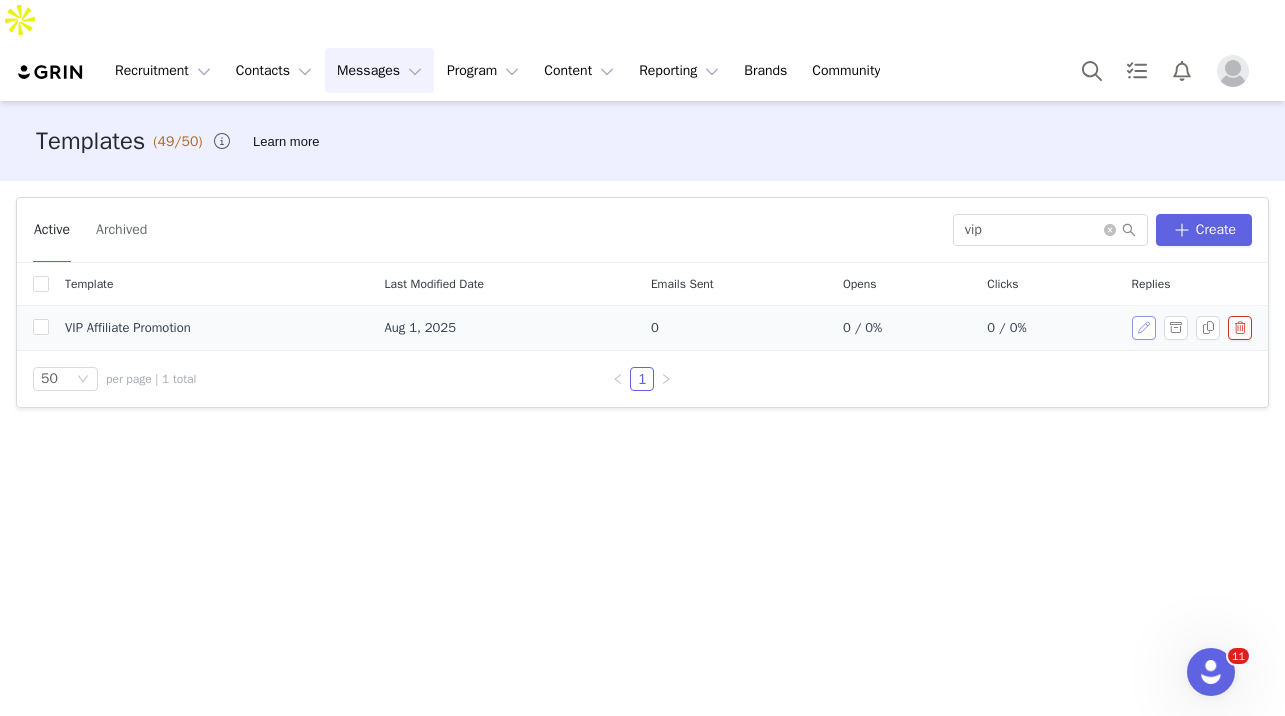click at bounding box center (1144, 328) 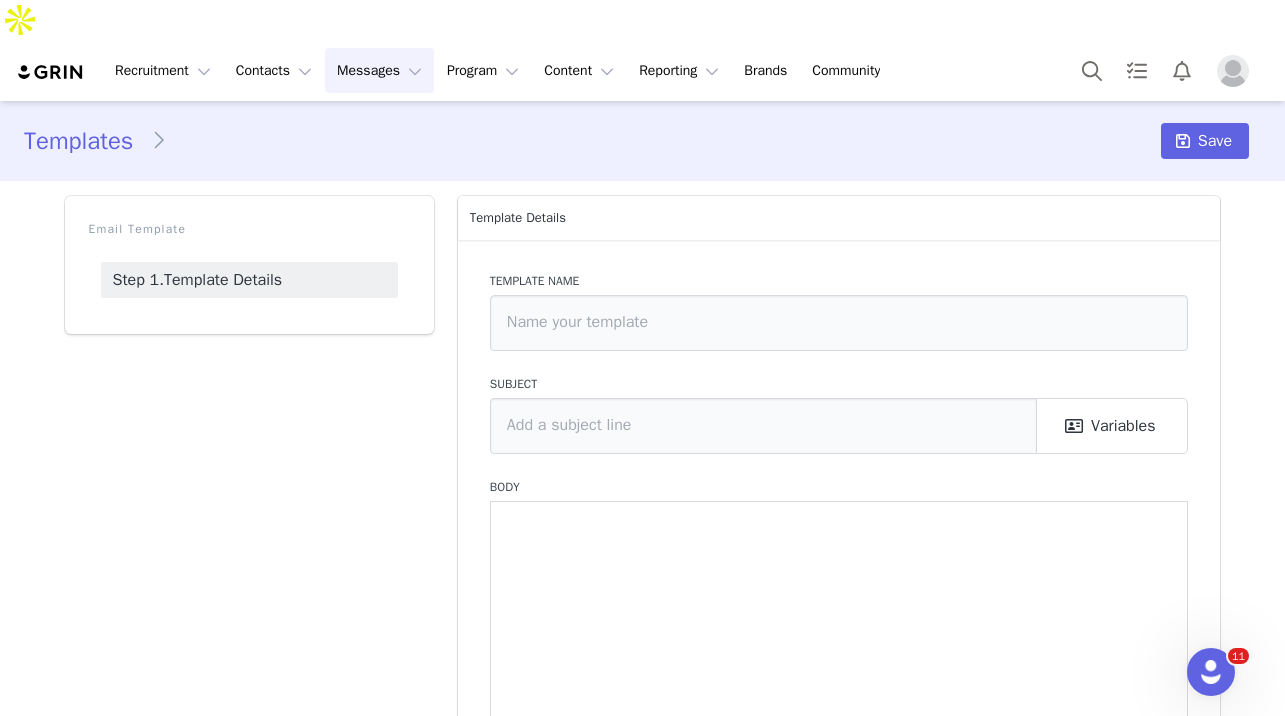 type on "VIP Affiliate Promotion" 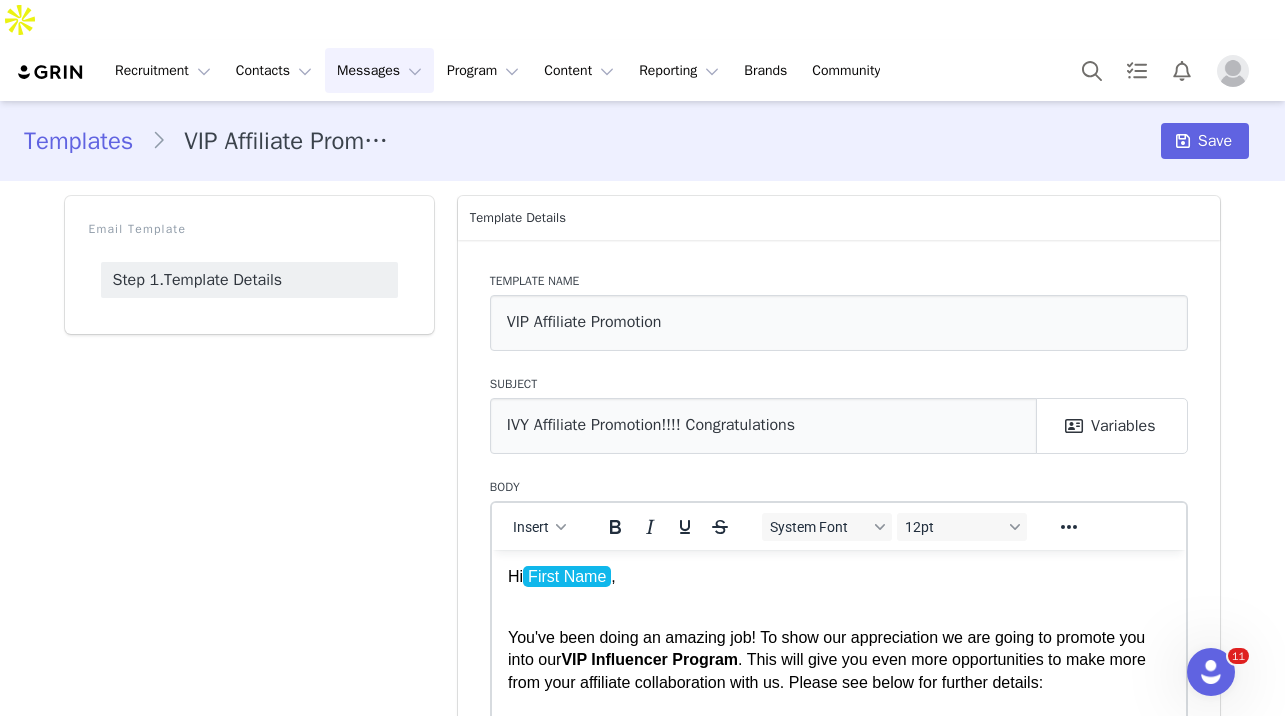 scroll, scrollTop: 0, scrollLeft: 0, axis: both 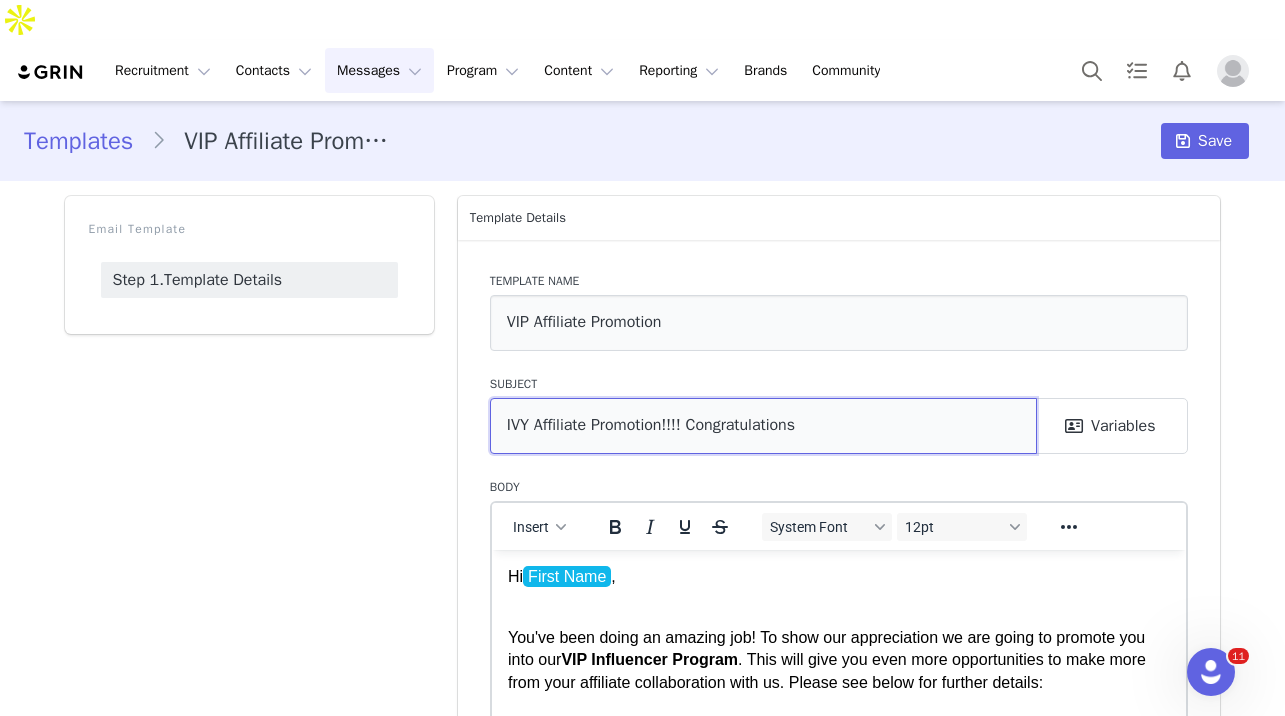 click on "IVY Affiliate Promotion!!!! Congratulations" at bounding box center [763, 426] 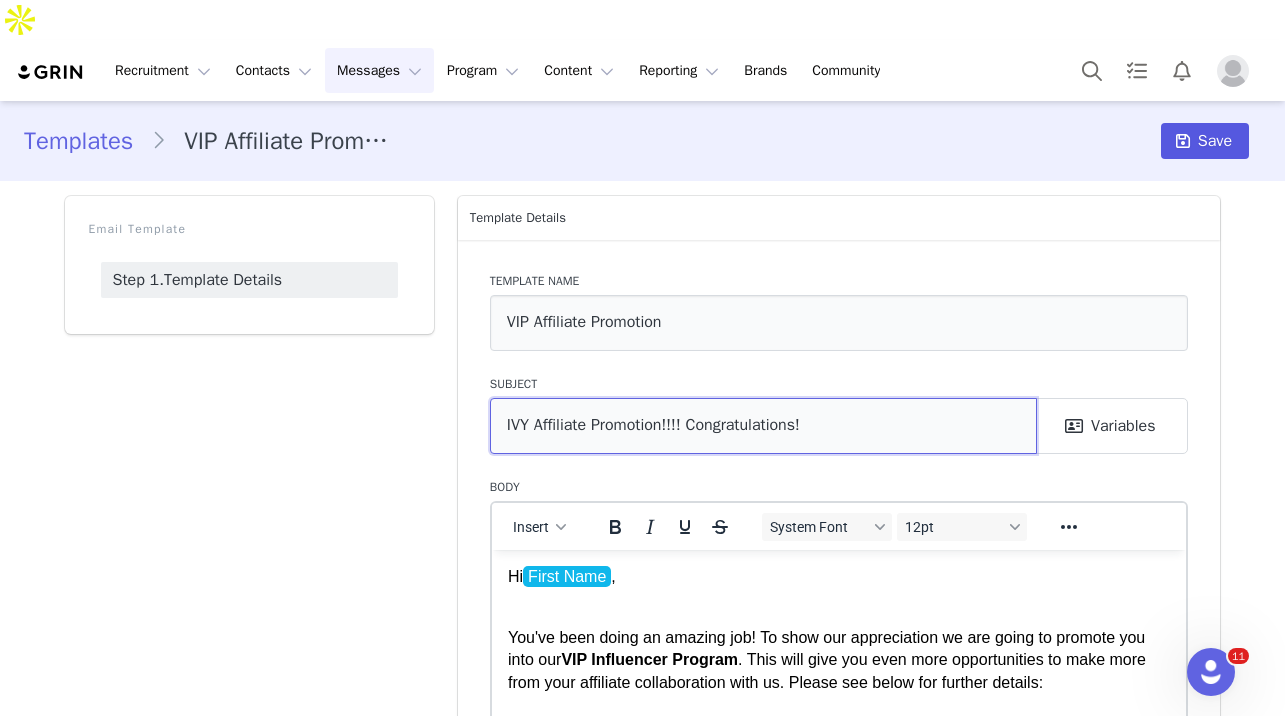 type on "IVY Affiliate Promotion!!!! Congratulations!" 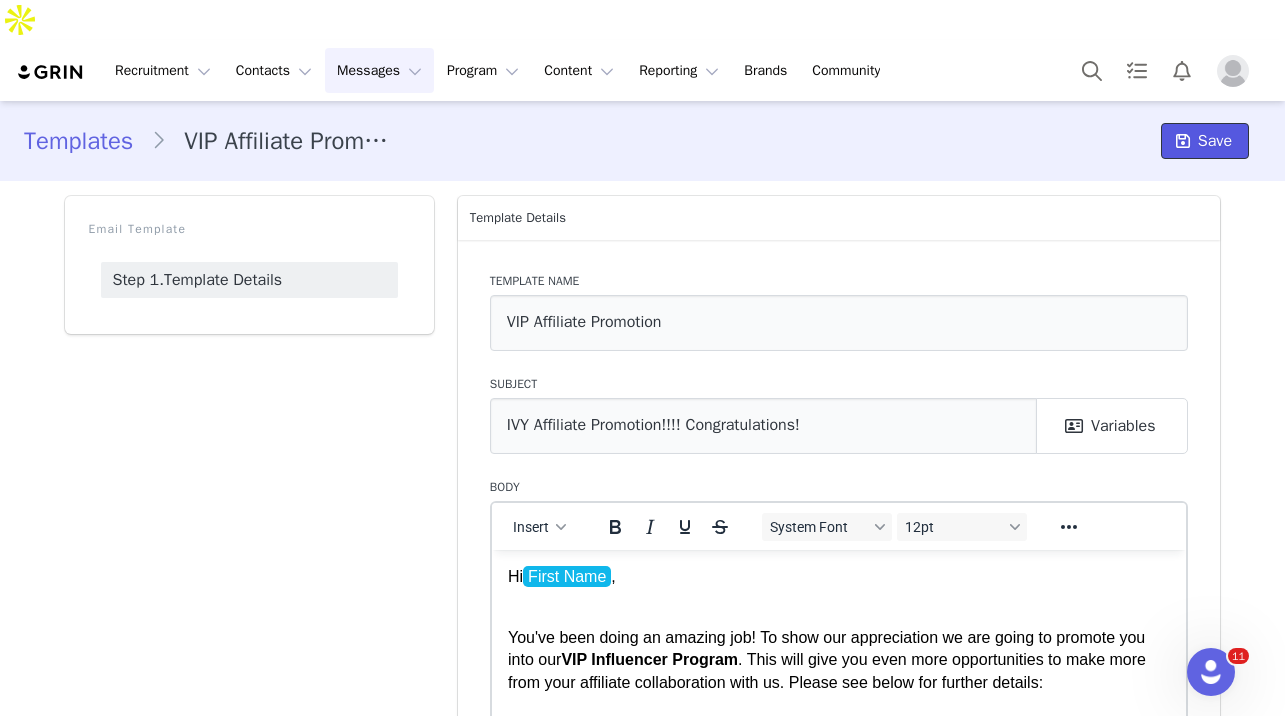 click at bounding box center (1183, 141) 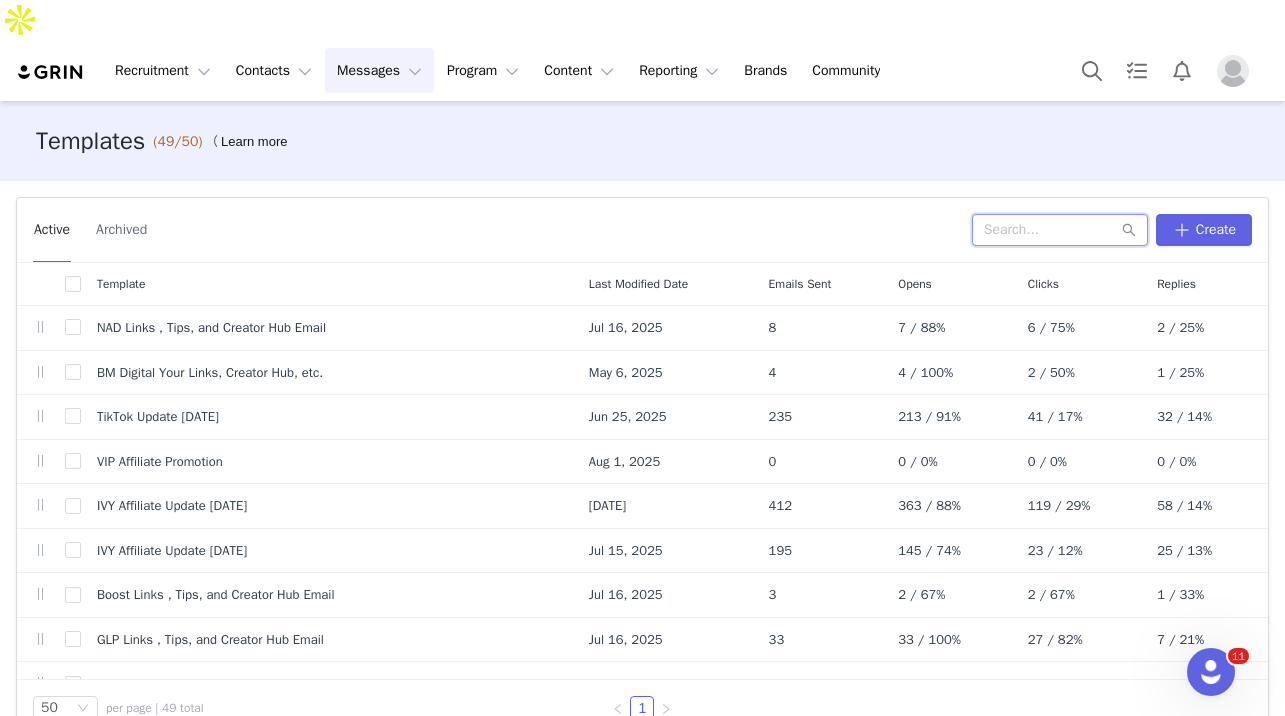 click at bounding box center [1060, 230] 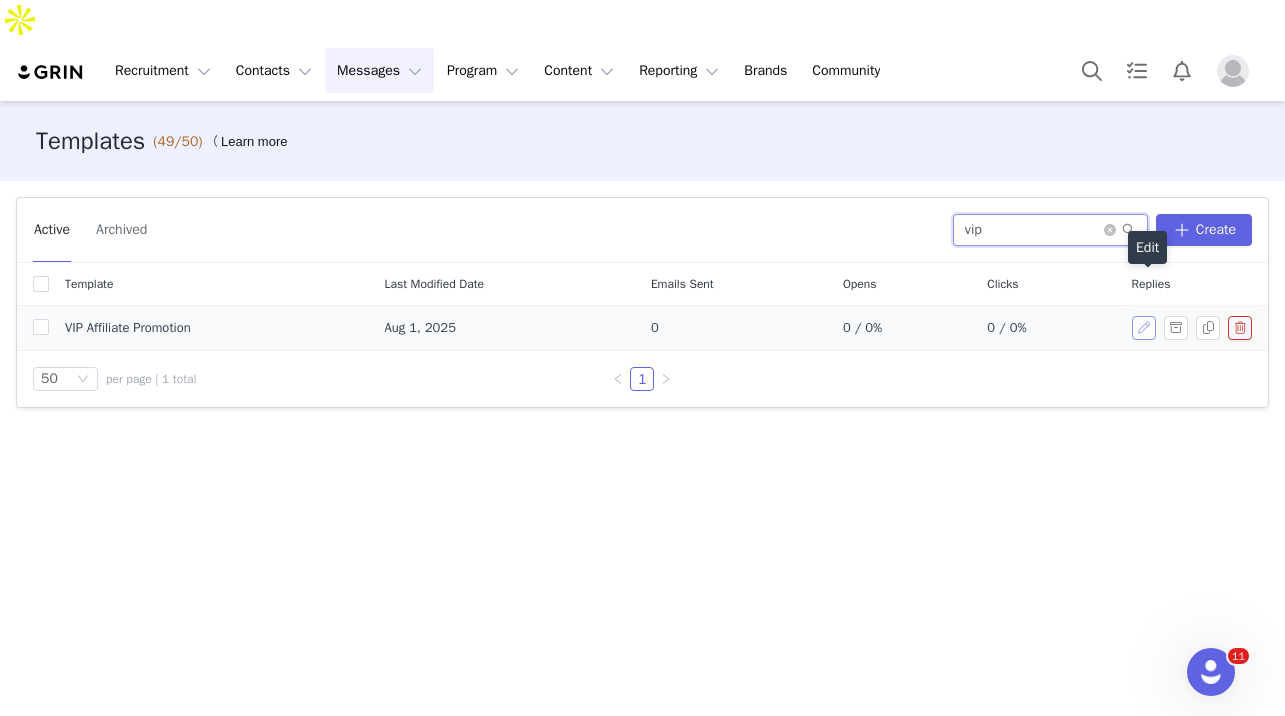 type on "vip" 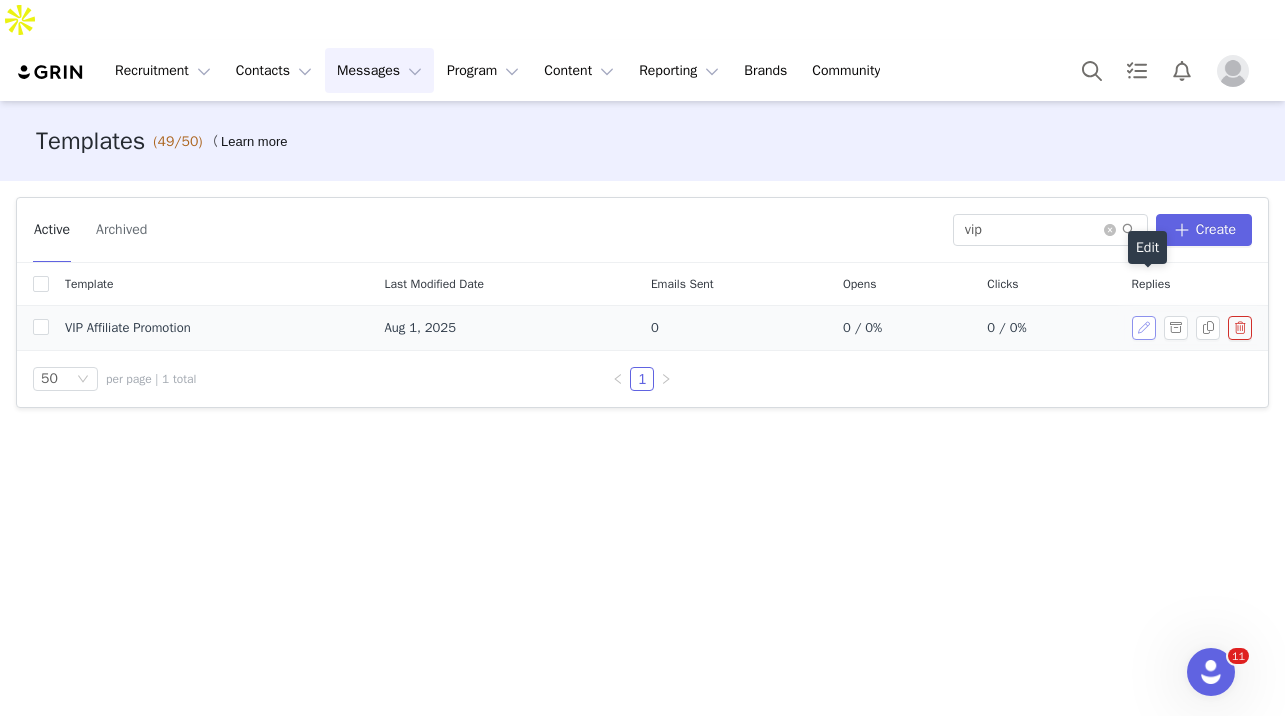 click at bounding box center [1144, 328] 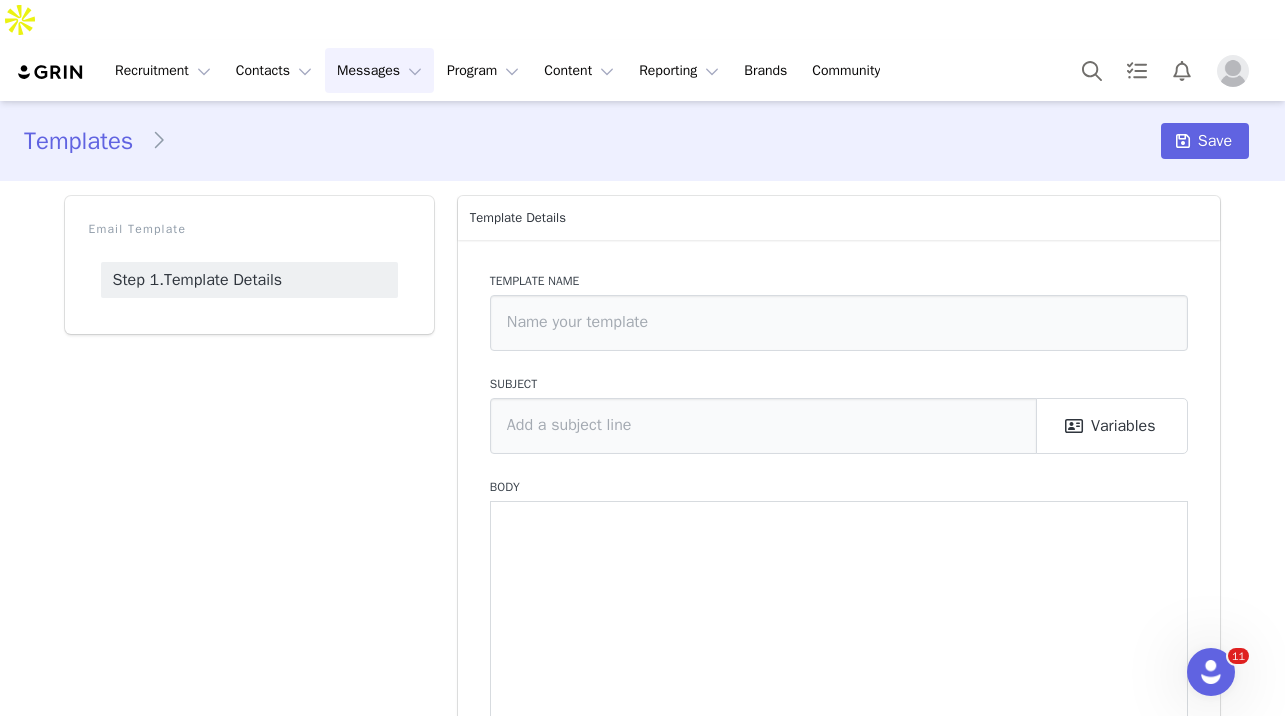 type on "VIP Affiliate Promotion" 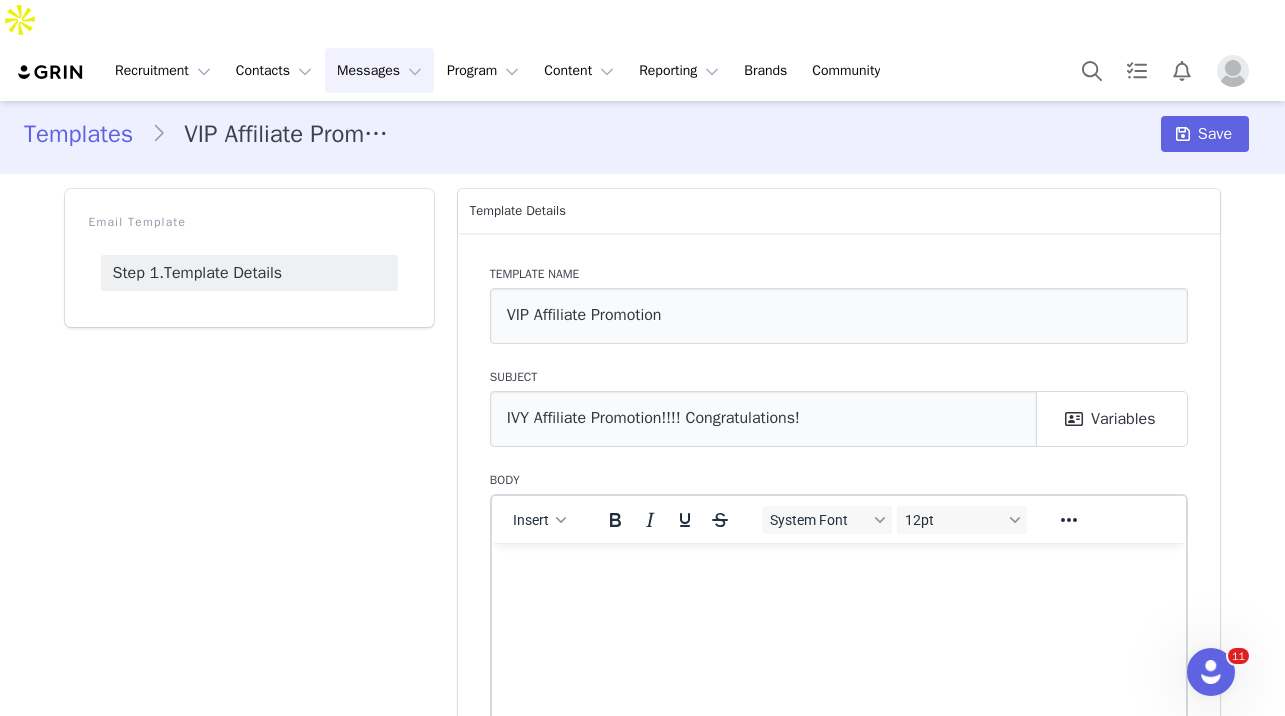 scroll, scrollTop: 0, scrollLeft: 0, axis: both 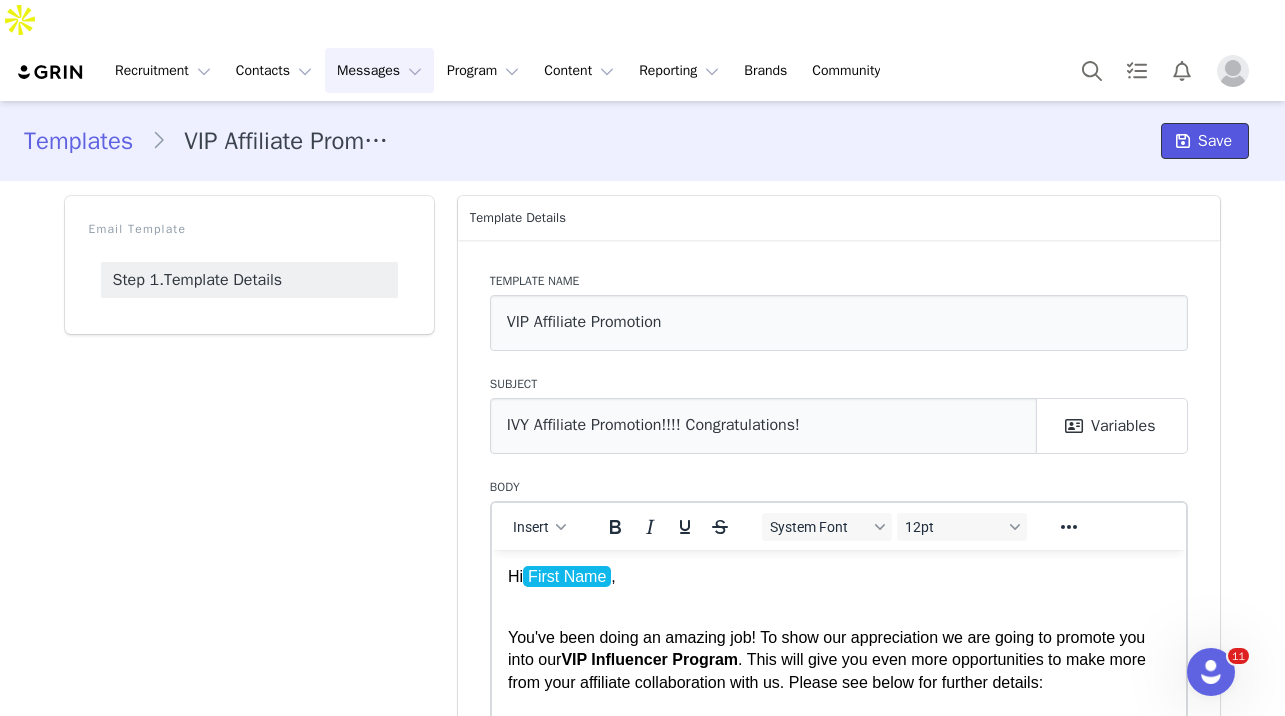 click at bounding box center (1183, 141) 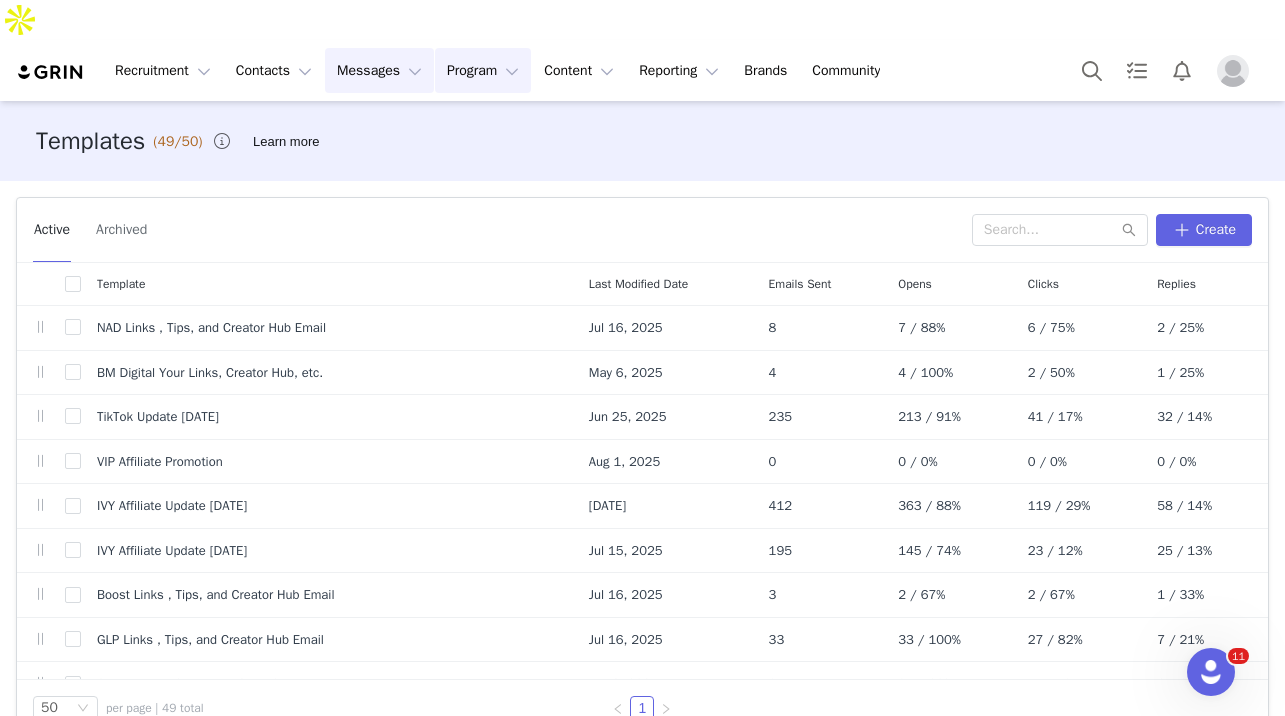 click on "Program Program" at bounding box center [483, 70] 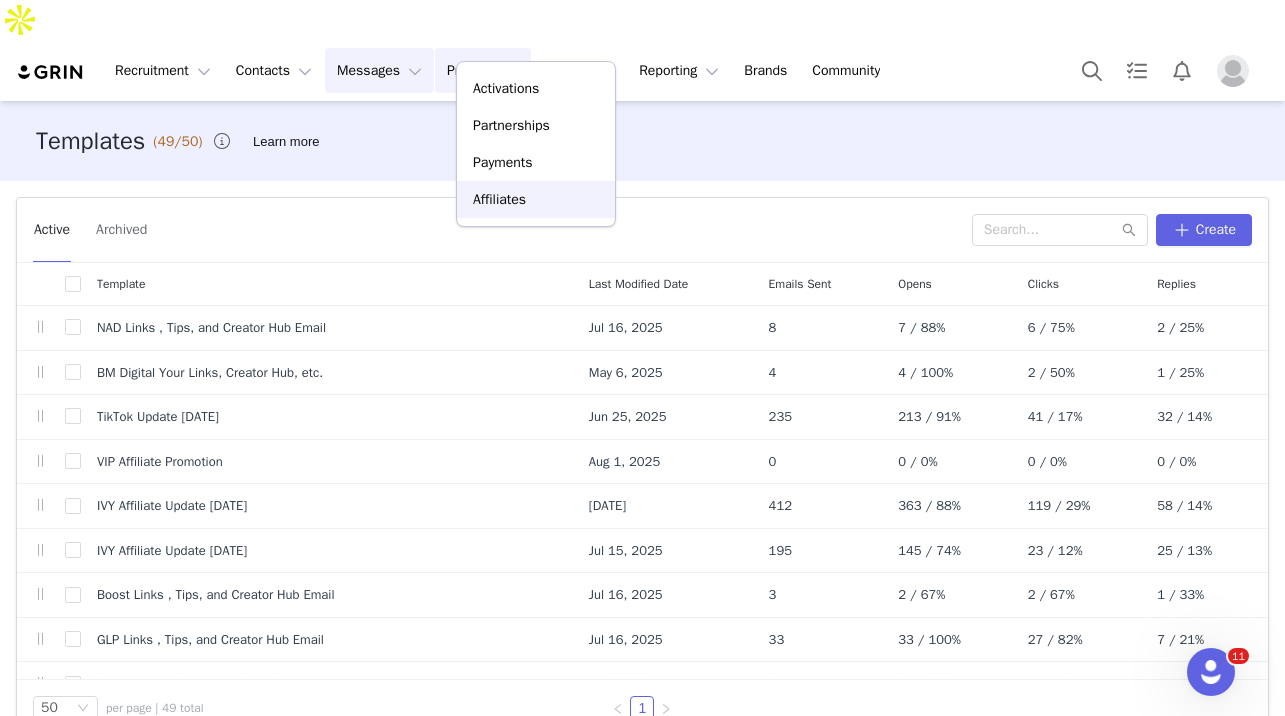 click on "Affiliates" at bounding box center [536, 199] 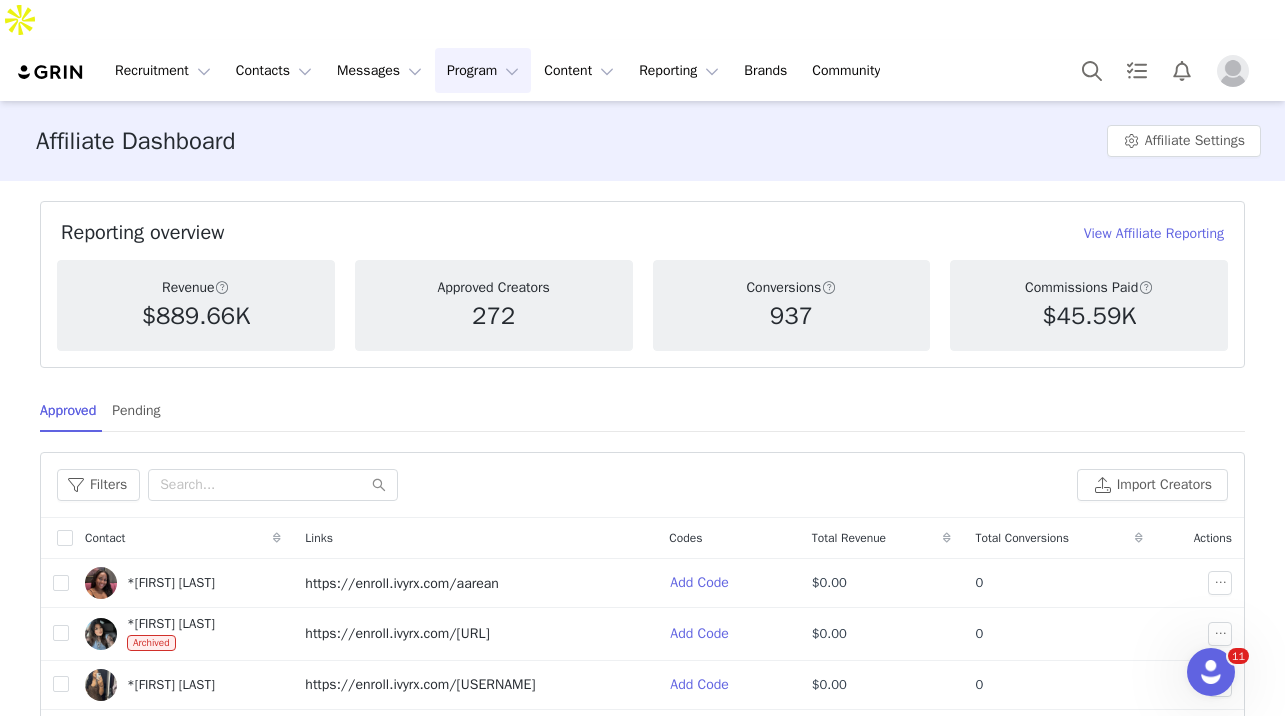 scroll, scrollTop: 299, scrollLeft: 0, axis: vertical 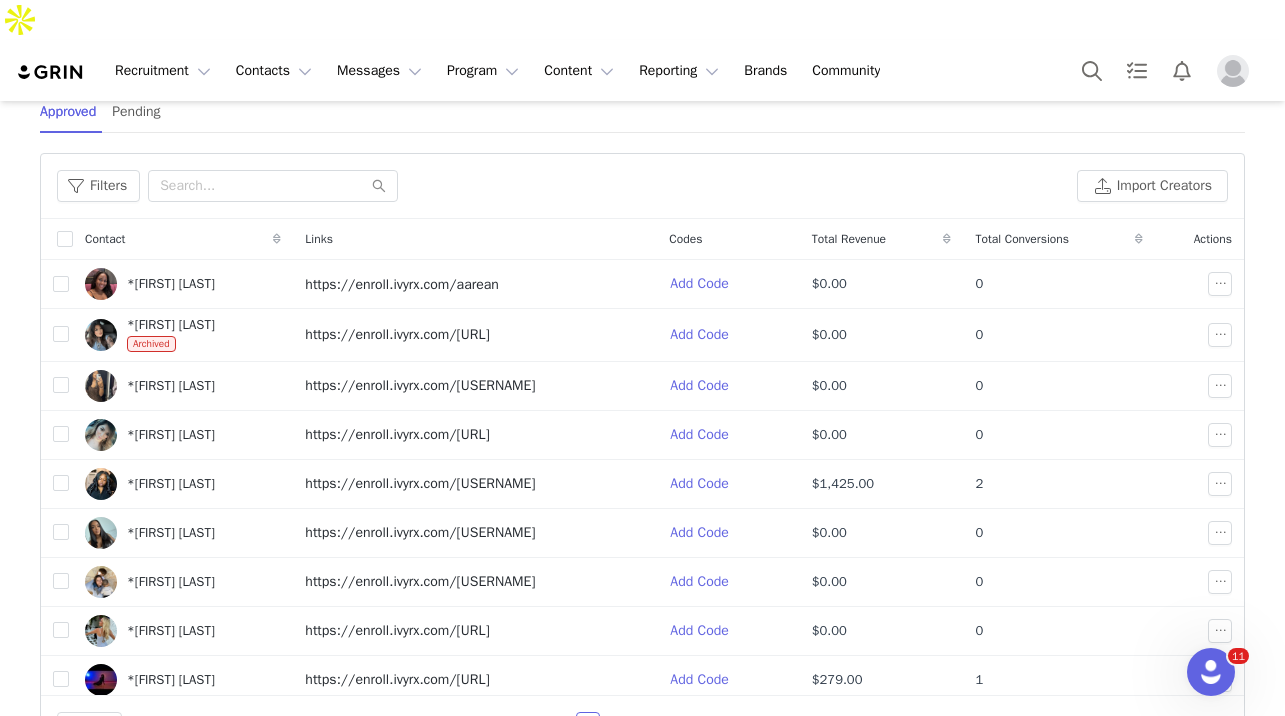 click on "Total Revenue" at bounding box center [882, 239] 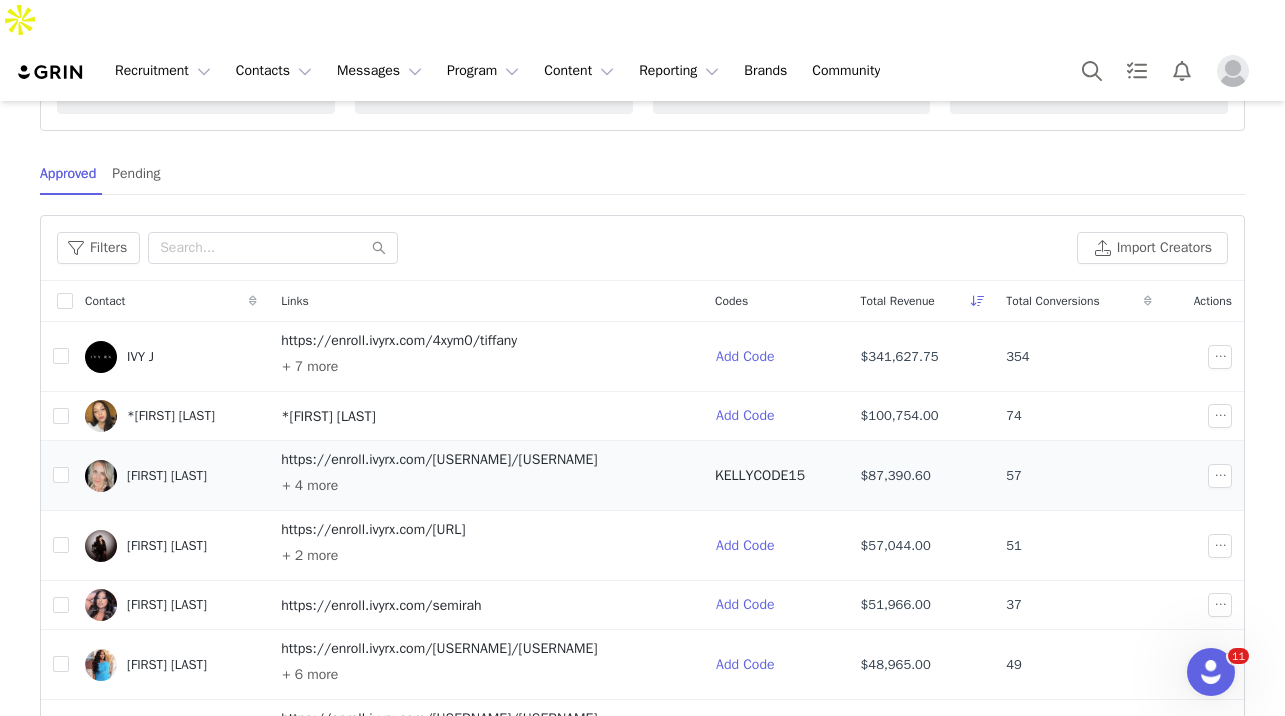 scroll, scrollTop: 260, scrollLeft: 0, axis: vertical 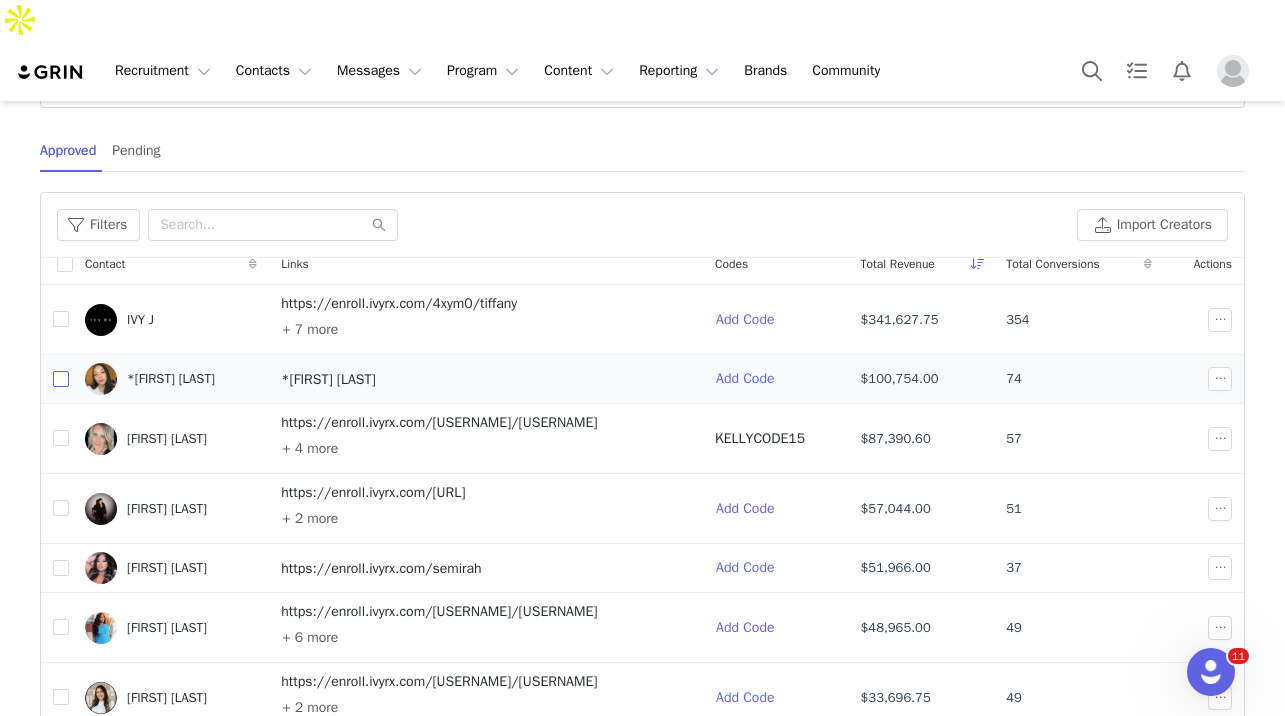 click at bounding box center [61, 379] 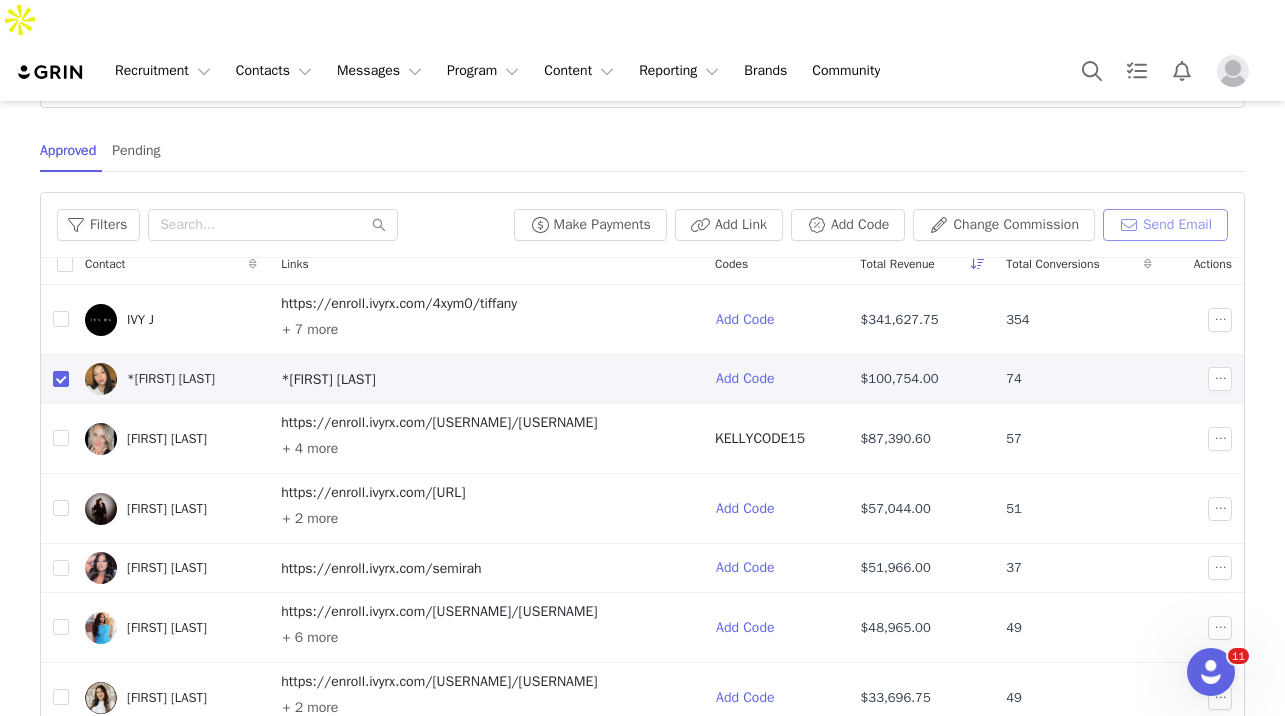 click on "Send Email" at bounding box center [1165, 225] 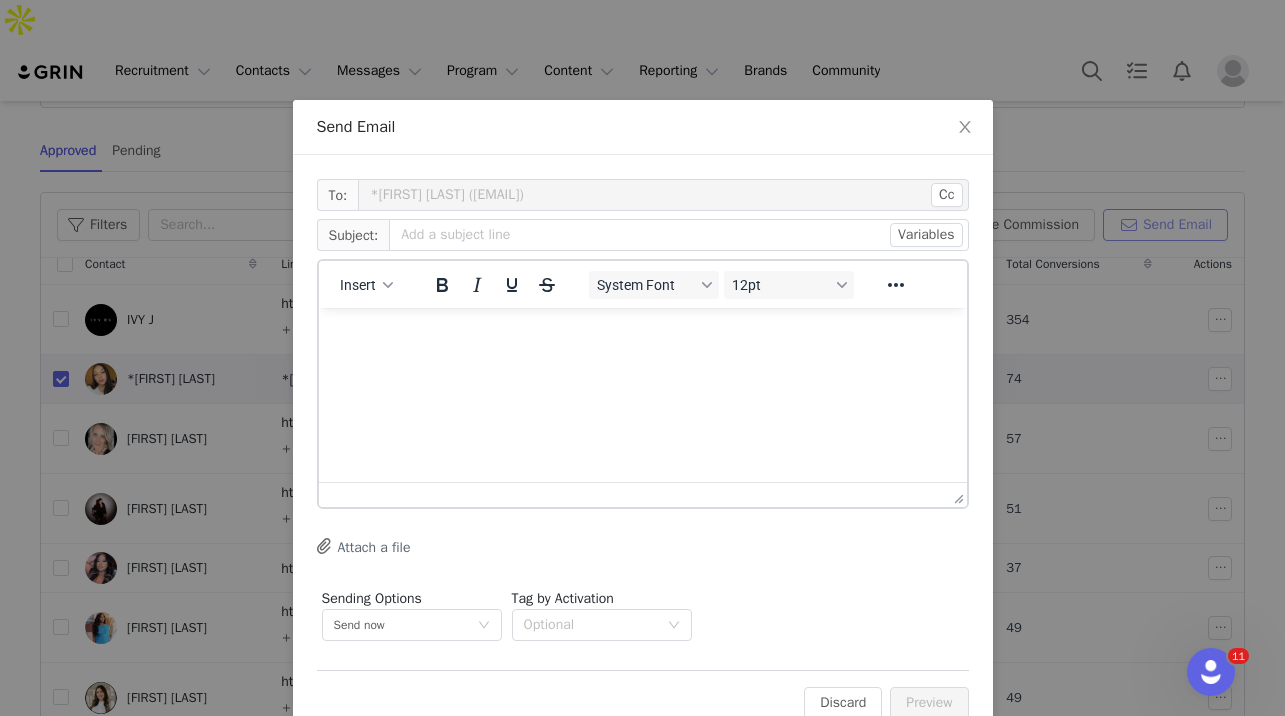 scroll, scrollTop: 0, scrollLeft: 0, axis: both 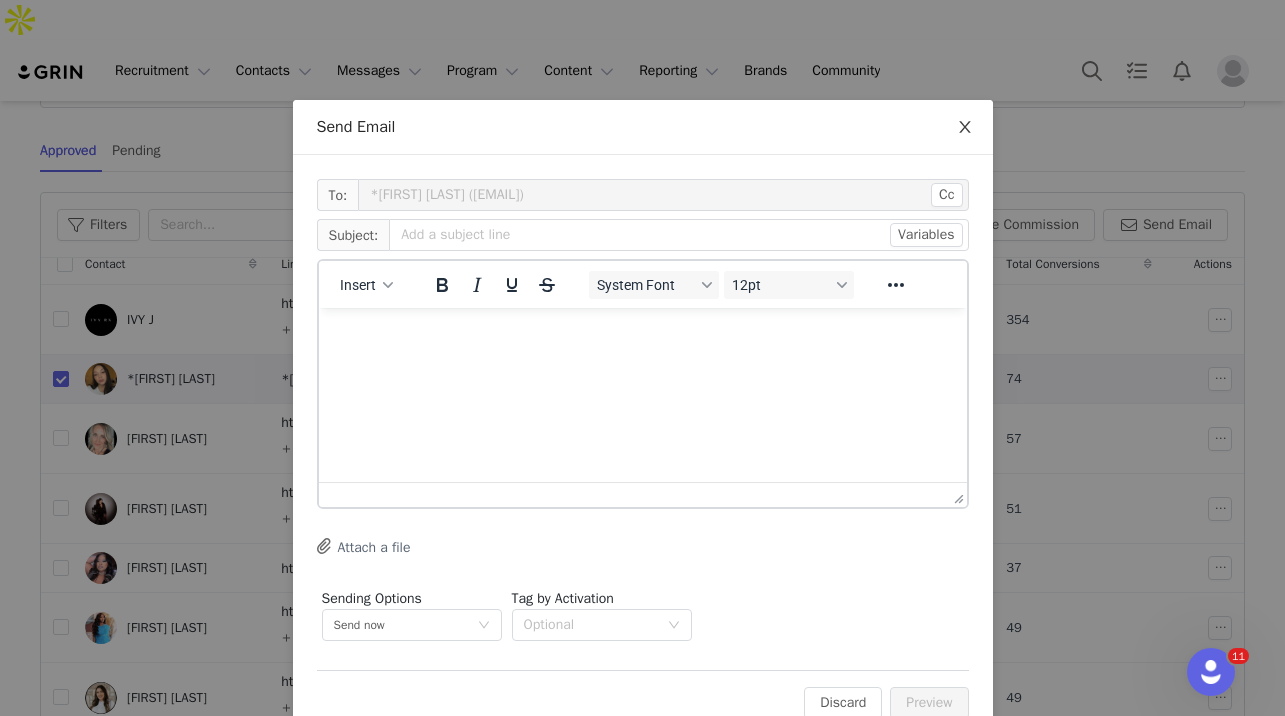click at bounding box center [965, 128] 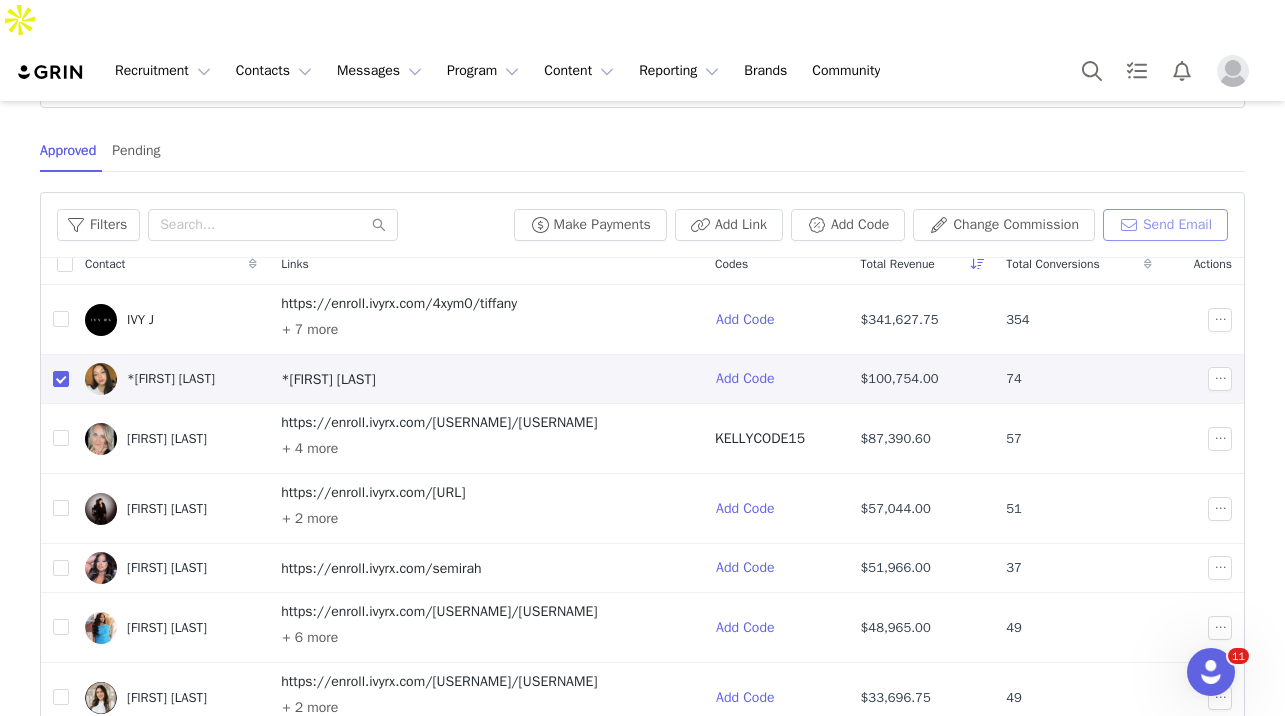 scroll, scrollTop: 0, scrollLeft: 0, axis: both 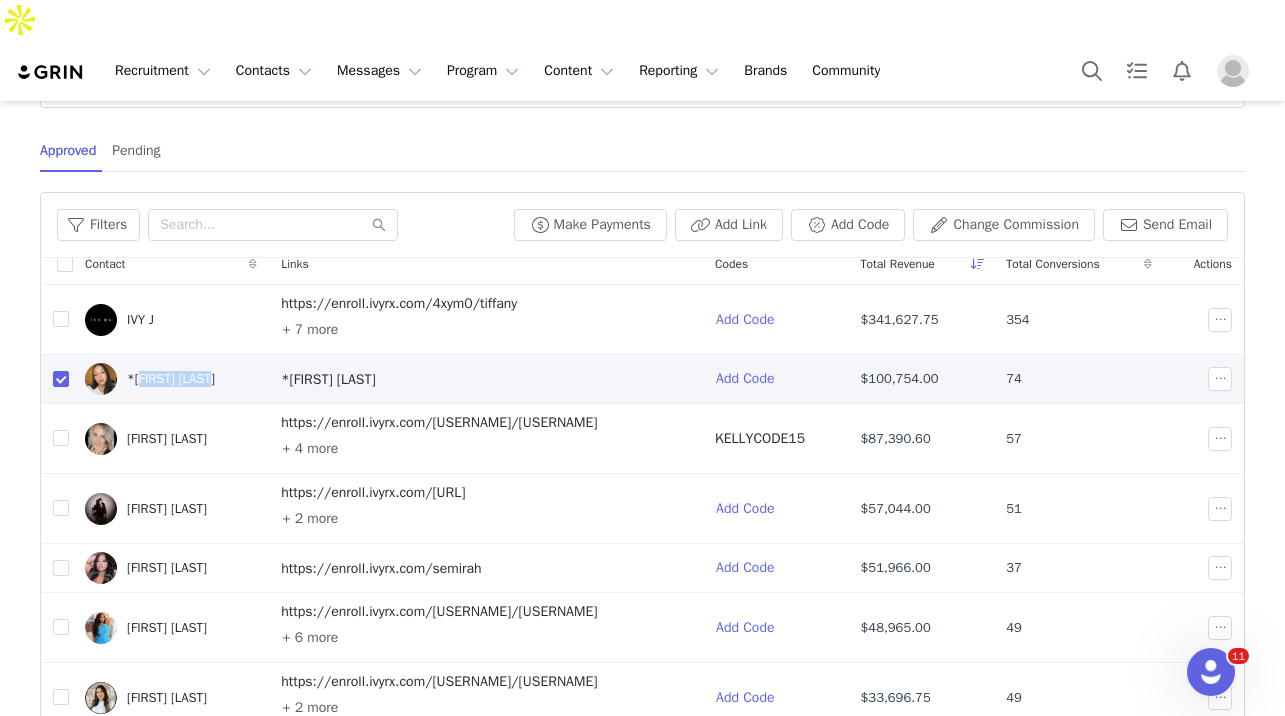 drag, startPoint x: 219, startPoint y: 342, endPoint x: 134, endPoint y: 335, distance: 85.28775 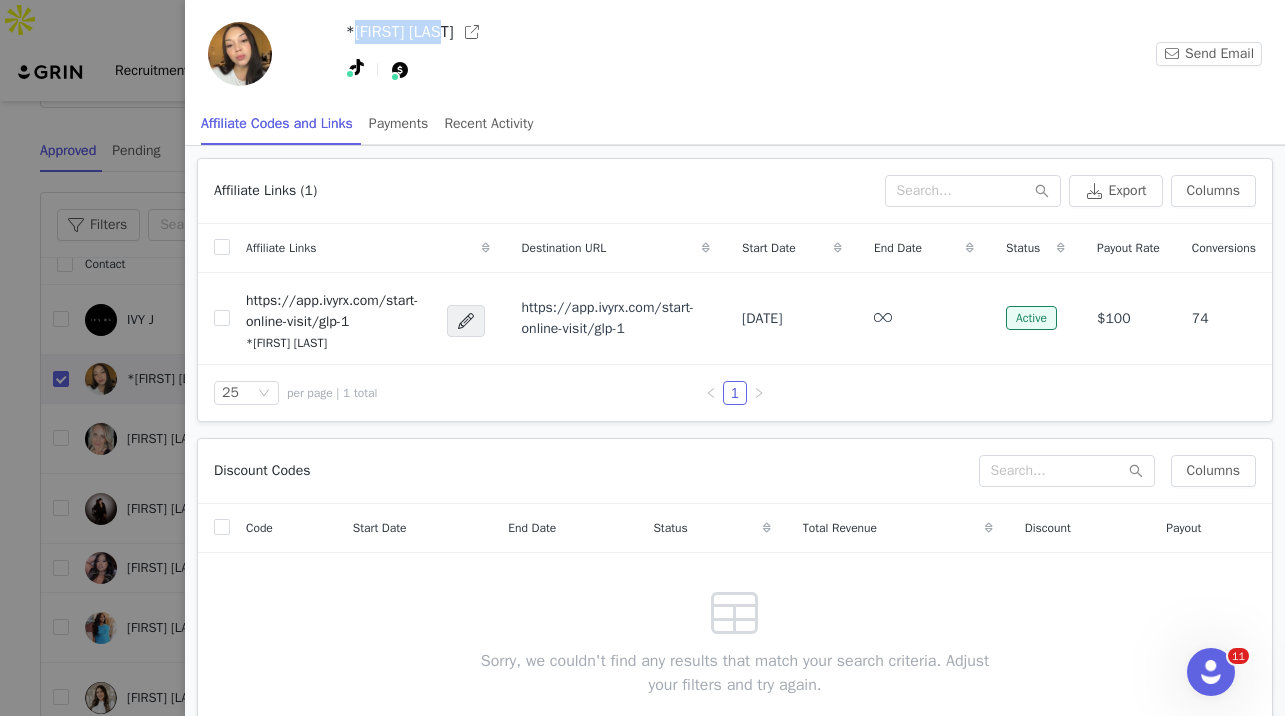 drag, startPoint x: 432, startPoint y: 31, endPoint x: 354, endPoint y: 26, distance: 78.160095 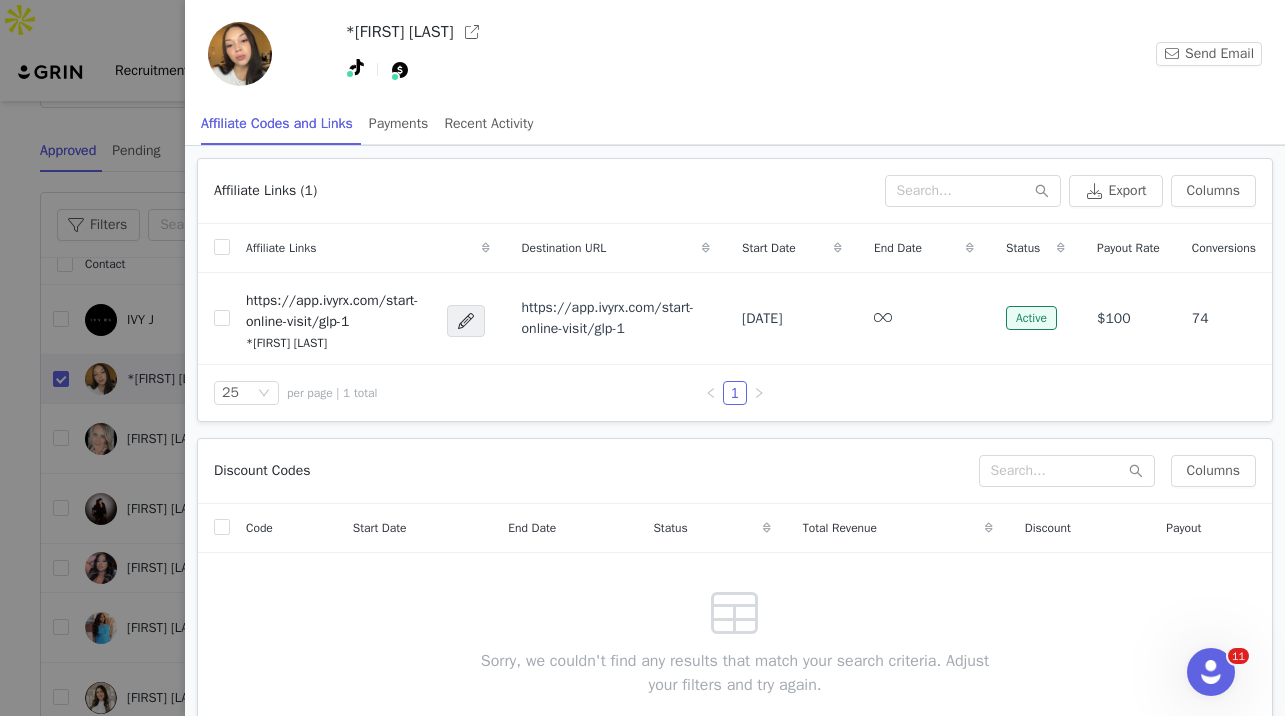 click at bounding box center (642, 358) 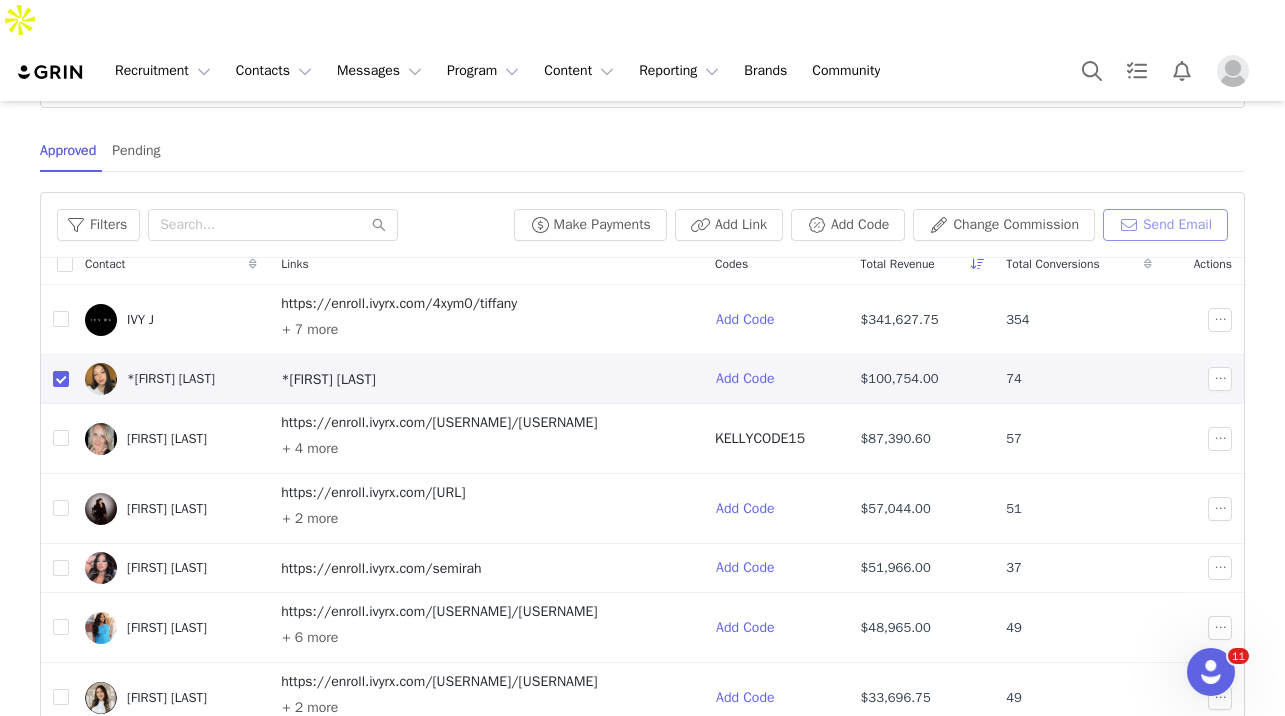 click on "Send Email" at bounding box center [1165, 225] 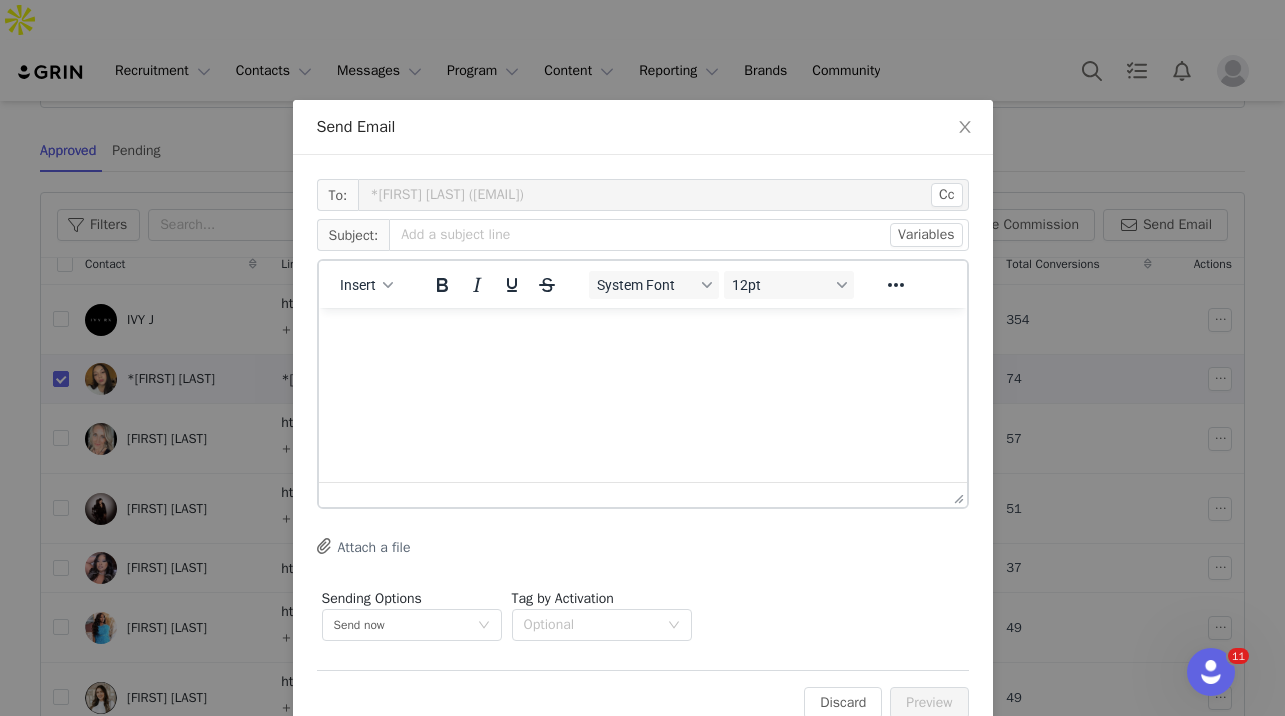 scroll, scrollTop: 0, scrollLeft: 0, axis: both 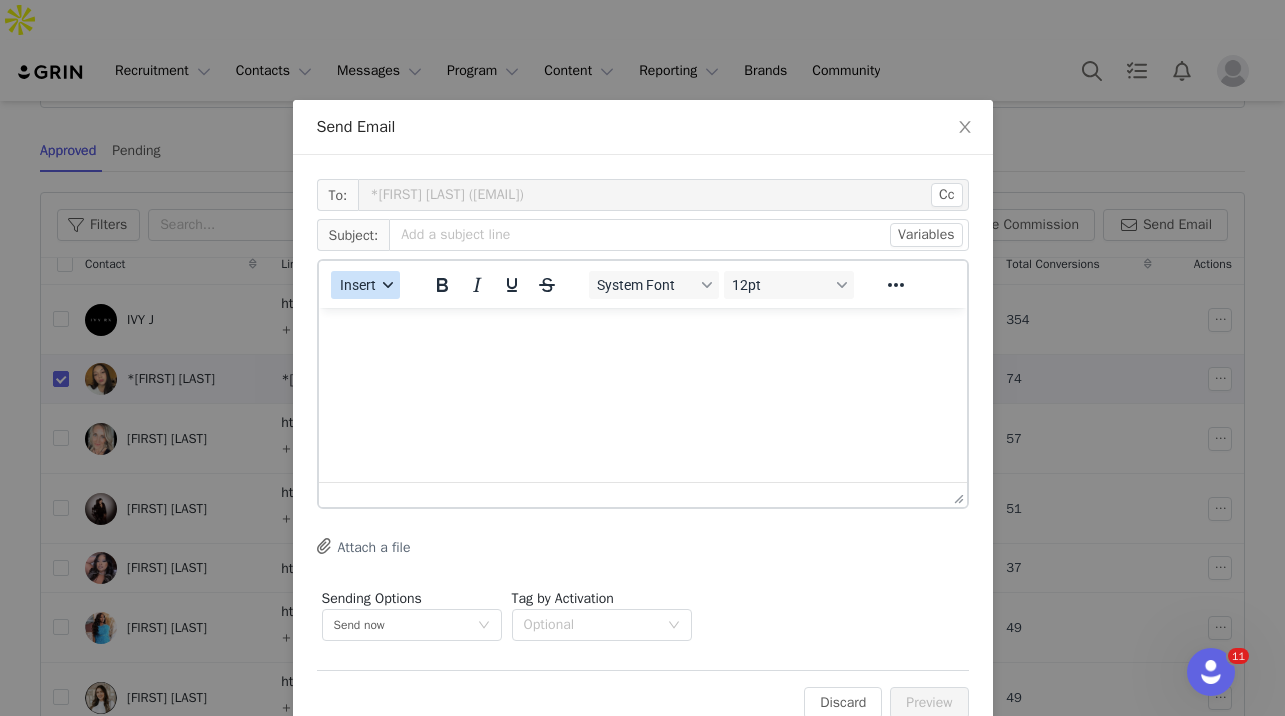 click on "Insert" at bounding box center (357, 285) 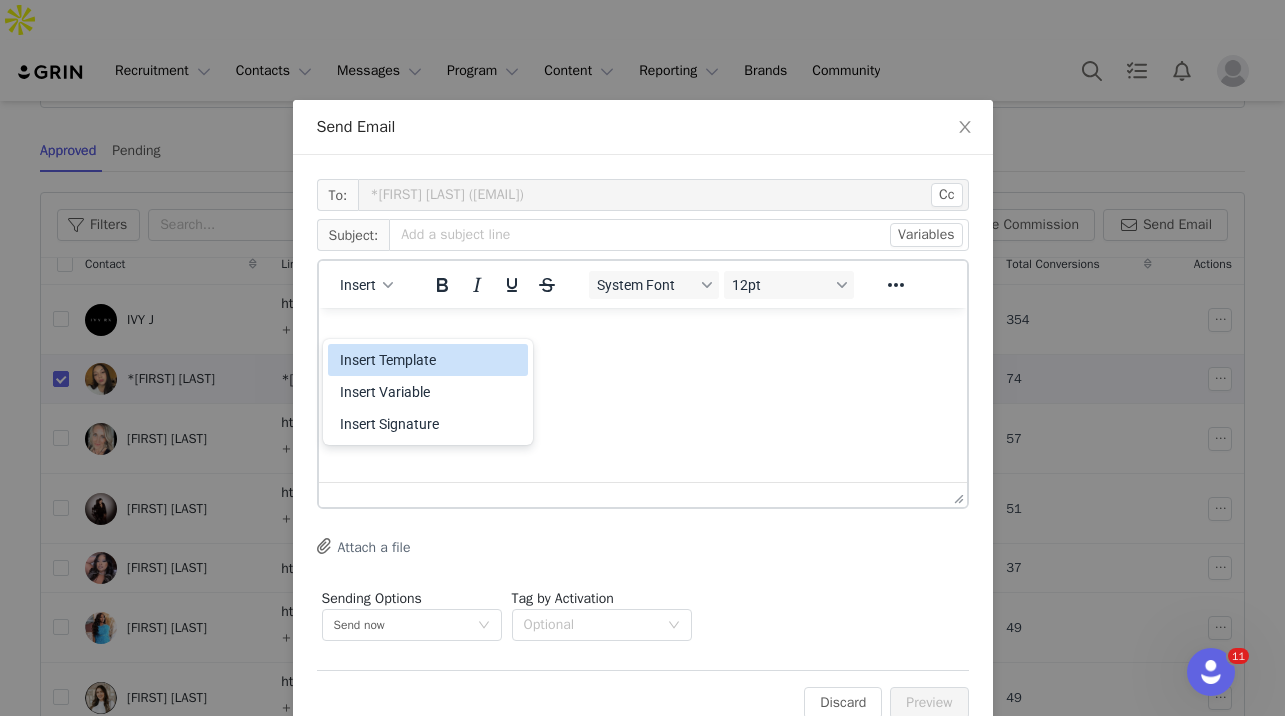 click on "Insert Template" at bounding box center (430, 360) 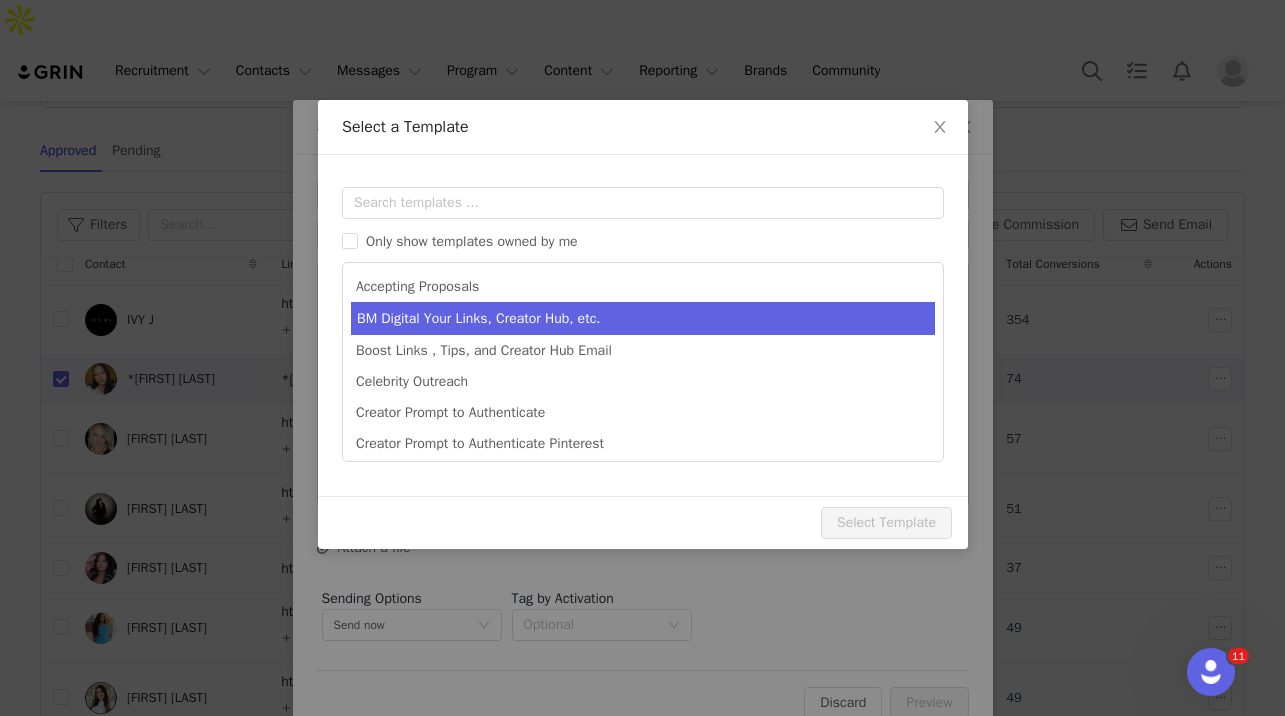 scroll, scrollTop: 0, scrollLeft: 0, axis: both 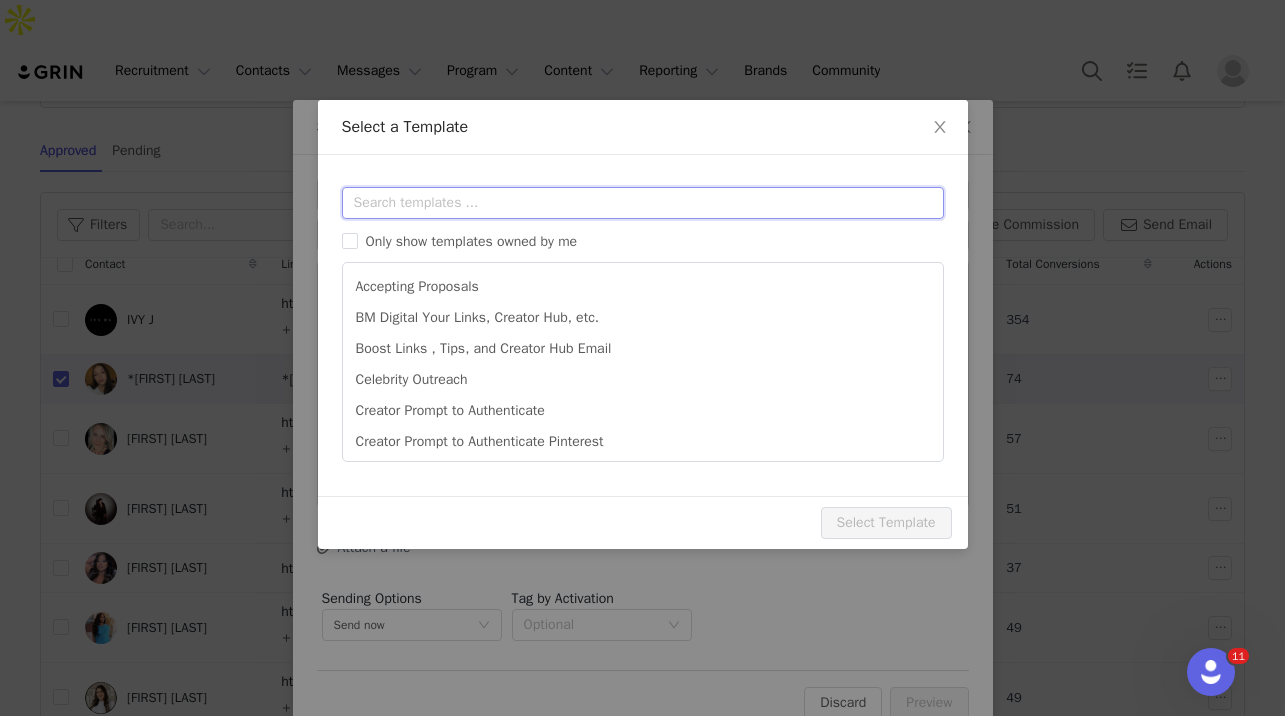 click at bounding box center [643, 203] 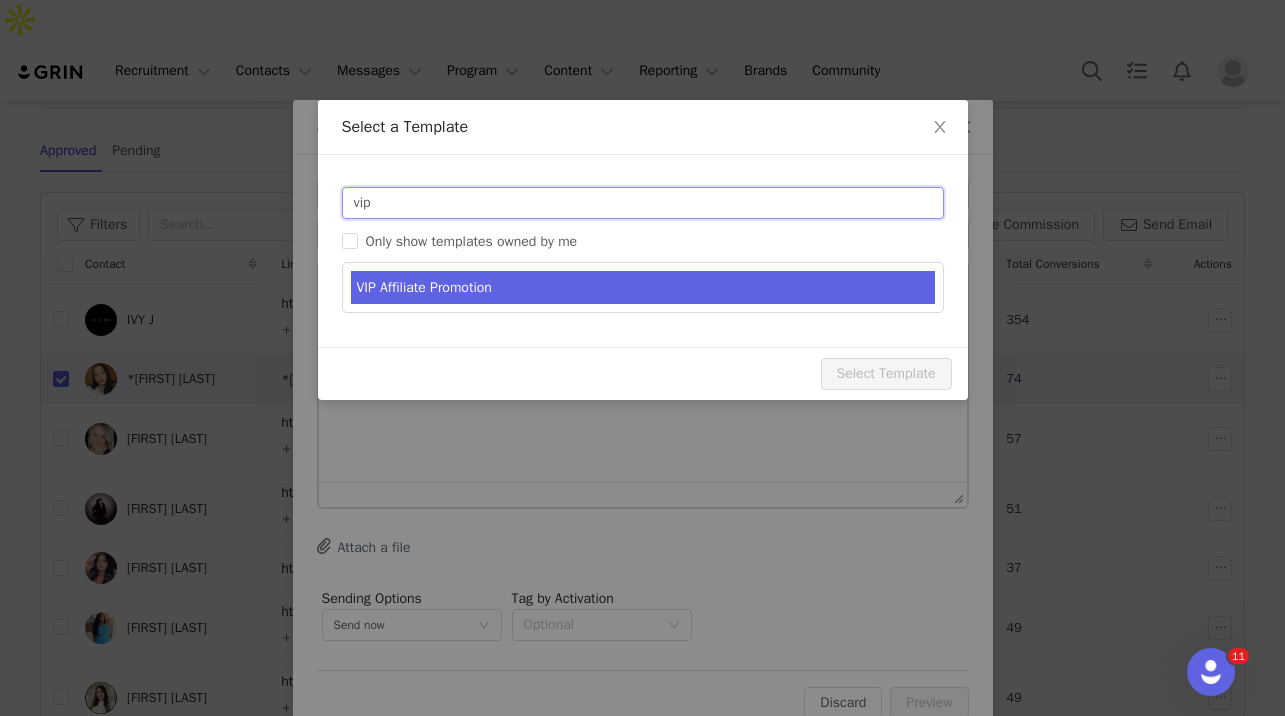 type on "vip" 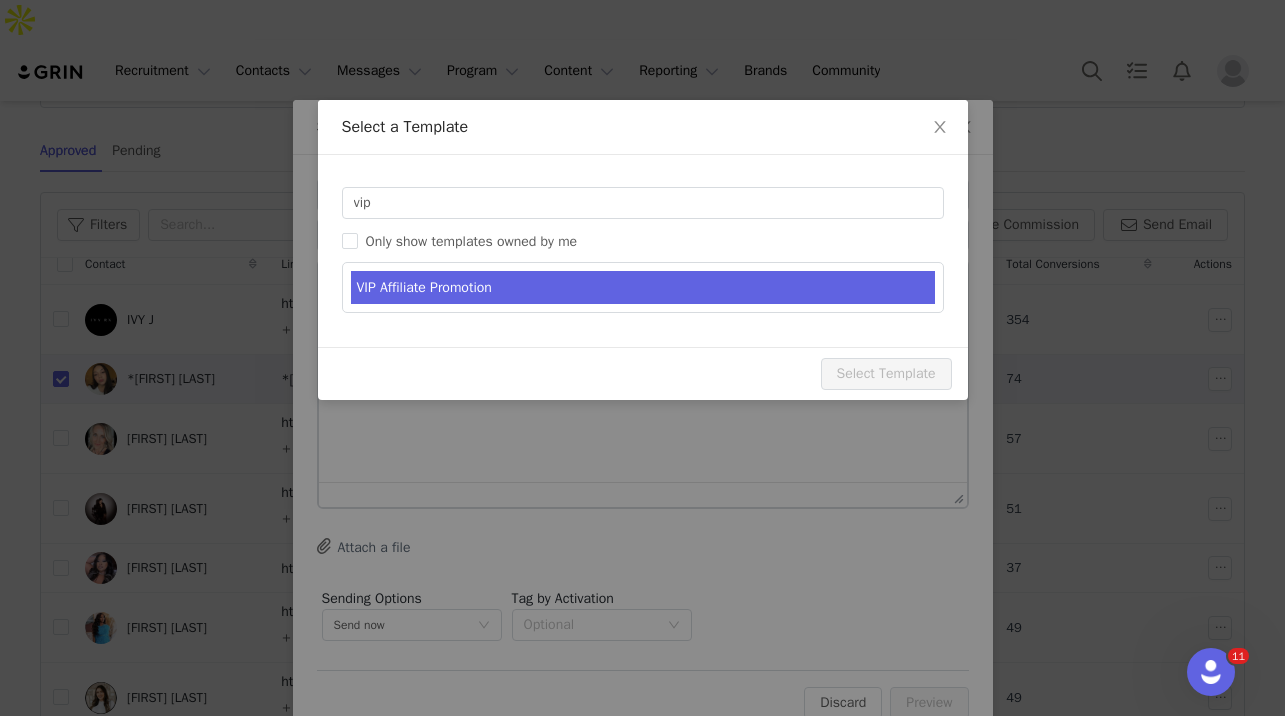 type on "IVY Affiliate Promotion!!!! Congratulations!" 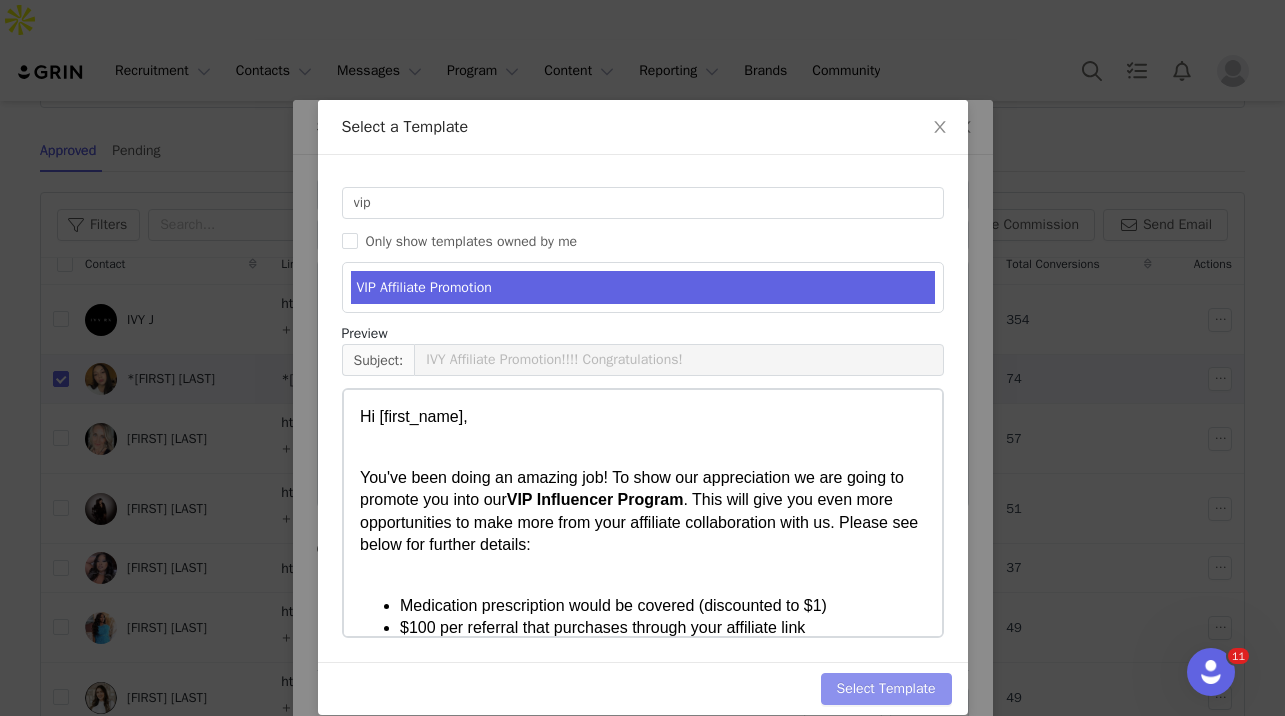 click on "Select Template" at bounding box center [886, 689] 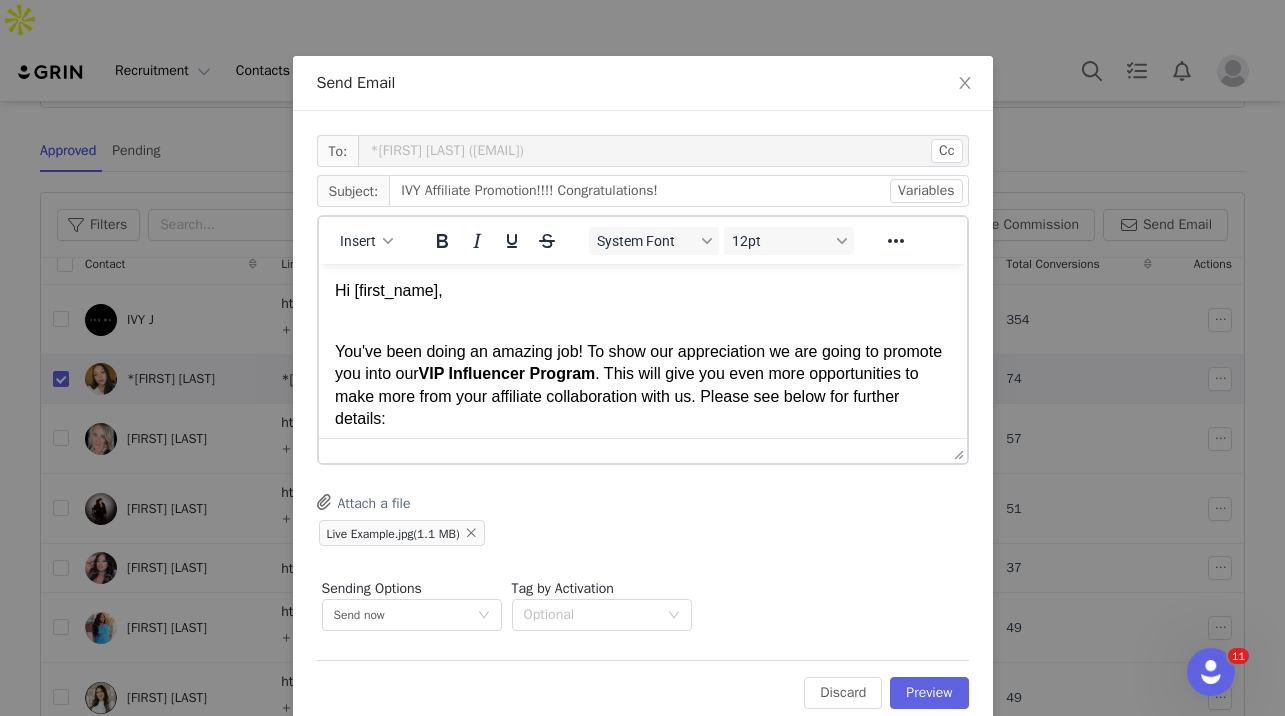 scroll, scrollTop: 85, scrollLeft: 0, axis: vertical 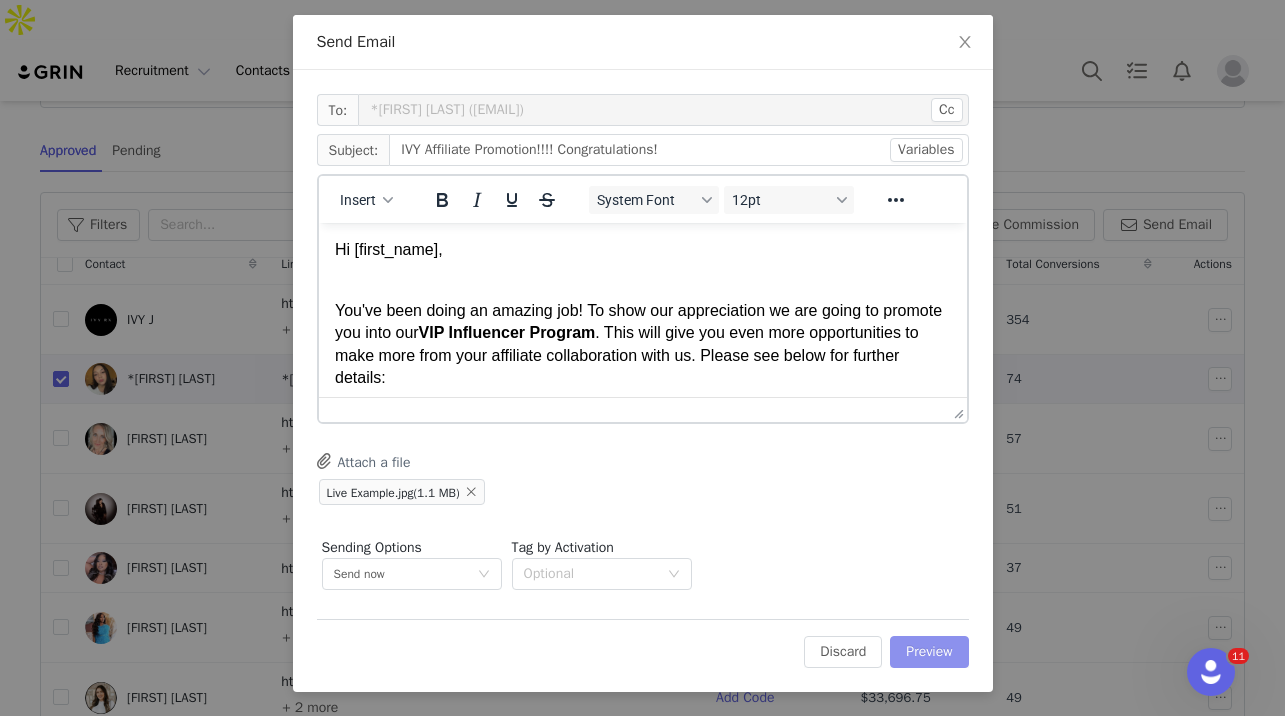 click on "Preview" at bounding box center [929, 652] 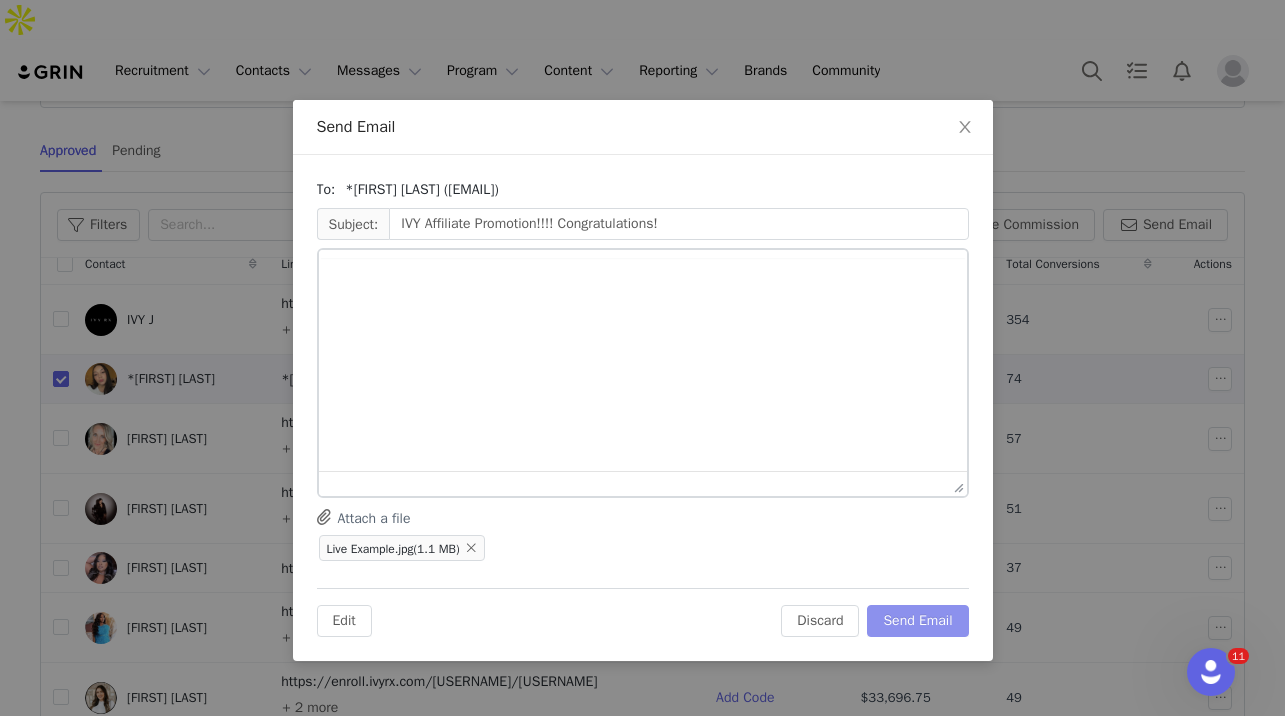 scroll, scrollTop: 0, scrollLeft: 0, axis: both 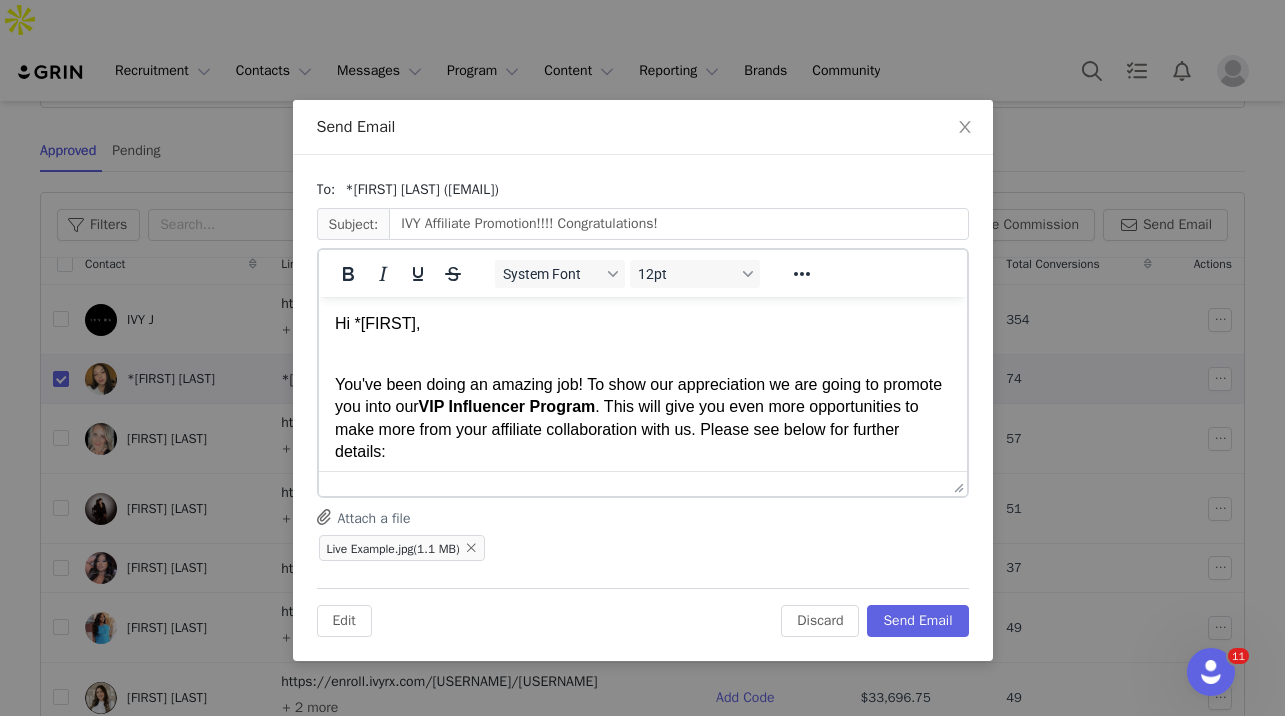 click on "Hi *[FIRST], You've been doing an amazing job! To show our appreciation we are going to promote you into our VIP Influencer Program . This will give you even more opportunities to make more from your affiliate collaboration with us. Please see below for further details: Medication prescription would be covered (discounted to $1) $100 per referral that purchases through your affiliate link Additional Payments for Content Posted on TikTok: $75 per brand approved video, $75 per live video, $450 bonus for 6 approved videos posted, $250 bonus for any video that hits over 500k views. Affiliate Link would have to be posted at the top of your Link Tree We would also use the content for ad purposes if desired (You can of course post your content on other platforms like IG, Facebook, and YouTube to increase your affiliate conversions. We are primarily focused on TikTok, so that’s why we are paying an additional bonus for content posted on that specific platform) Plus Bonuses: W: www.ivyrx.com" at bounding box center (642, 742) 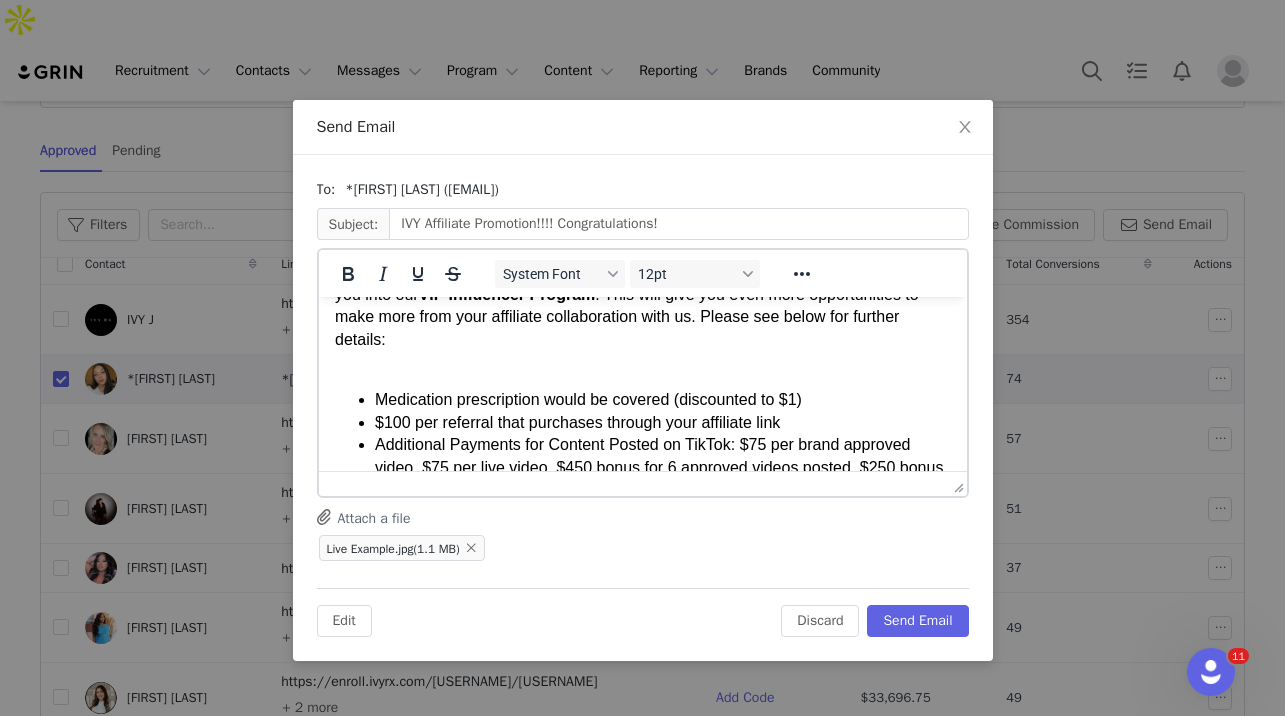 scroll, scrollTop: 0, scrollLeft: 0, axis: both 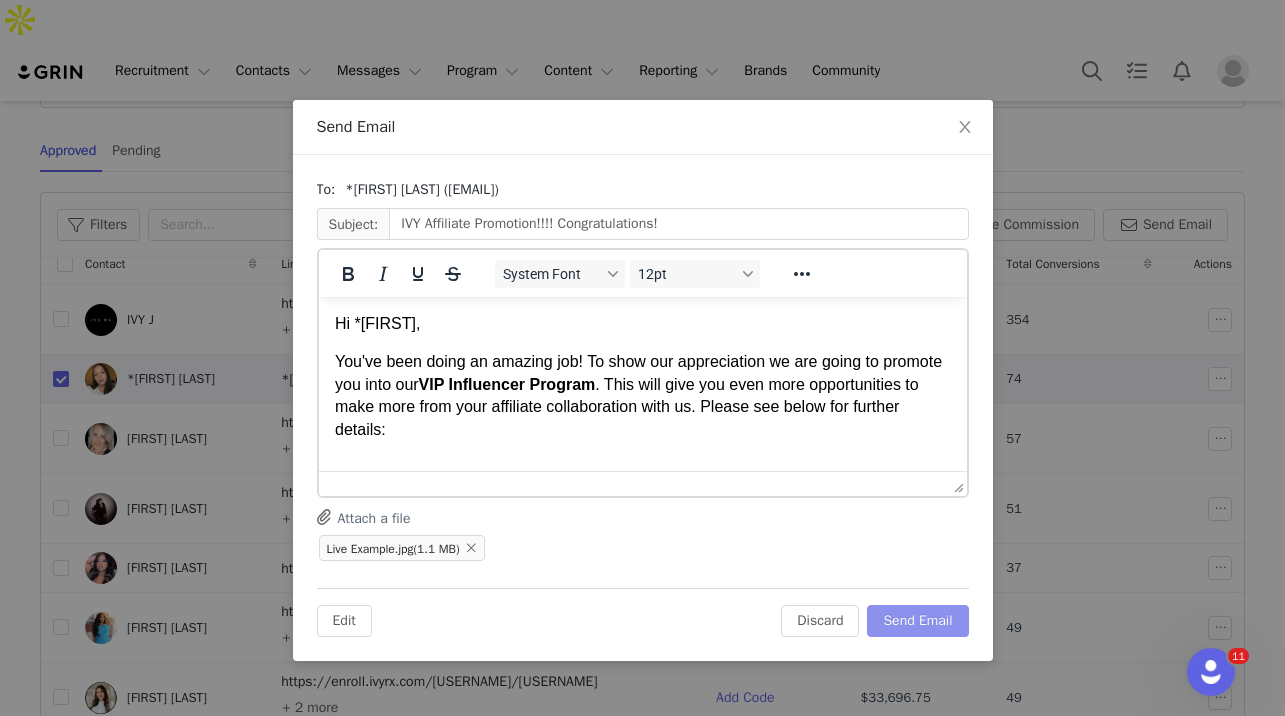 click on "Send Email" at bounding box center [917, 621] 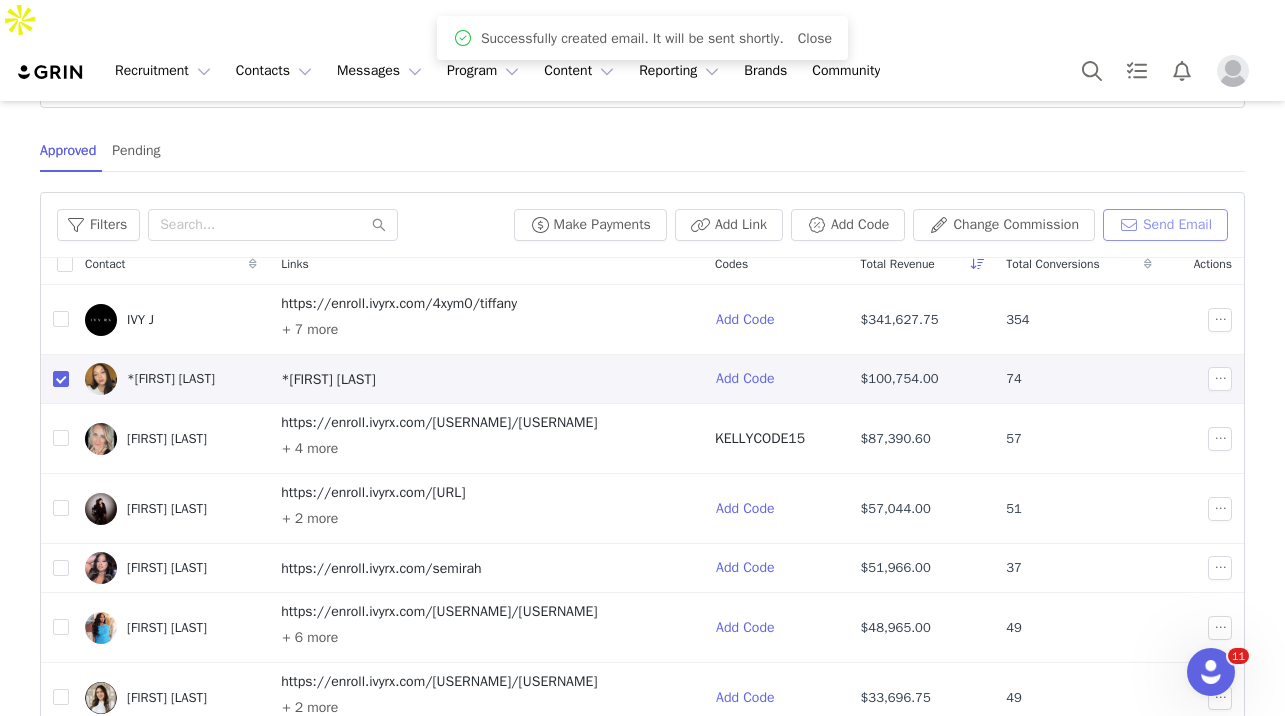 scroll, scrollTop: 0, scrollLeft: 0, axis: both 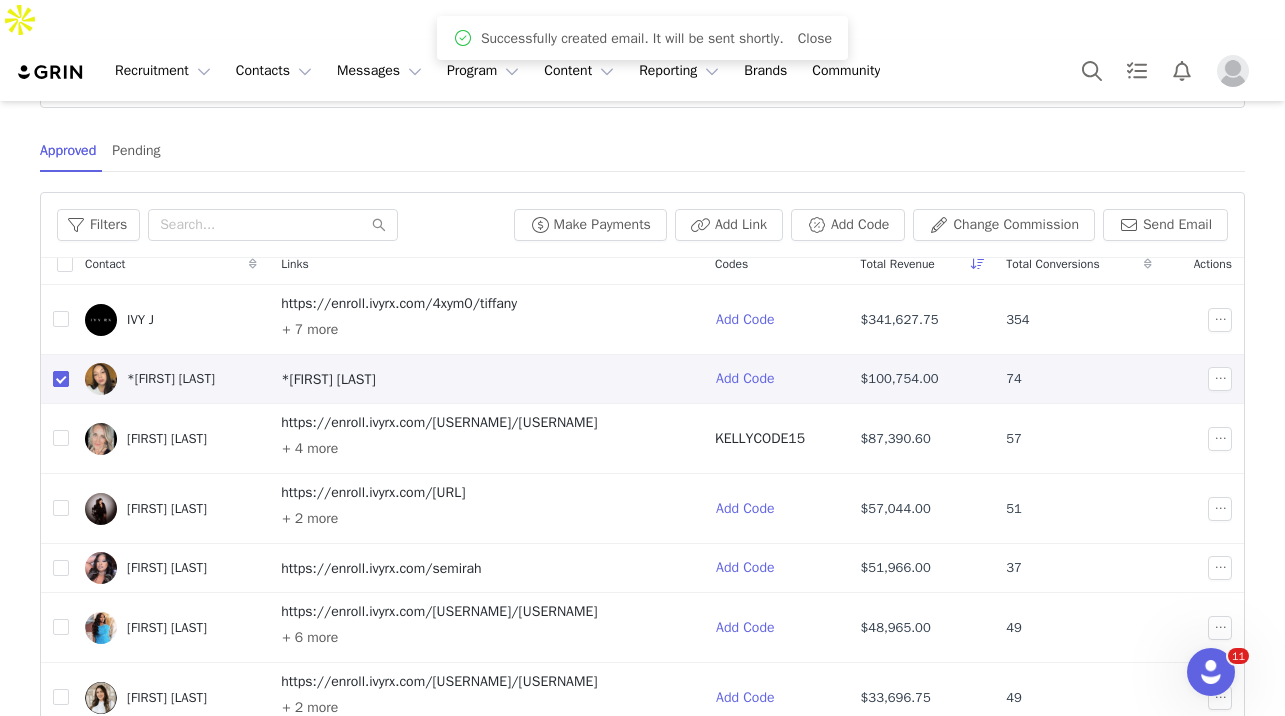 click at bounding box center [61, 379] 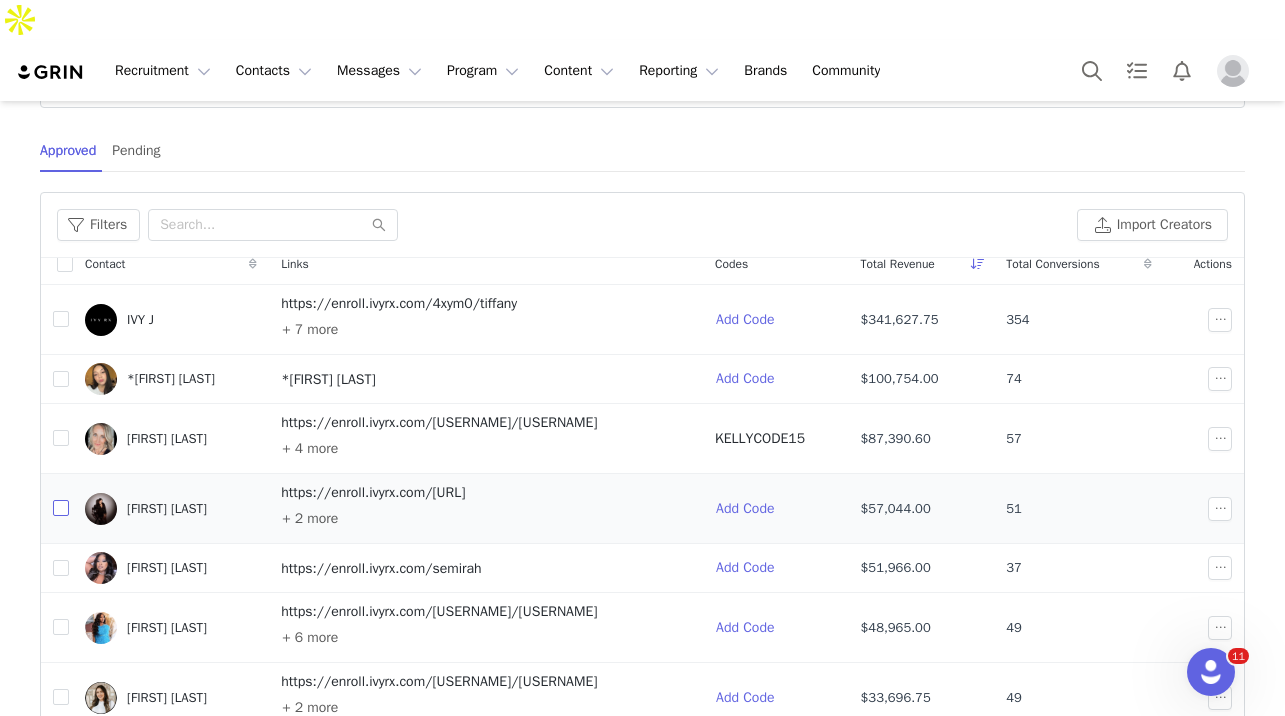 click at bounding box center [61, 508] 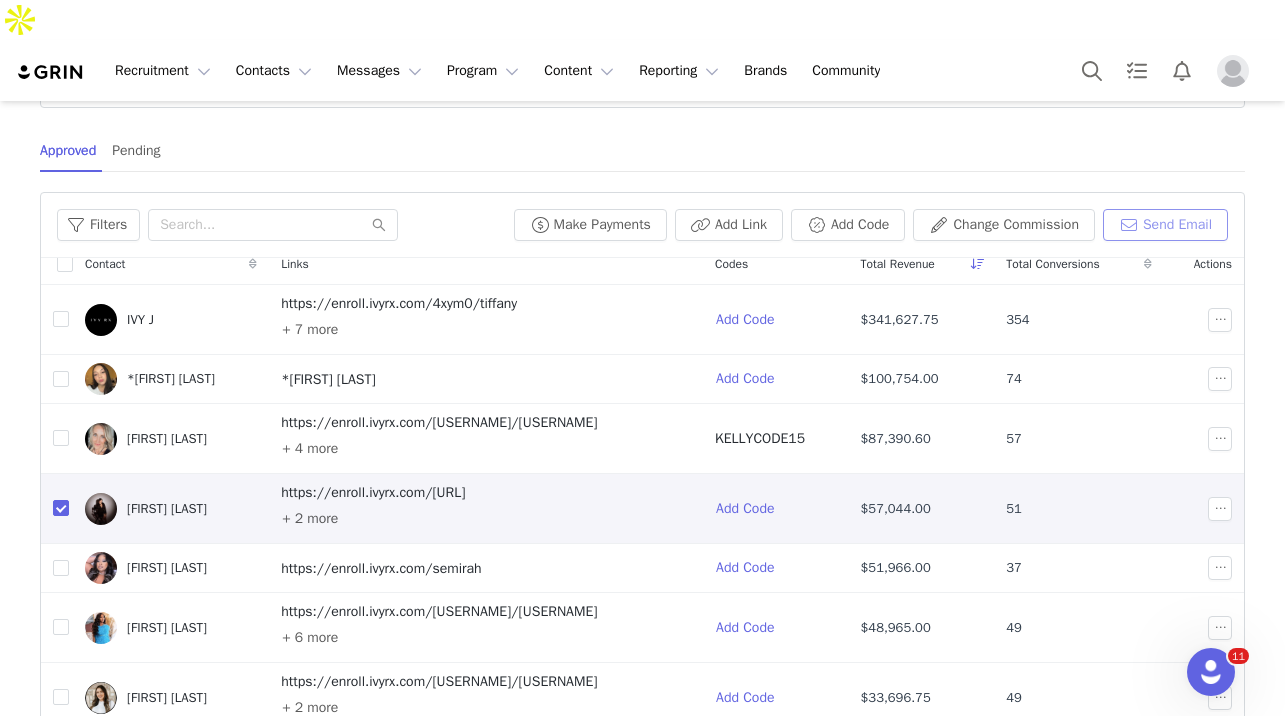 click on "Send Email" at bounding box center (1165, 225) 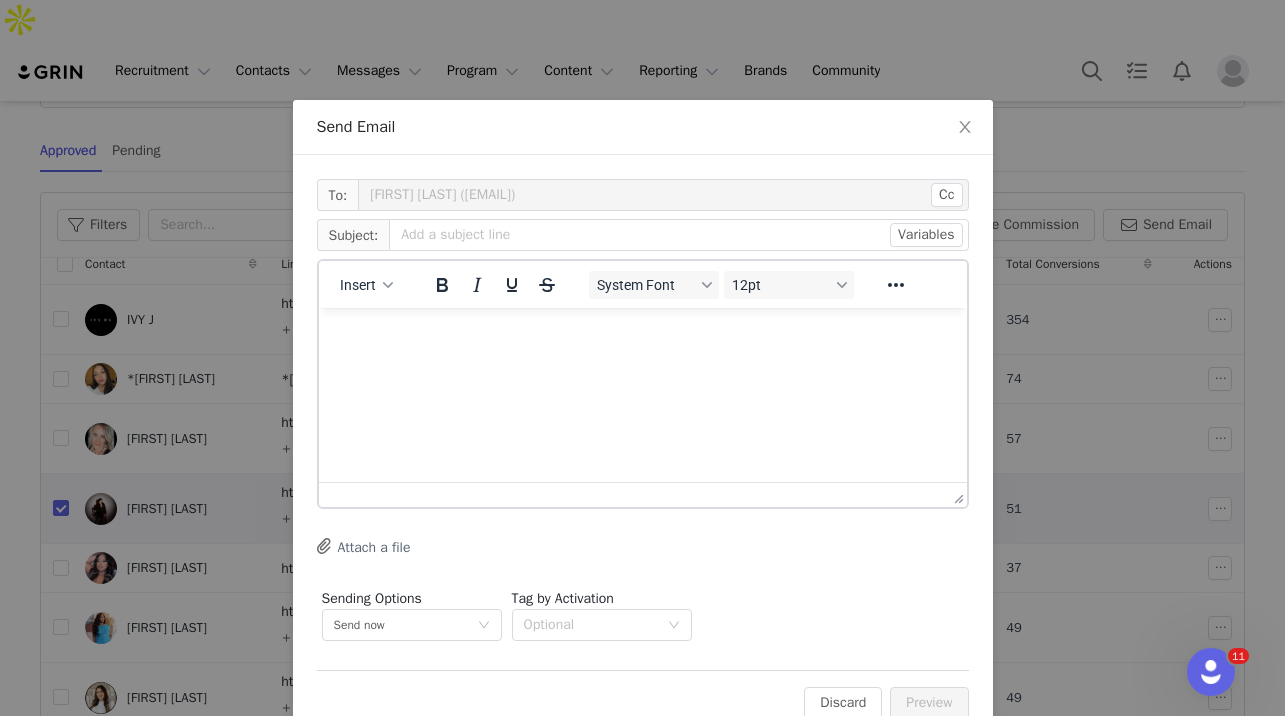 scroll, scrollTop: 0, scrollLeft: 0, axis: both 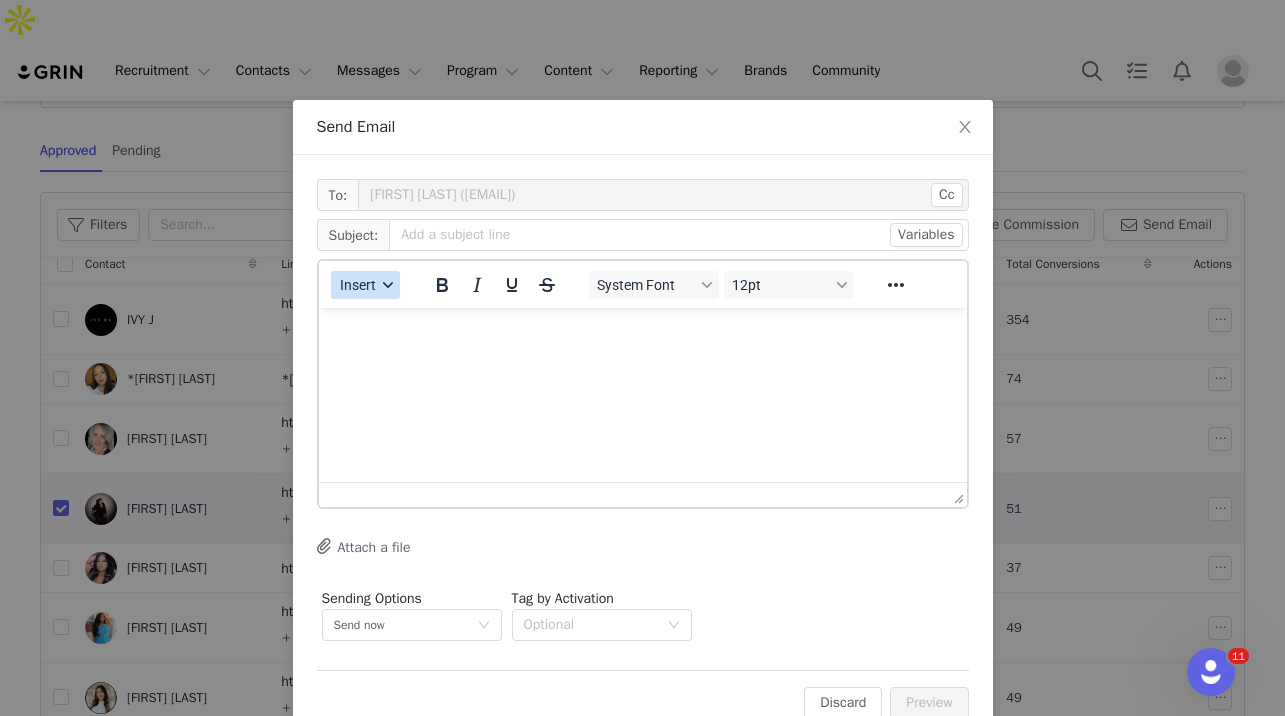 click 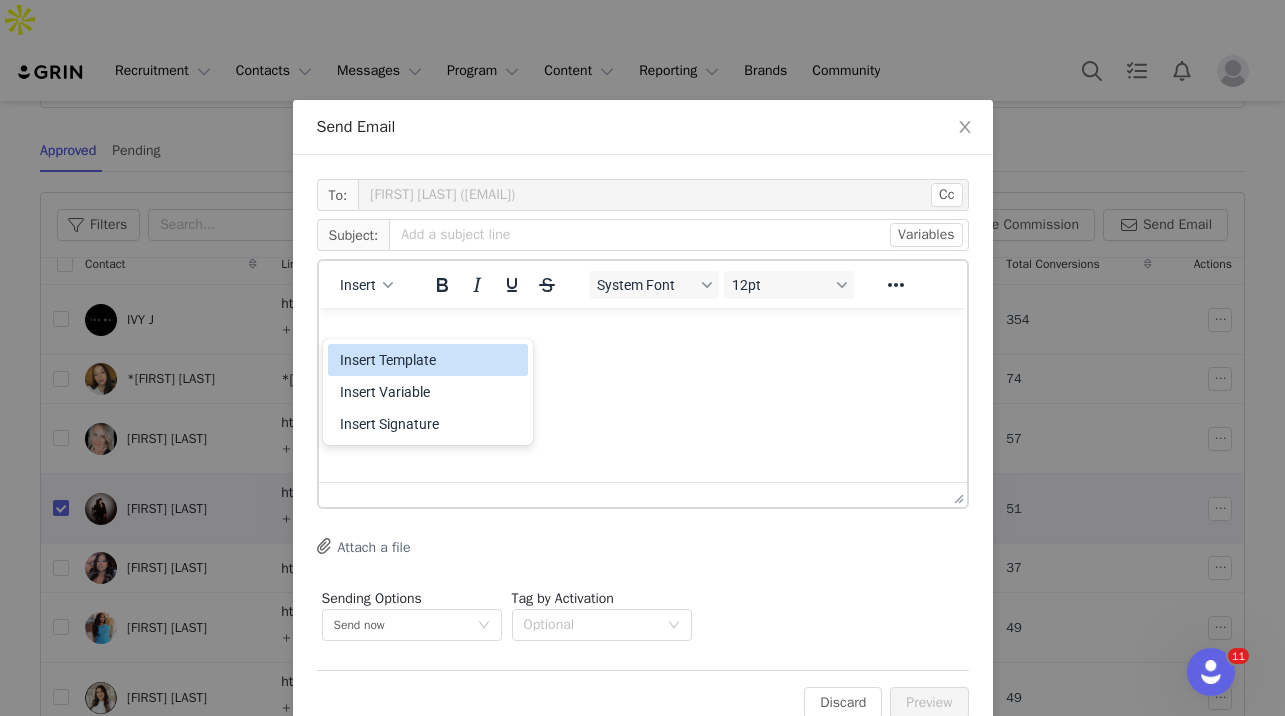 click on "Insert Template" at bounding box center (430, 360) 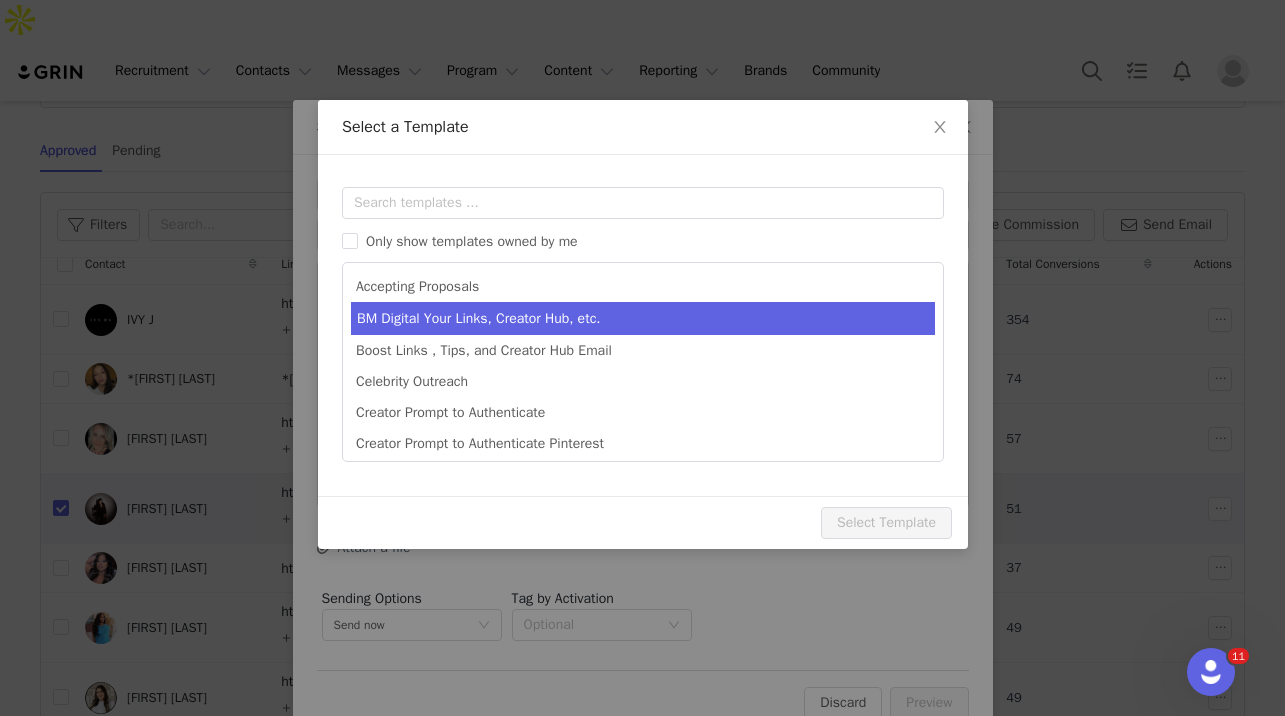 scroll, scrollTop: 0, scrollLeft: 0, axis: both 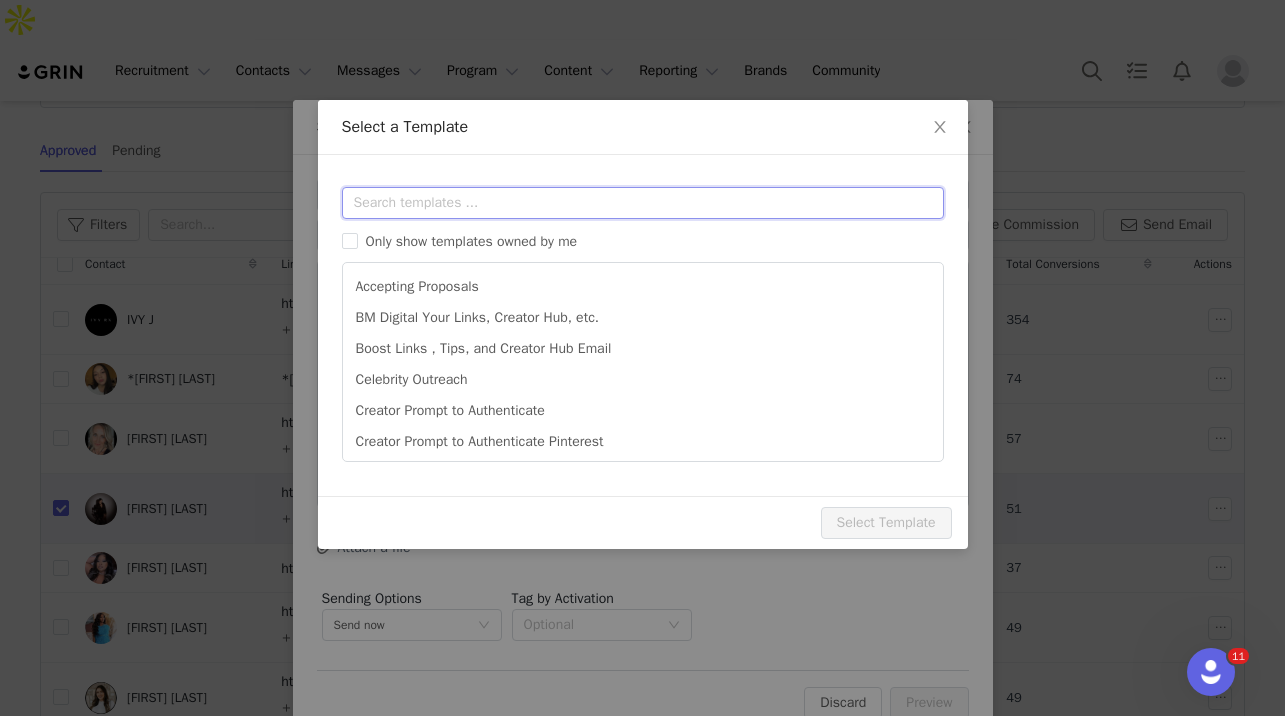 click at bounding box center [643, 203] 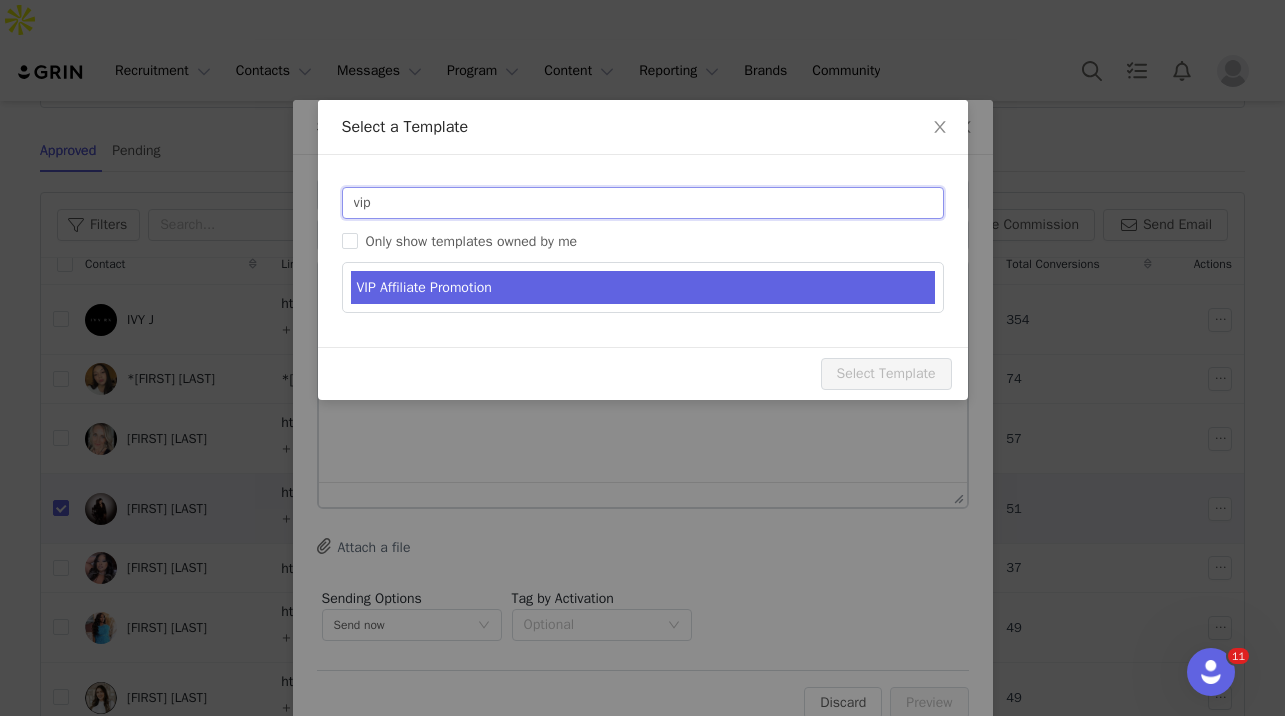 type on "vip" 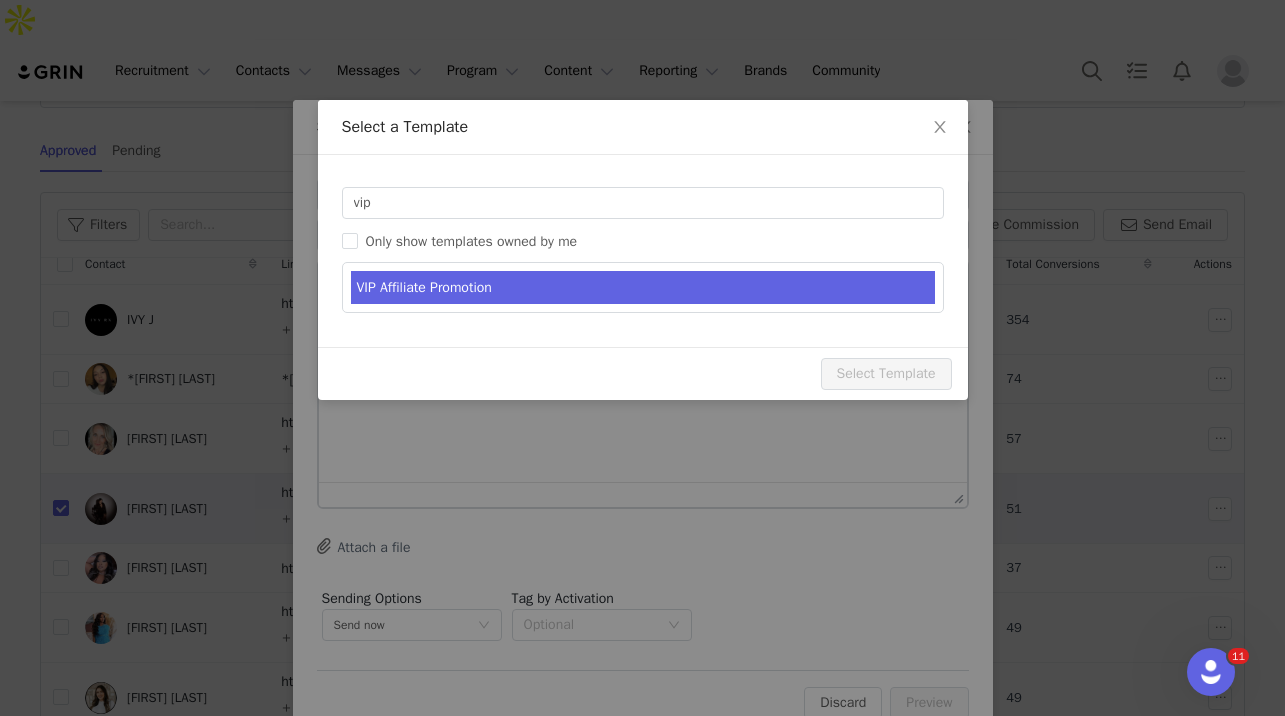 type on "IVY Affiliate Promotion!!!! Congratulations!" 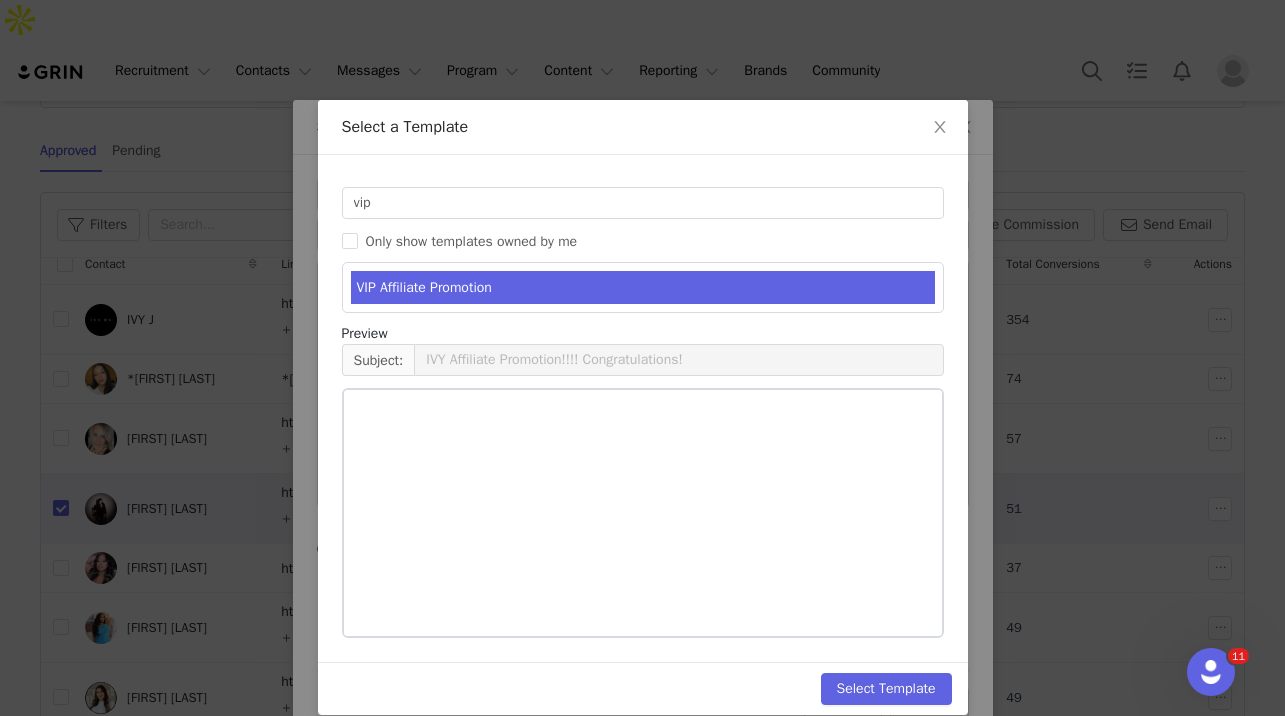 click on "VIP Affiliate Promotion" at bounding box center (643, 287) 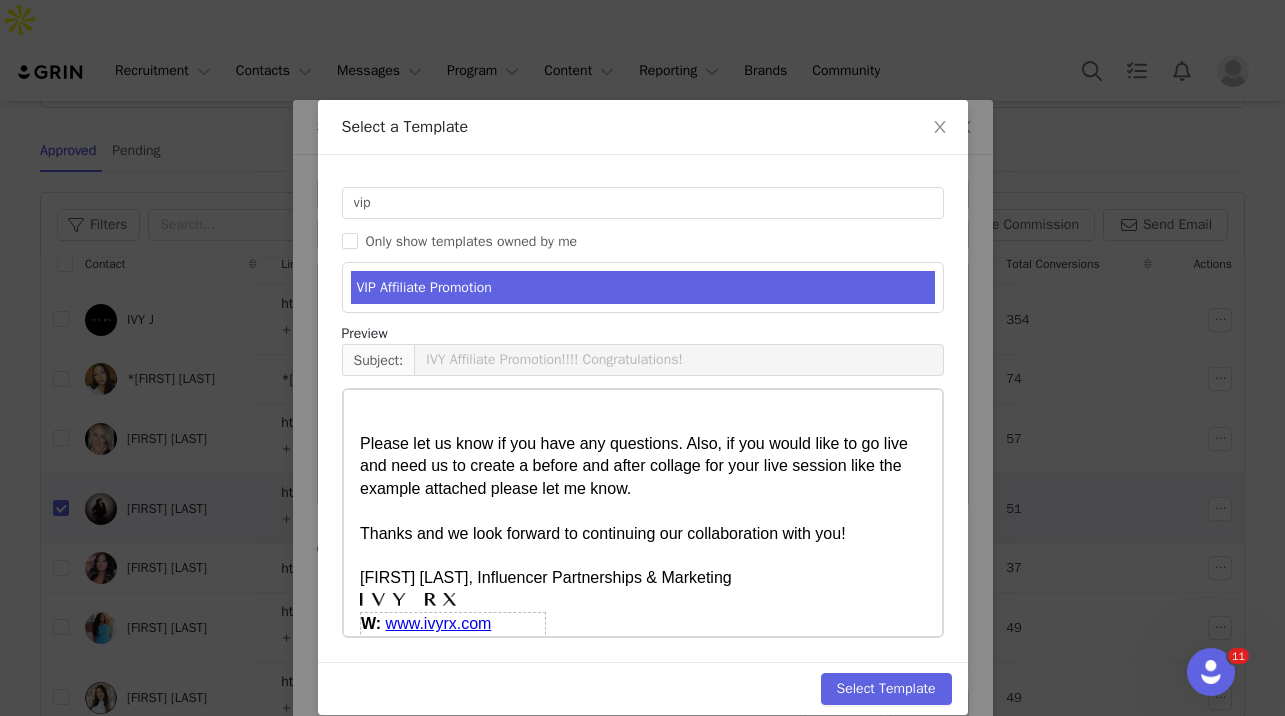 scroll, scrollTop: 690, scrollLeft: 0, axis: vertical 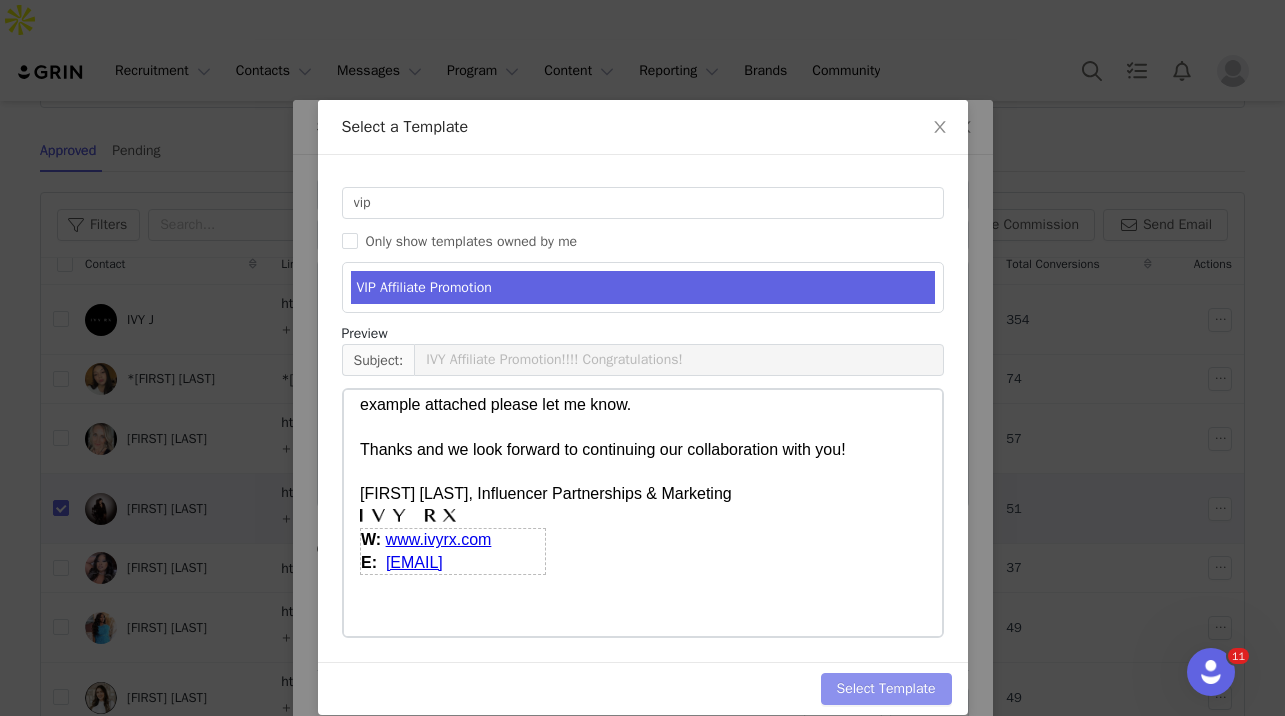 click on "Select Template" at bounding box center [886, 689] 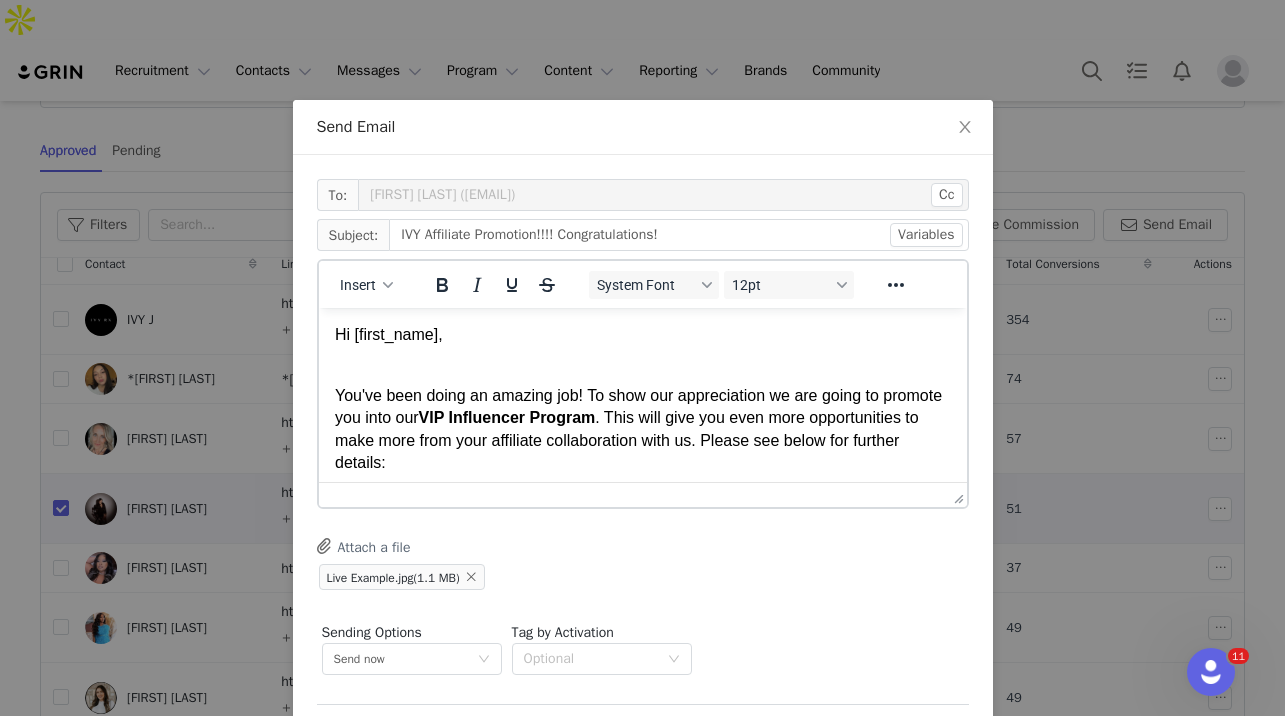scroll, scrollTop: 740, scrollLeft: 0, axis: vertical 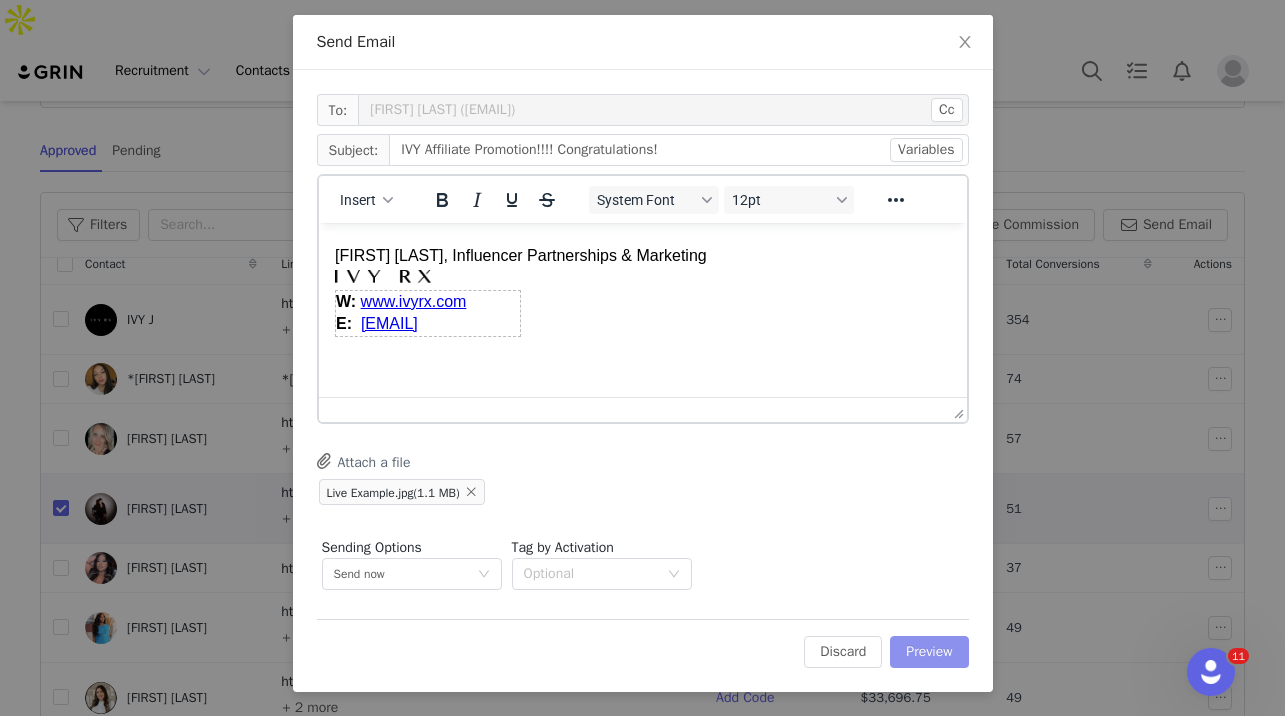 click on "Preview" at bounding box center (929, 652) 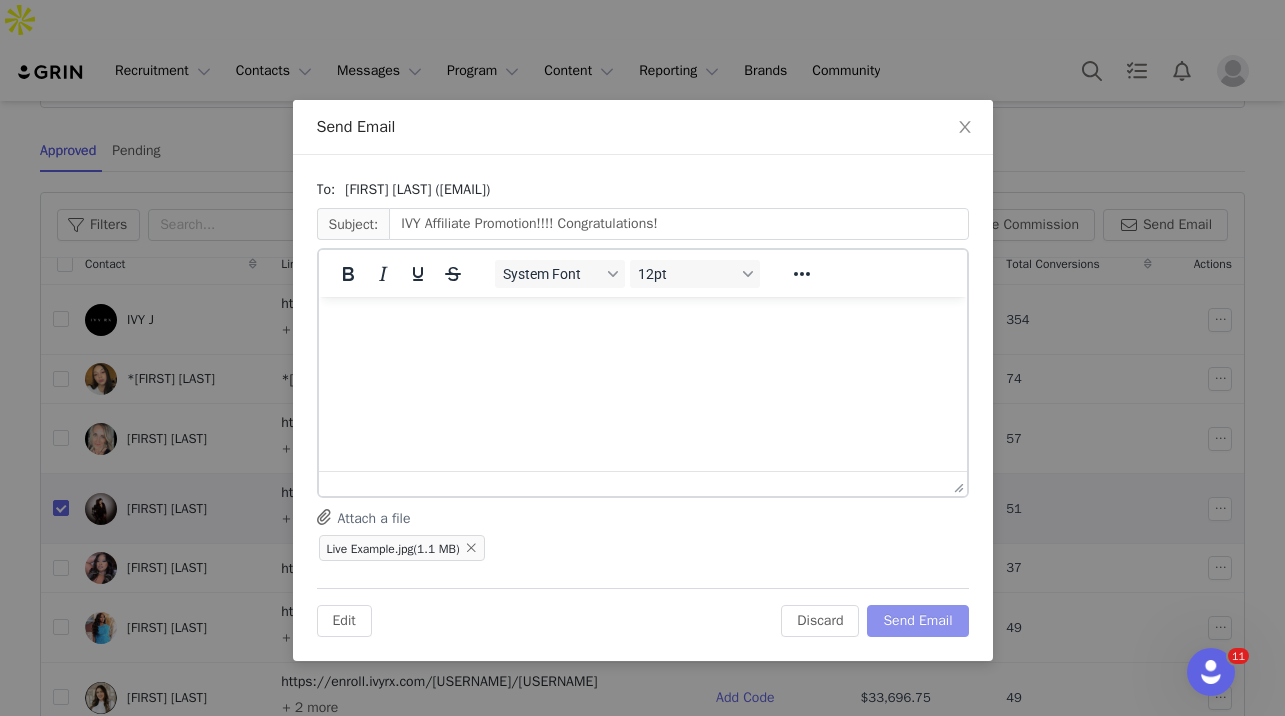 scroll, scrollTop: 0, scrollLeft: 0, axis: both 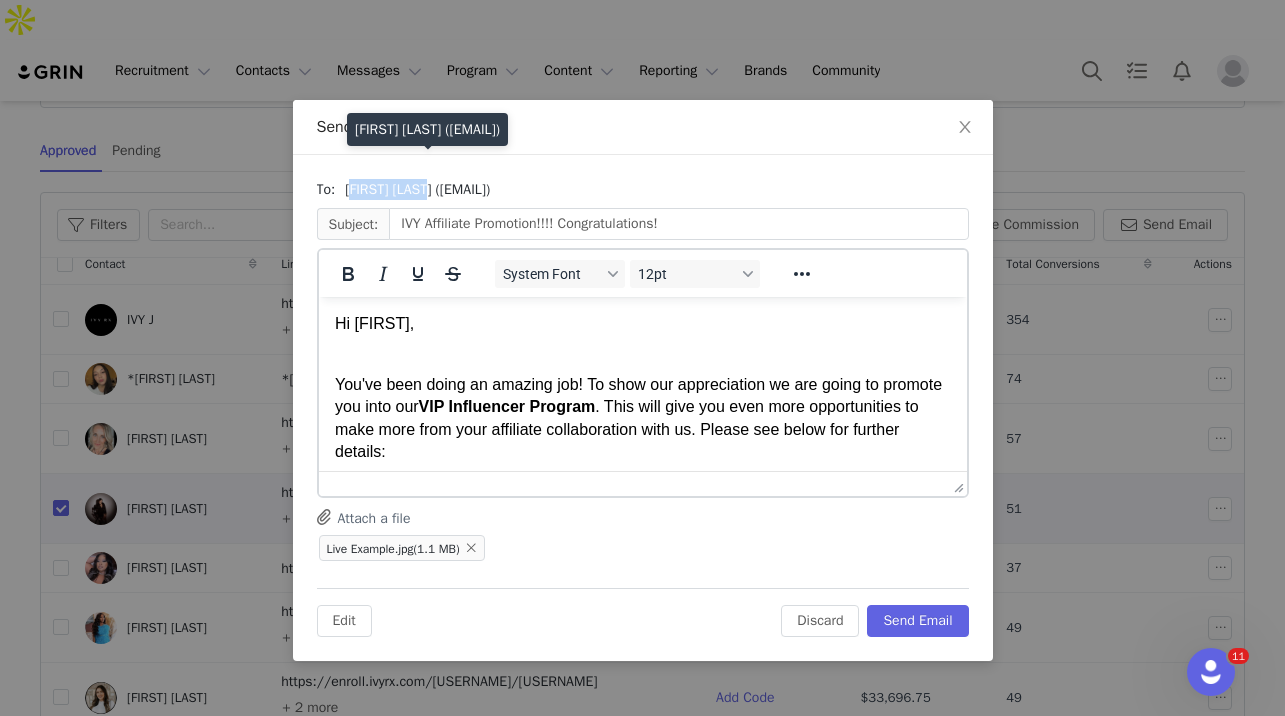 drag, startPoint x: 418, startPoint y: 186, endPoint x: 350, endPoint y: 183, distance: 68.06615 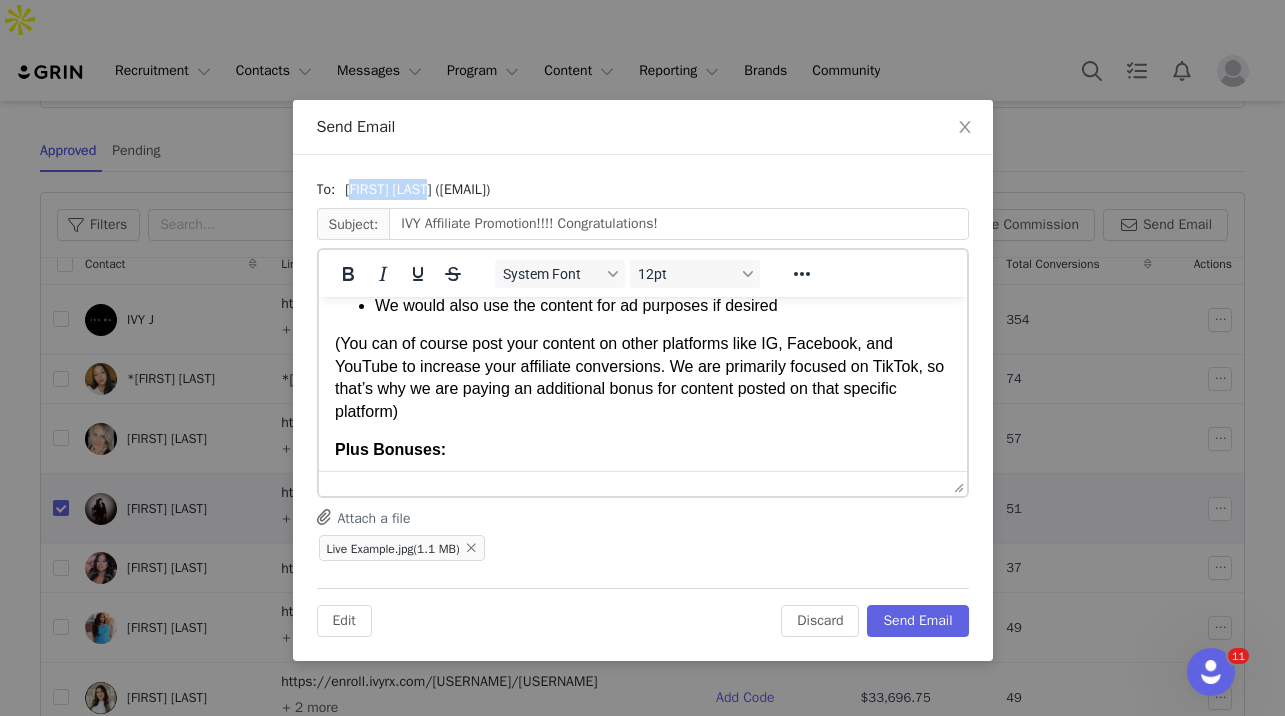 scroll, scrollTop: 740, scrollLeft: 0, axis: vertical 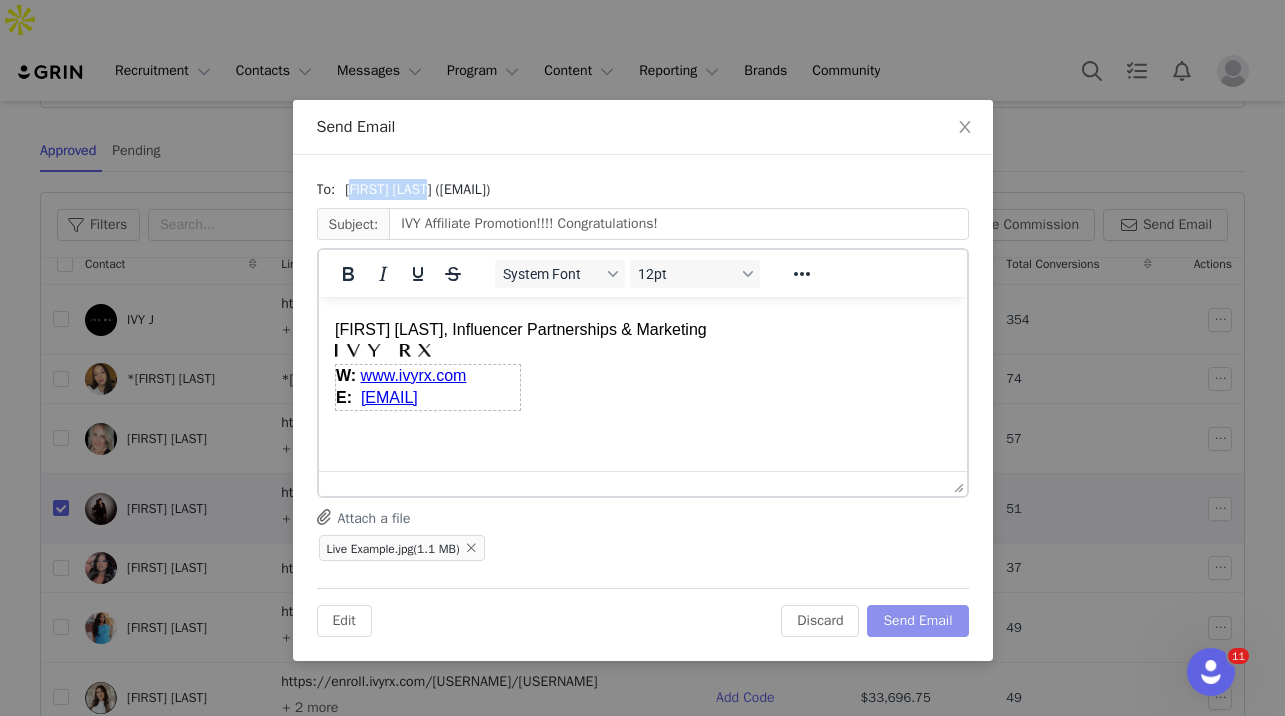 click on "Send Email" at bounding box center [917, 621] 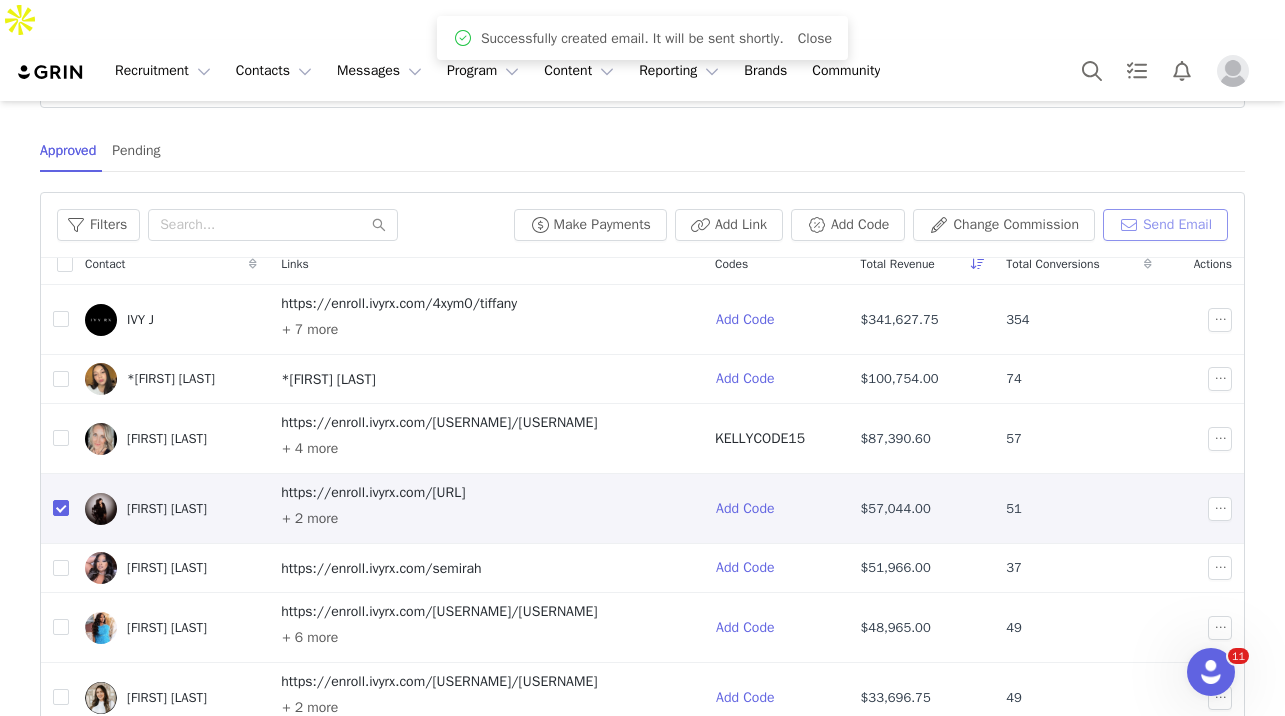 scroll, scrollTop: 0, scrollLeft: 0, axis: both 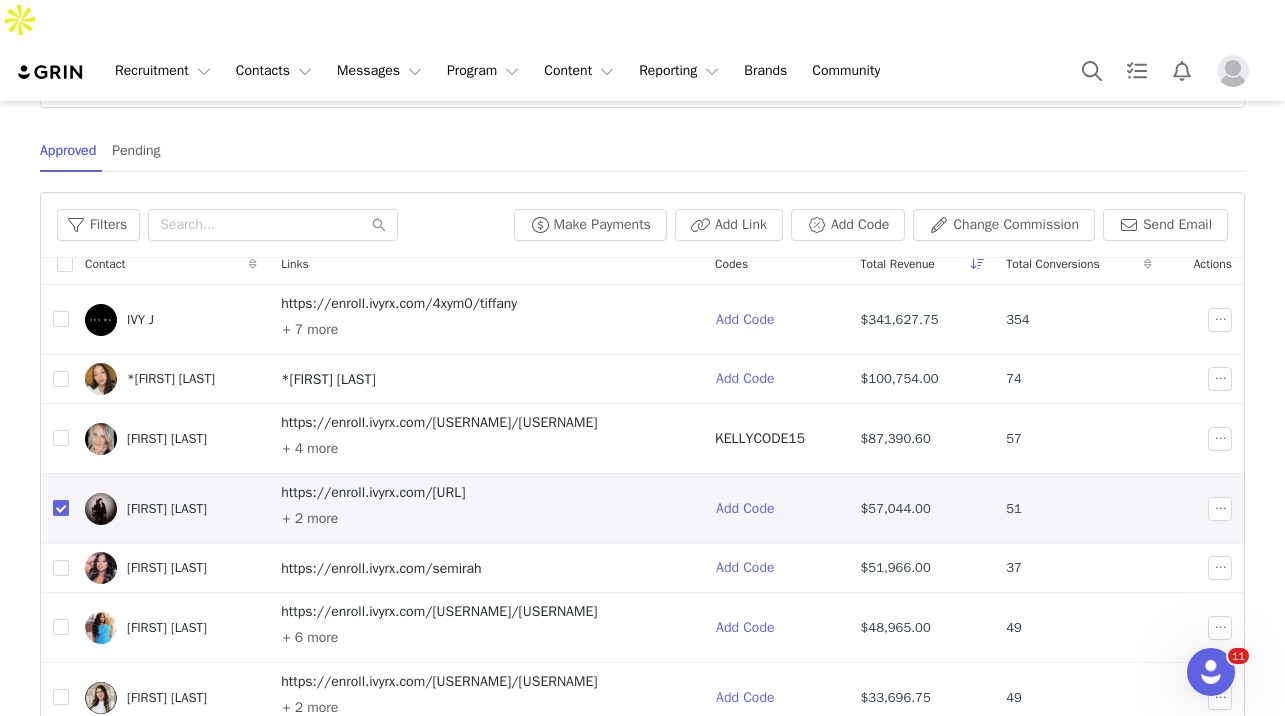 click at bounding box center (61, 508) 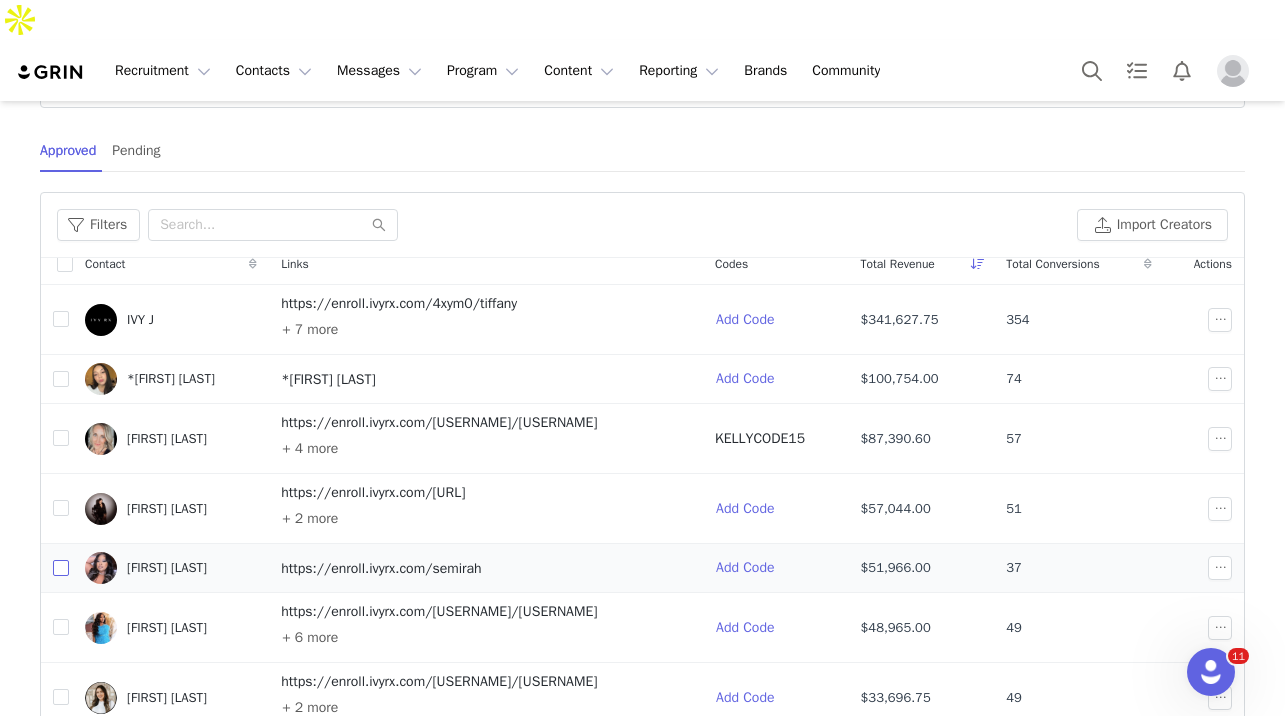 click at bounding box center [61, 568] 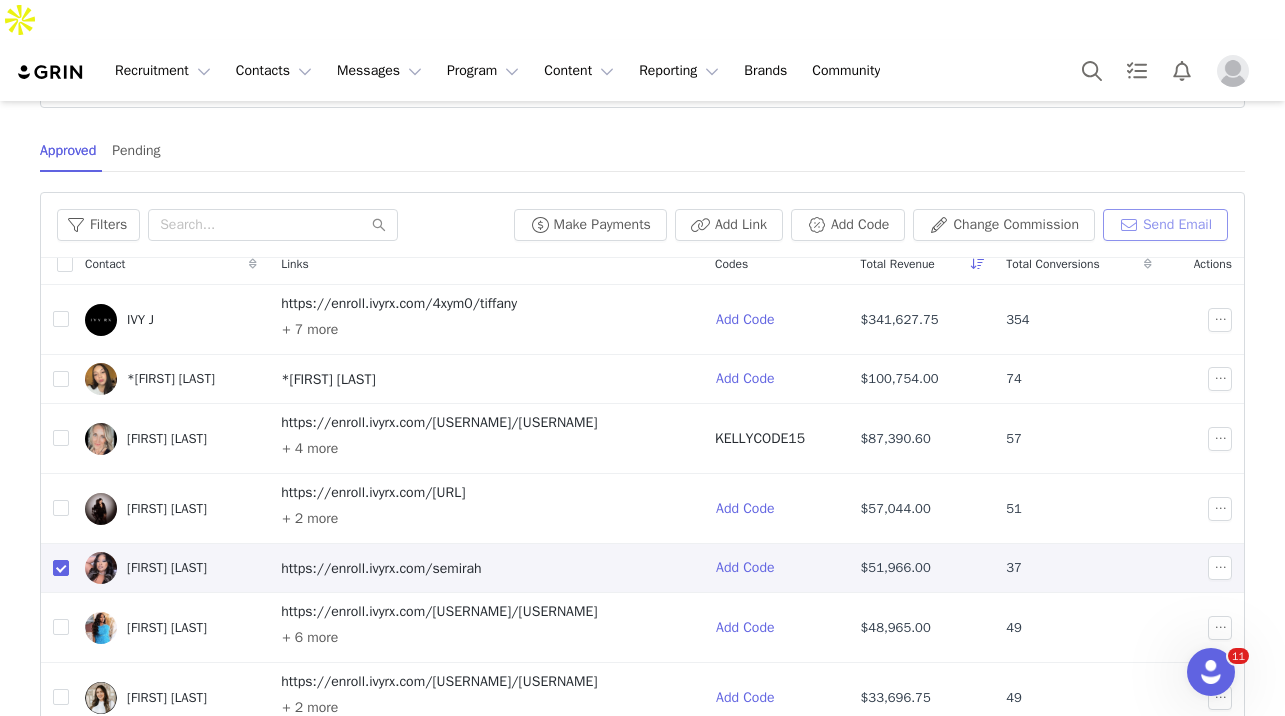 click on "Send Email" at bounding box center (1165, 225) 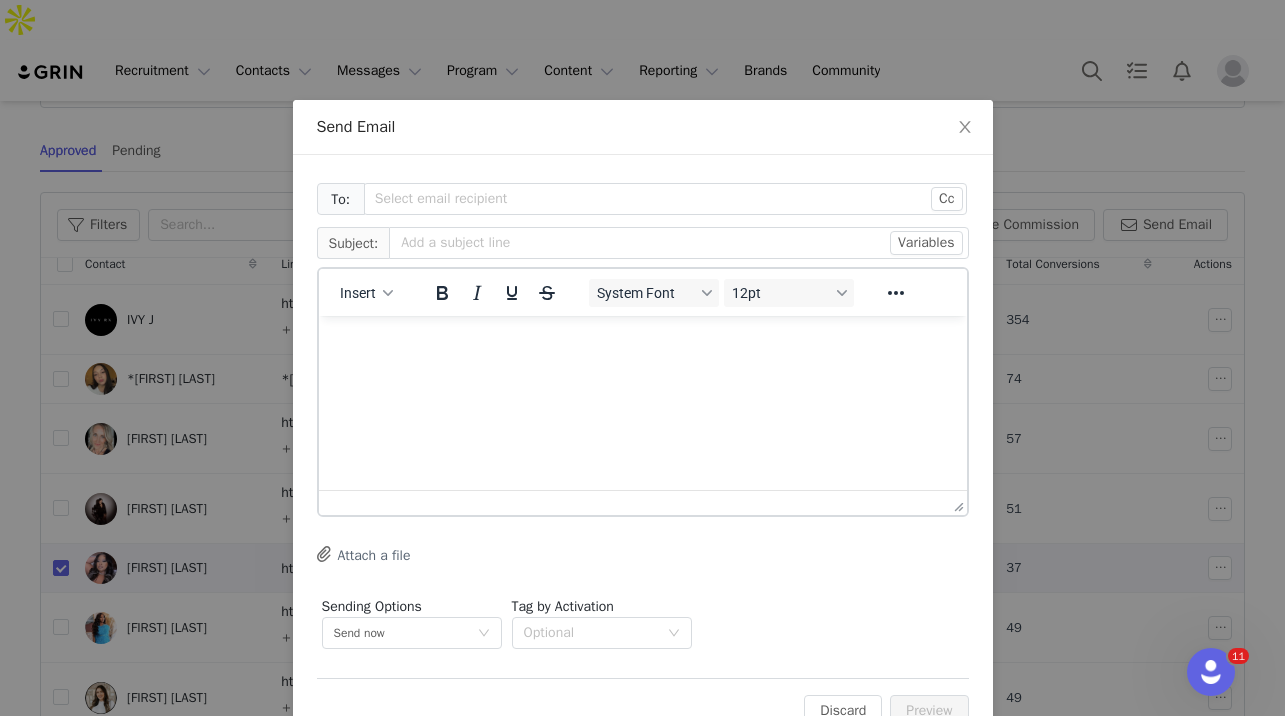 scroll, scrollTop: 0, scrollLeft: 0, axis: both 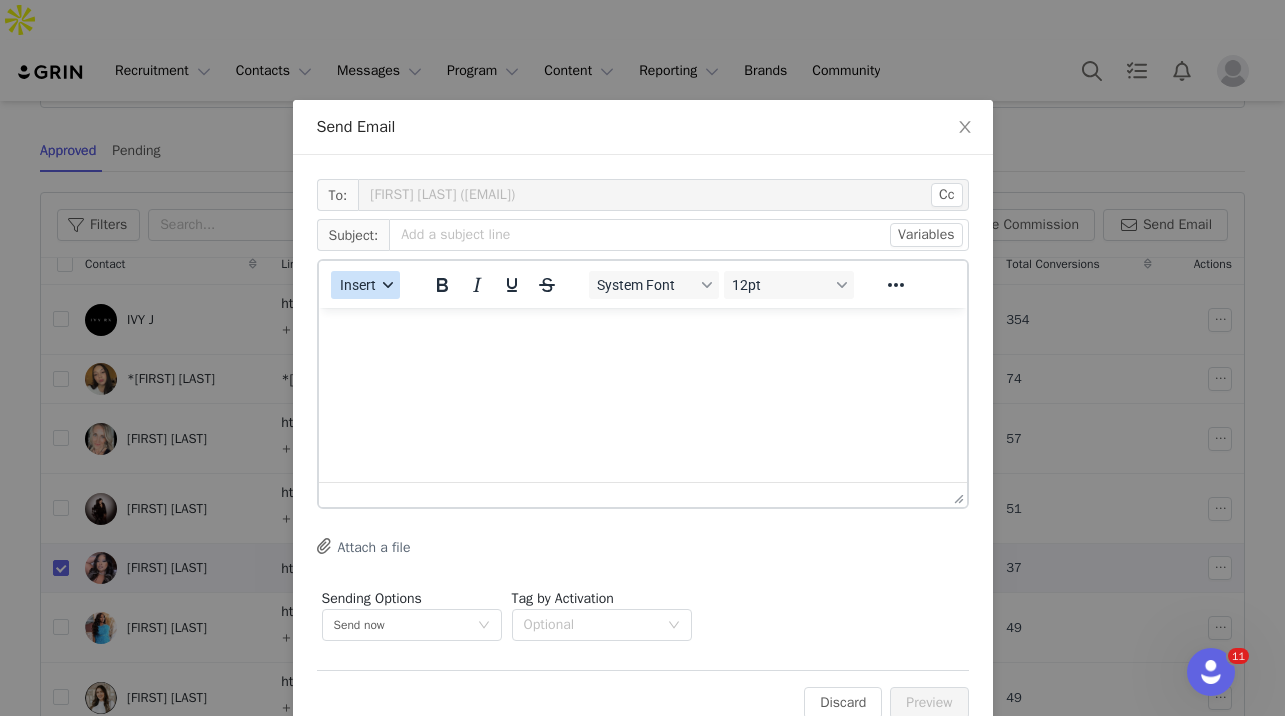 click on "Insert" at bounding box center [357, 285] 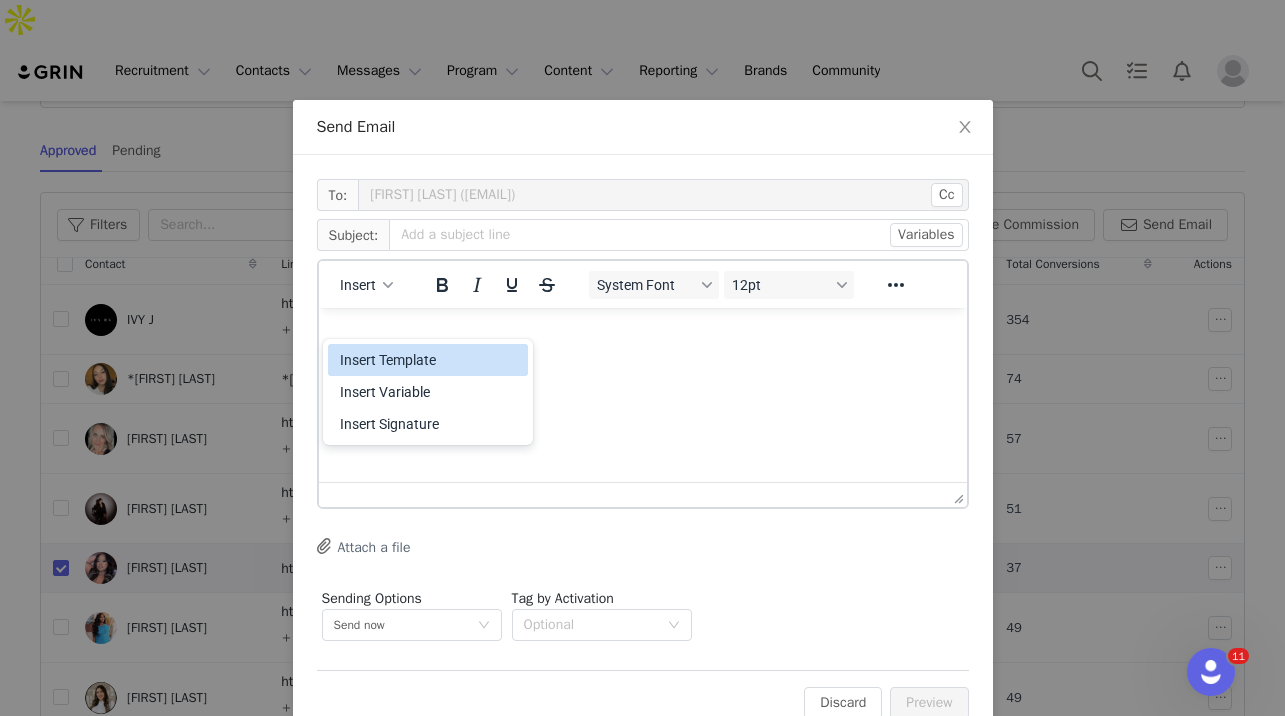 click on "Insert Template" at bounding box center [430, 360] 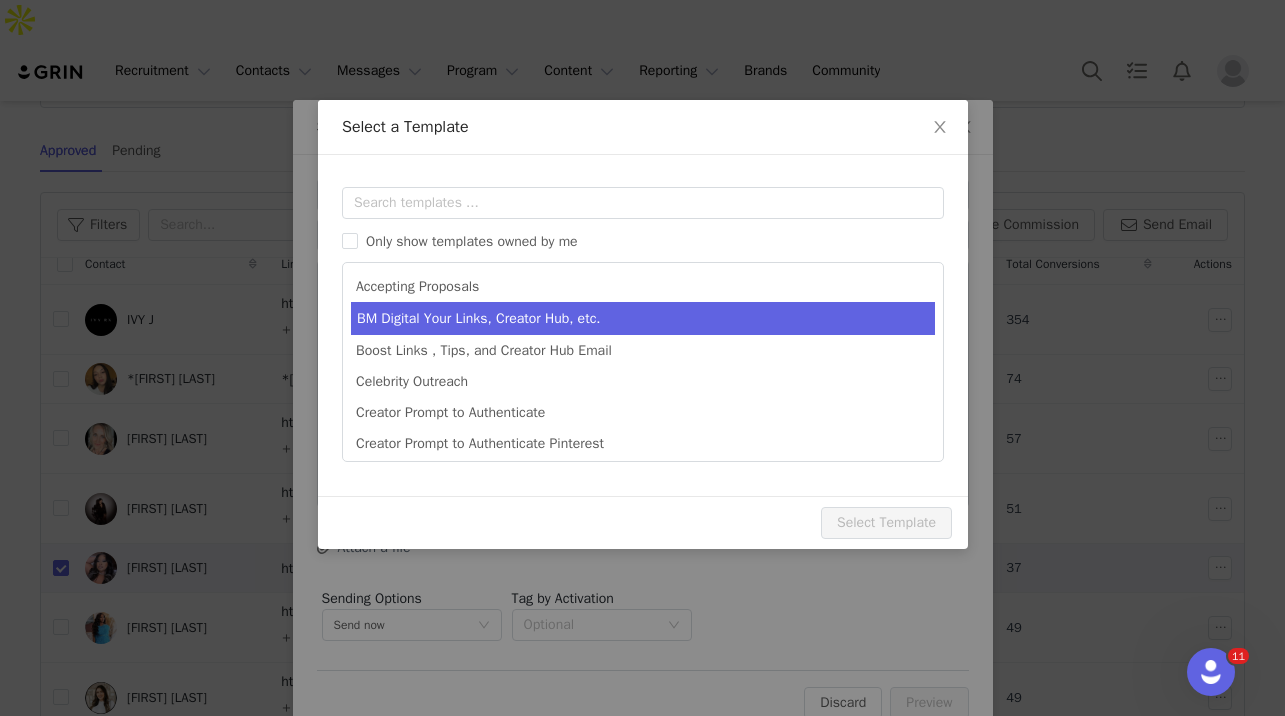 scroll, scrollTop: 0, scrollLeft: 0, axis: both 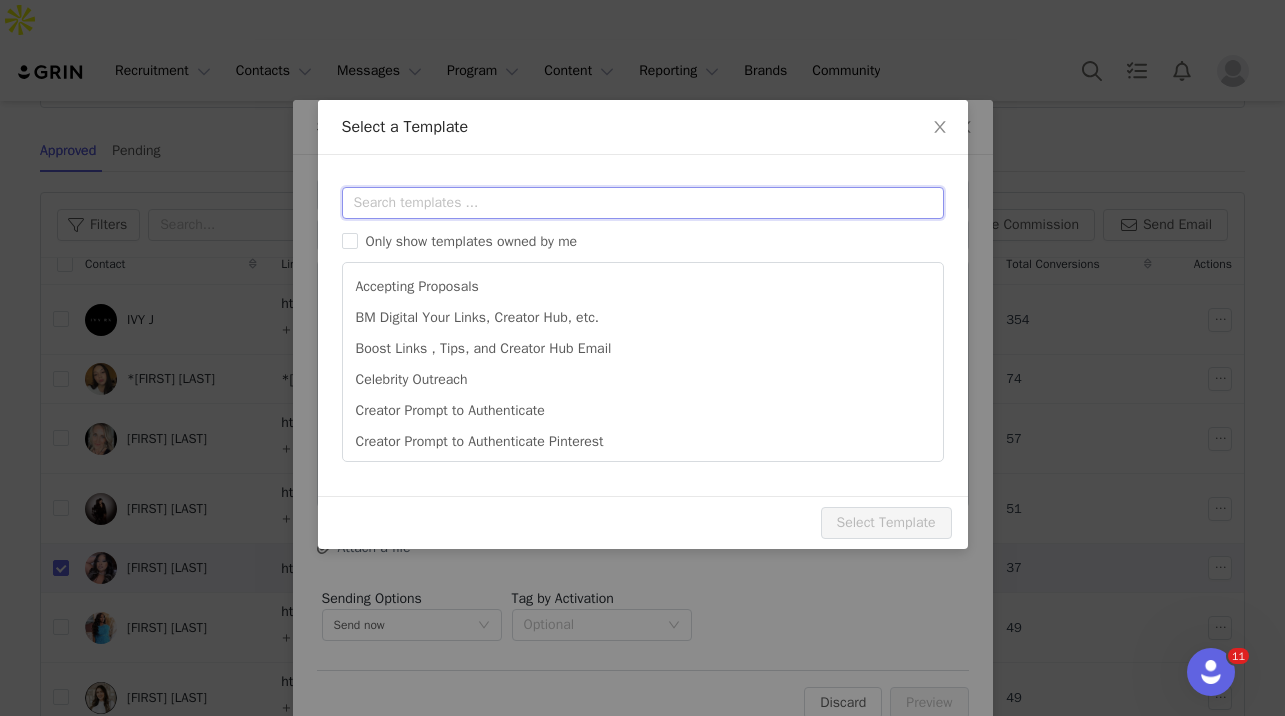 click at bounding box center [643, 203] 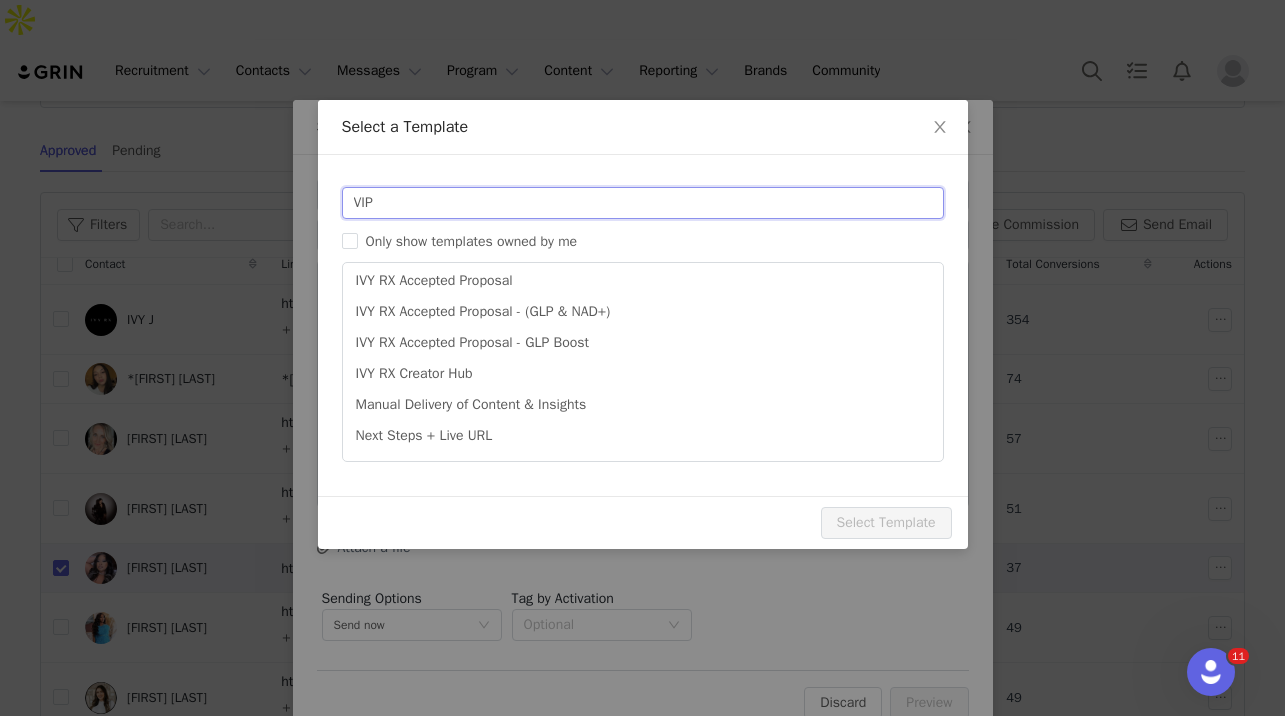 scroll, scrollTop: 0, scrollLeft: 0, axis: both 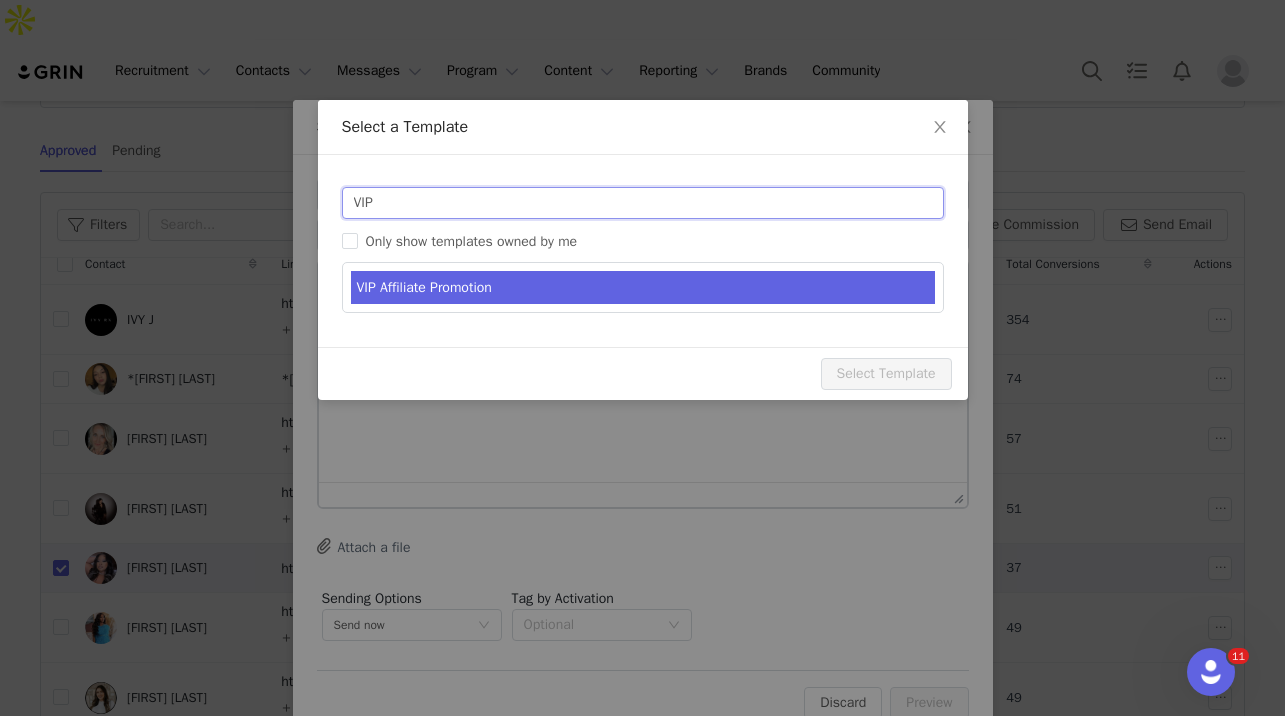 type on "VIP" 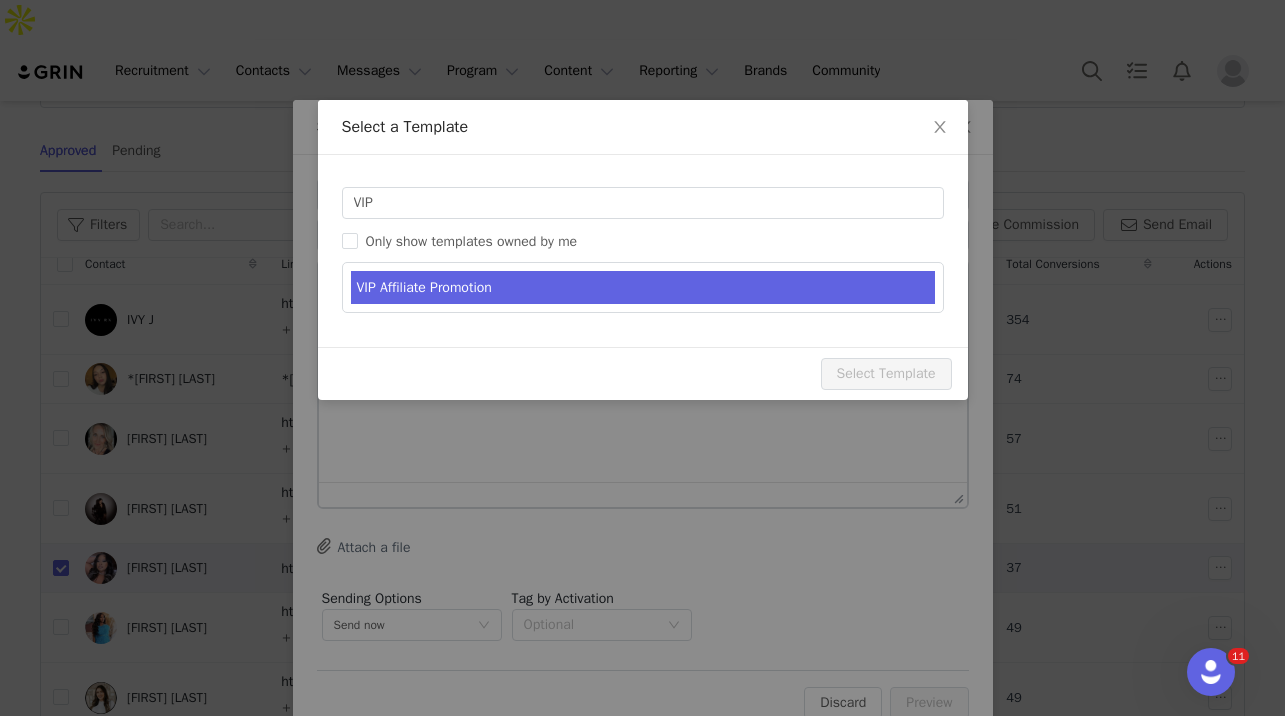 type on "IVY Affiliate Promotion!!!! Congratulations!" 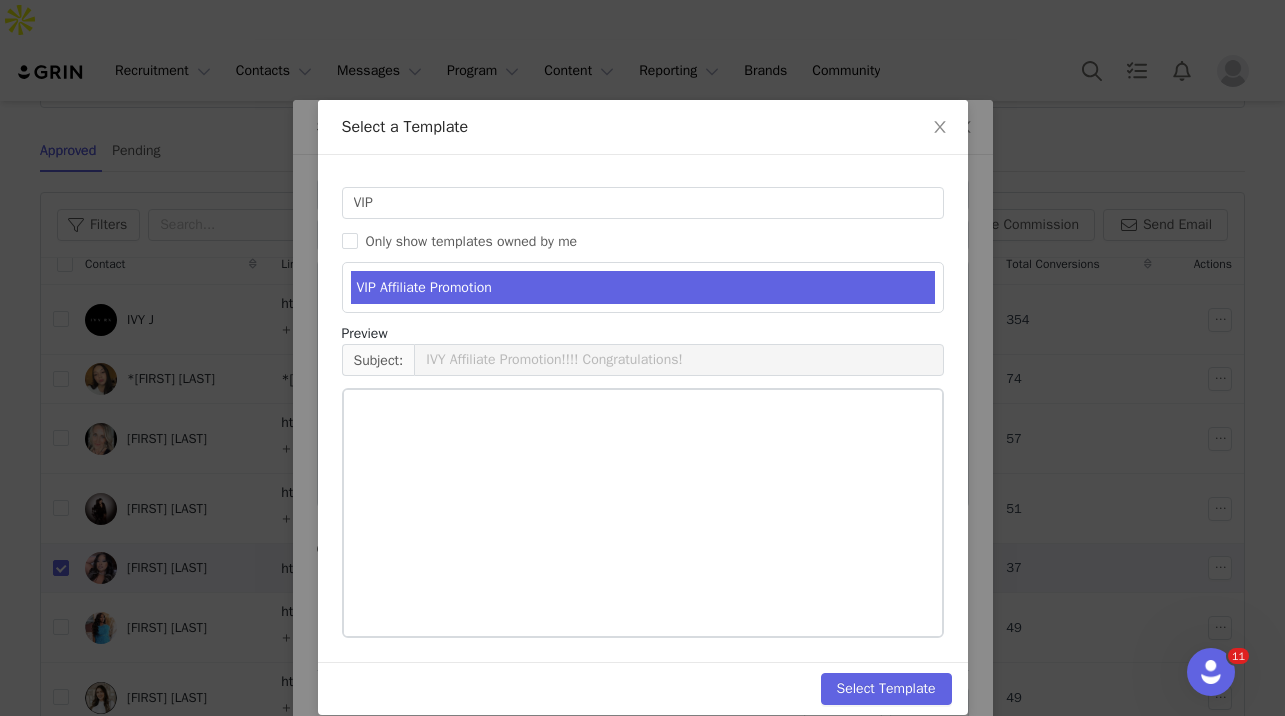 click on "VIP Affiliate Promotion" at bounding box center [643, 287] 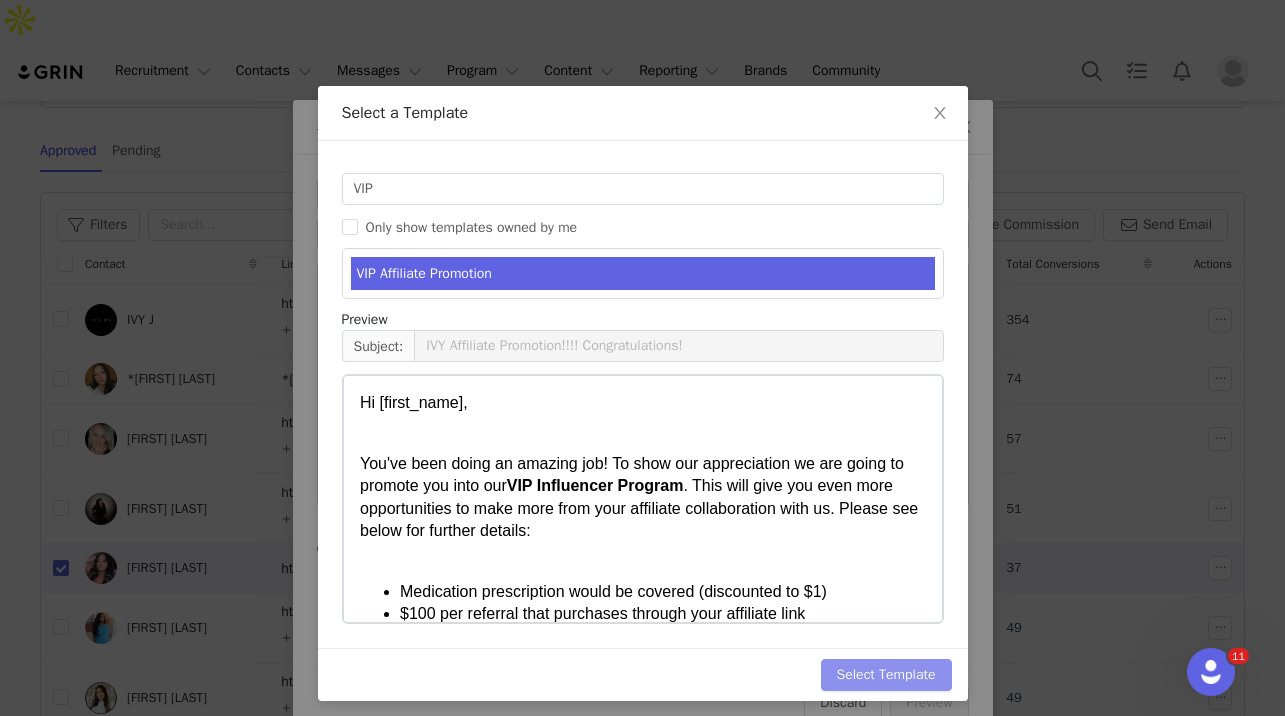 scroll, scrollTop: 23, scrollLeft: 0, axis: vertical 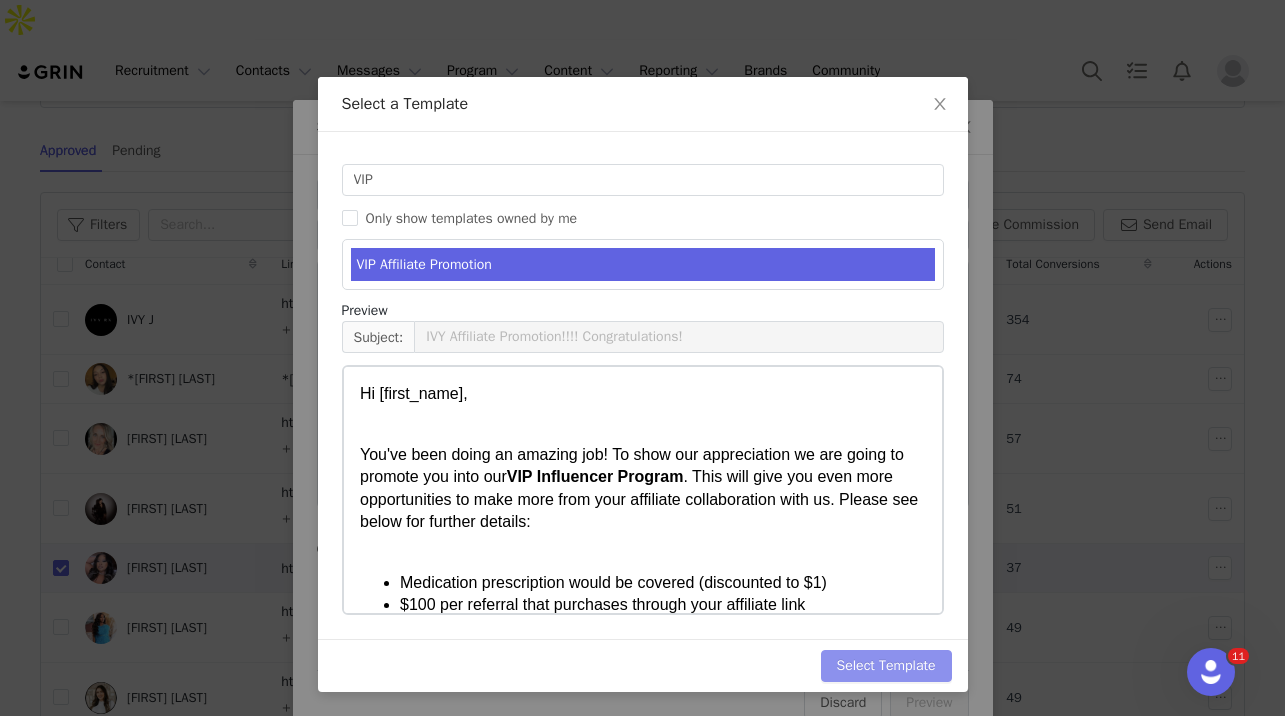 click on "Select Template" at bounding box center [886, 666] 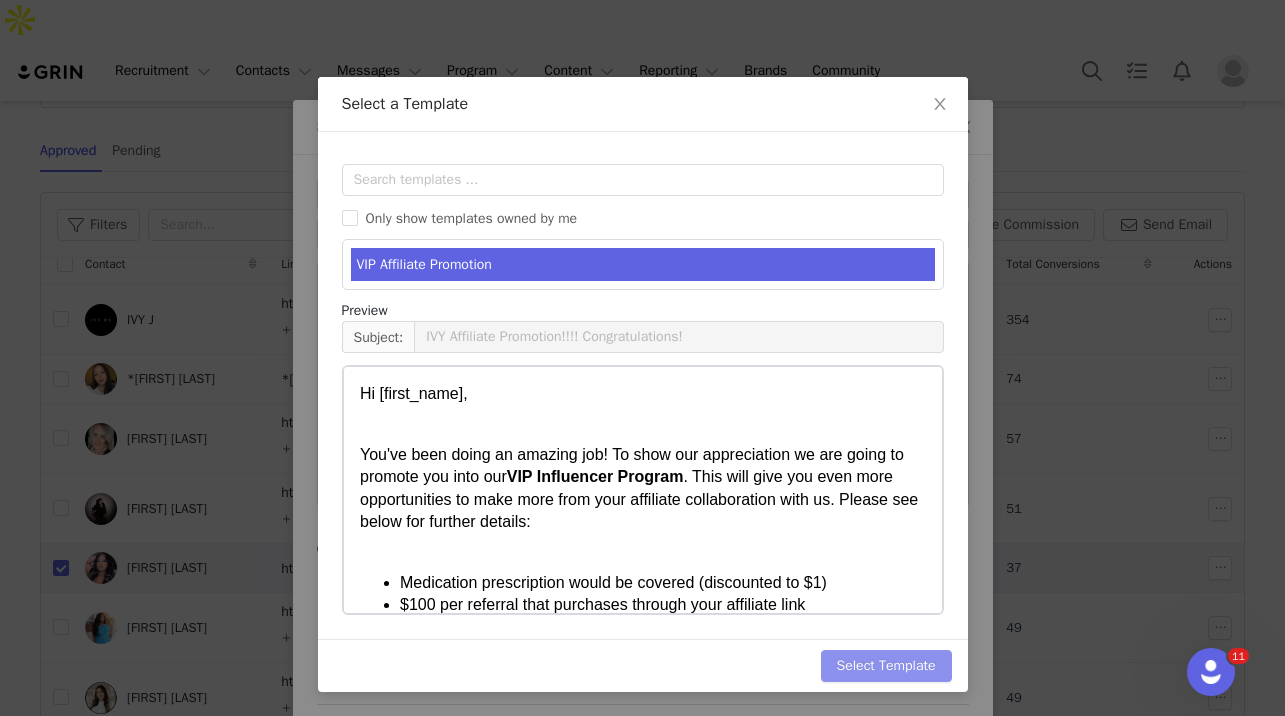 scroll, scrollTop: 0, scrollLeft: 0, axis: both 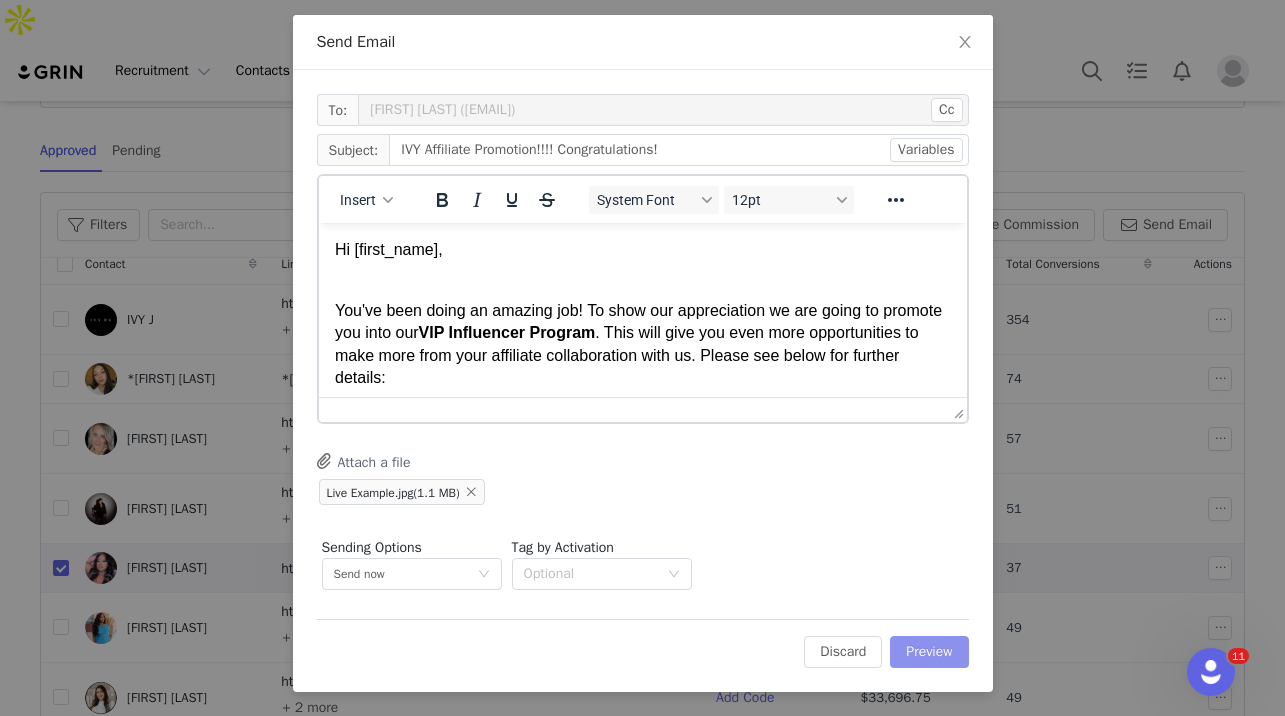 click on "Preview" at bounding box center (929, 652) 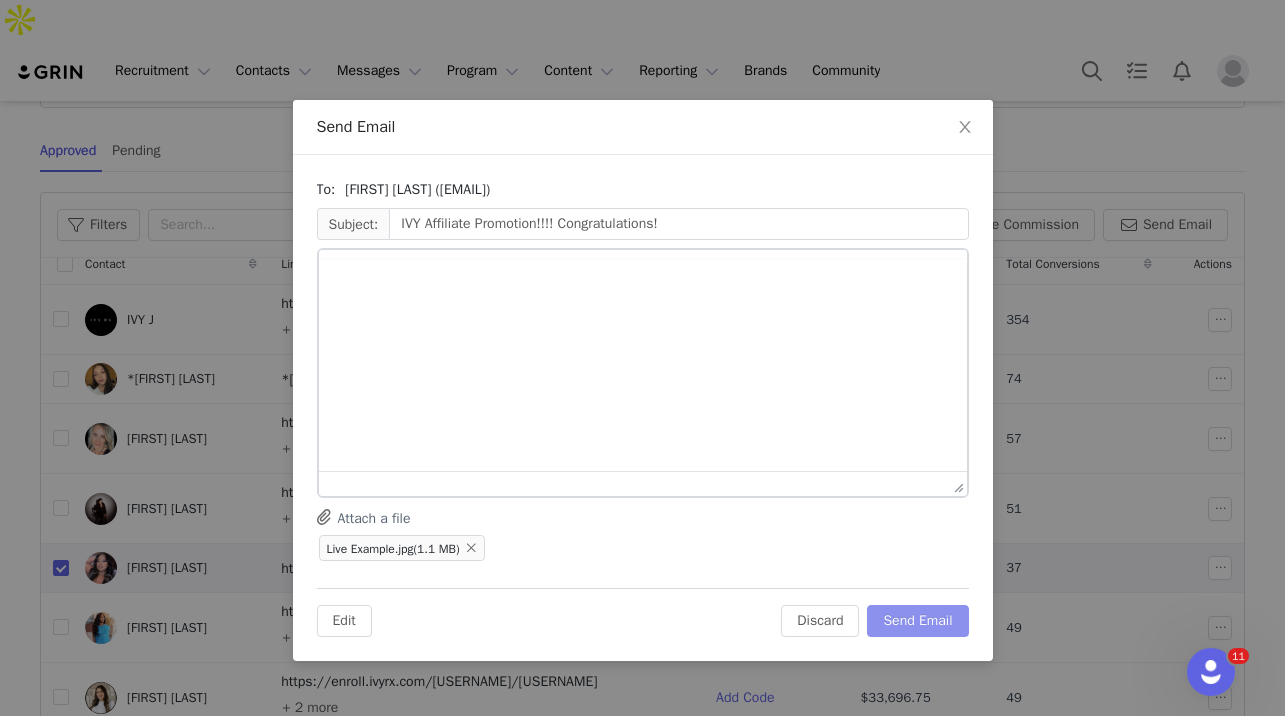 scroll, scrollTop: 0, scrollLeft: 0, axis: both 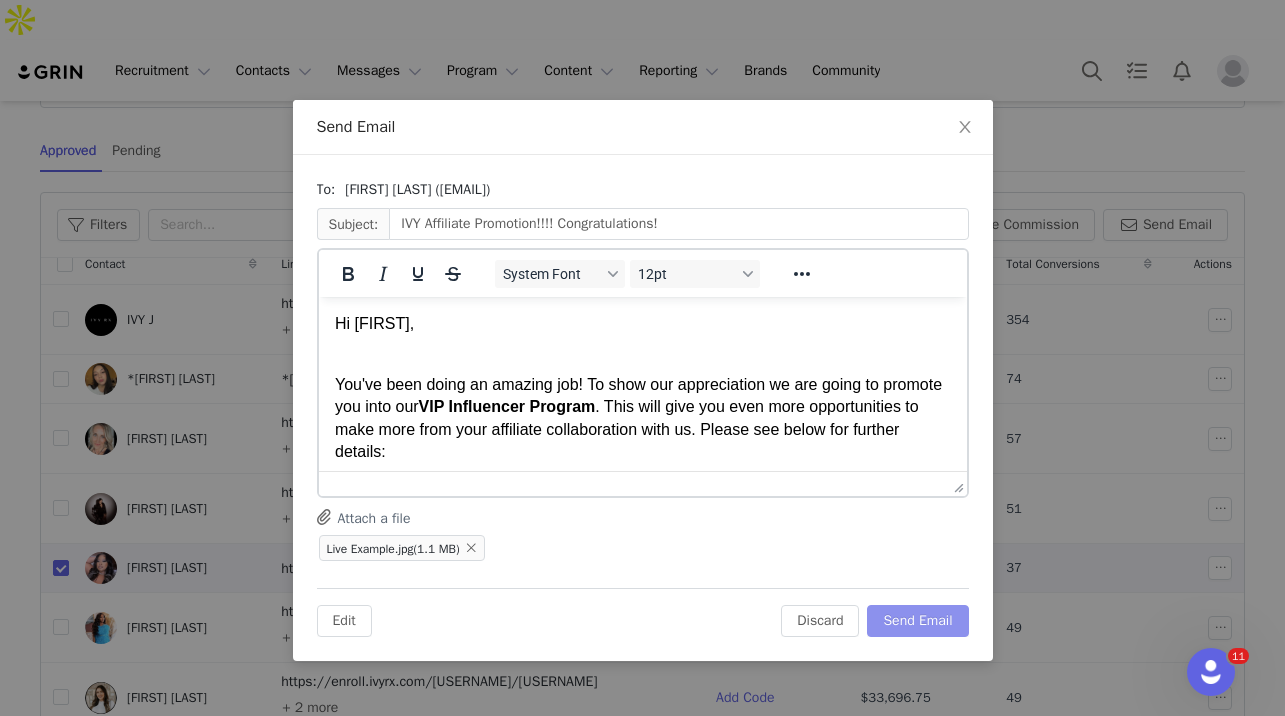 click on "Send Email" at bounding box center (917, 621) 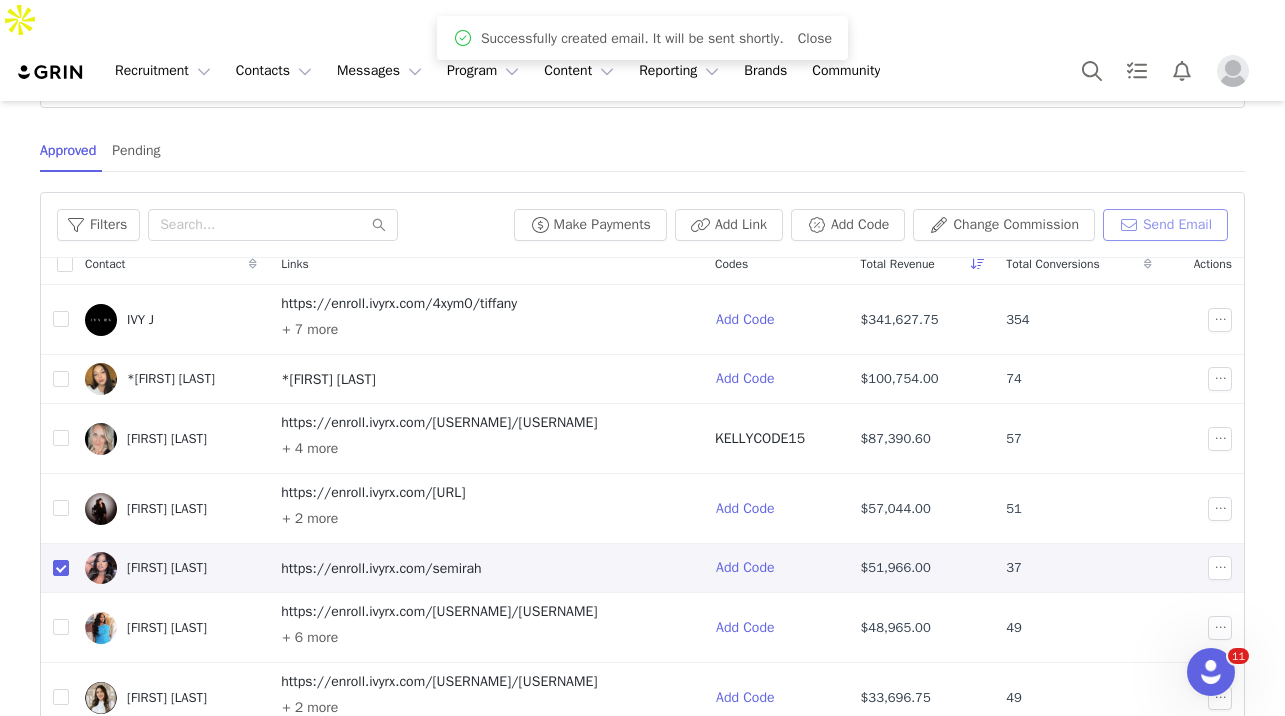 scroll, scrollTop: 0, scrollLeft: 0, axis: both 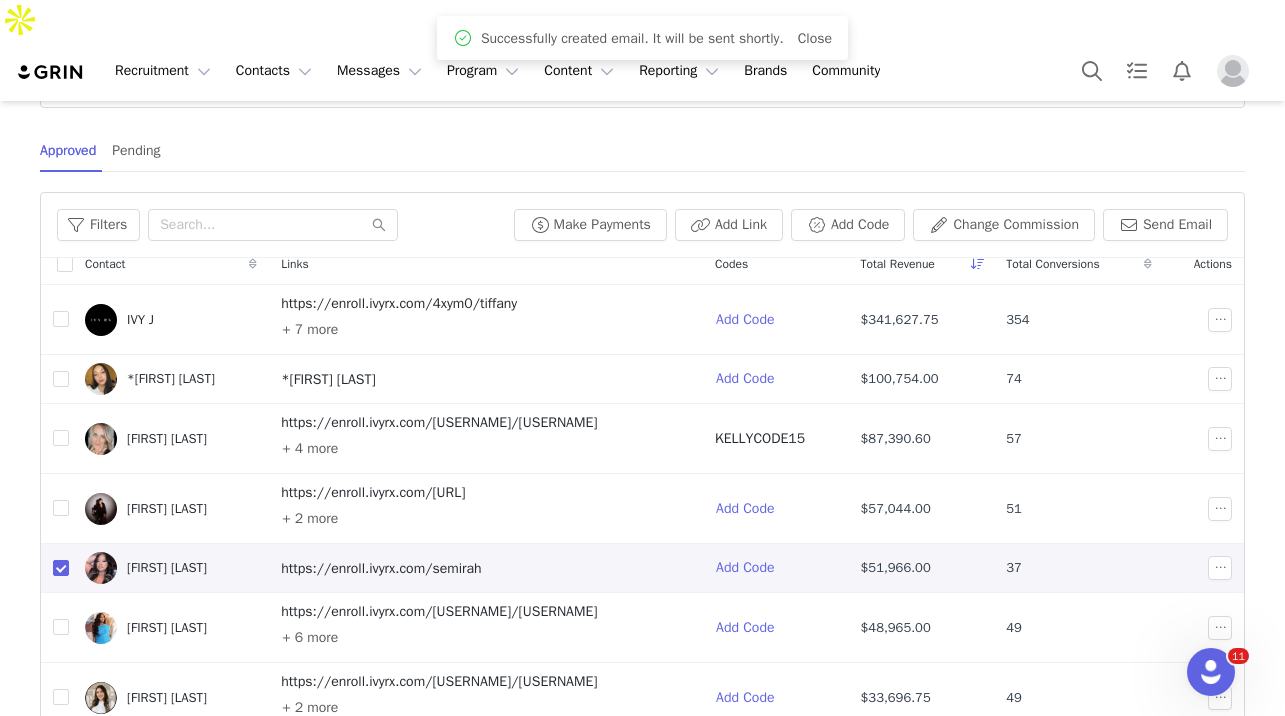 click on "[FIRST] [LAST]" at bounding box center (167, 568) 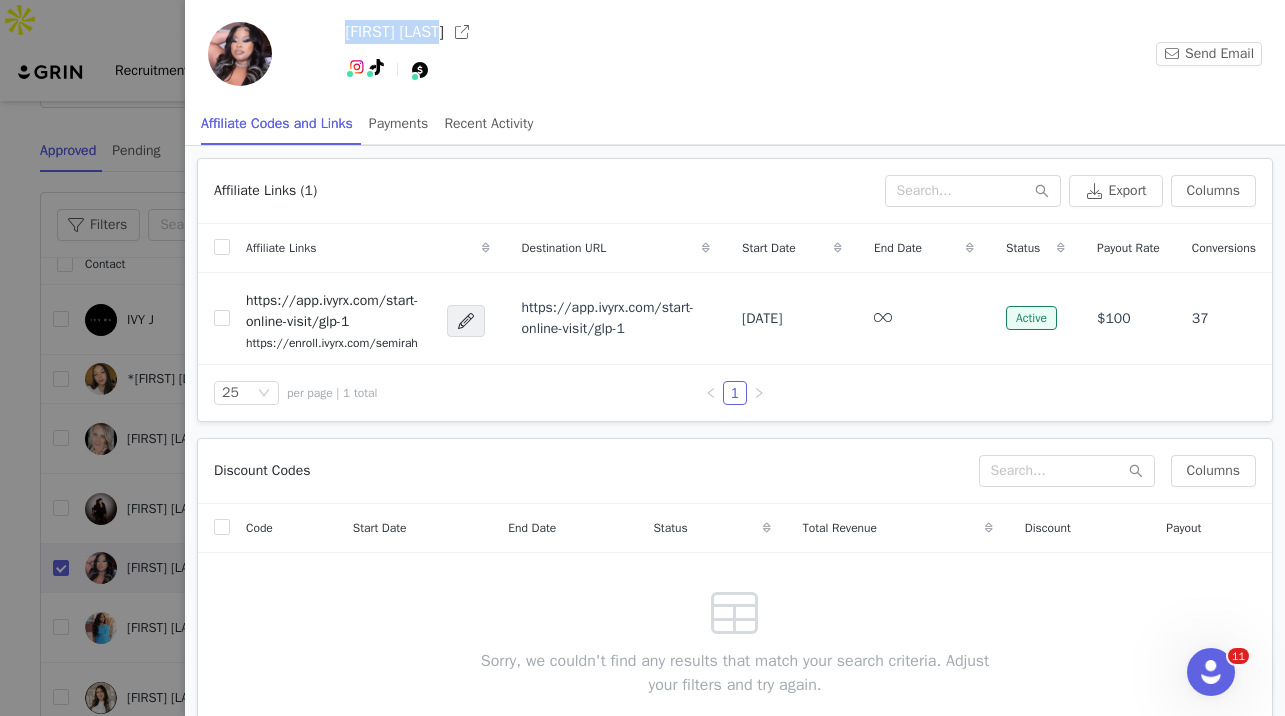 drag, startPoint x: 447, startPoint y: 35, endPoint x: 346, endPoint y: 31, distance: 101.07918 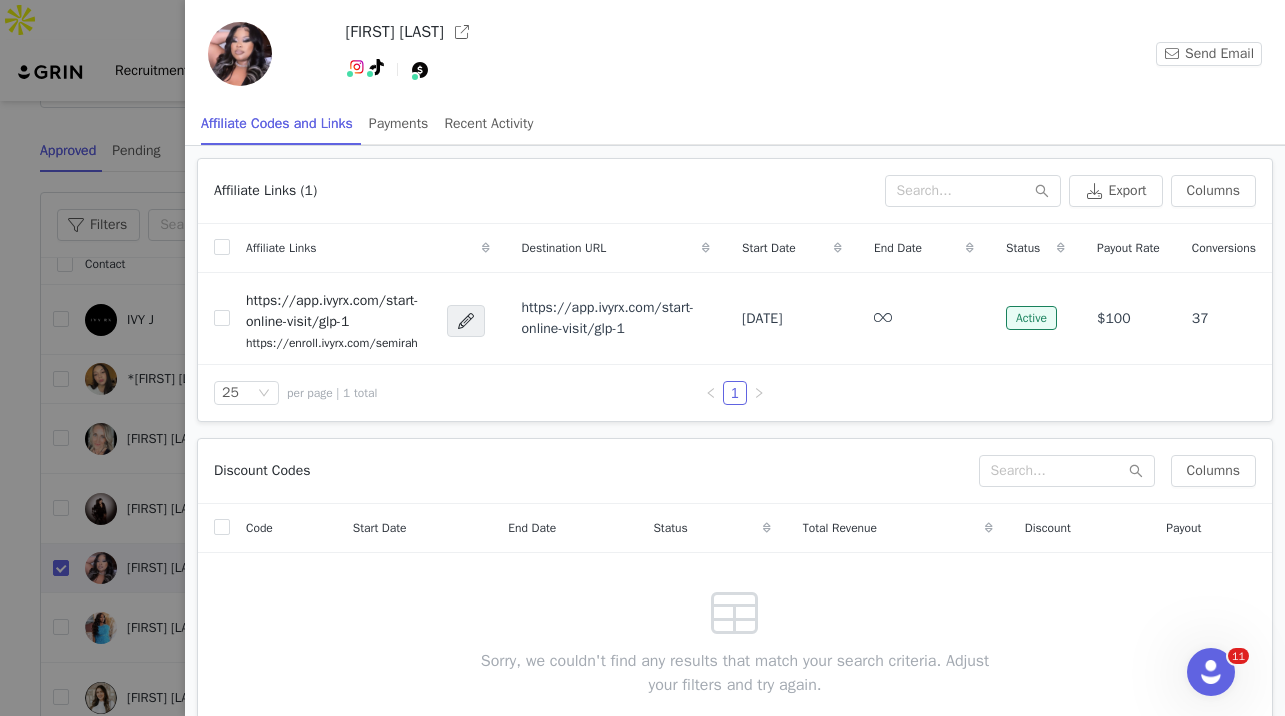 click at bounding box center [642, 358] 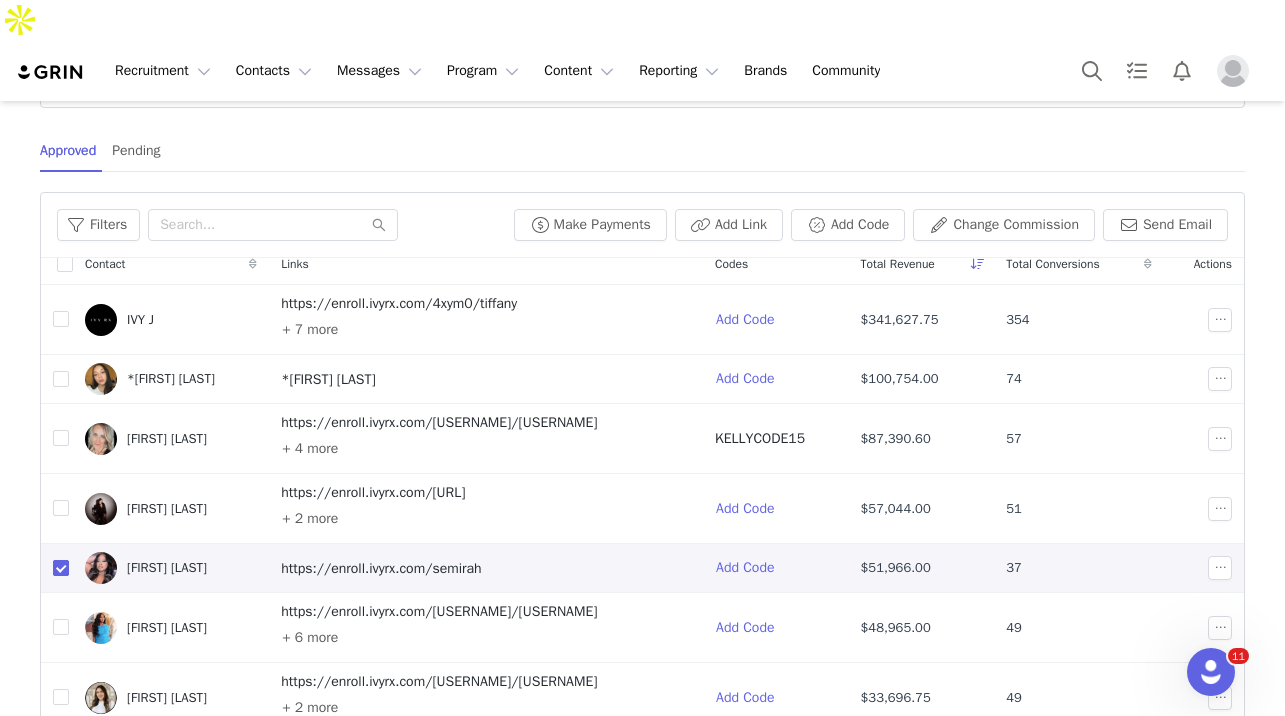 click at bounding box center [61, 568] 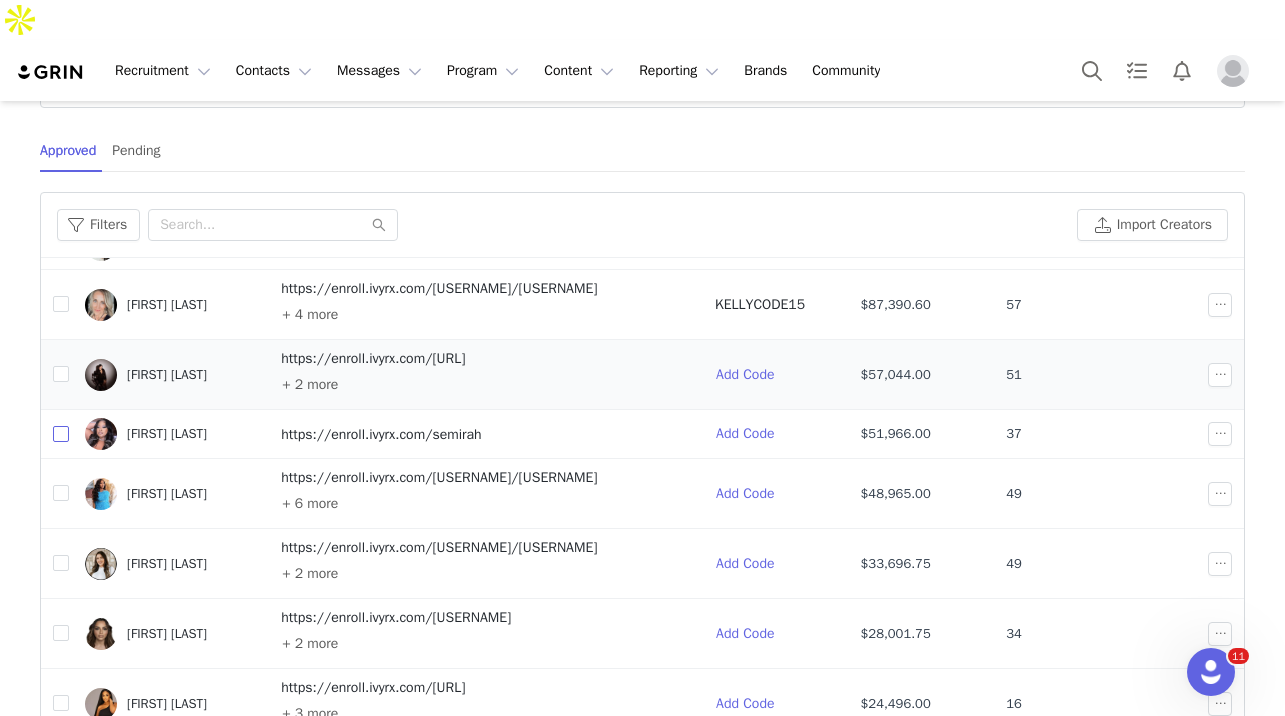 scroll, scrollTop: 152, scrollLeft: 0, axis: vertical 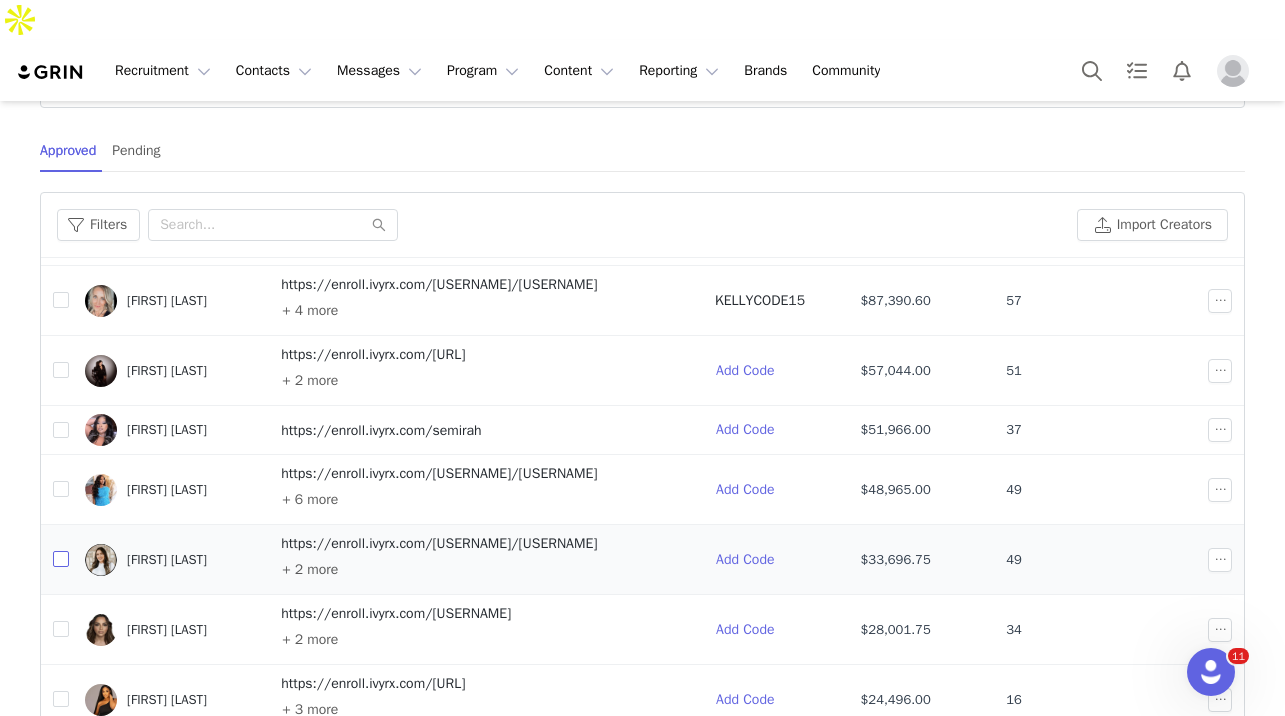 click at bounding box center [61, 559] 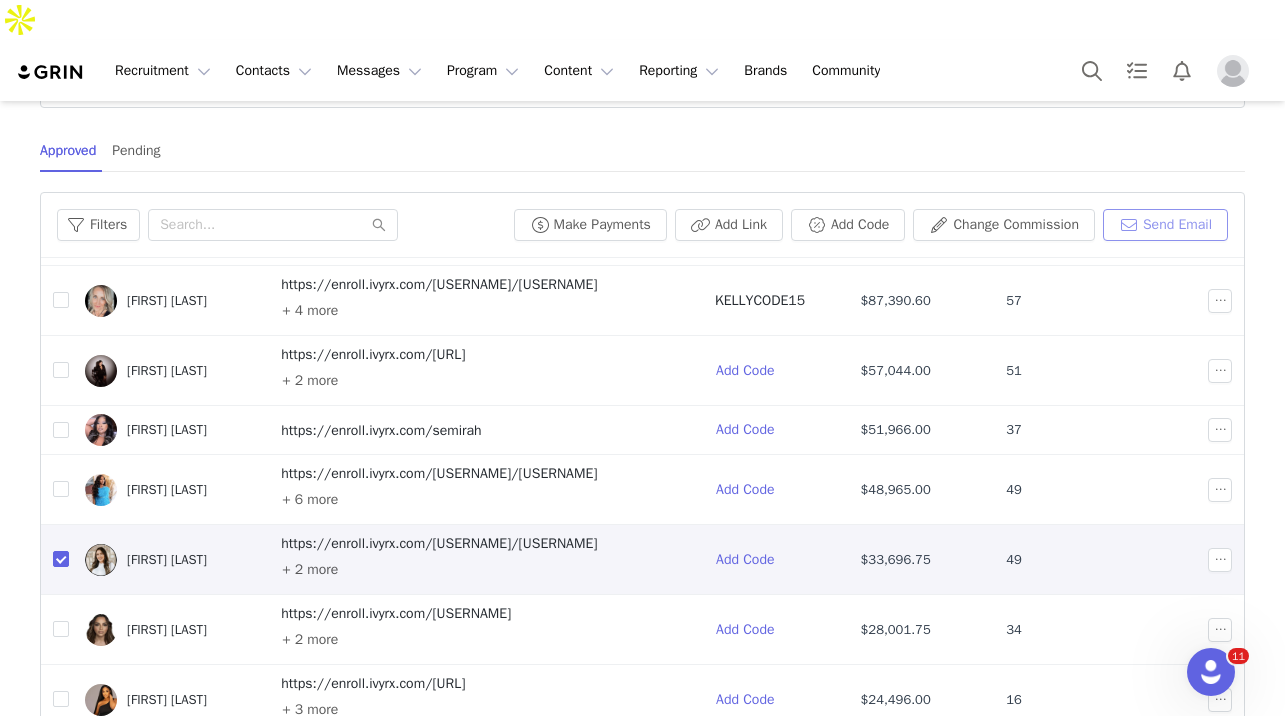 click on "Send Email" at bounding box center [1165, 225] 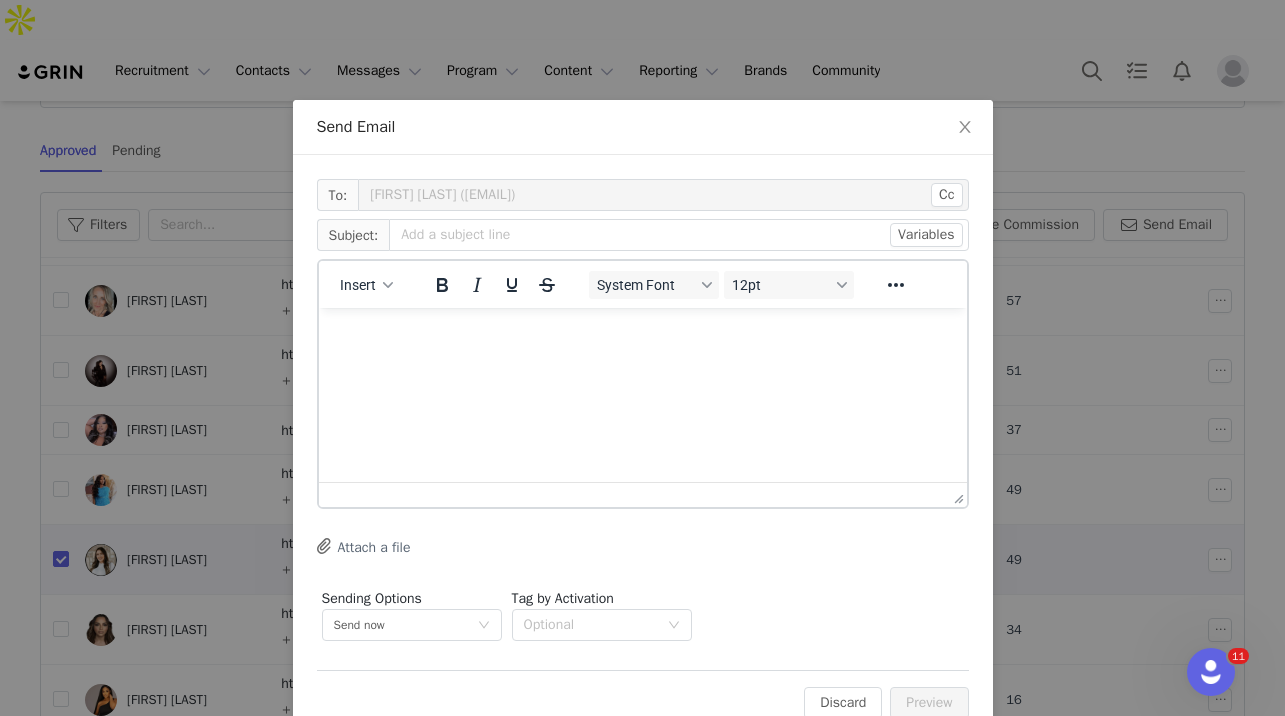 scroll, scrollTop: 0, scrollLeft: 0, axis: both 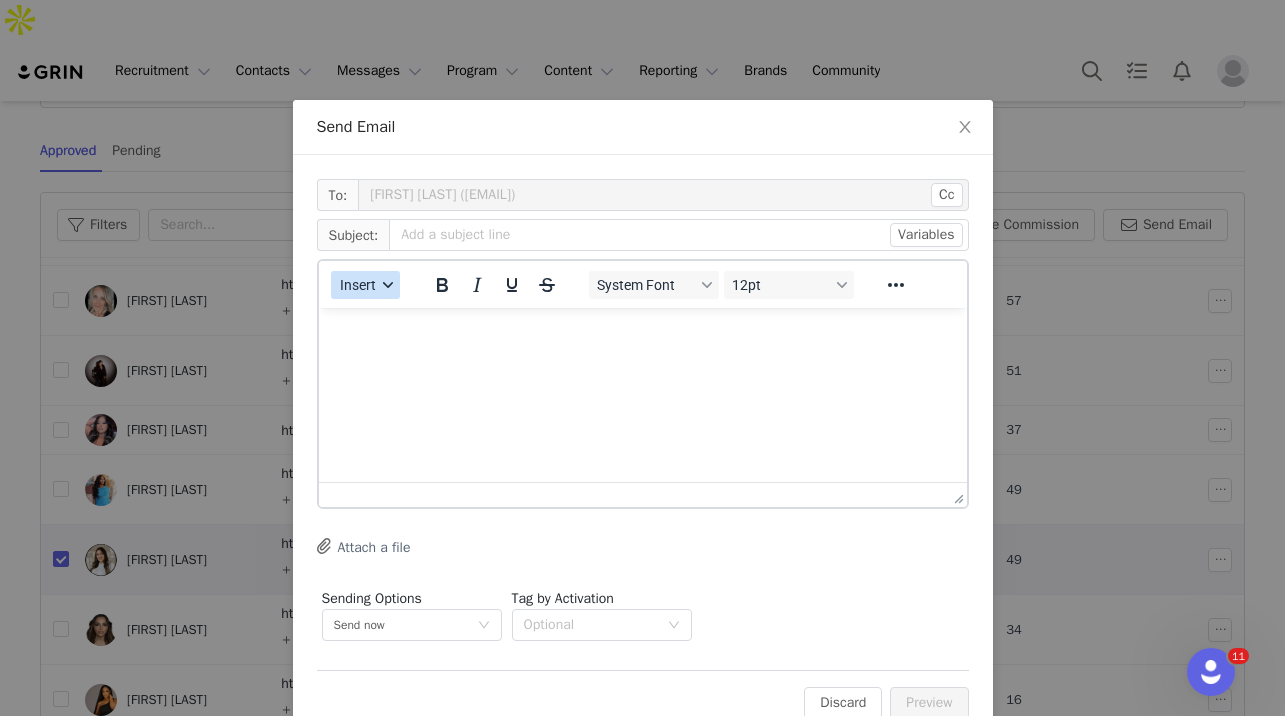click on "Insert" at bounding box center [365, 285] 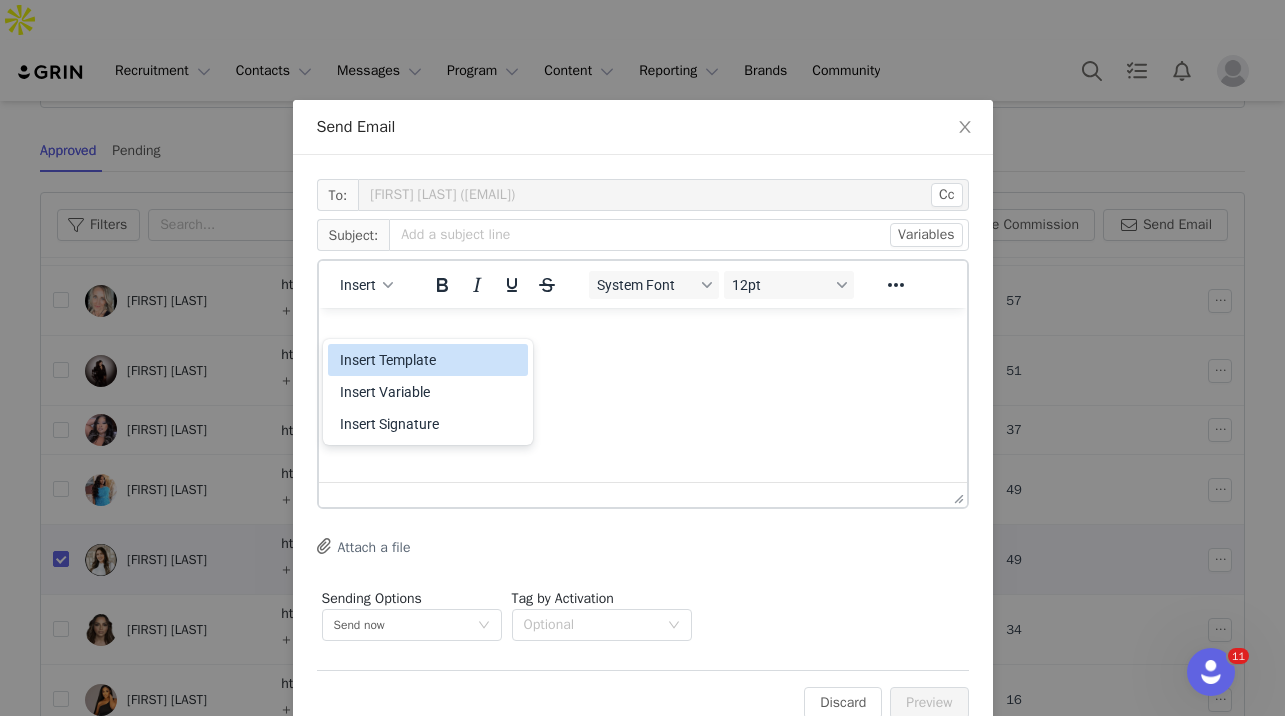 click on "Insert Template" at bounding box center (430, 360) 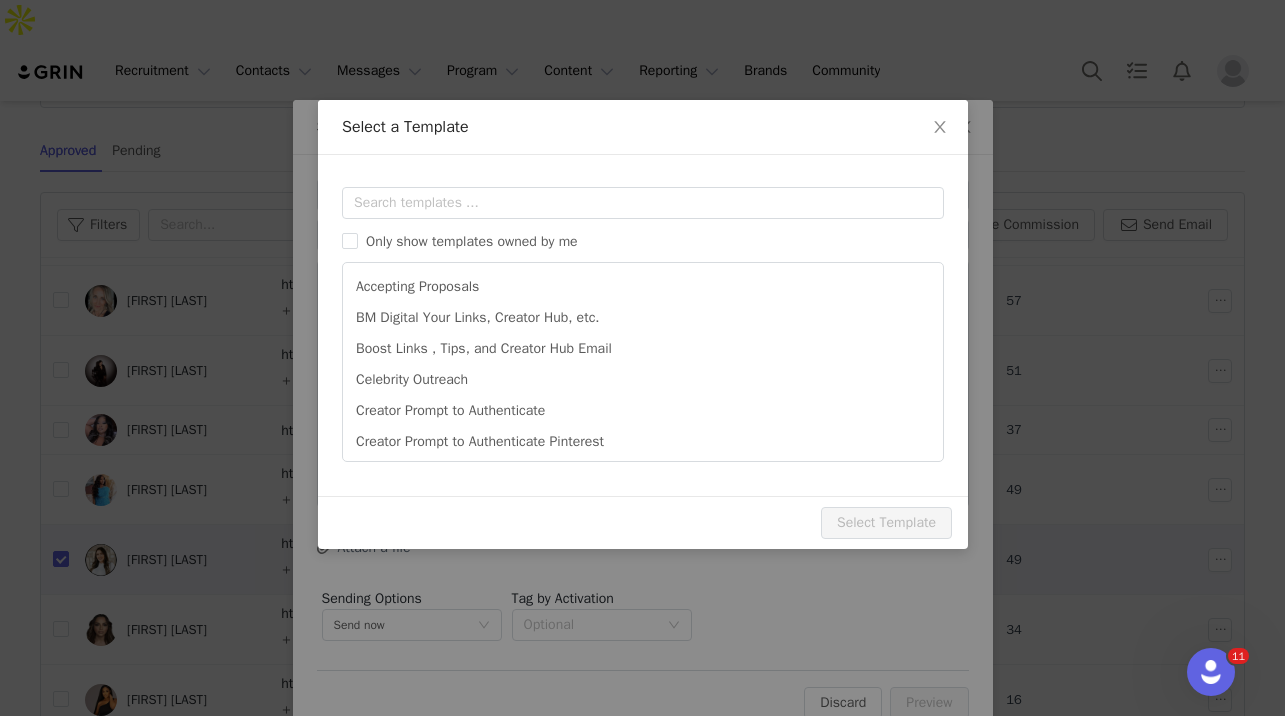 scroll, scrollTop: 0, scrollLeft: 0, axis: both 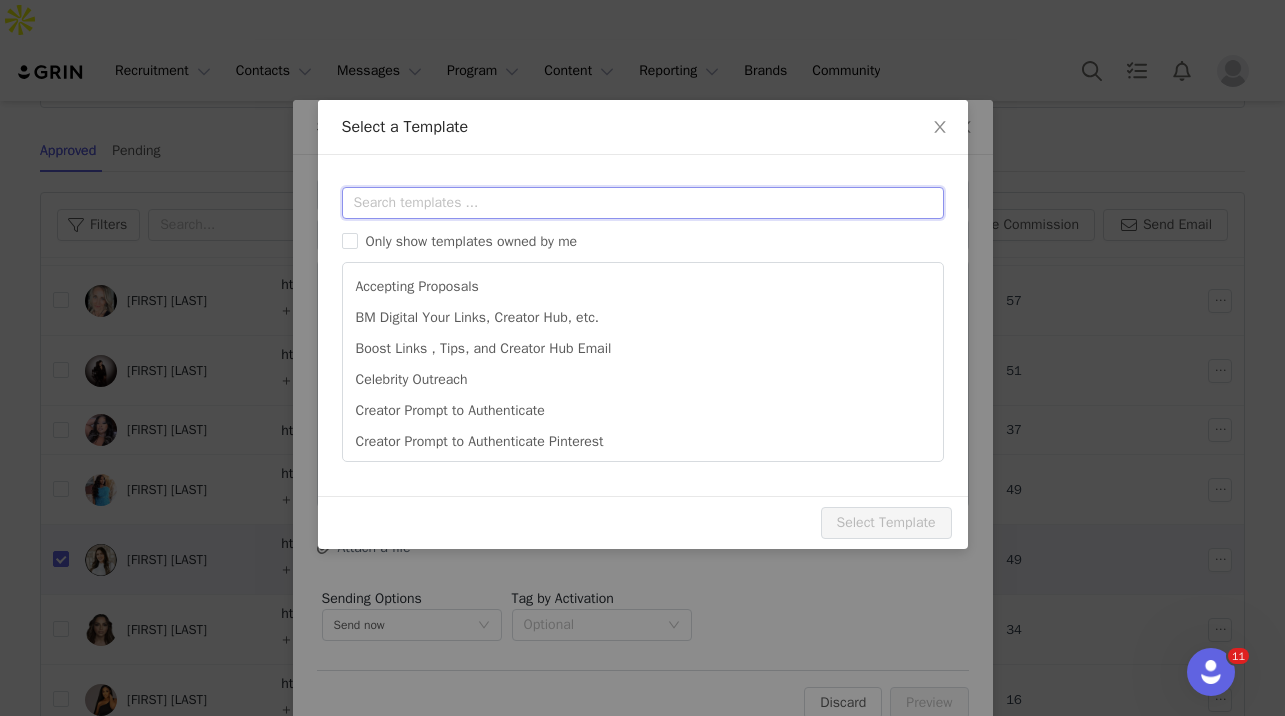 click at bounding box center [643, 203] 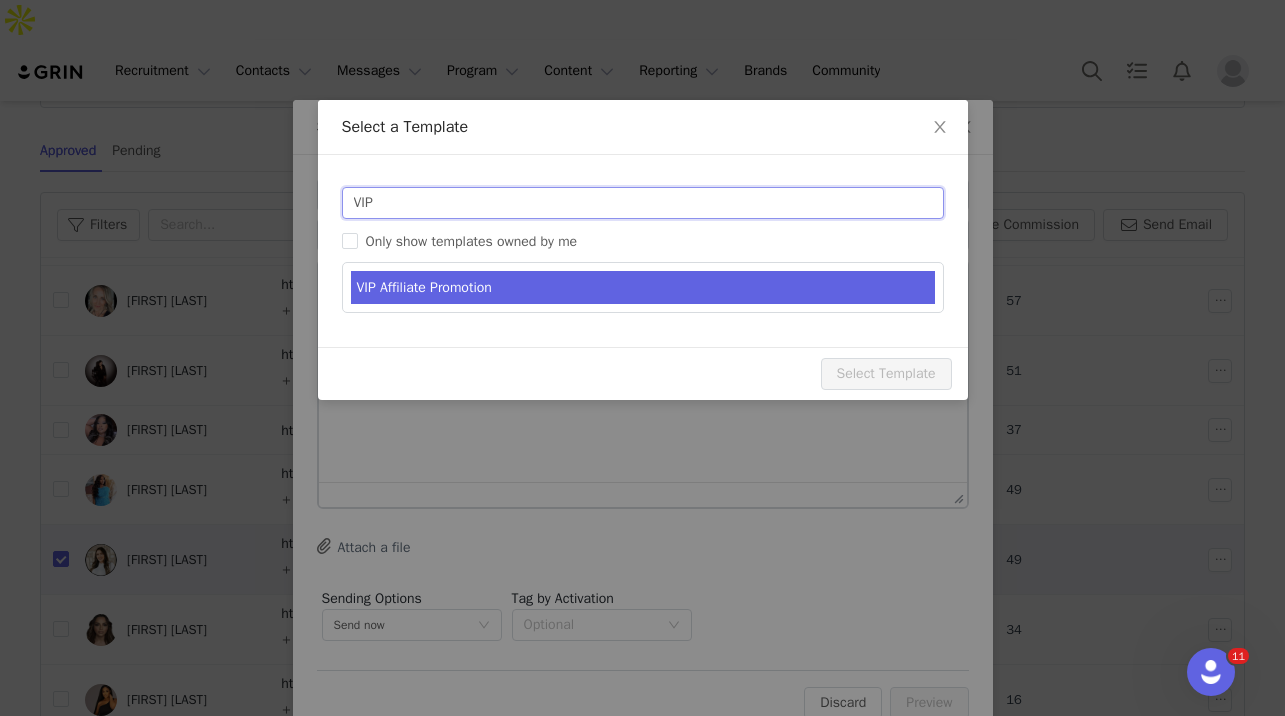 type on "VIP" 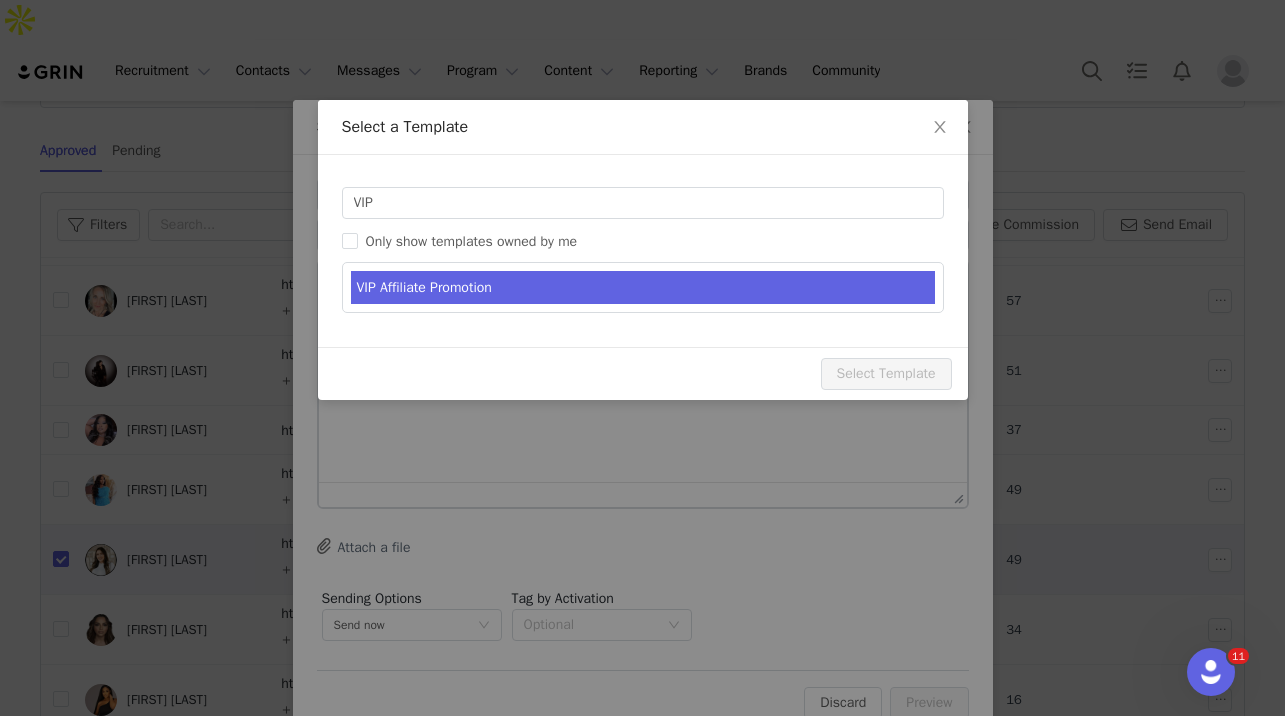 type on "IVY Affiliate Promotion!!!! Congratulations!" 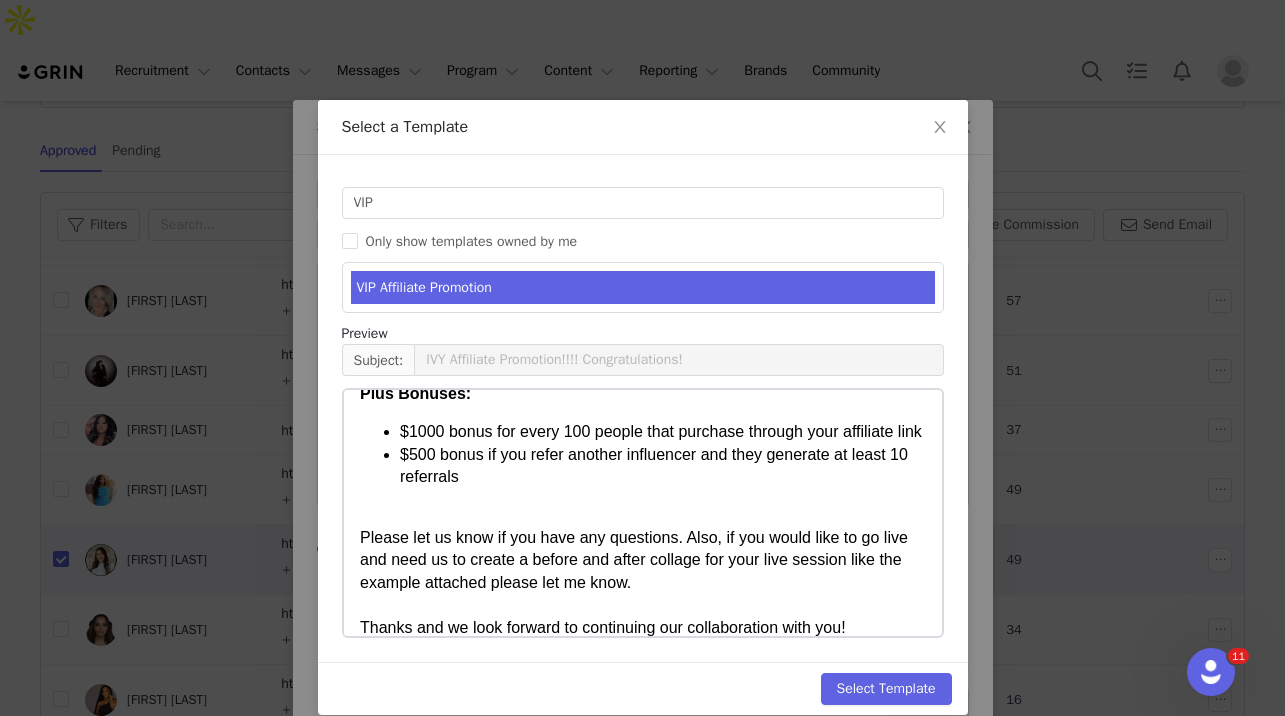 scroll, scrollTop: 690, scrollLeft: 0, axis: vertical 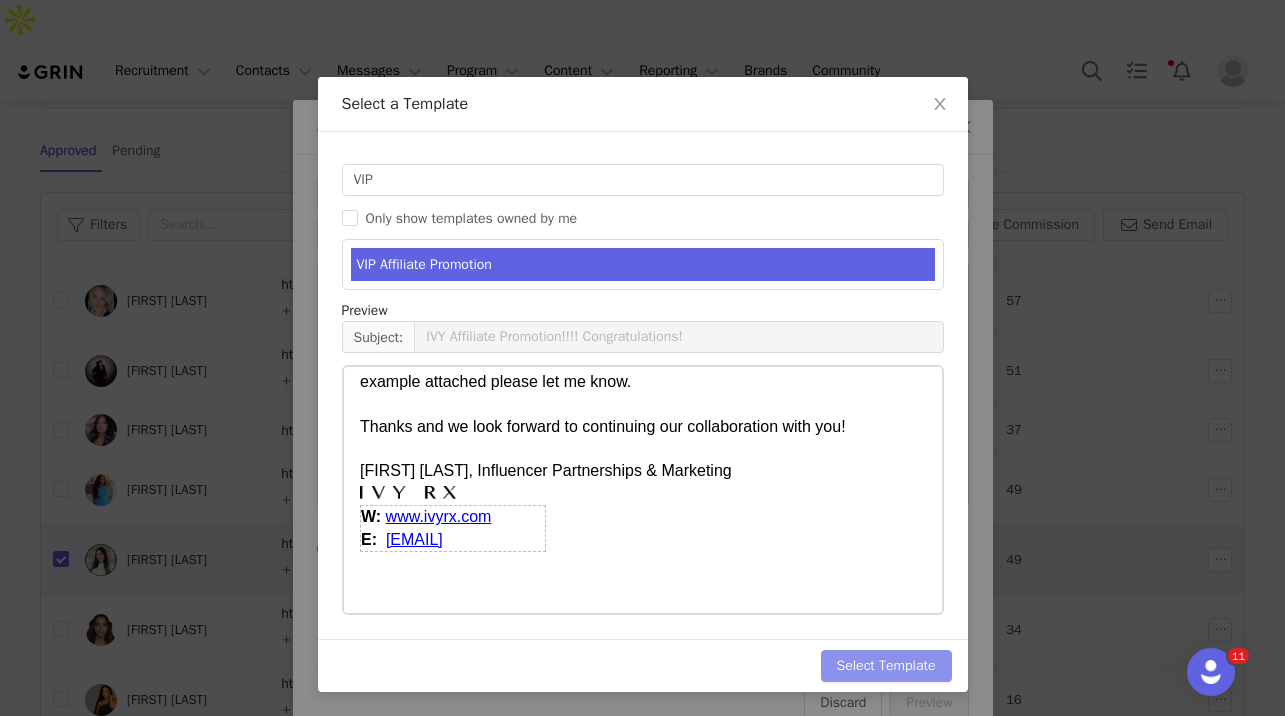 click on "Select Template" at bounding box center (886, 666) 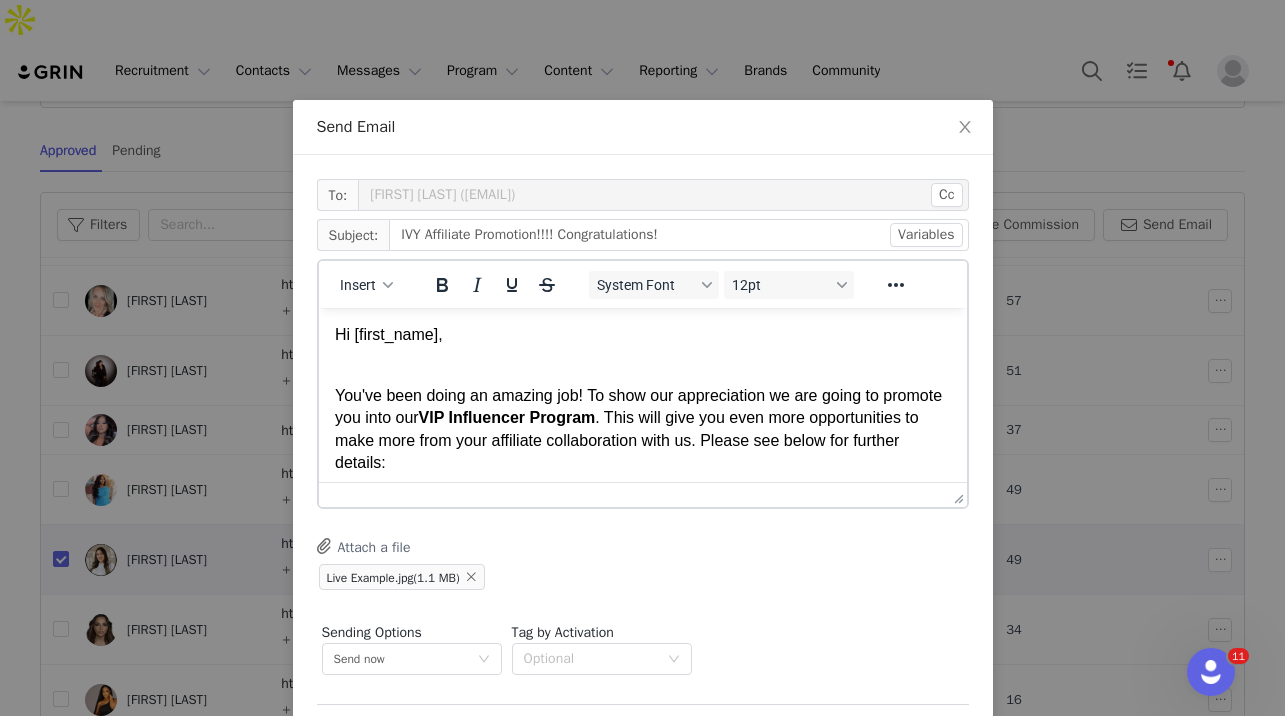 scroll, scrollTop: 0, scrollLeft: 0, axis: both 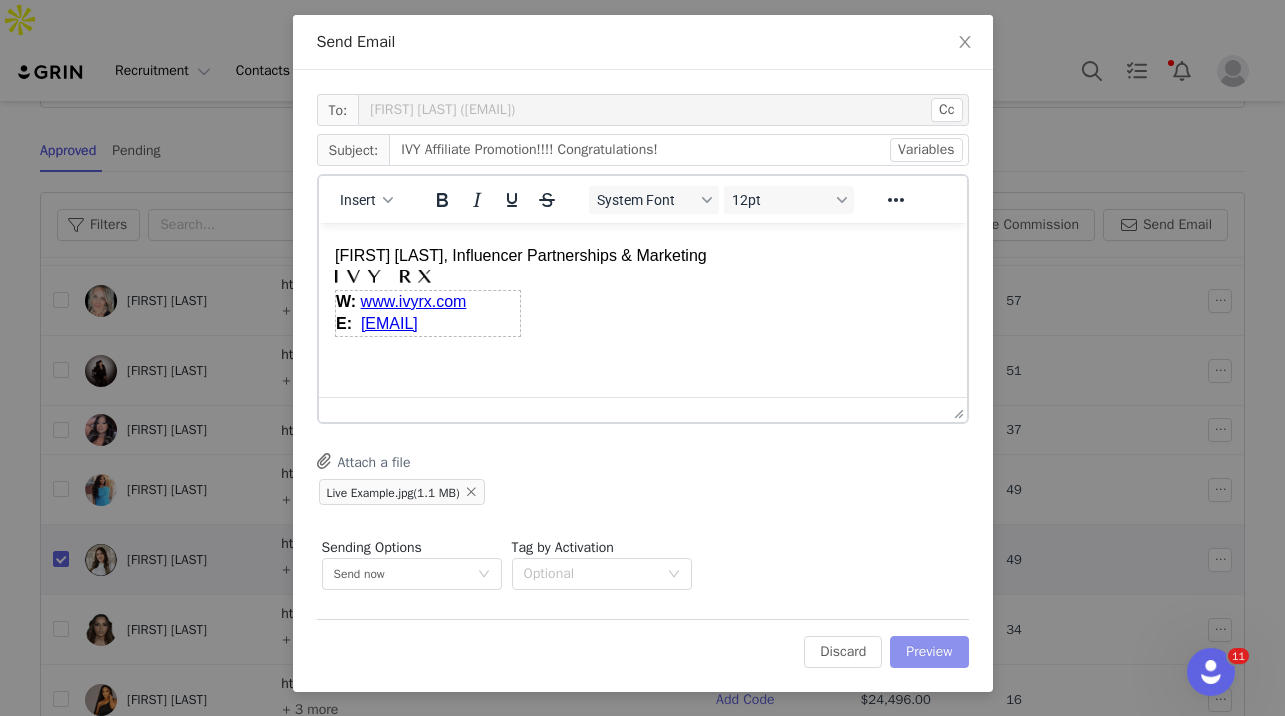 click on "Preview" at bounding box center (929, 652) 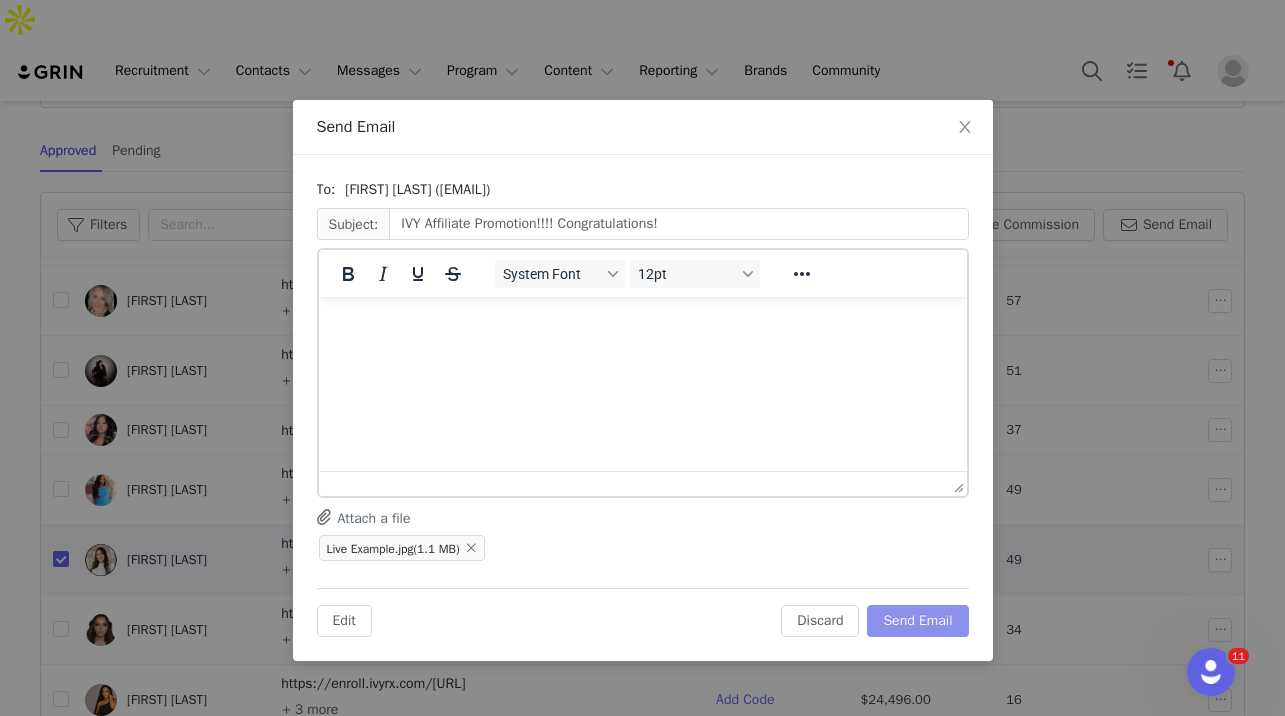 scroll, scrollTop: 0, scrollLeft: 0, axis: both 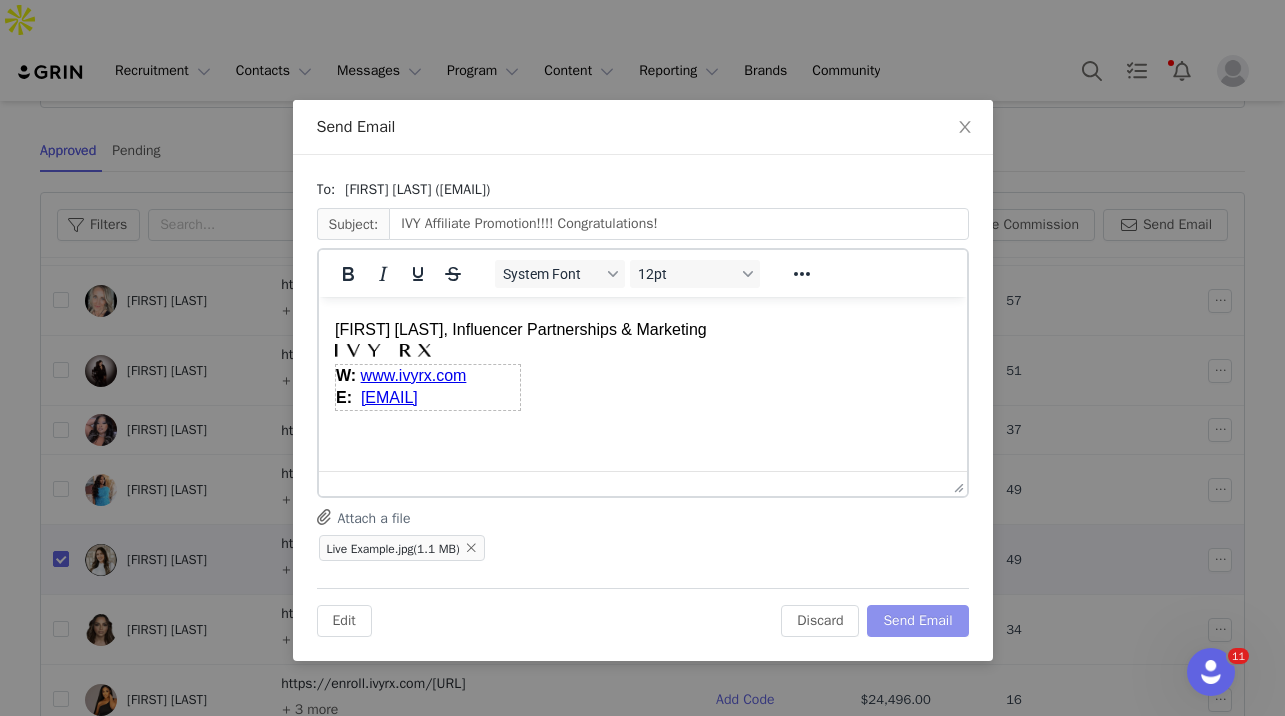 click on "Send Email" at bounding box center (917, 621) 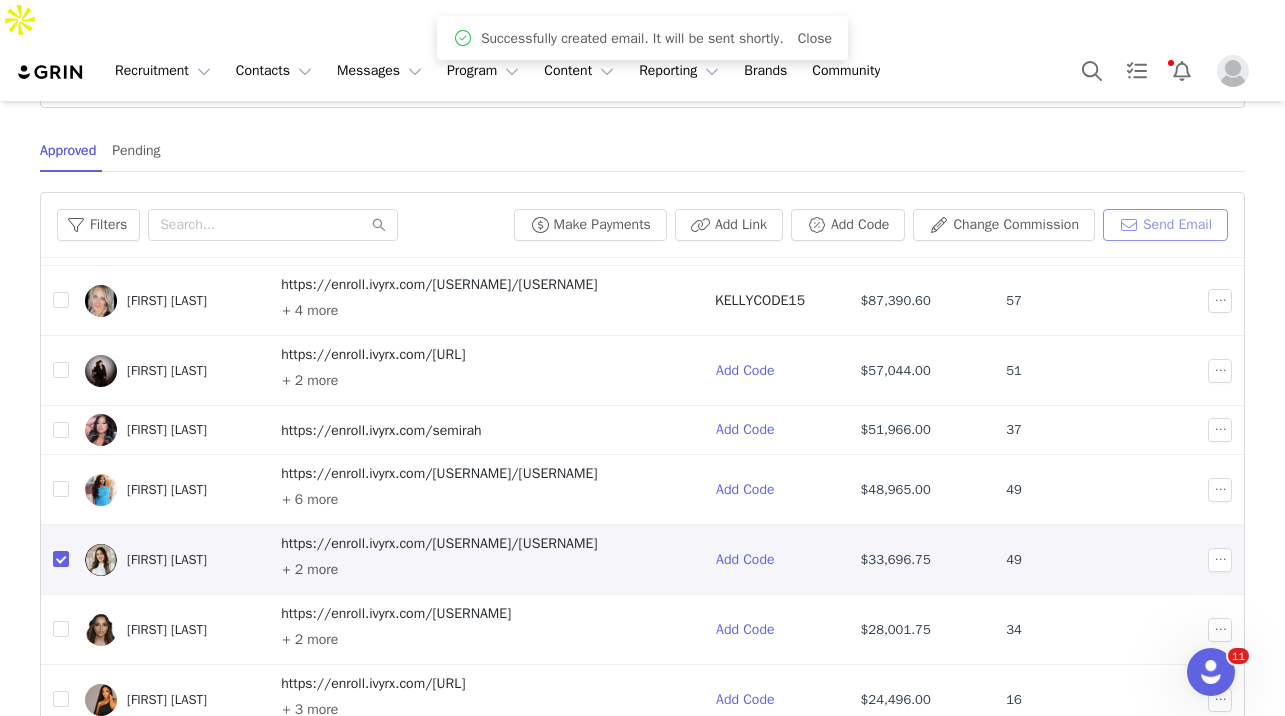 scroll, scrollTop: 0, scrollLeft: 0, axis: both 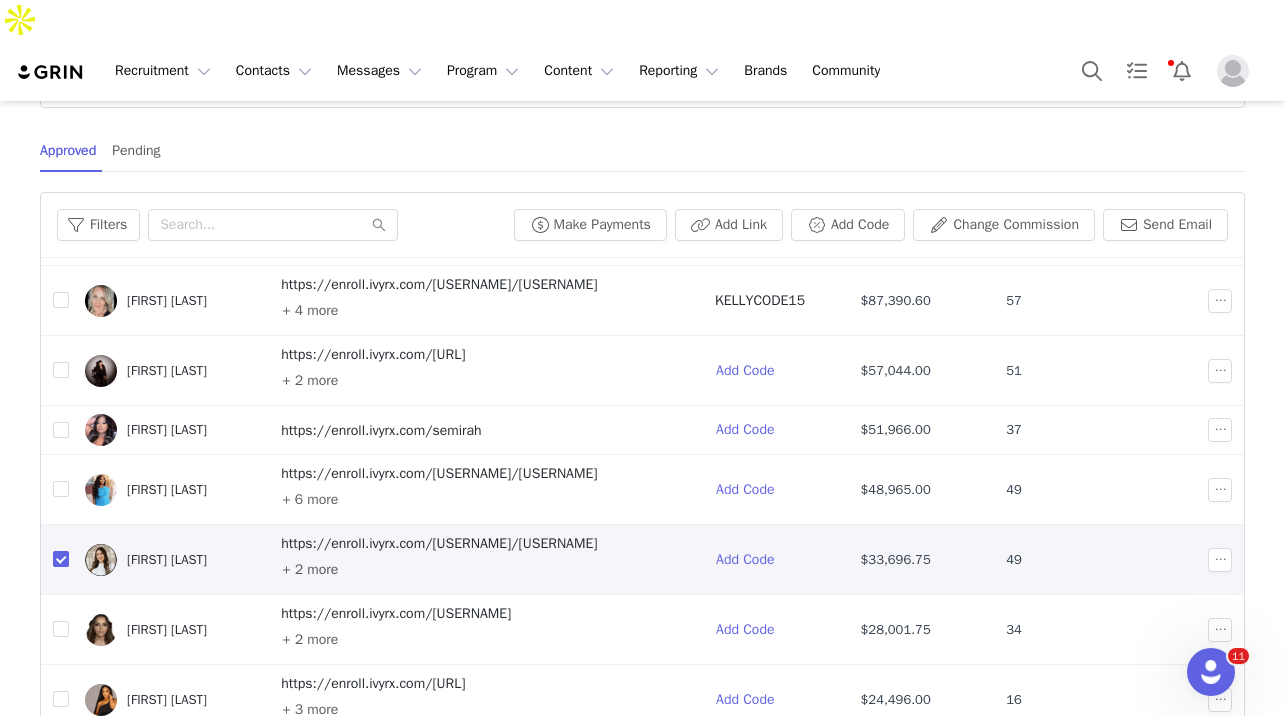 click at bounding box center (61, 559) 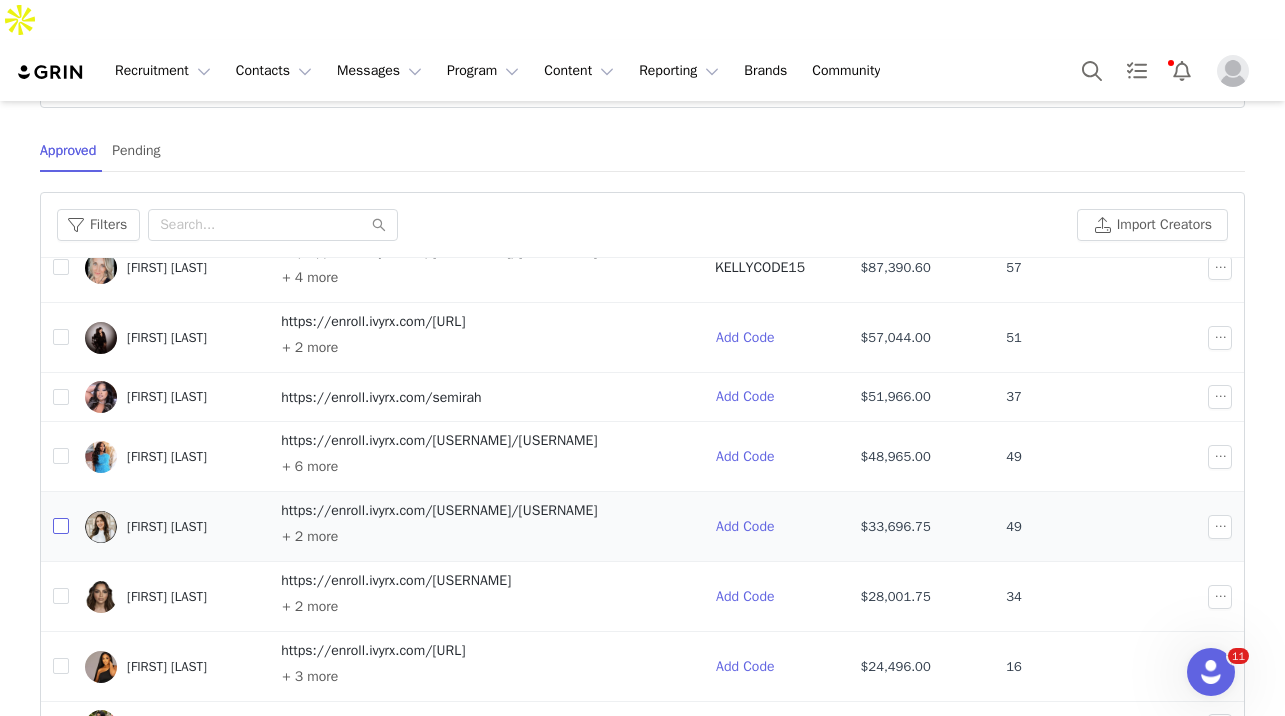 scroll, scrollTop: 201, scrollLeft: 0, axis: vertical 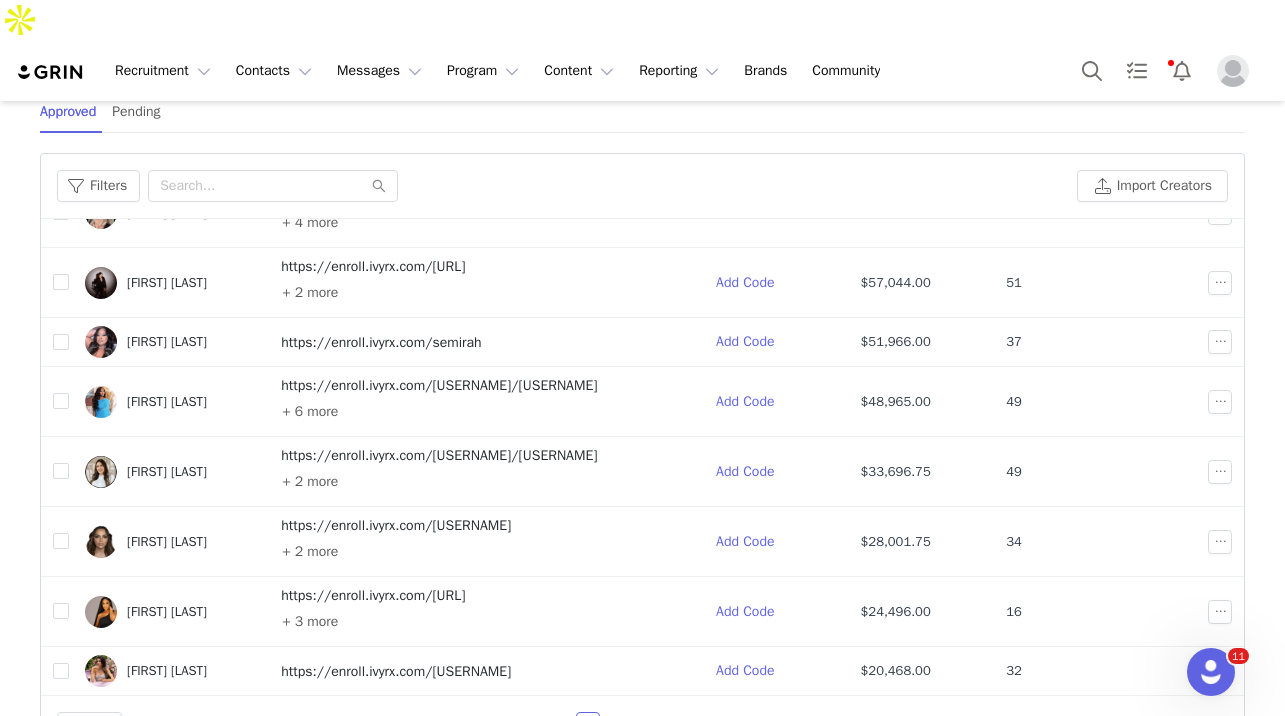 click on "2" at bounding box center [612, 724] 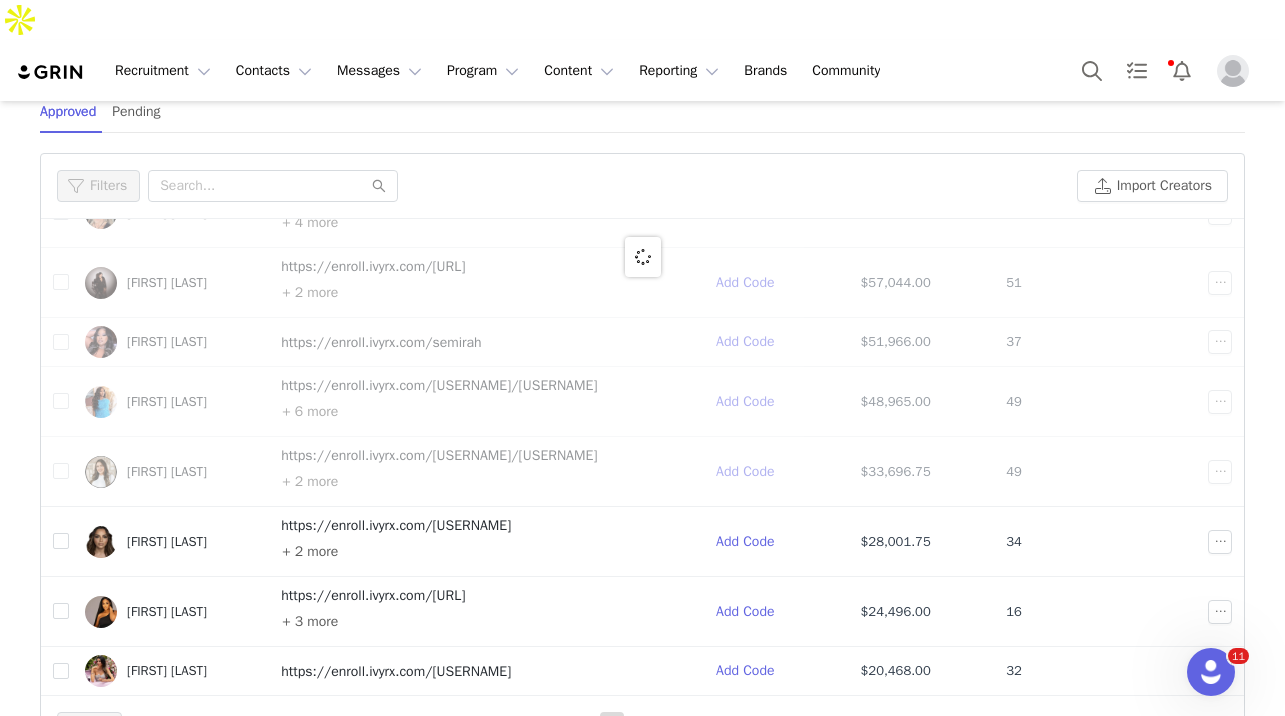 scroll, scrollTop: 0, scrollLeft: 0, axis: both 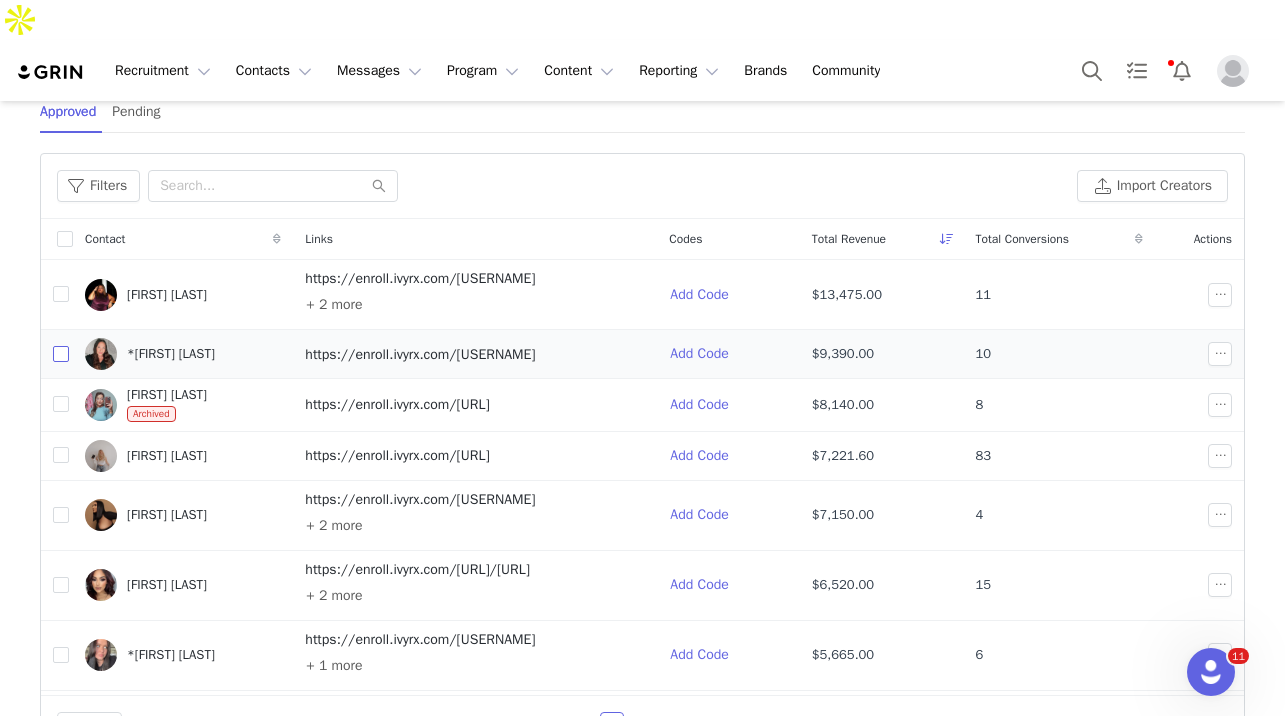 click at bounding box center [61, 354] 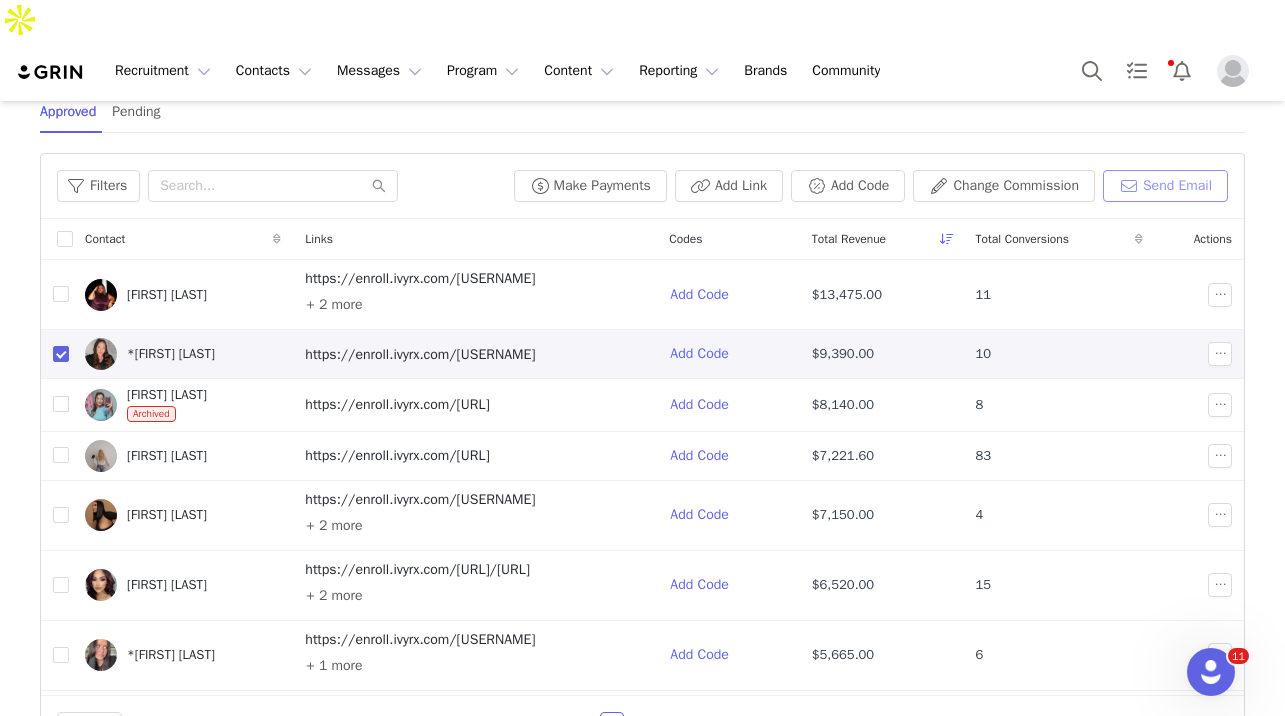 click on "Send Email" at bounding box center [1165, 186] 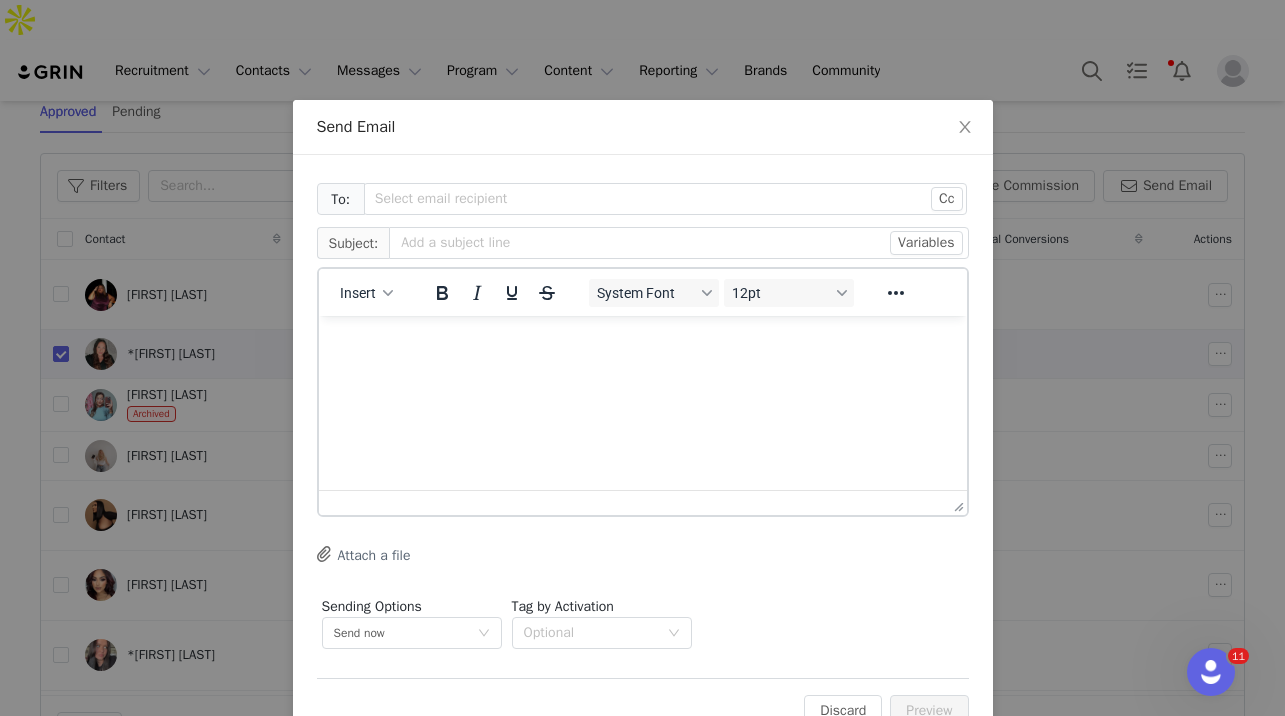 scroll, scrollTop: 0, scrollLeft: 0, axis: both 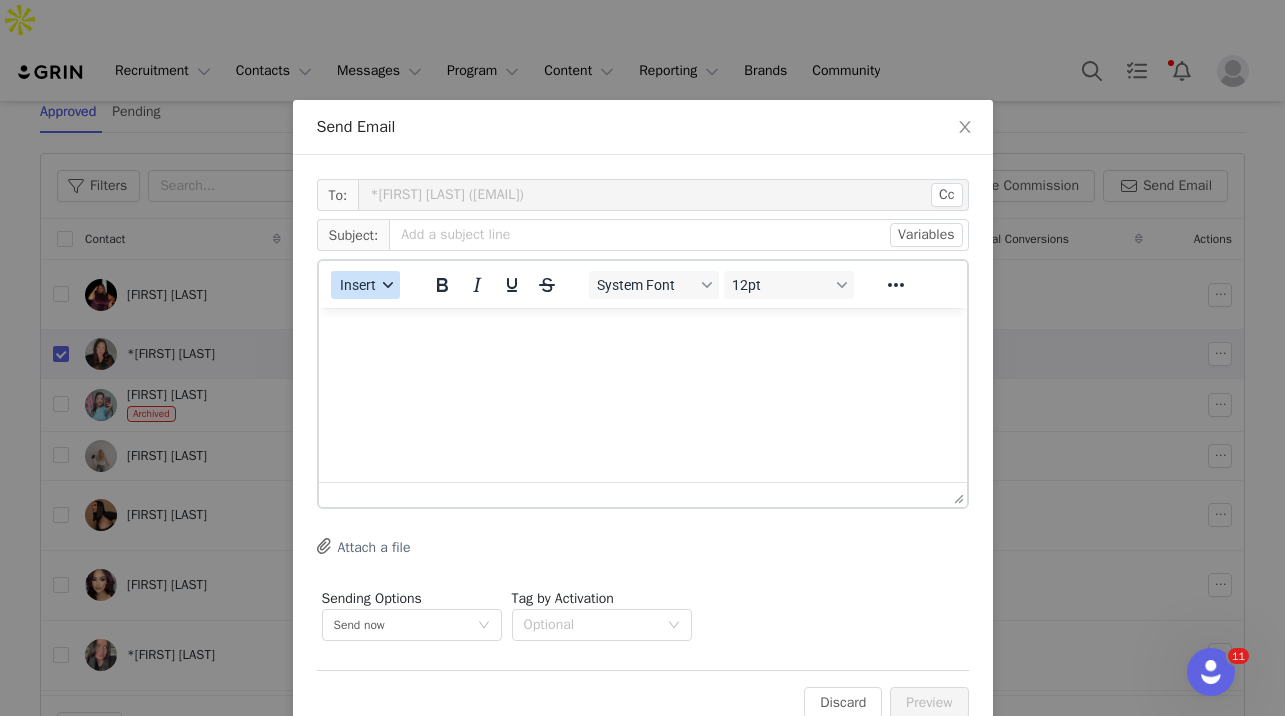 click on "Insert" at bounding box center (357, 285) 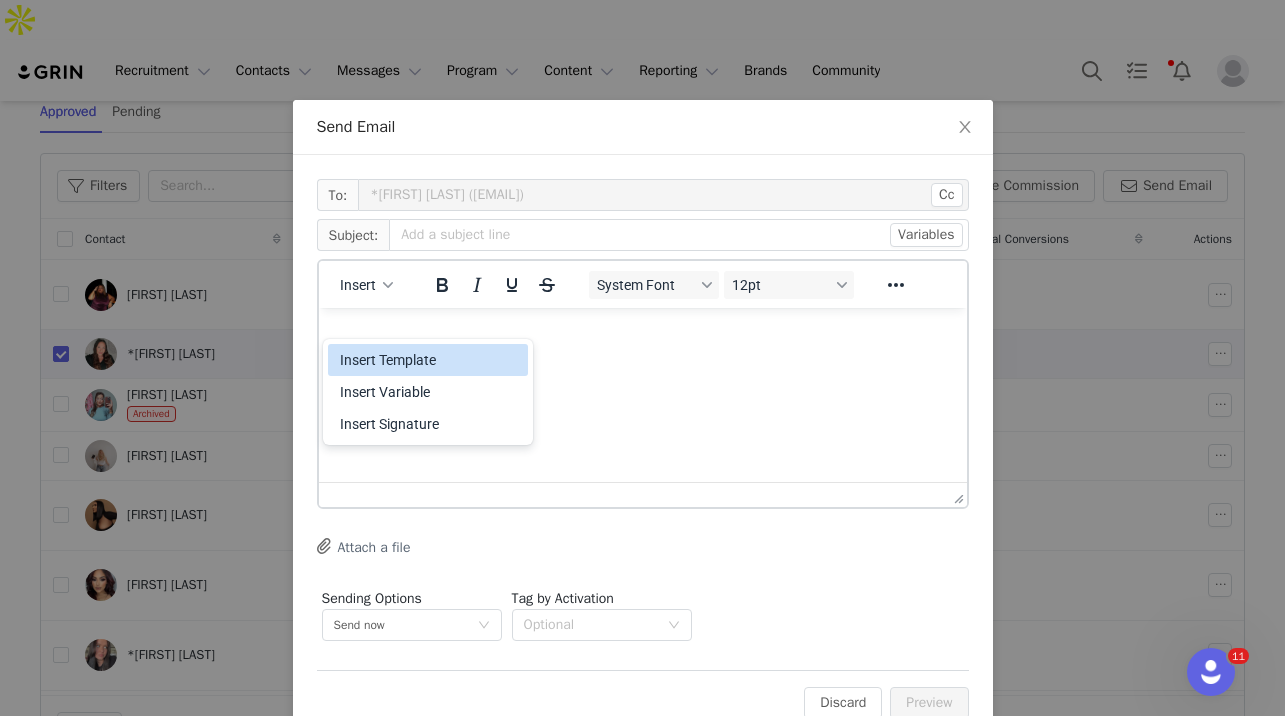 click on "Insert Template" at bounding box center [430, 360] 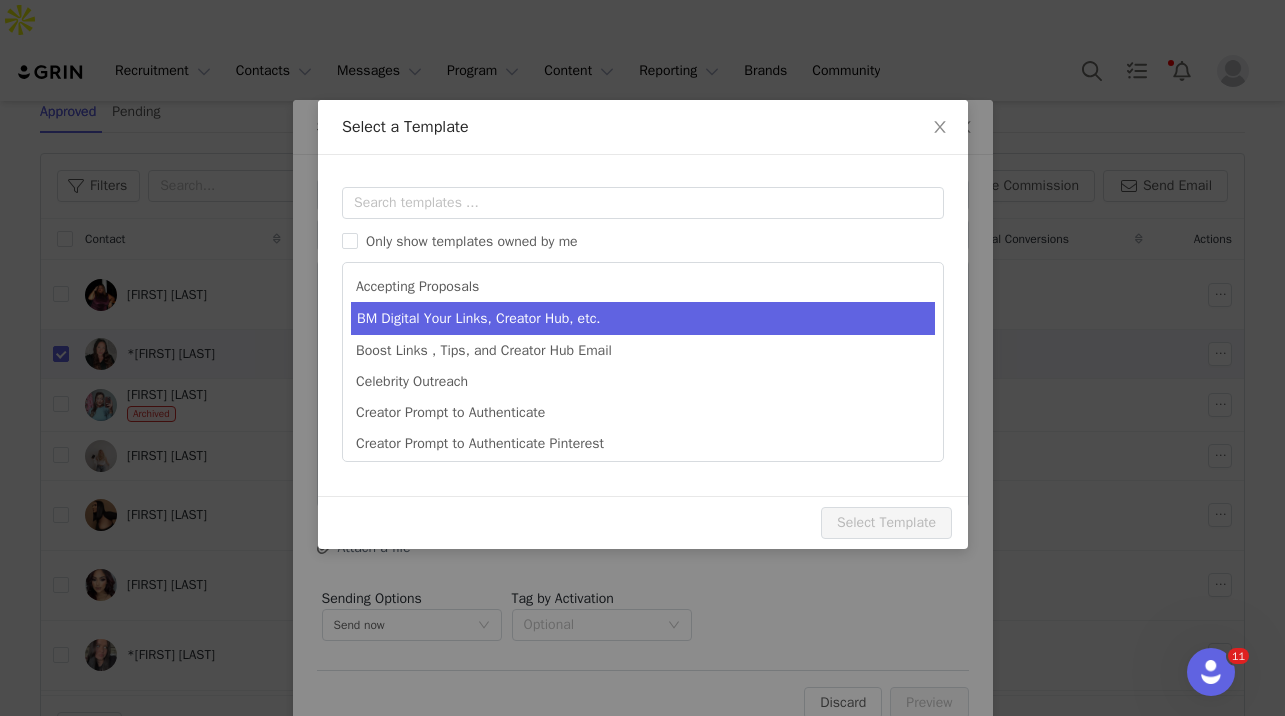 scroll, scrollTop: 0, scrollLeft: 0, axis: both 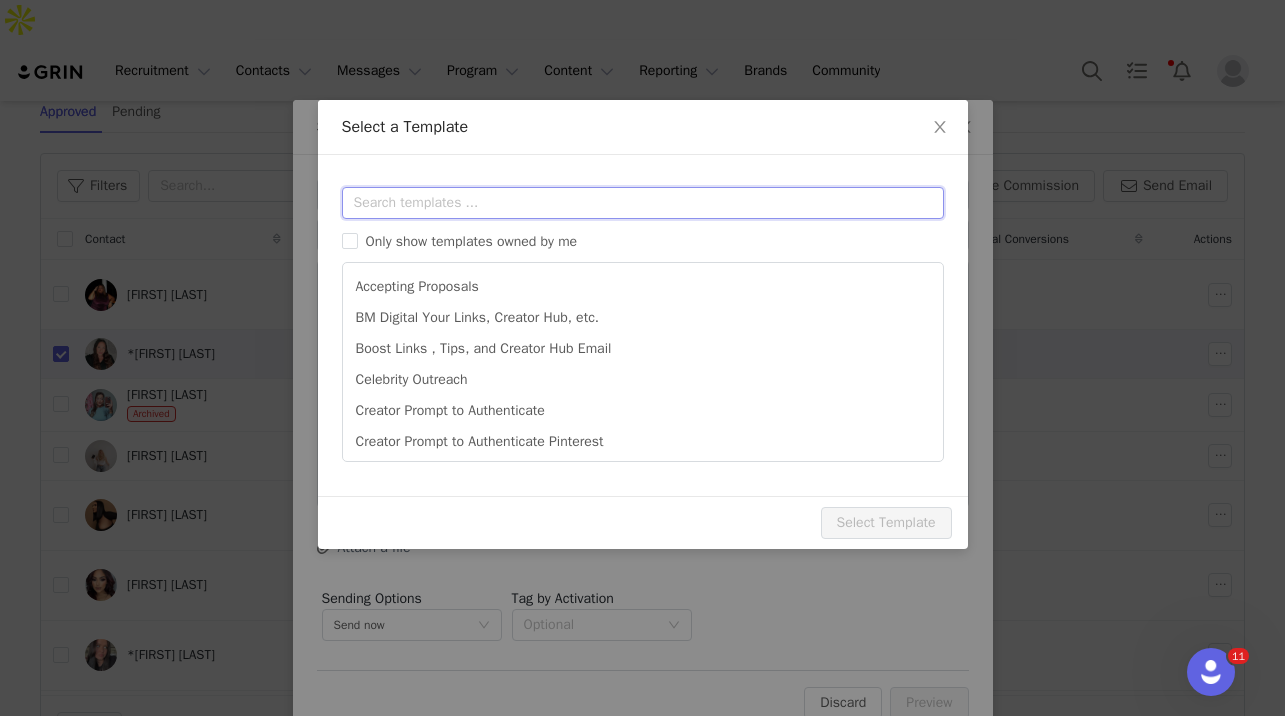 click at bounding box center (643, 203) 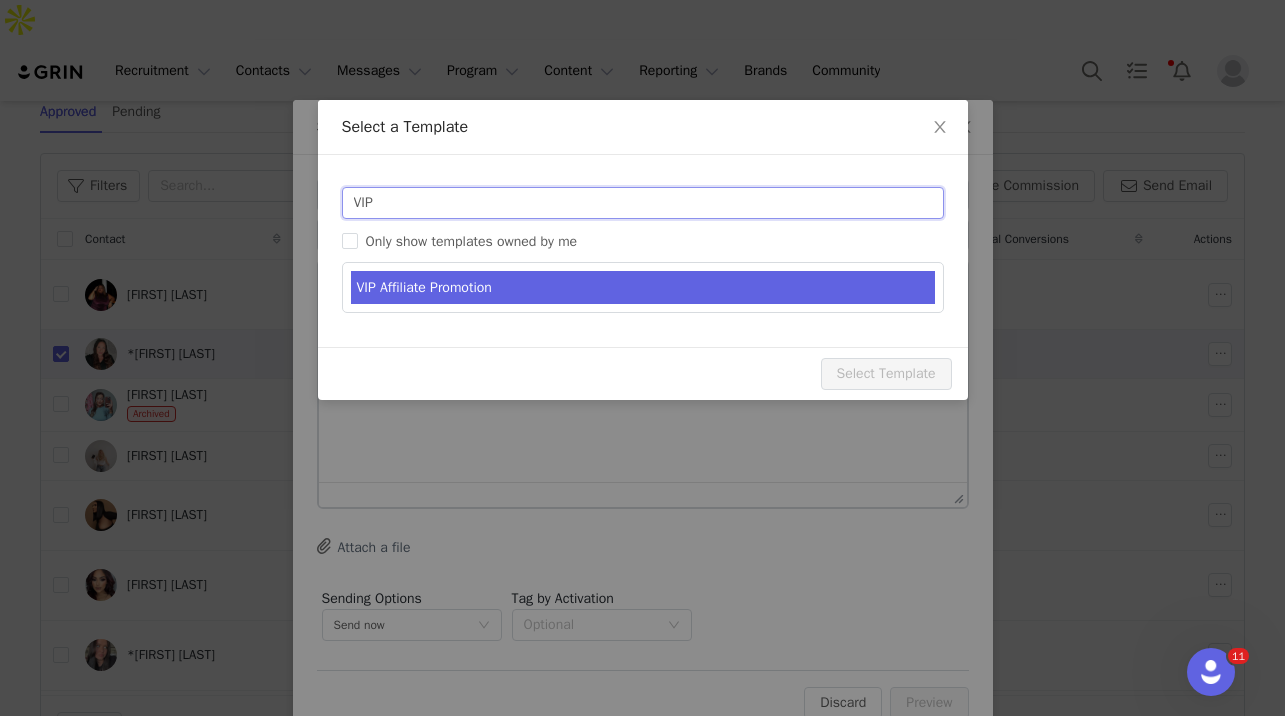 type on "VIP" 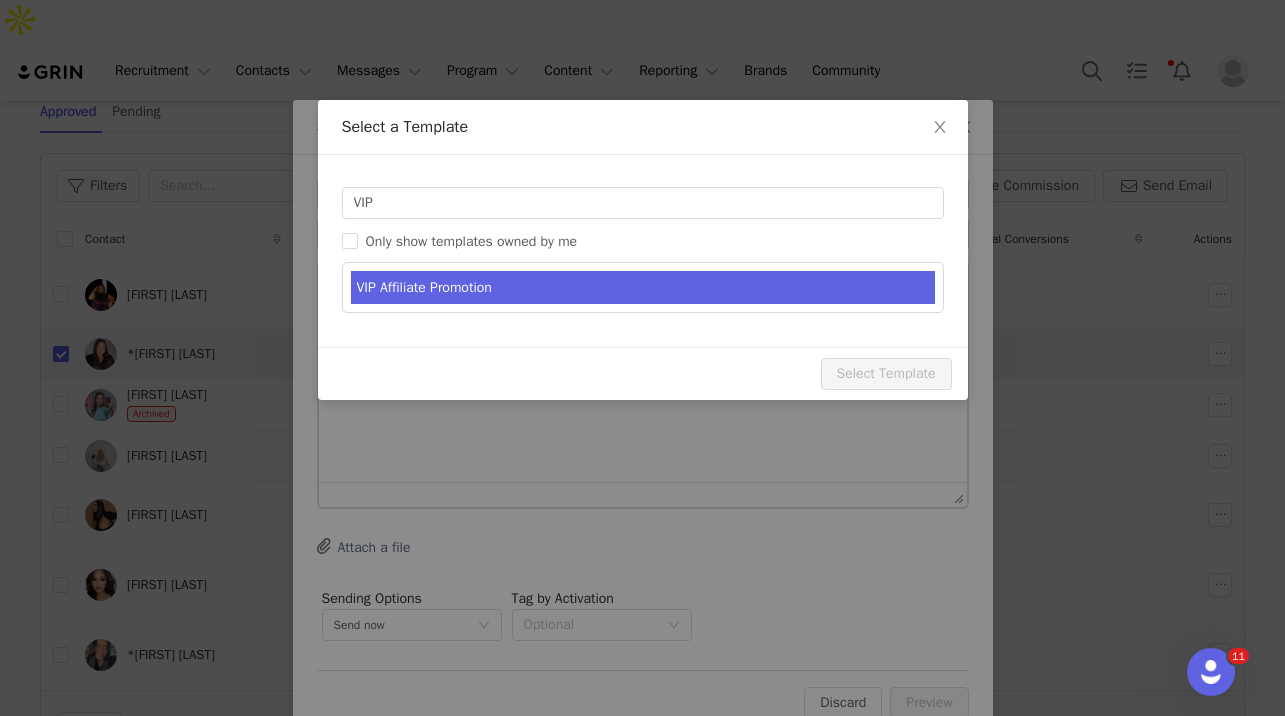 type on "IVY Affiliate Promotion!!!! Congratulations!" 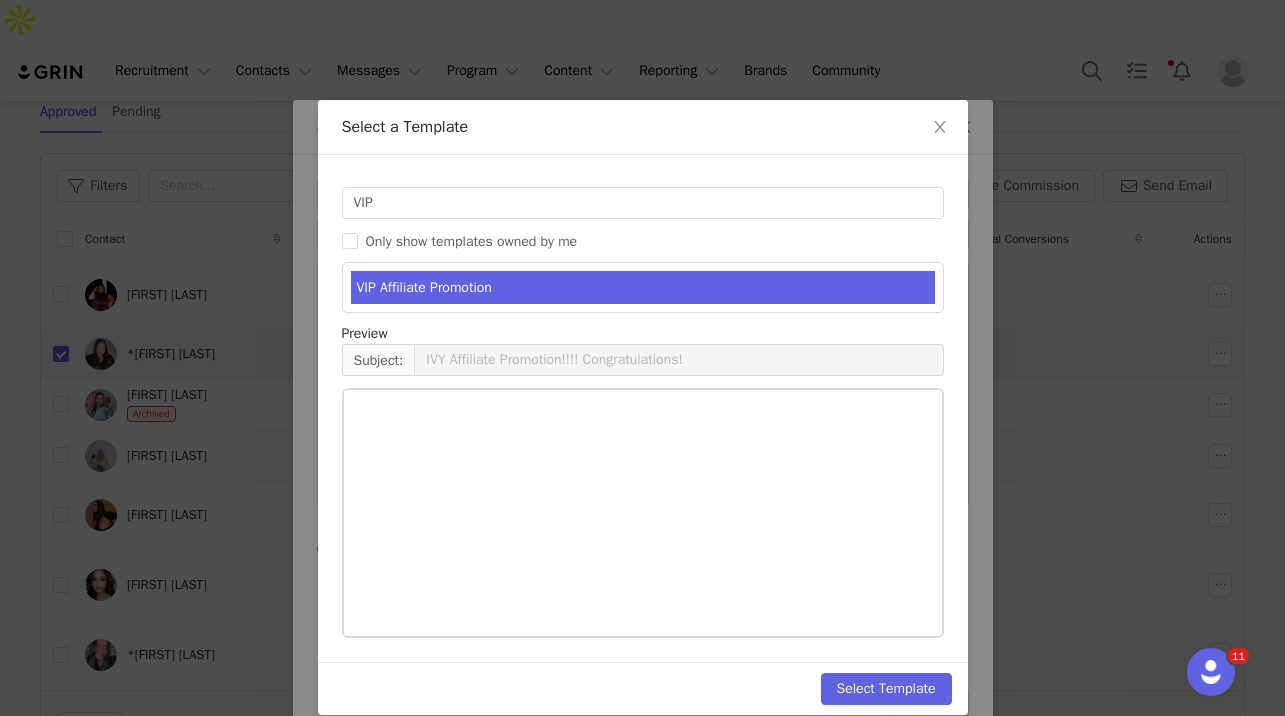 click on "VIP Affiliate Promotion" at bounding box center [643, 287] 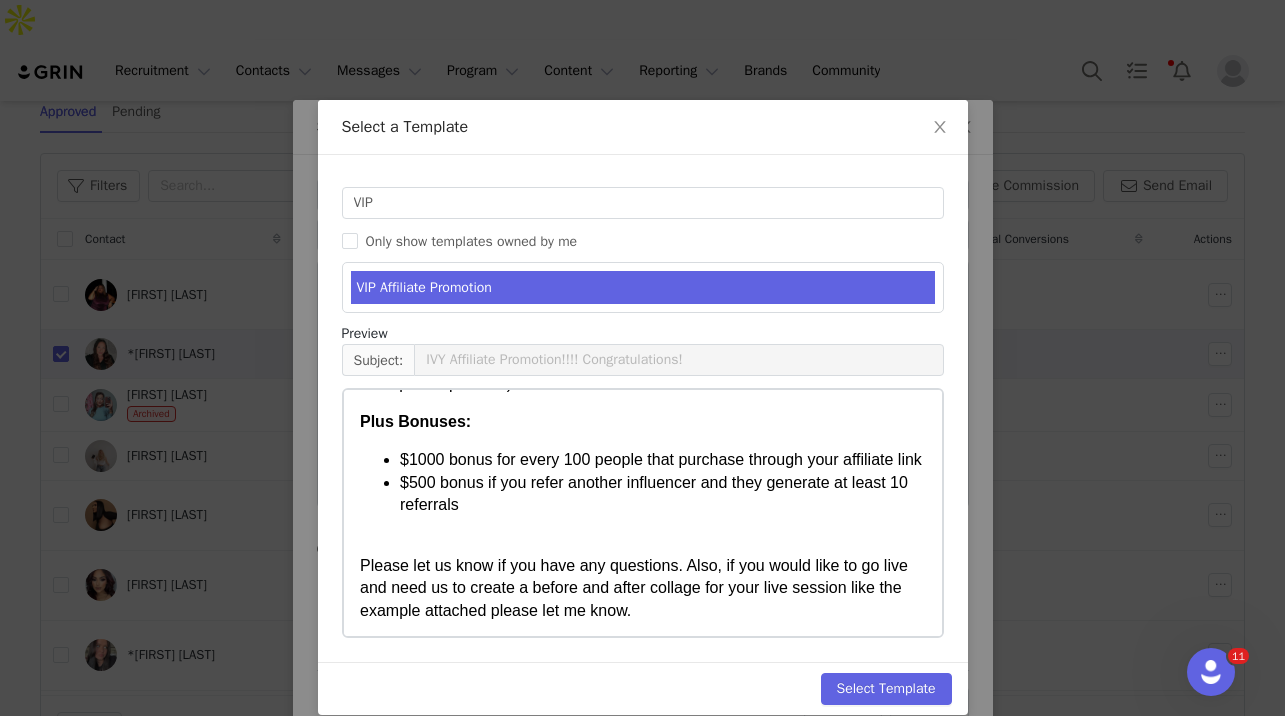 scroll, scrollTop: 690, scrollLeft: 0, axis: vertical 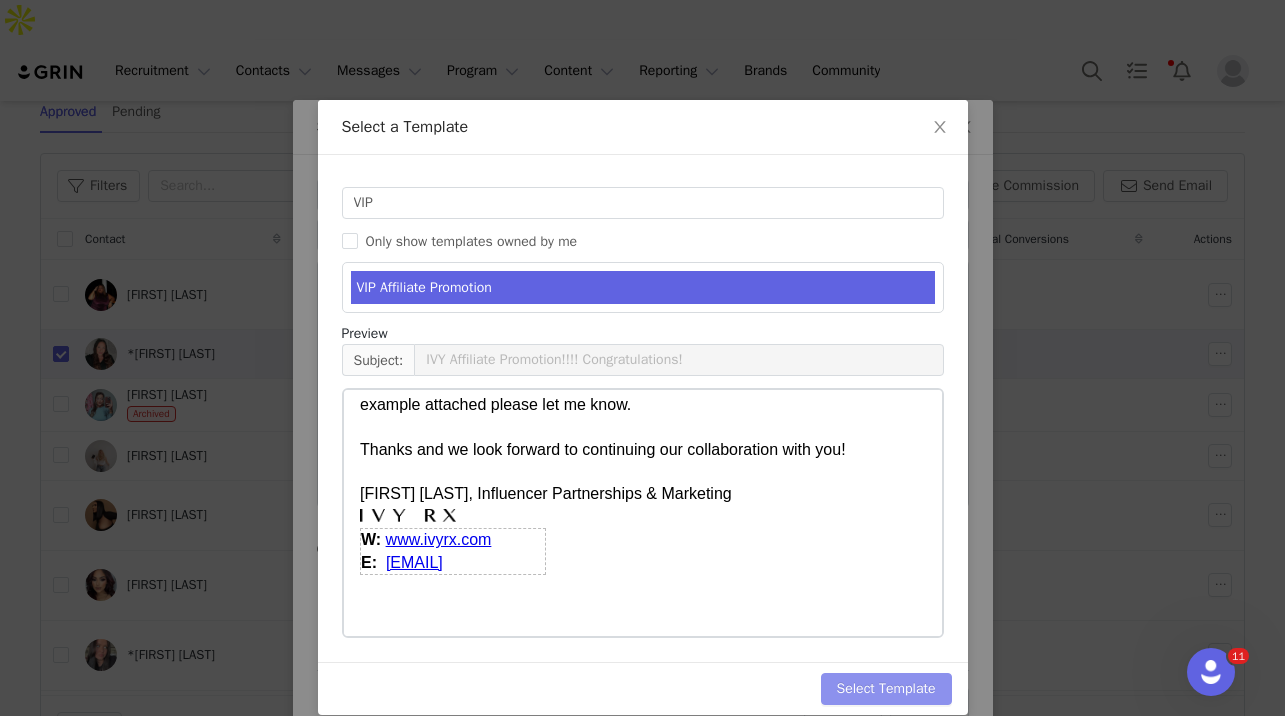 click on "Select Template" at bounding box center (886, 689) 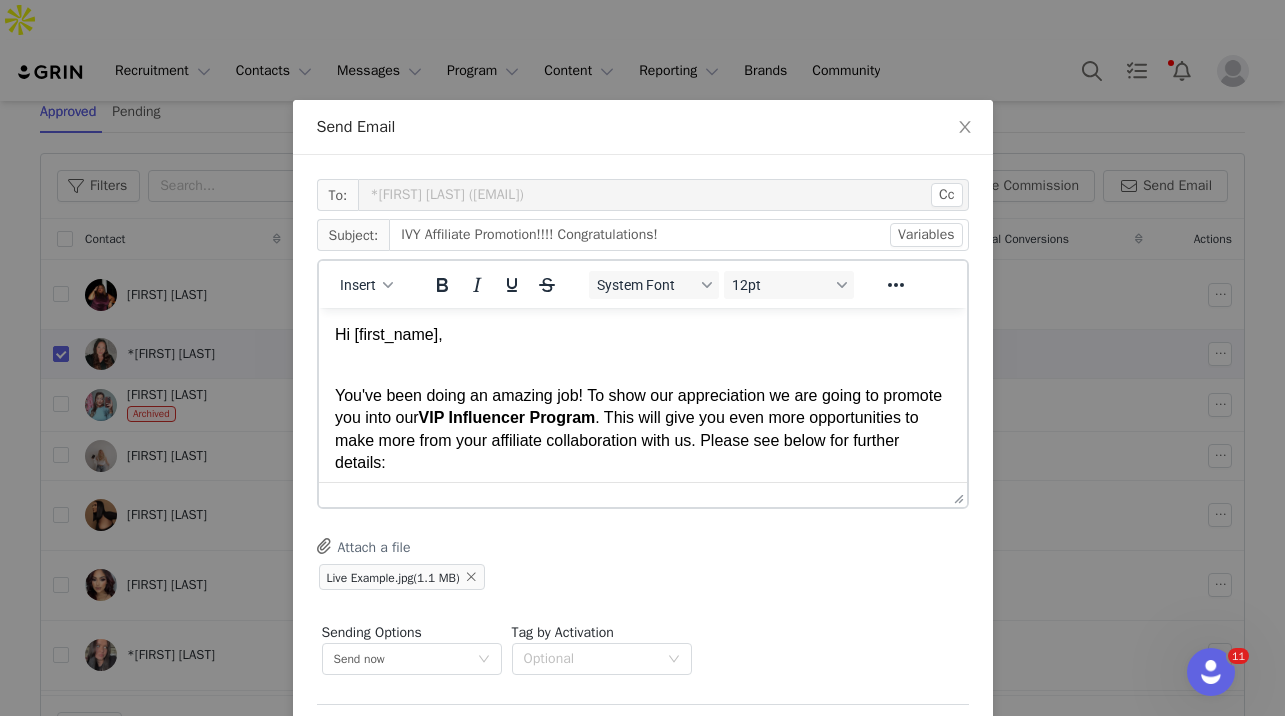 scroll, scrollTop: 0, scrollLeft: 0, axis: both 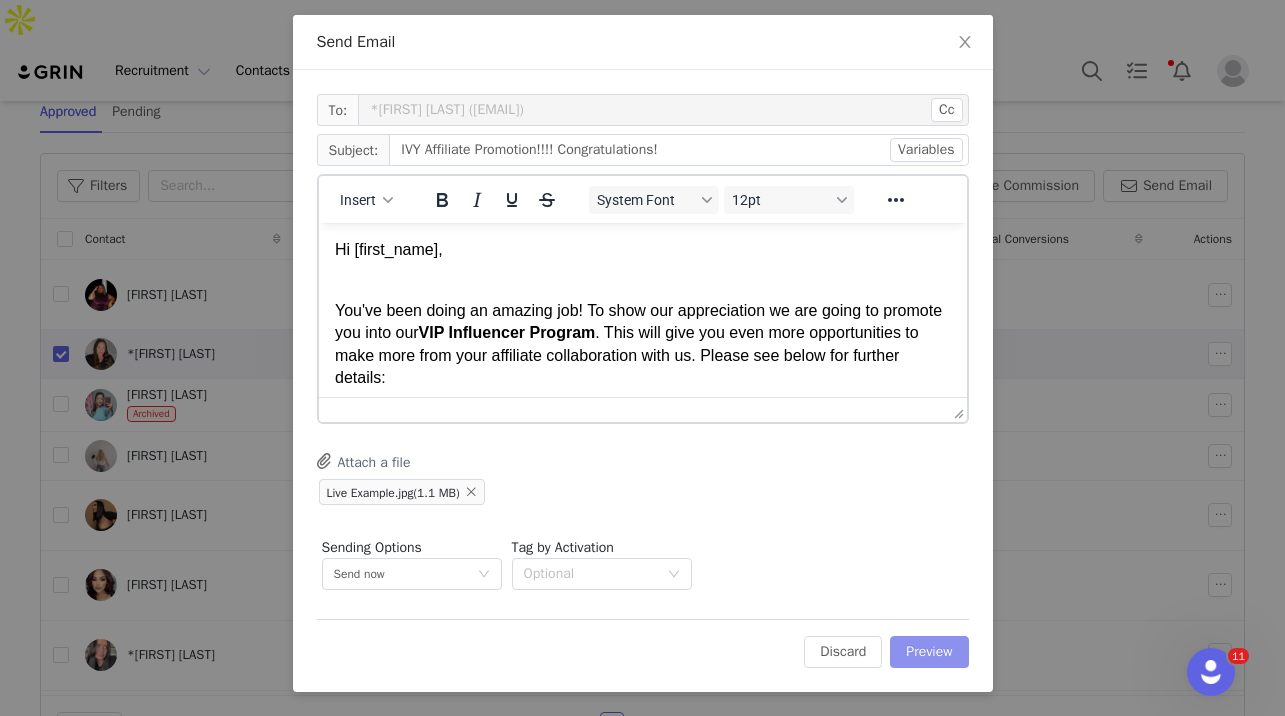 click on "Preview" at bounding box center (929, 652) 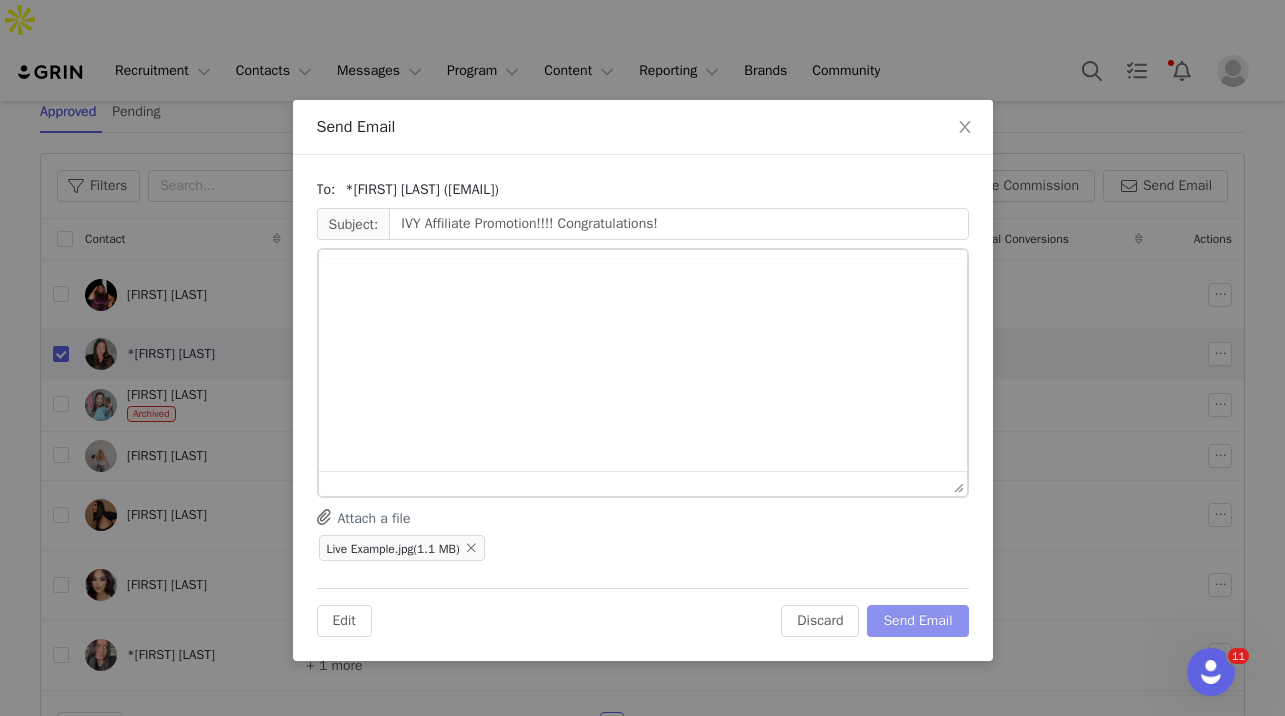 scroll, scrollTop: 0, scrollLeft: 0, axis: both 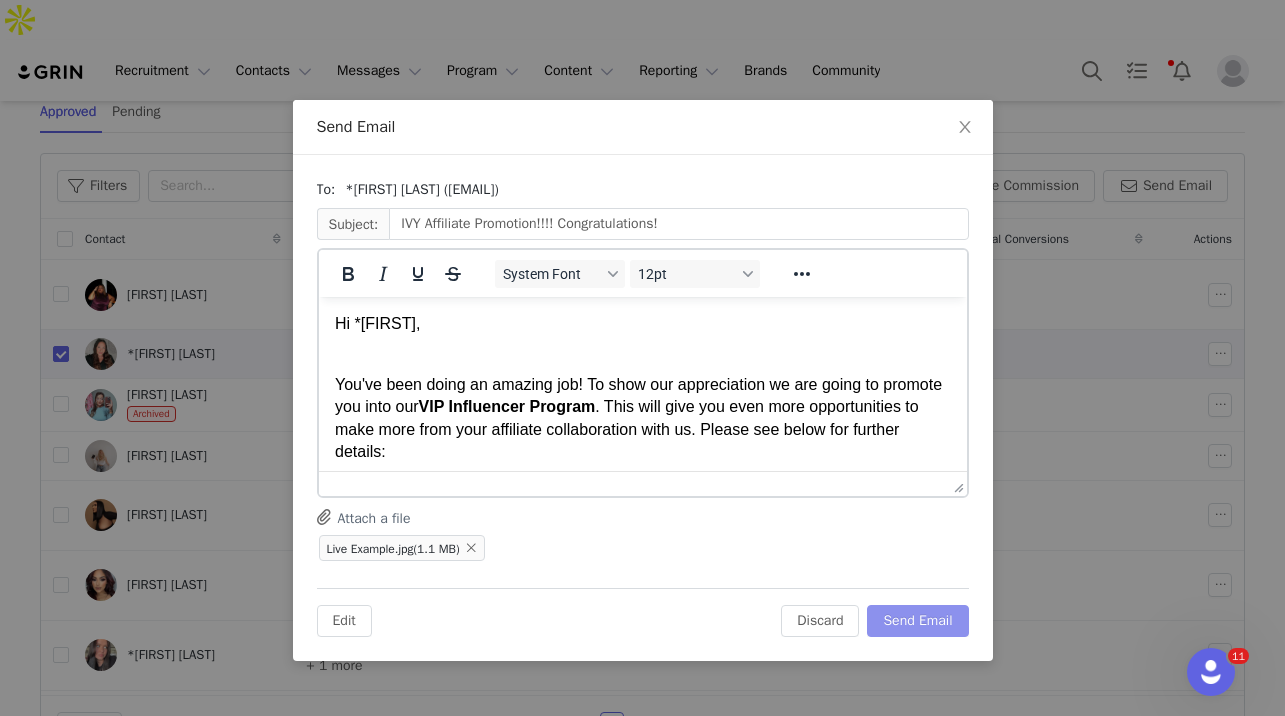 click on "Send Email" at bounding box center [917, 621] 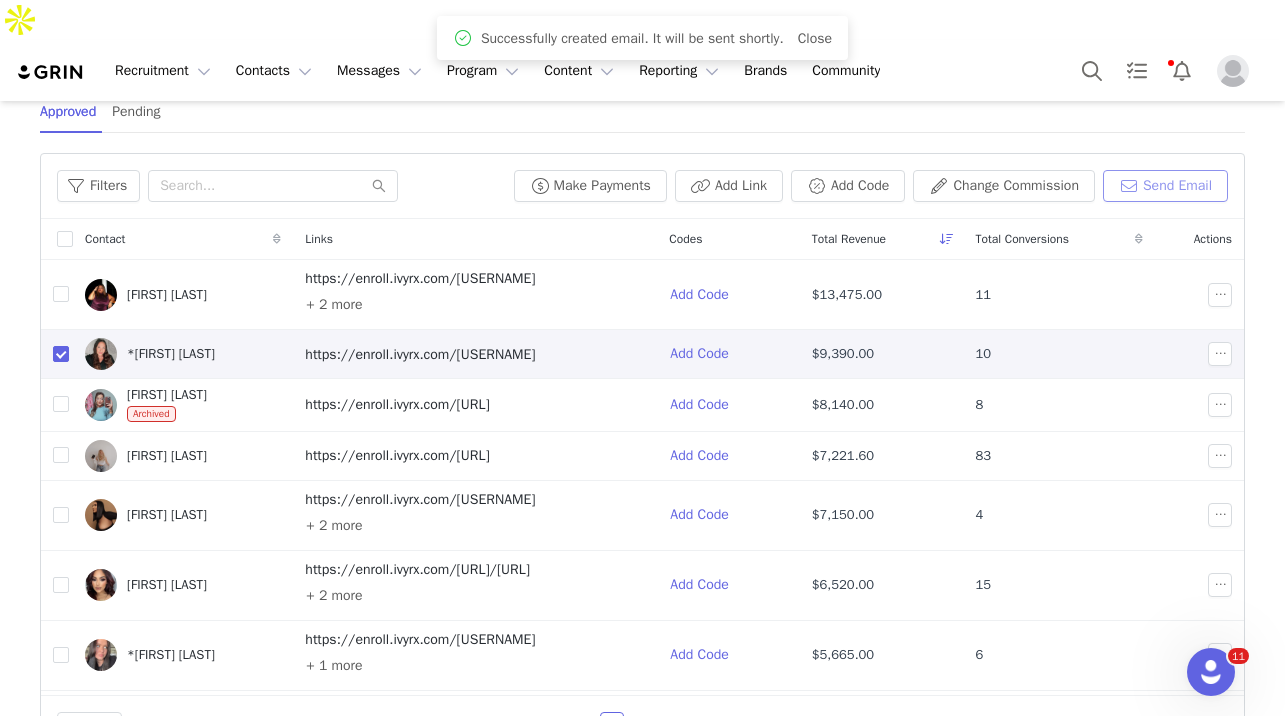 scroll, scrollTop: 0, scrollLeft: 0, axis: both 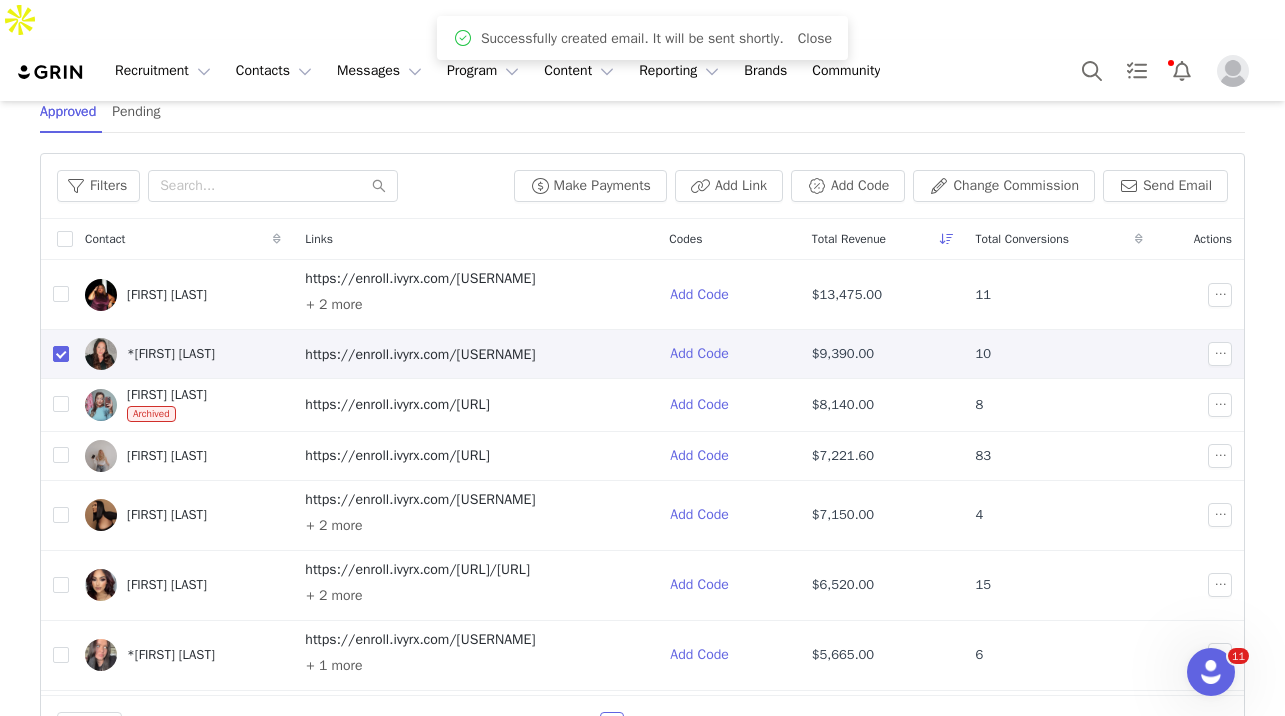 click on "*[FIRST] [LAST]" at bounding box center (171, 354) 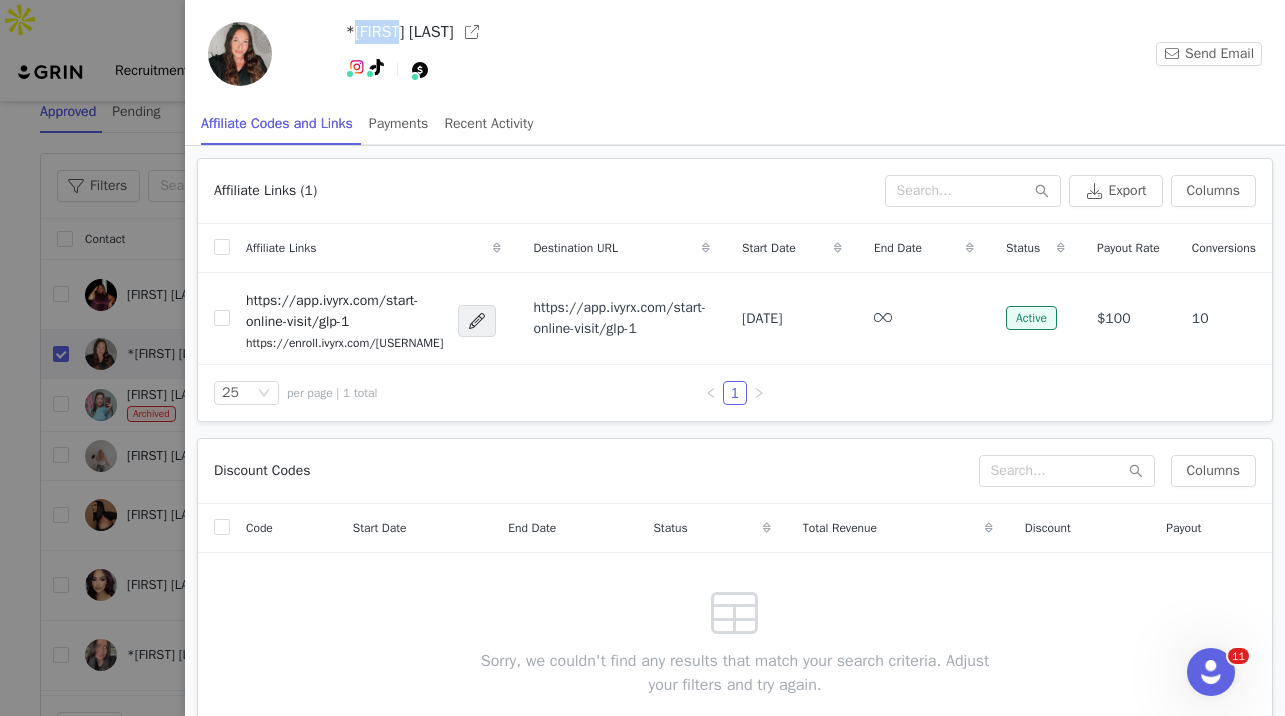 drag, startPoint x: 408, startPoint y: 32, endPoint x: 353, endPoint y: 29, distance: 55.081757 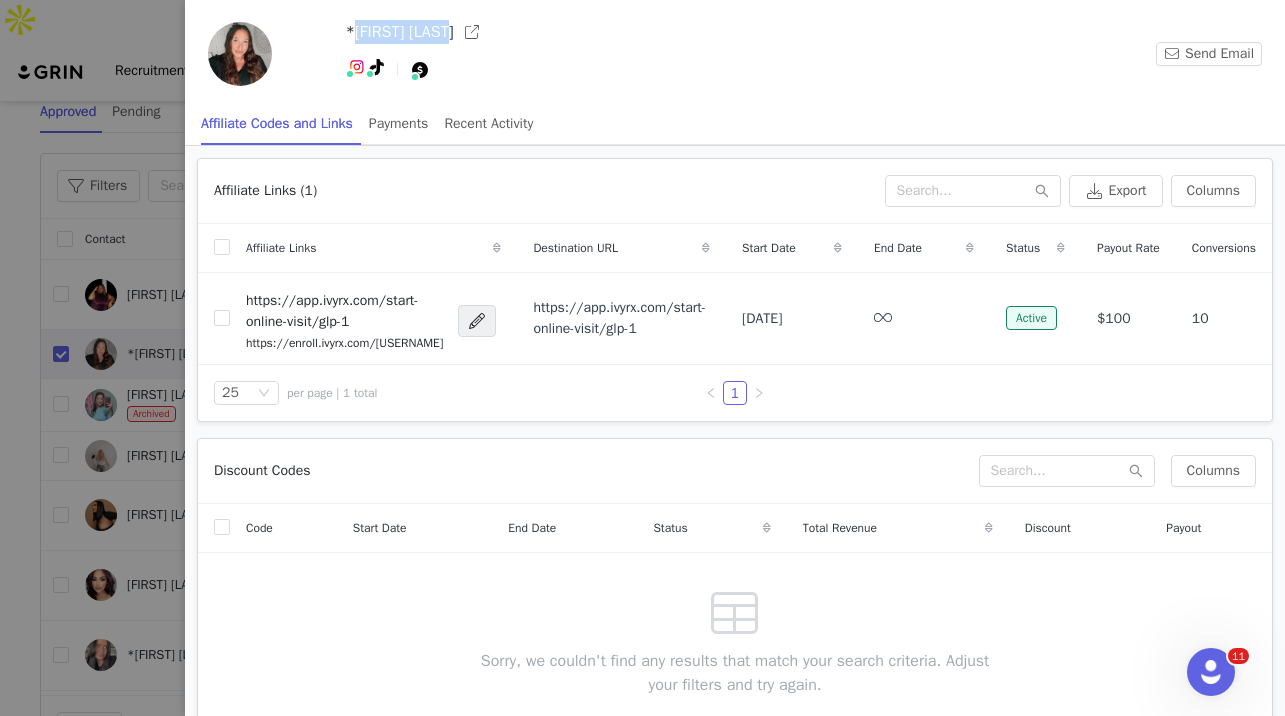 drag, startPoint x: 455, startPoint y: 33, endPoint x: 354, endPoint y: 31, distance: 101.0198 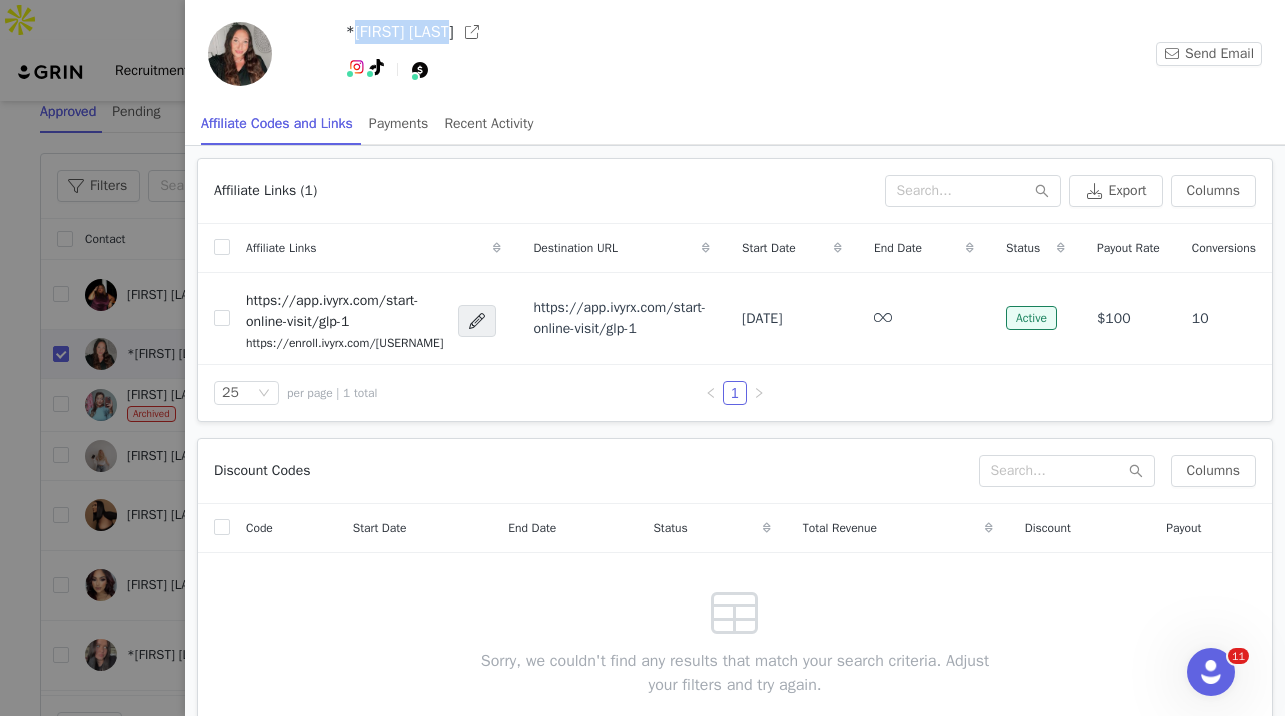 copy on "[FIRST] [LAST]" 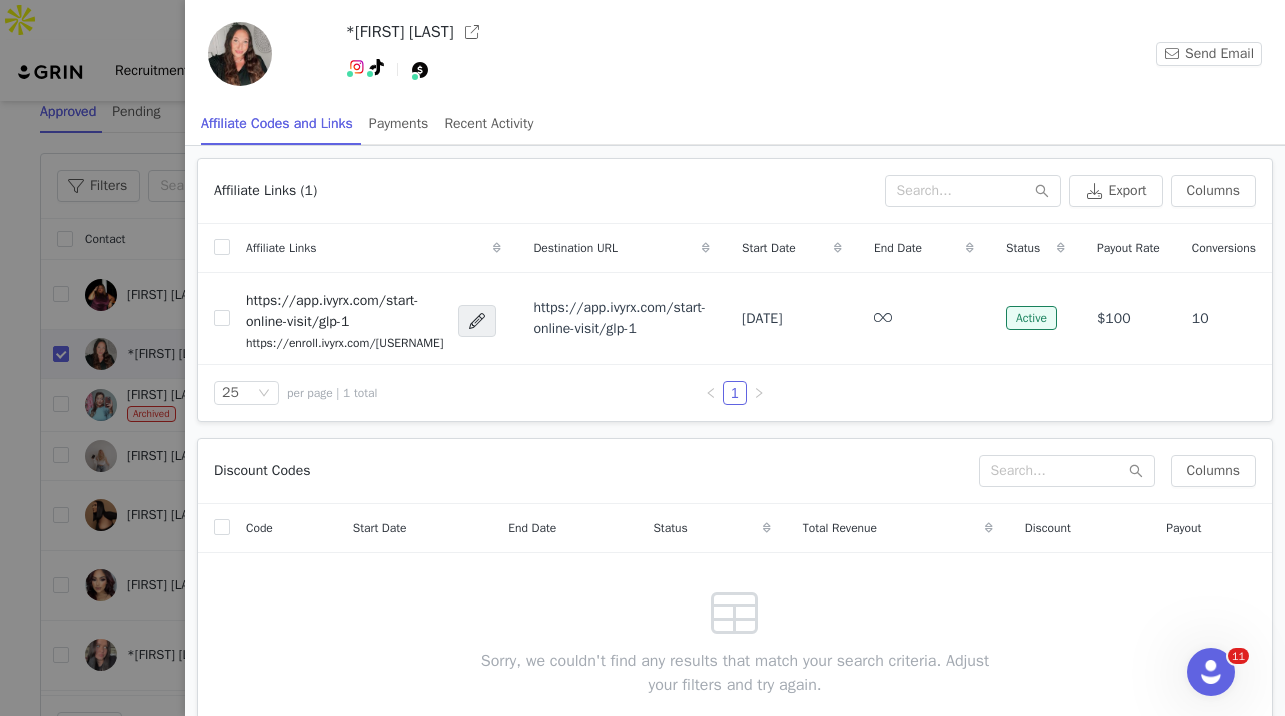 click at bounding box center [642, 358] 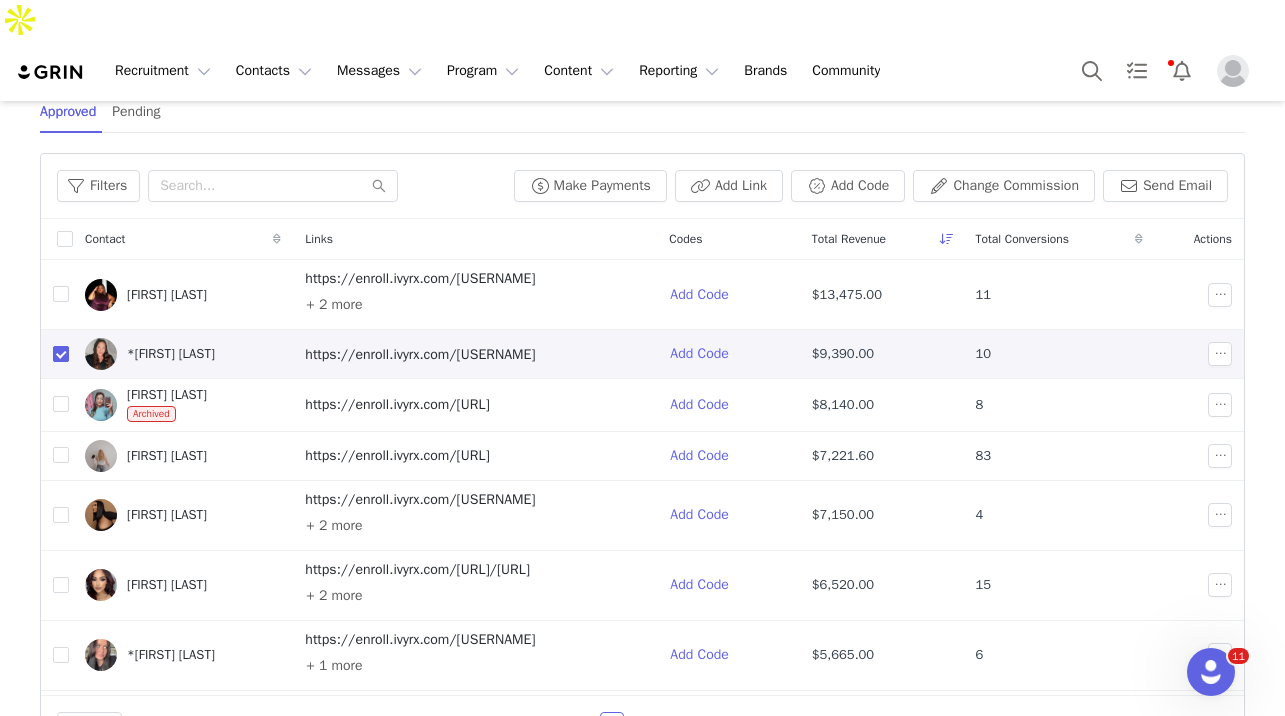 click at bounding box center [61, 354] 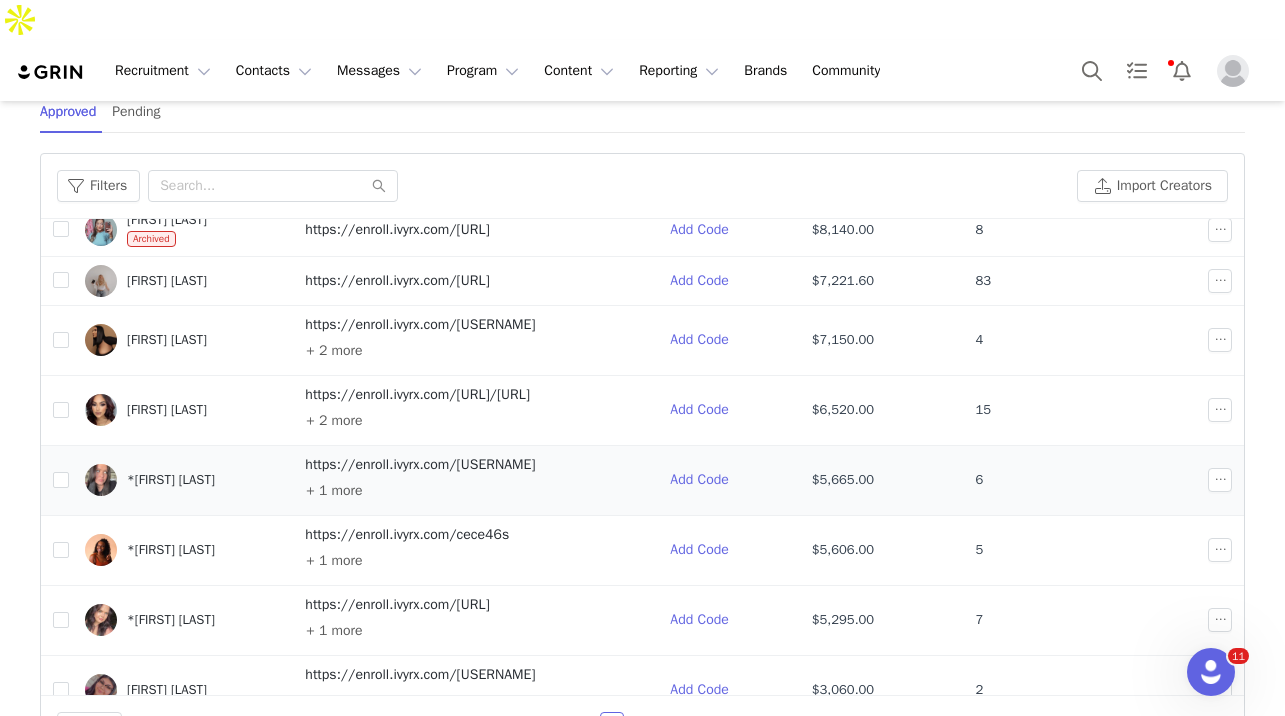 scroll, scrollTop: 140, scrollLeft: 0, axis: vertical 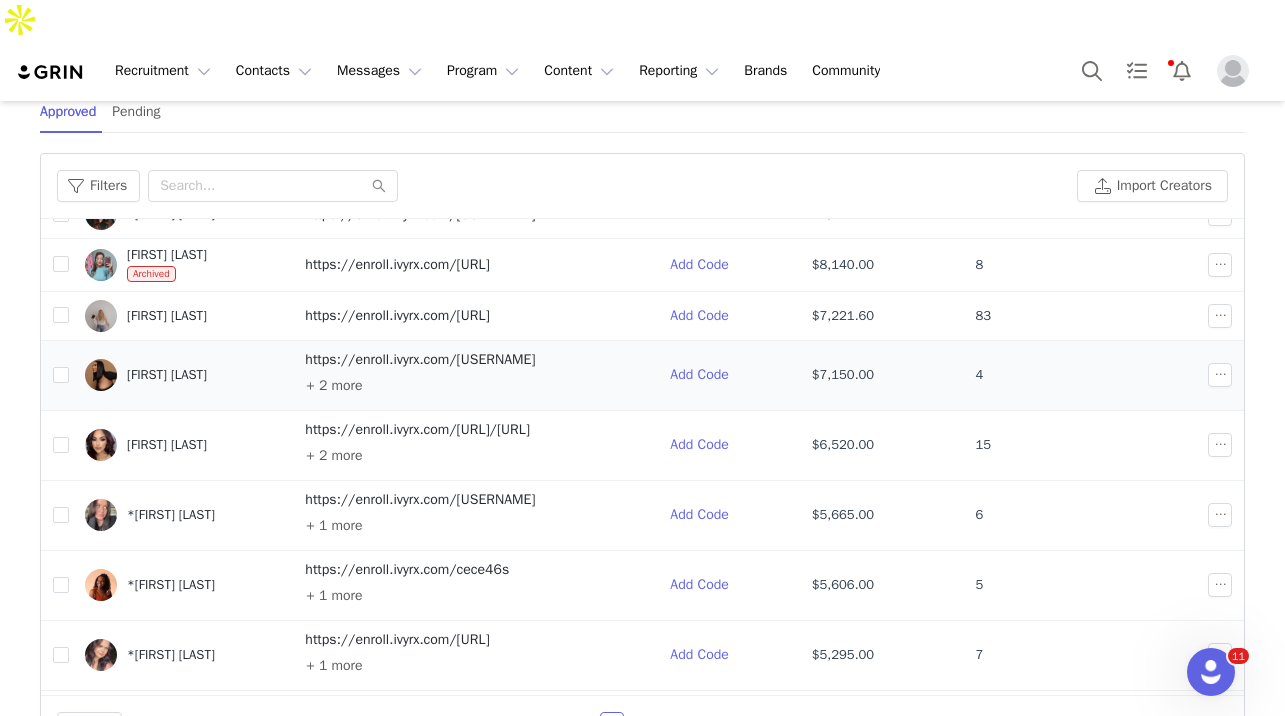 click on "[FIRST] [LAST]" at bounding box center (167, 375) 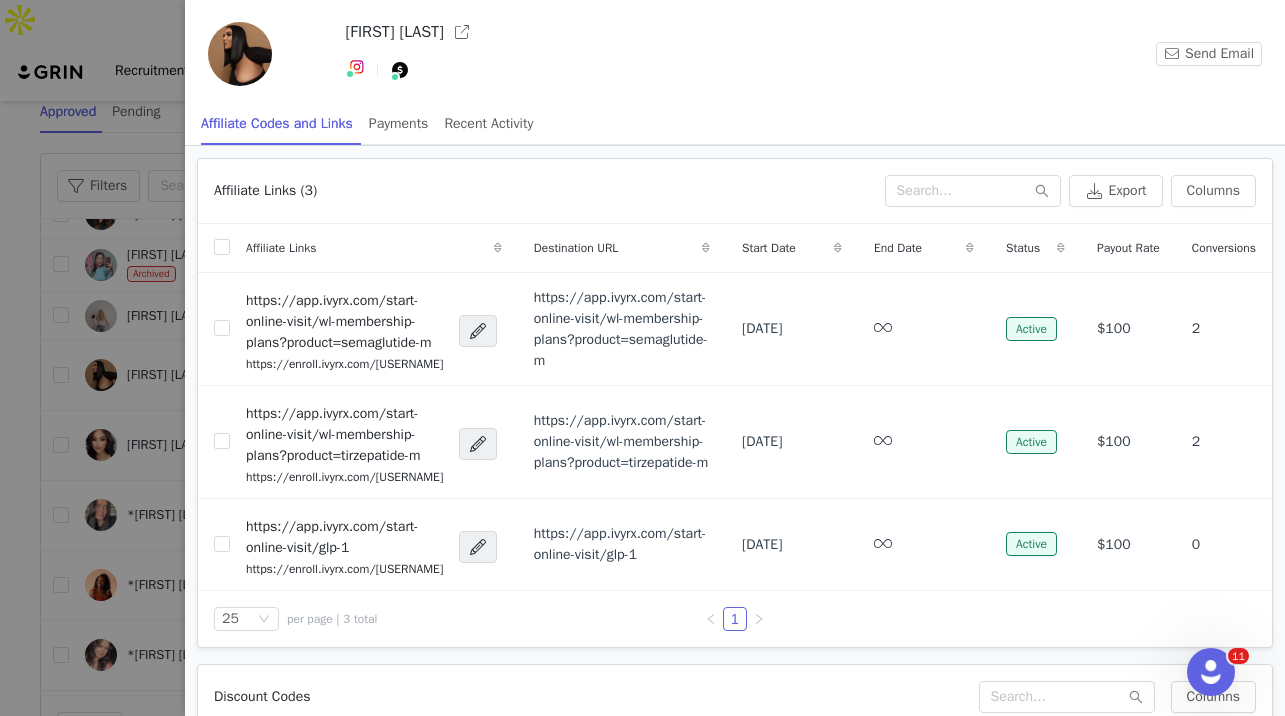 click at bounding box center (642, 358) 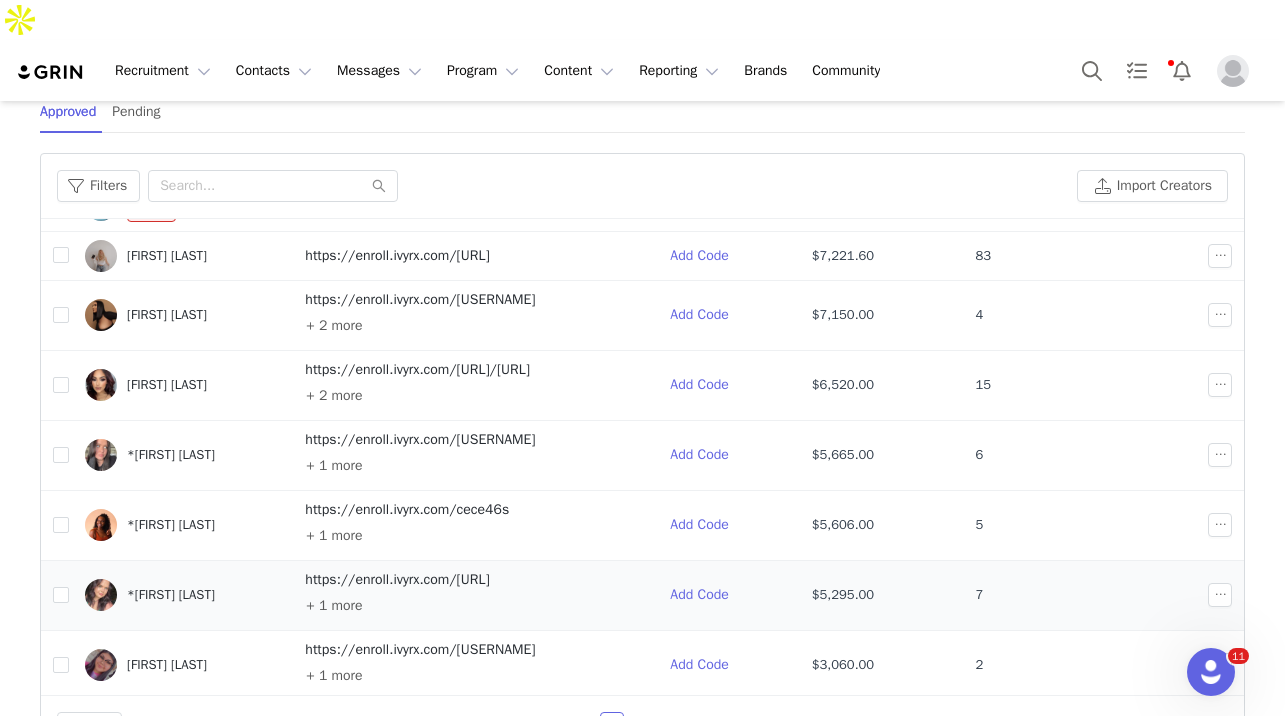 scroll, scrollTop: 204, scrollLeft: 0, axis: vertical 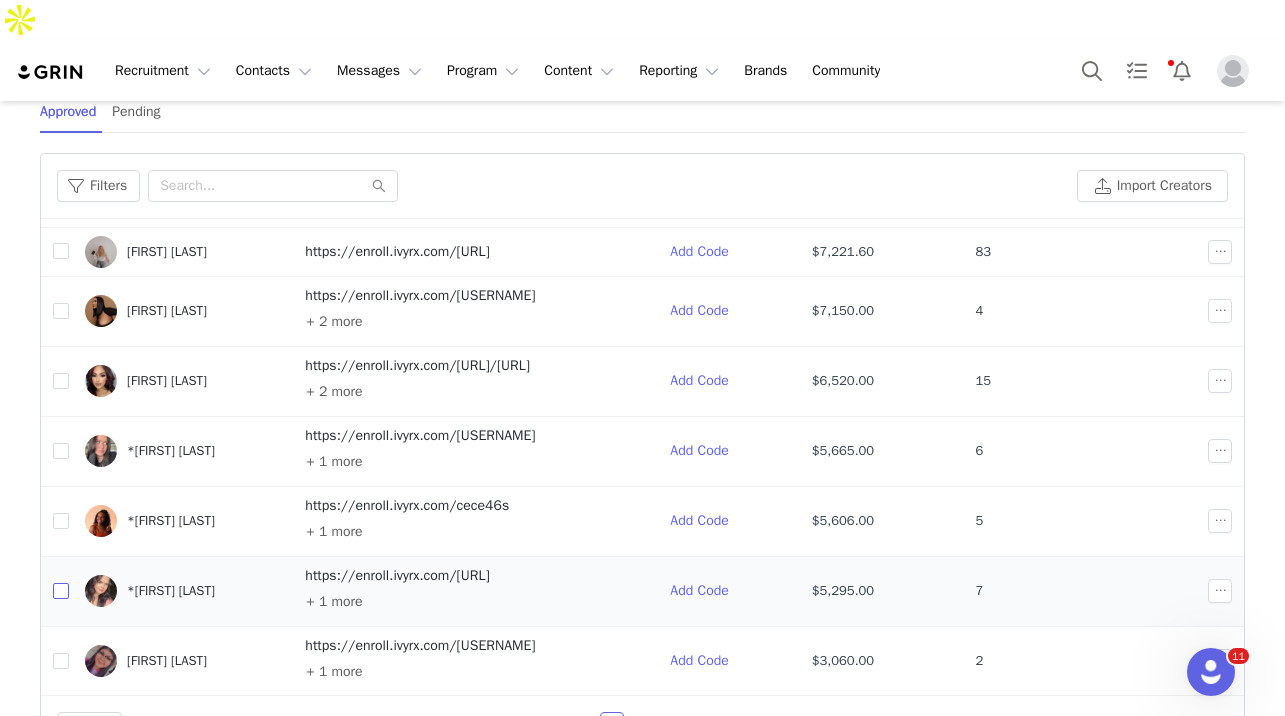 click at bounding box center [61, 591] 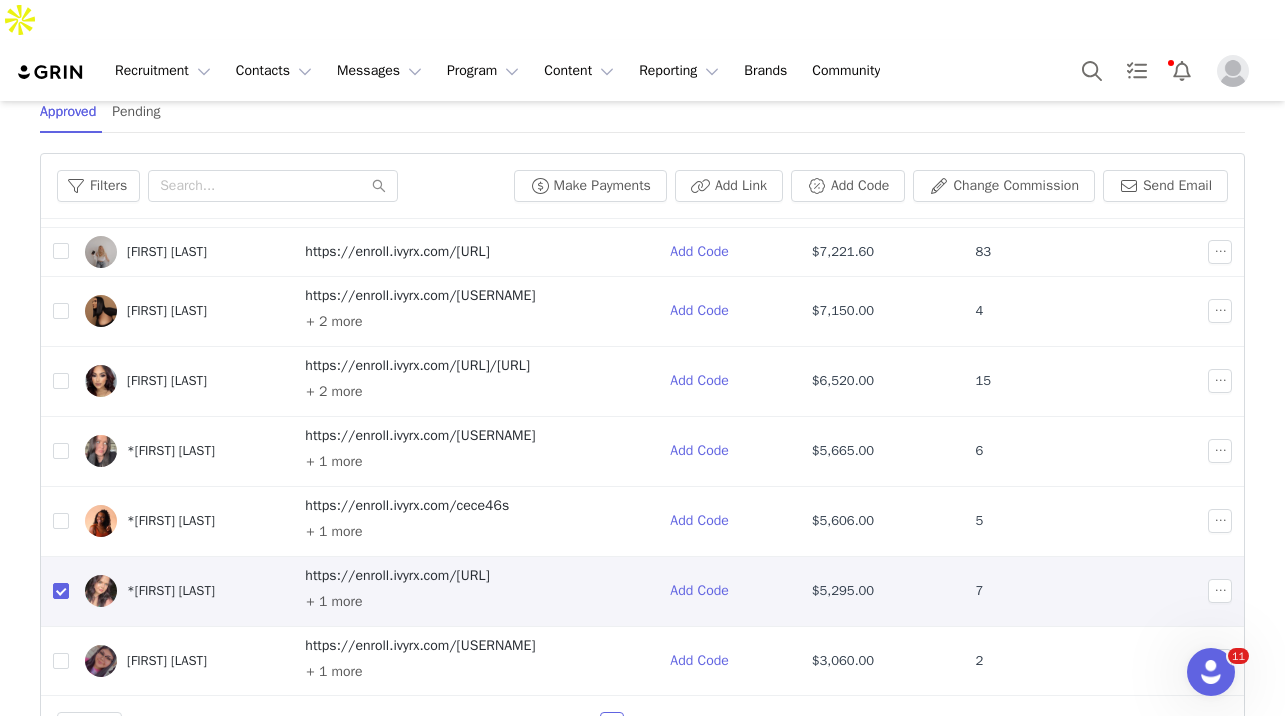 click on "*[FIRST] [LAST]" at bounding box center (183, 591) 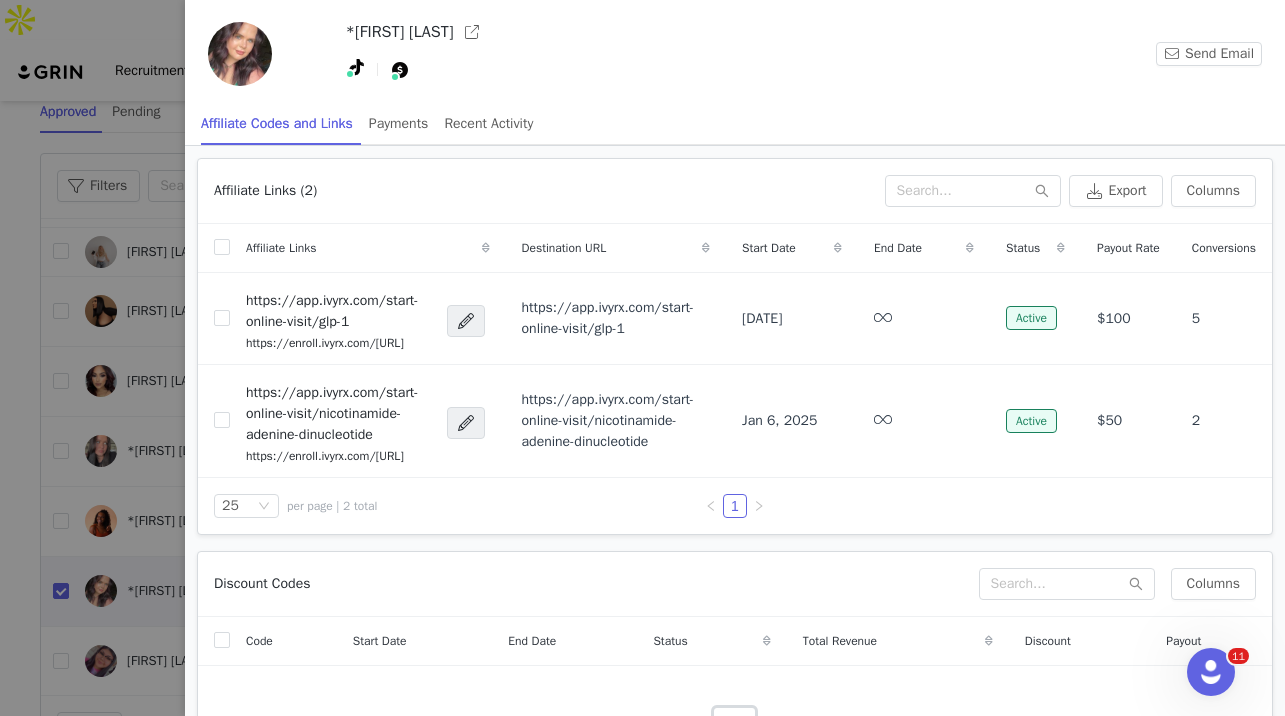 drag, startPoint x: 487, startPoint y: 36, endPoint x: 350, endPoint y: 28, distance: 137.23338 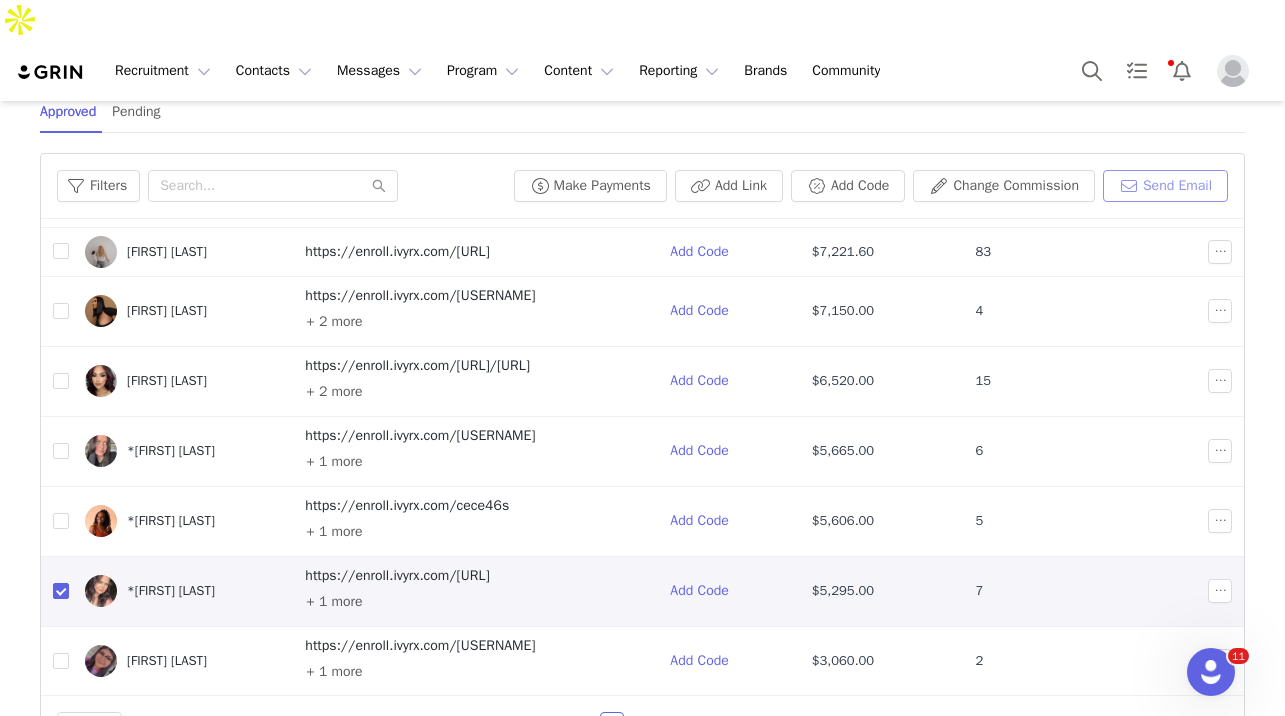 click on "Send Email" at bounding box center (1165, 186) 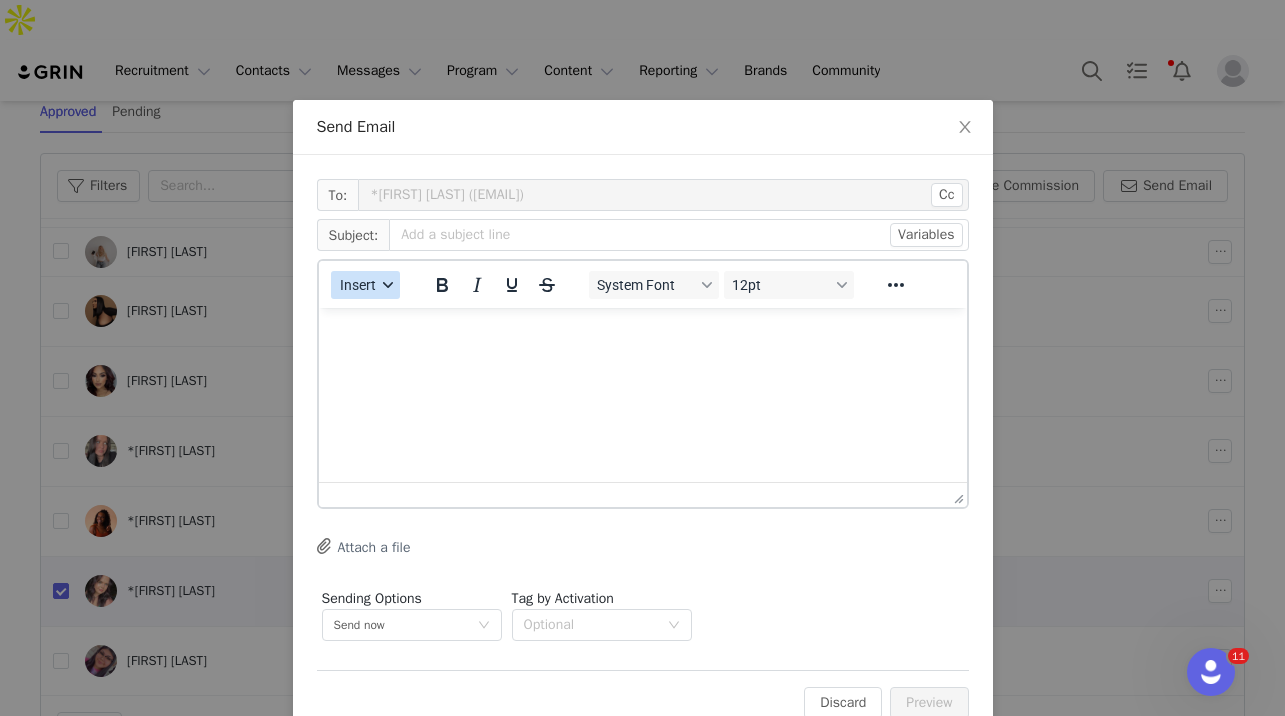 scroll, scrollTop: 0, scrollLeft: 0, axis: both 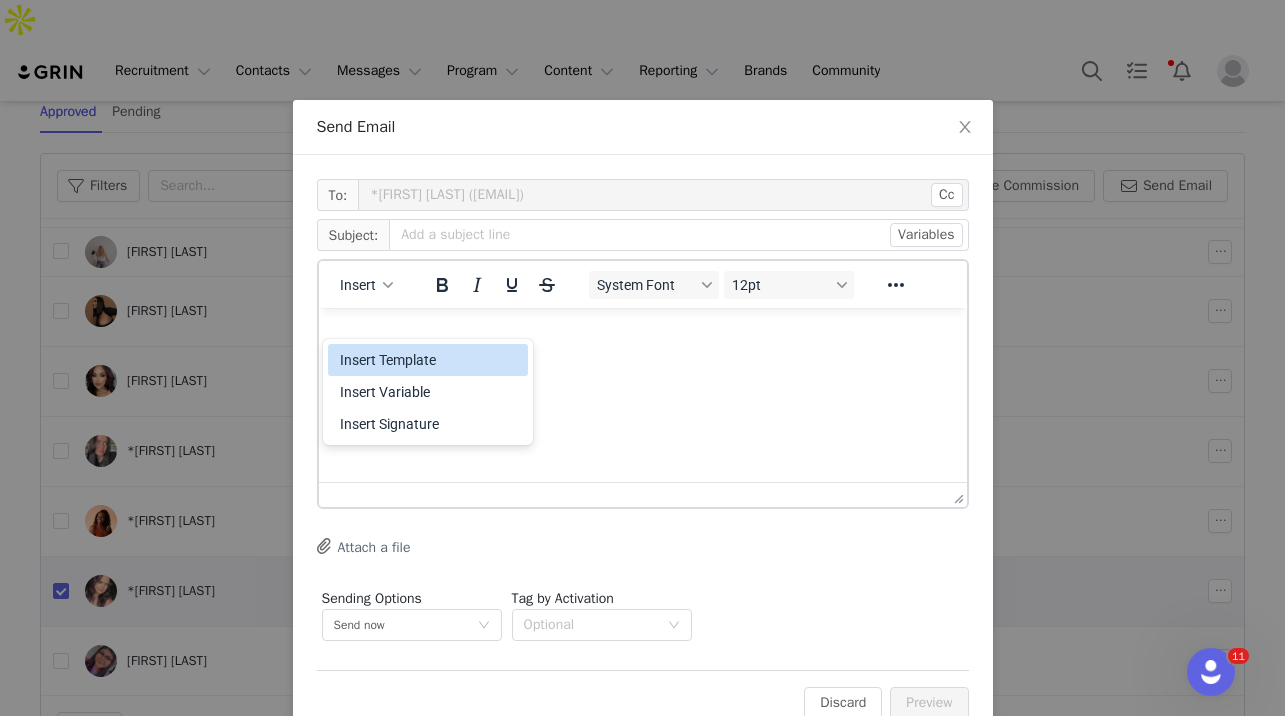 click on "Insert Template" at bounding box center (430, 360) 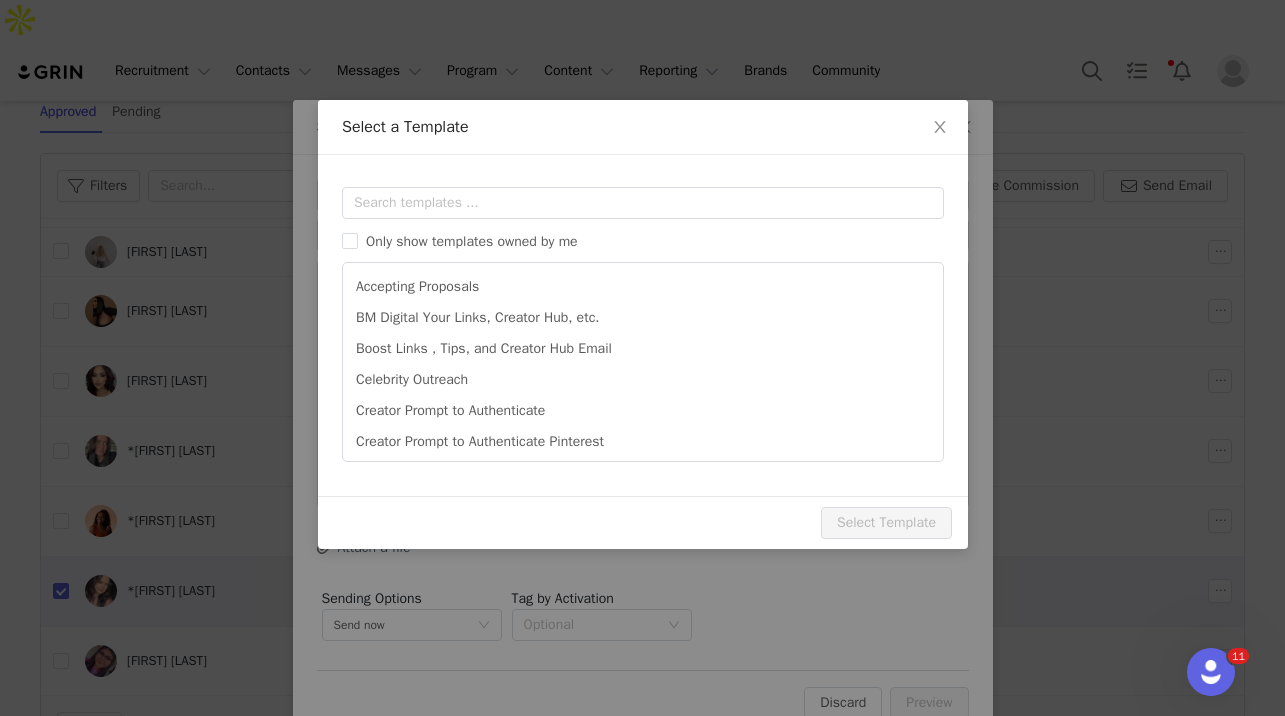 scroll, scrollTop: 0, scrollLeft: 0, axis: both 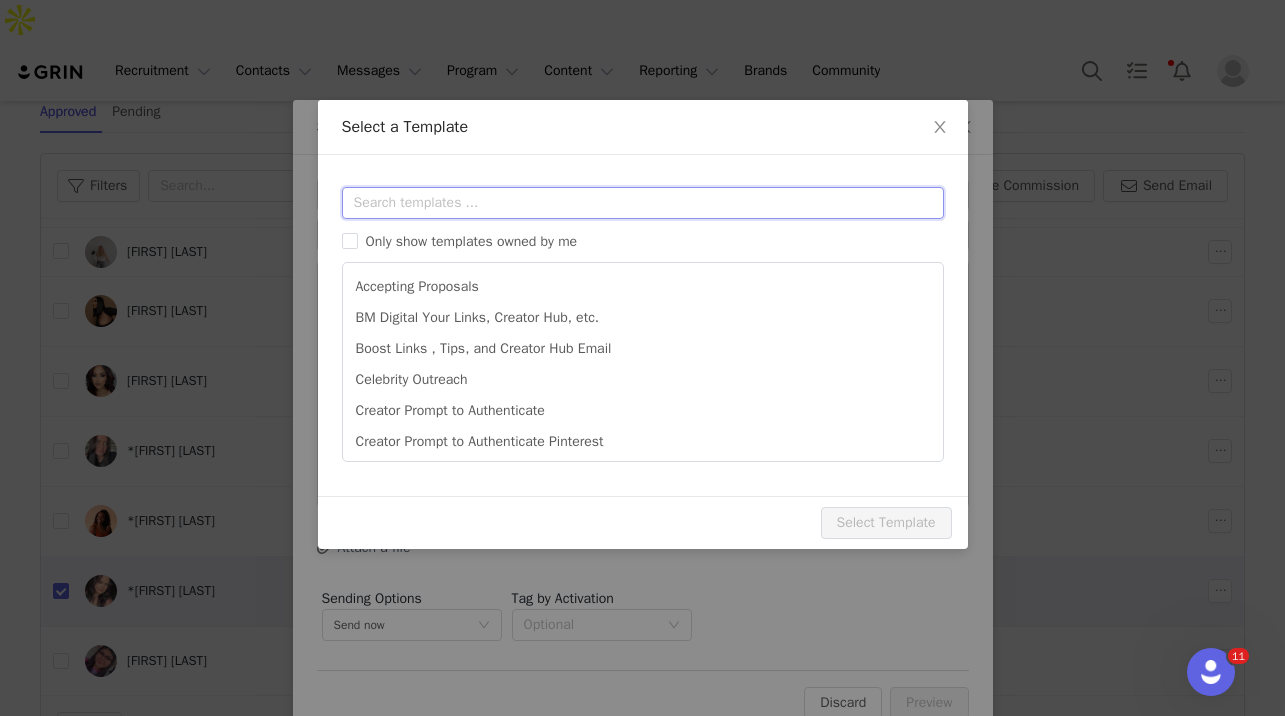 click at bounding box center [643, 203] 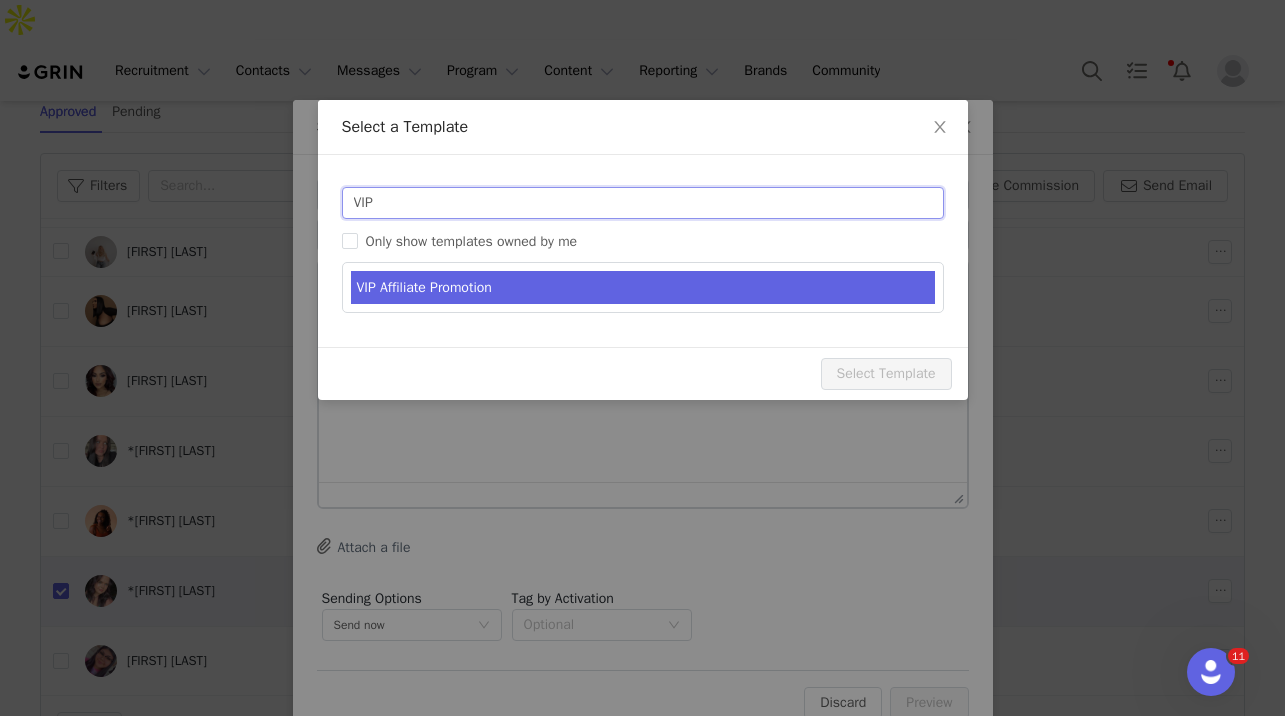 type on "VIP" 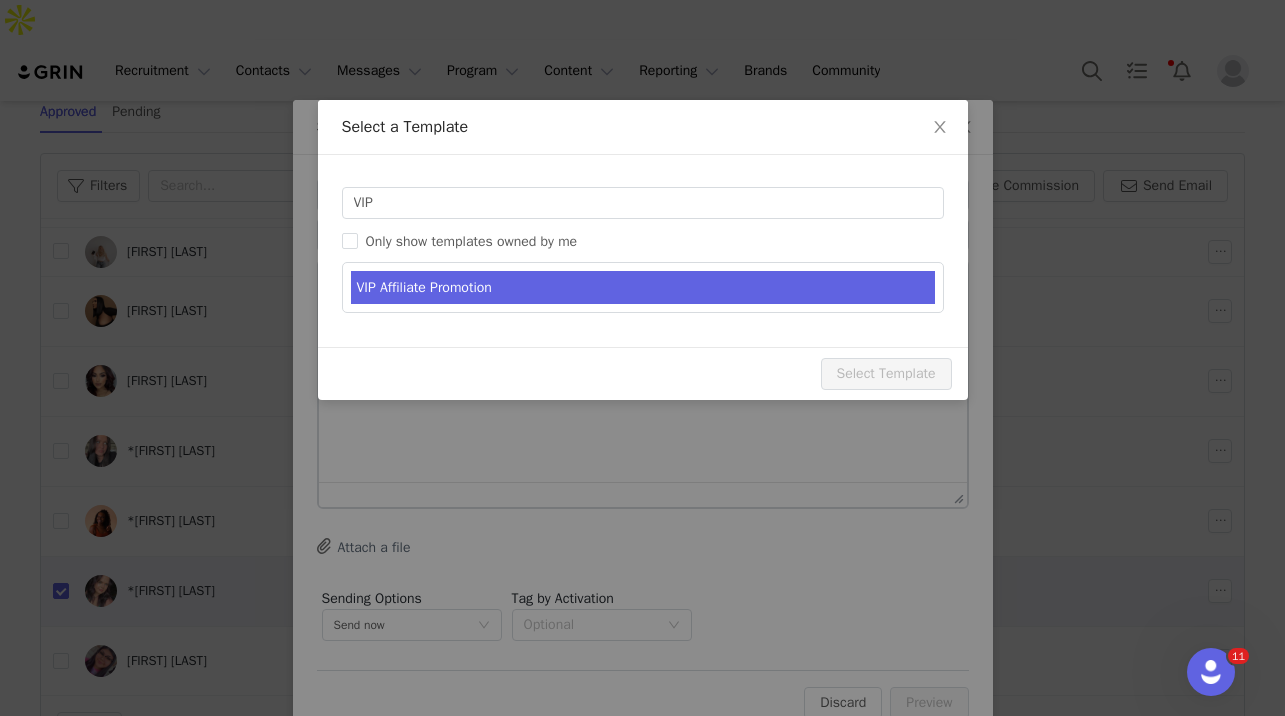 type on "IVY Affiliate Promotion!!!! Congratulations!" 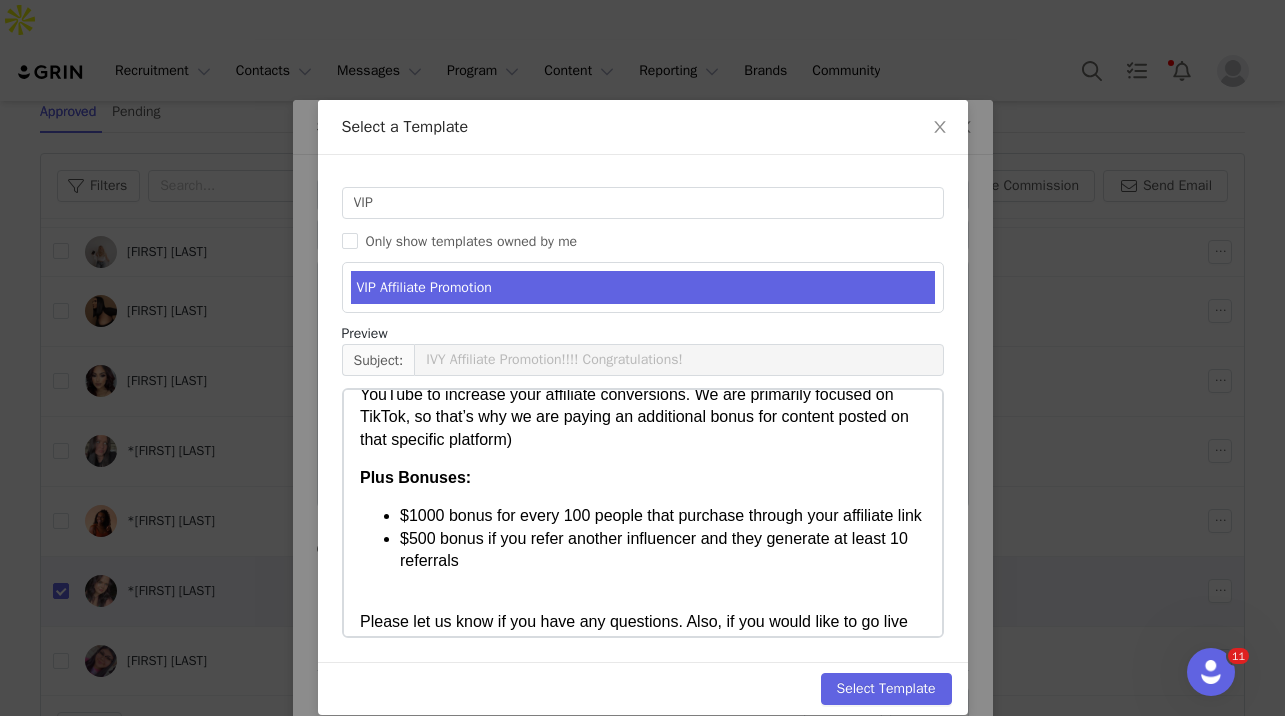 scroll, scrollTop: 668, scrollLeft: 0, axis: vertical 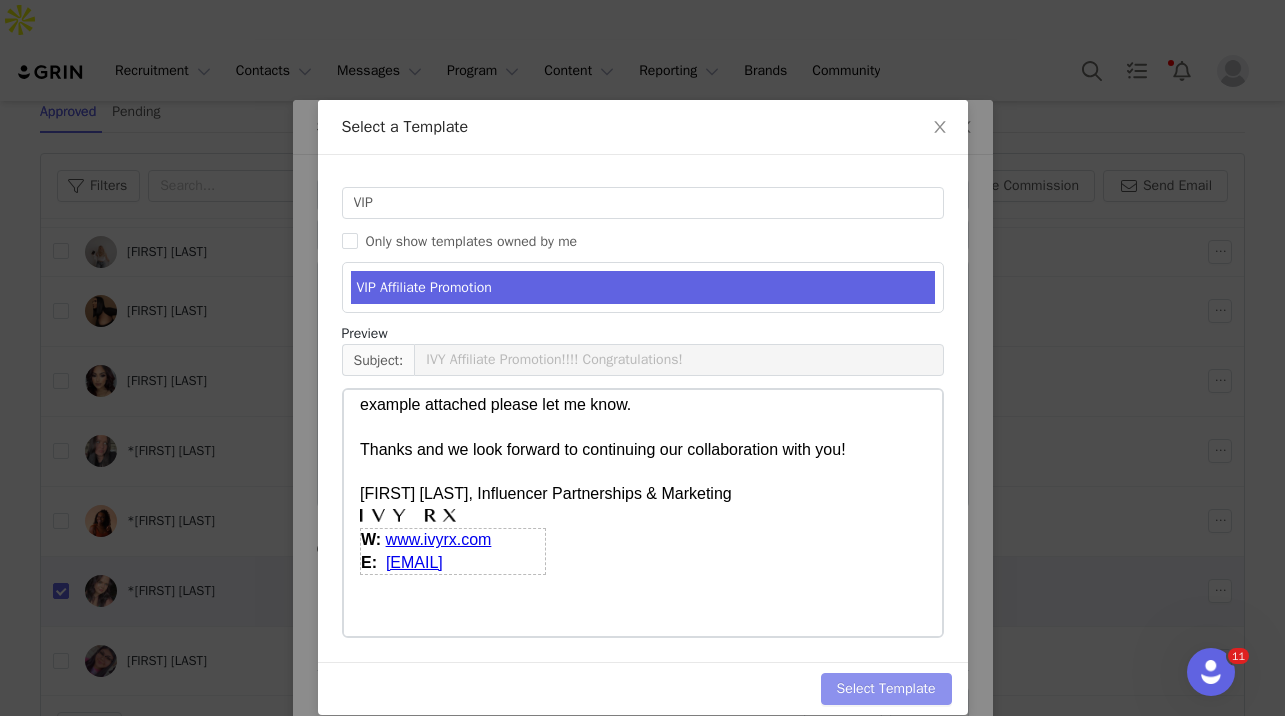 click on "Select Template" at bounding box center [886, 689] 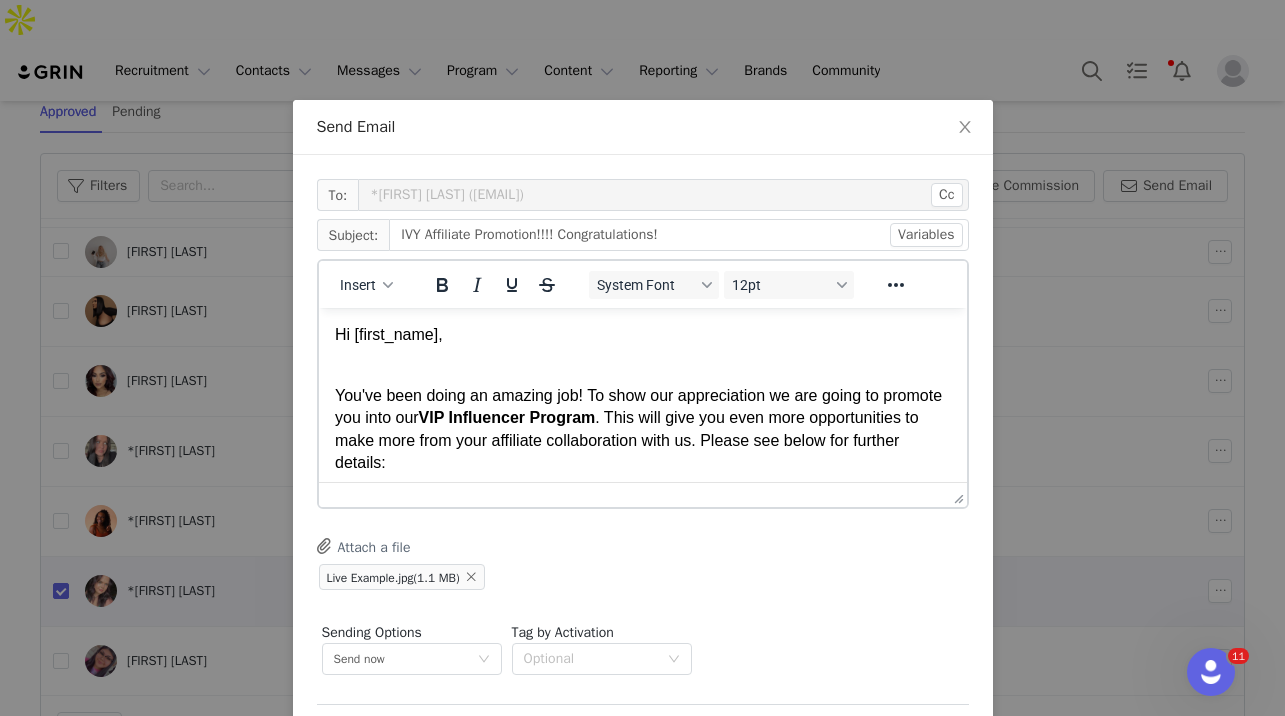 scroll, scrollTop: 0, scrollLeft: 0, axis: both 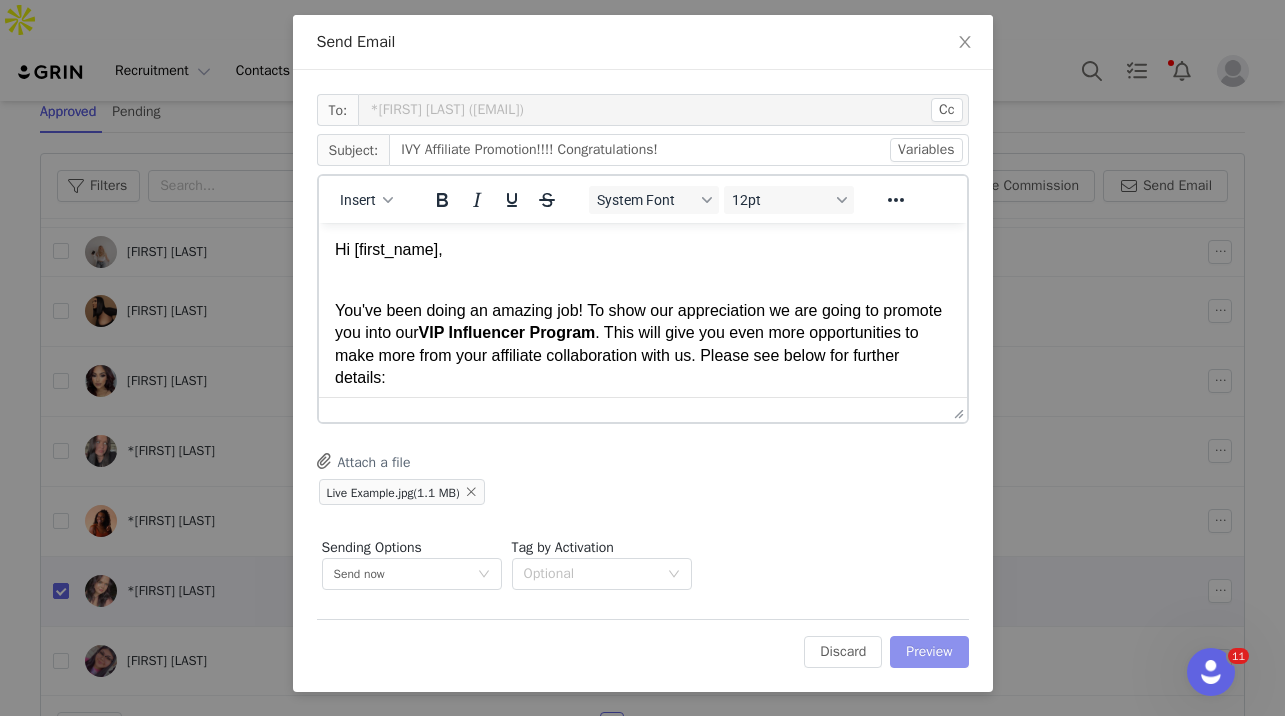click on "Preview" at bounding box center [929, 652] 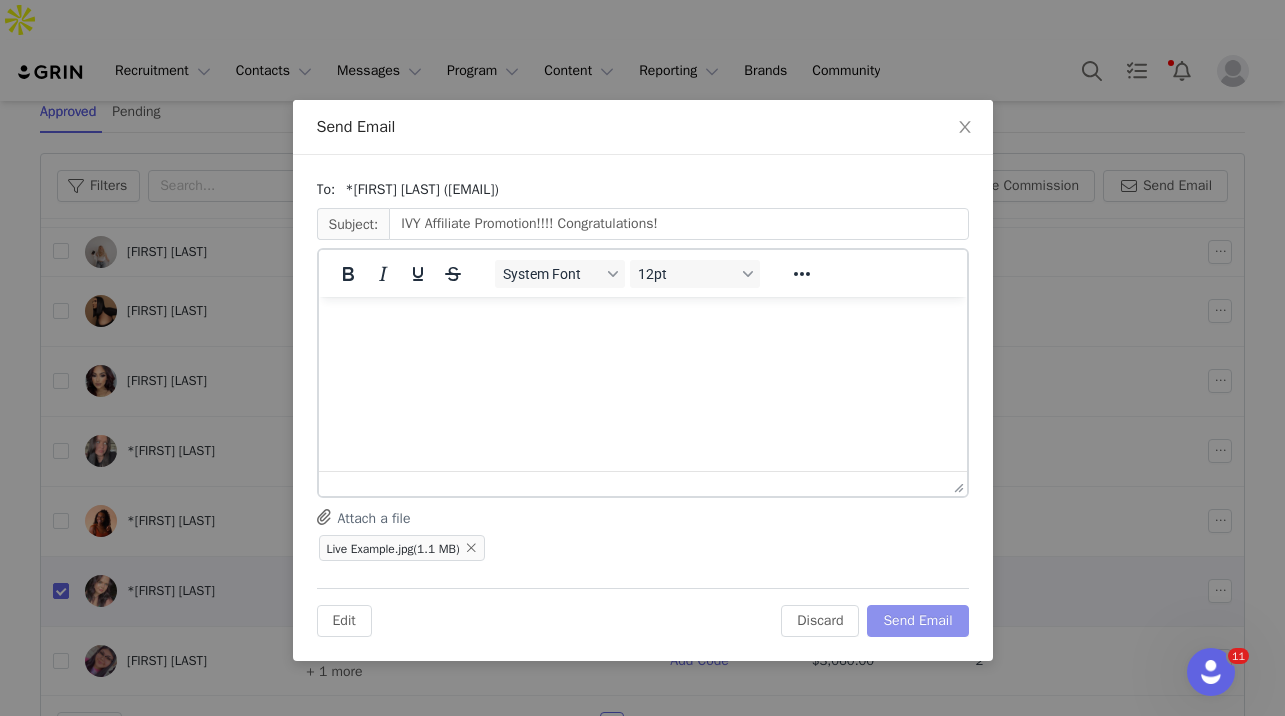 scroll, scrollTop: 0, scrollLeft: 0, axis: both 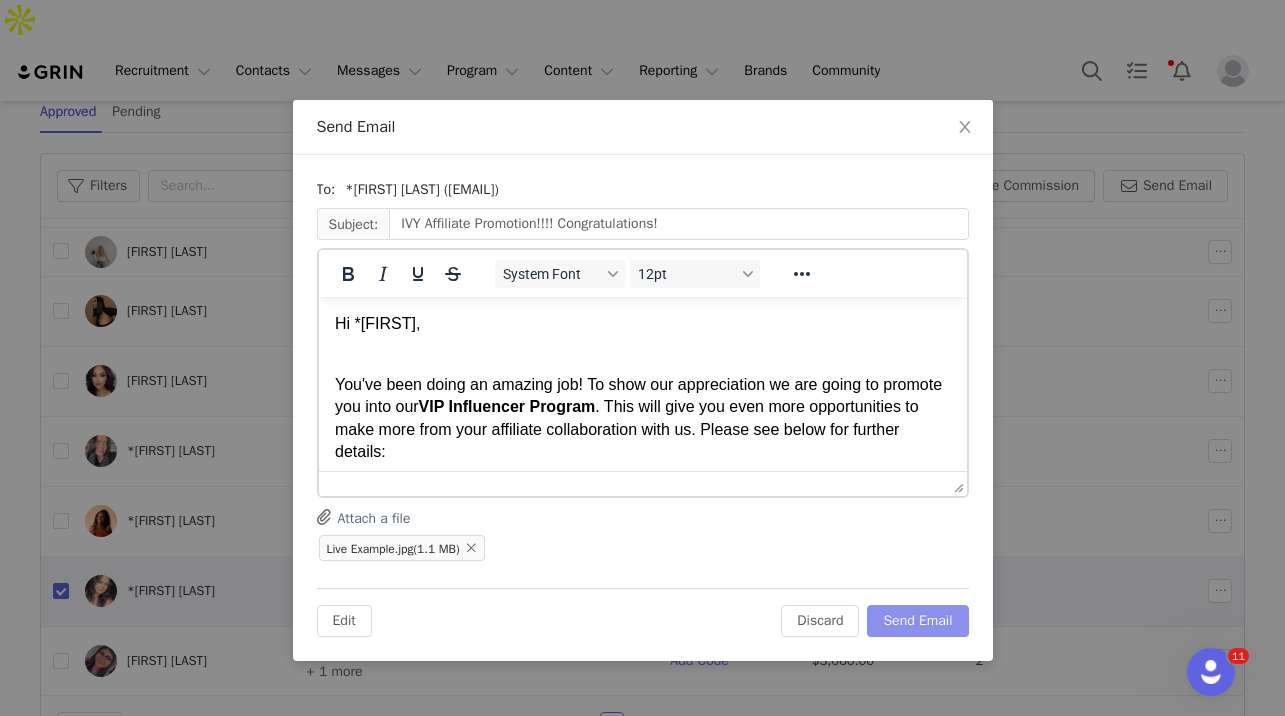 click on "Send Email" at bounding box center [917, 621] 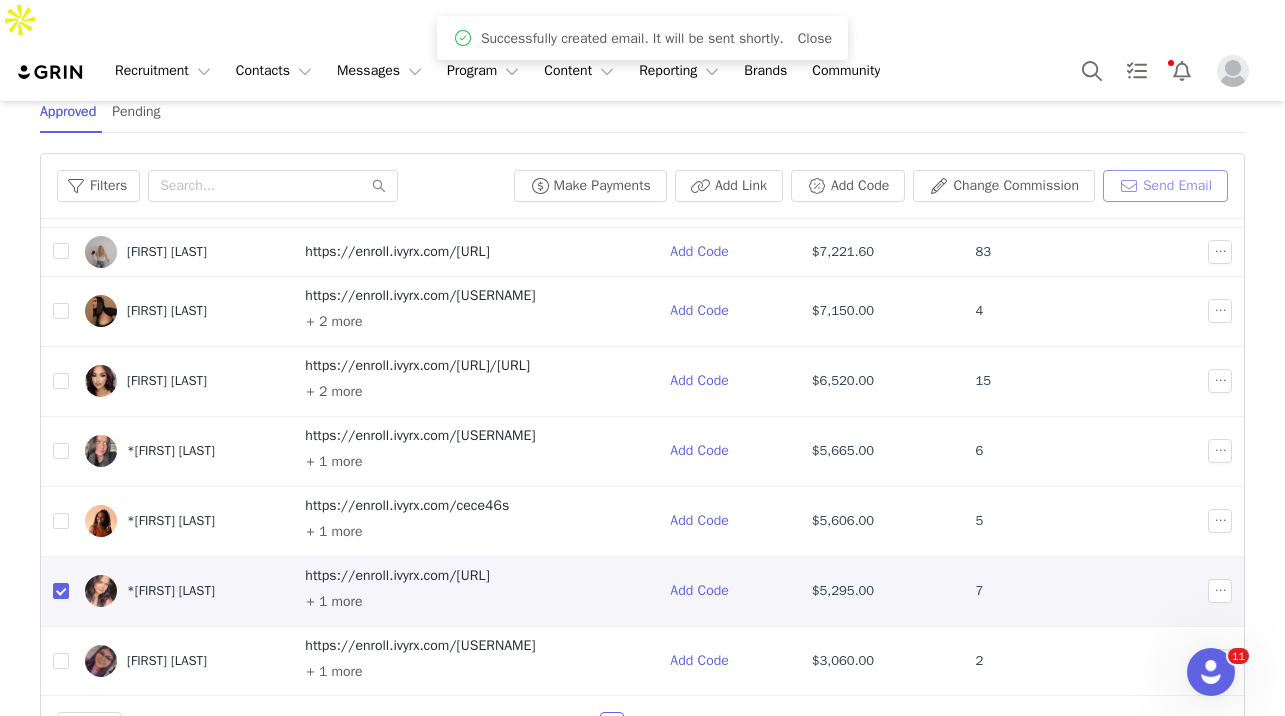 scroll, scrollTop: 0, scrollLeft: 0, axis: both 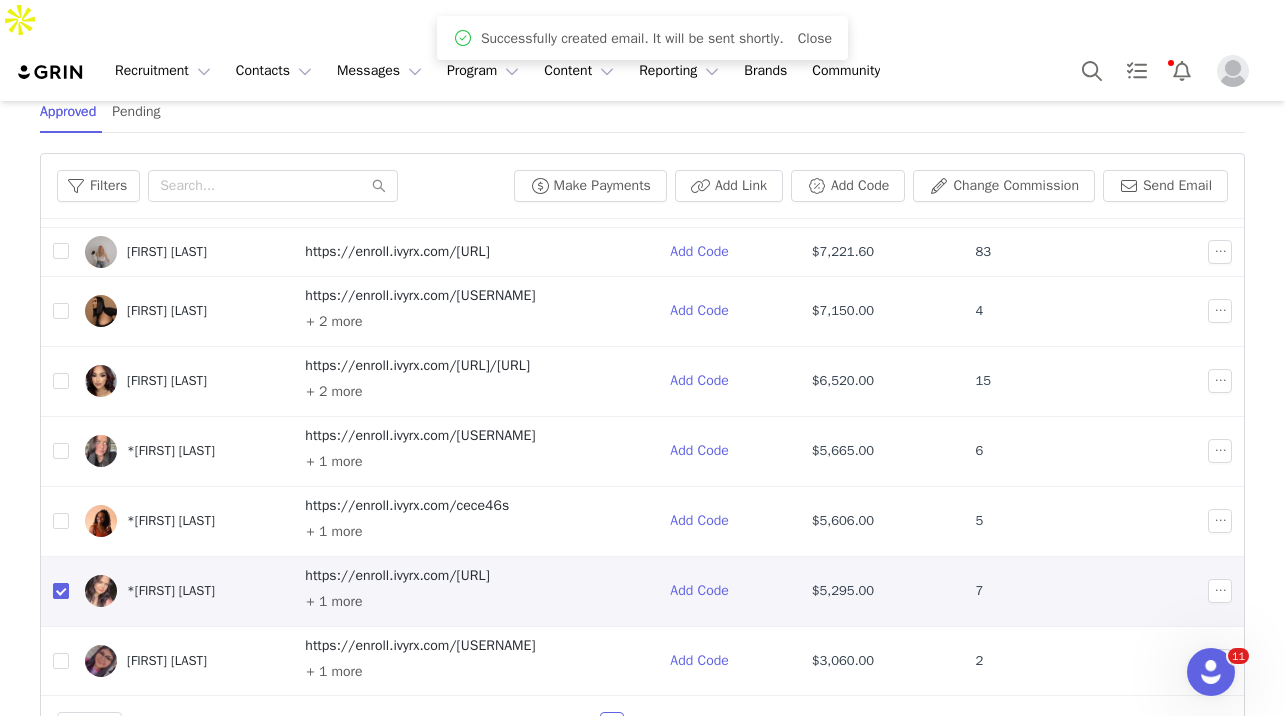 click at bounding box center [61, 591] 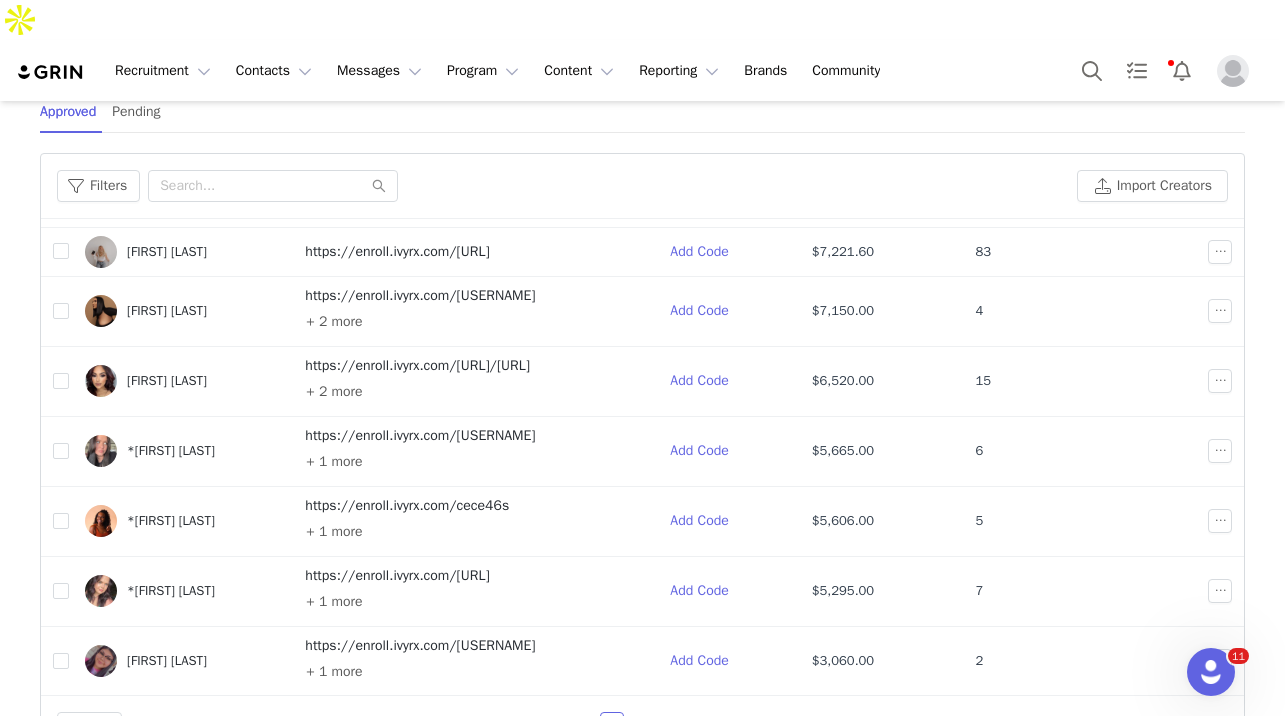 click on "3" at bounding box center (636, 724) 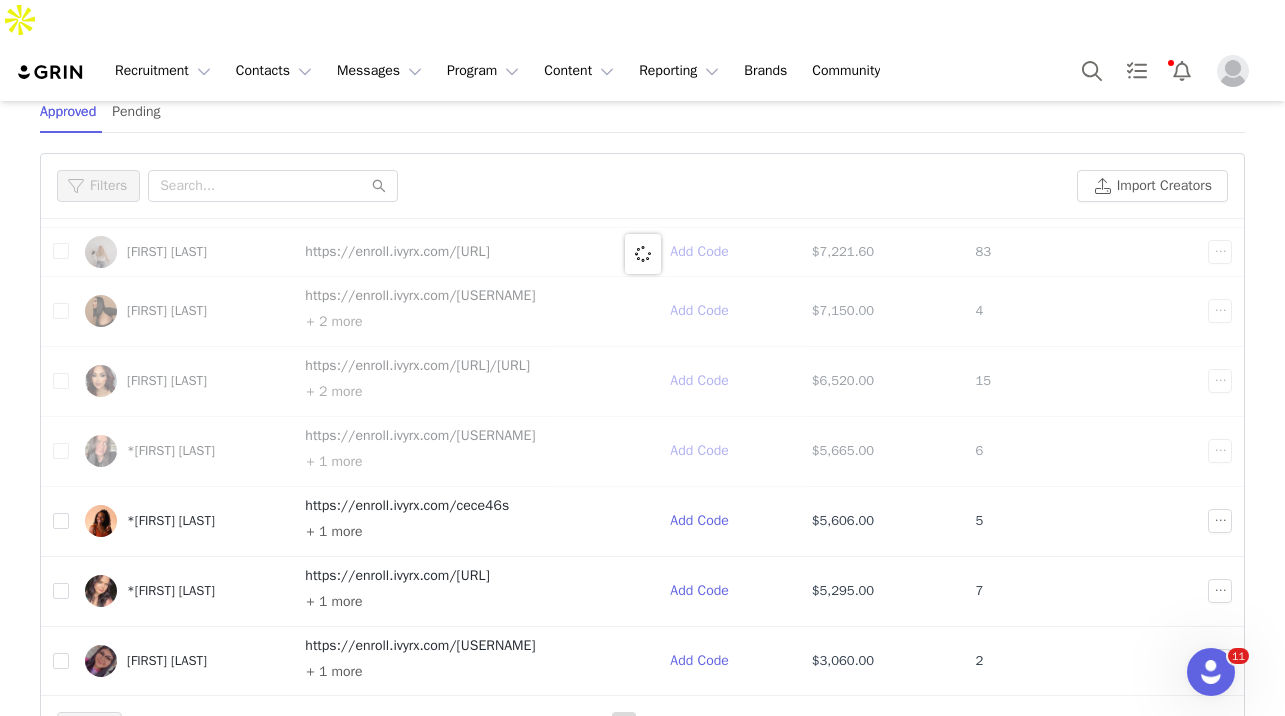 scroll, scrollTop: 0, scrollLeft: 0, axis: both 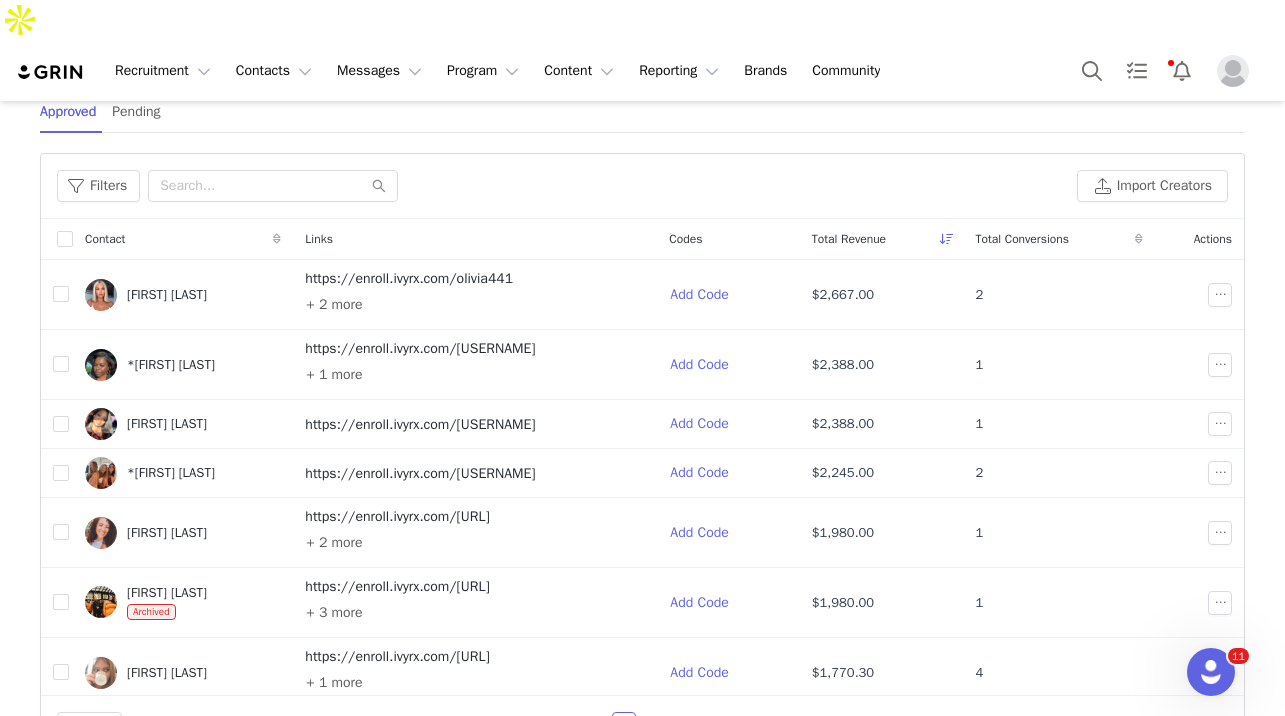 click on "4" at bounding box center [648, 724] 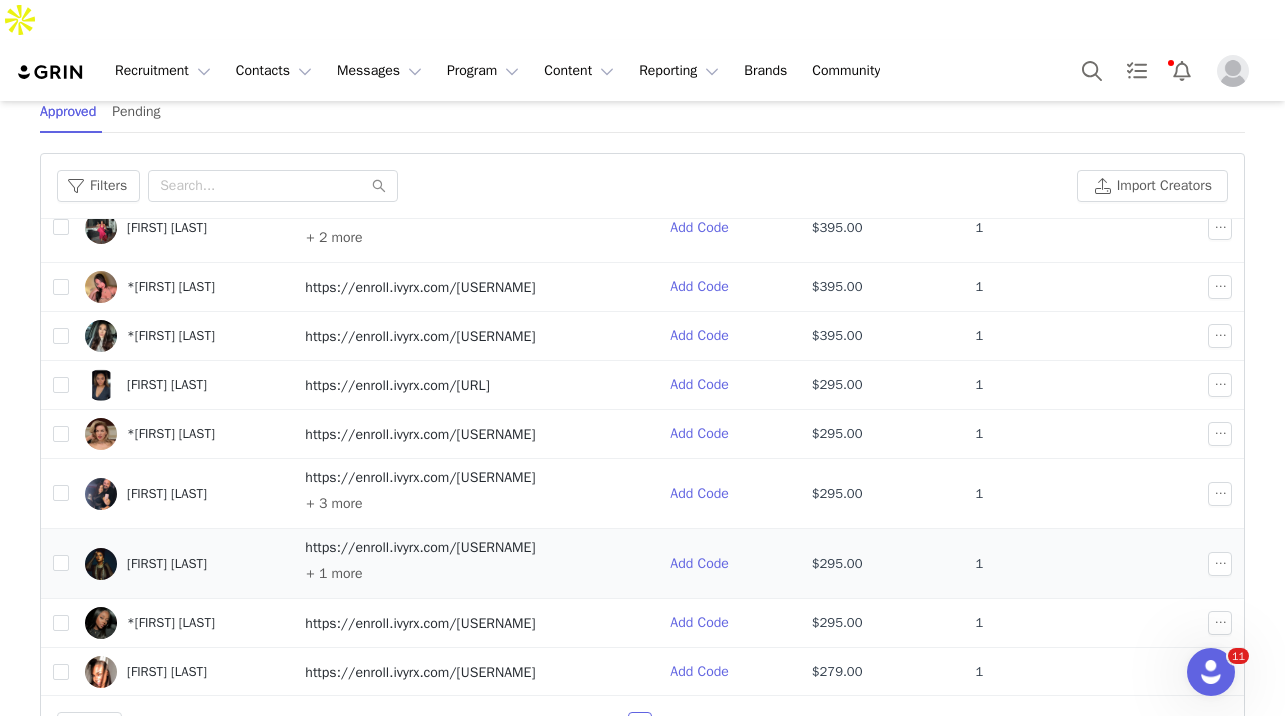 scroll, scrollTop: 117, scrollLeft: 0, axis: vertical 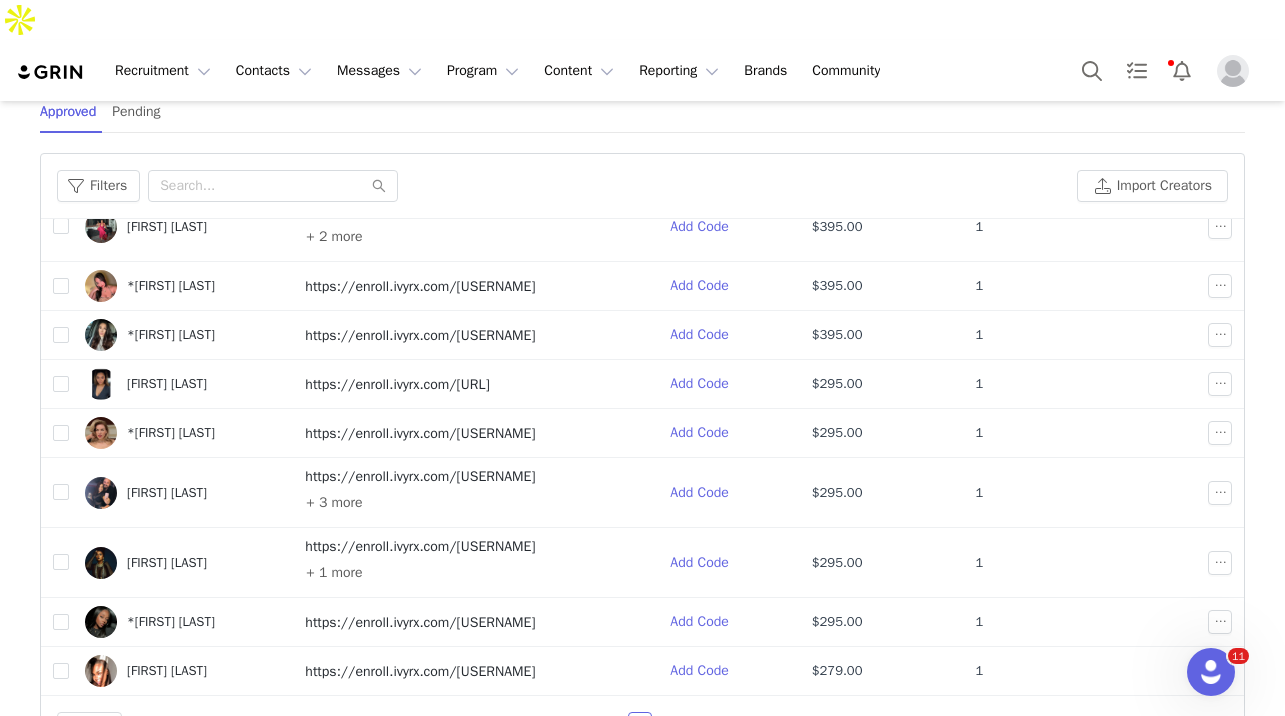 click on "5" at bounding box center (664, 724) 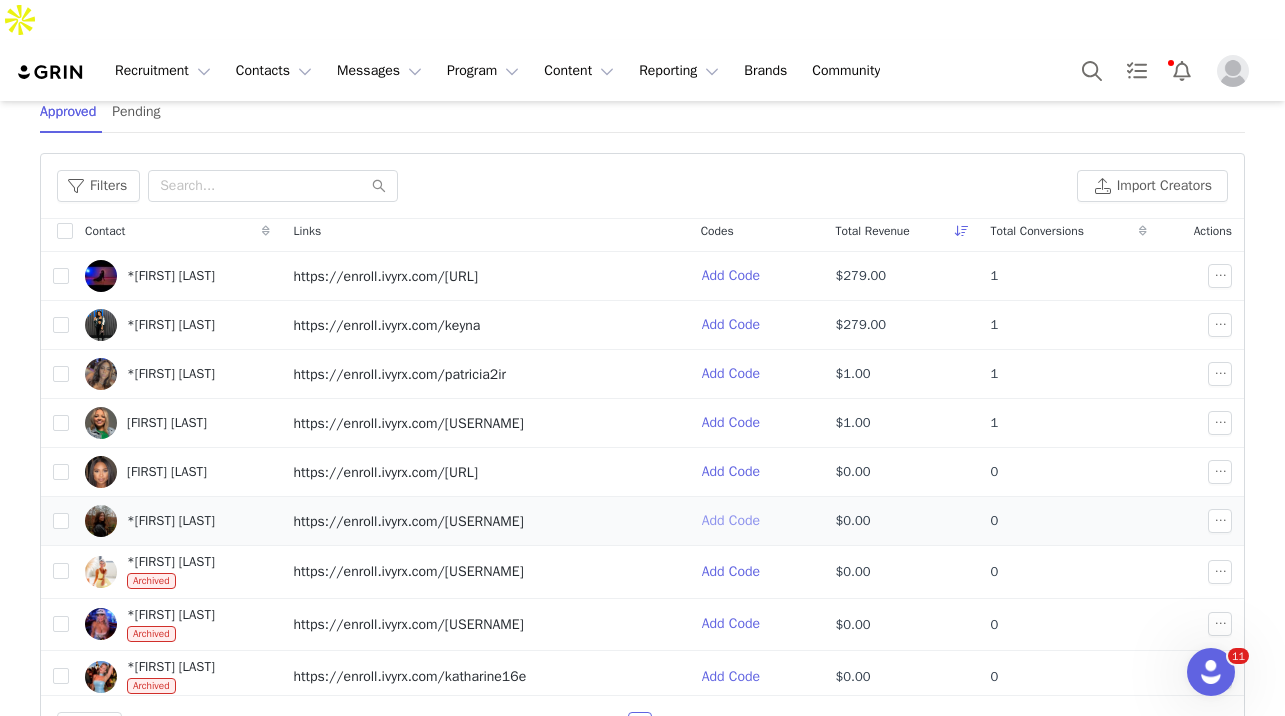 scroll, scrollTop: 64, scrollLeft: 0, axis: vertical 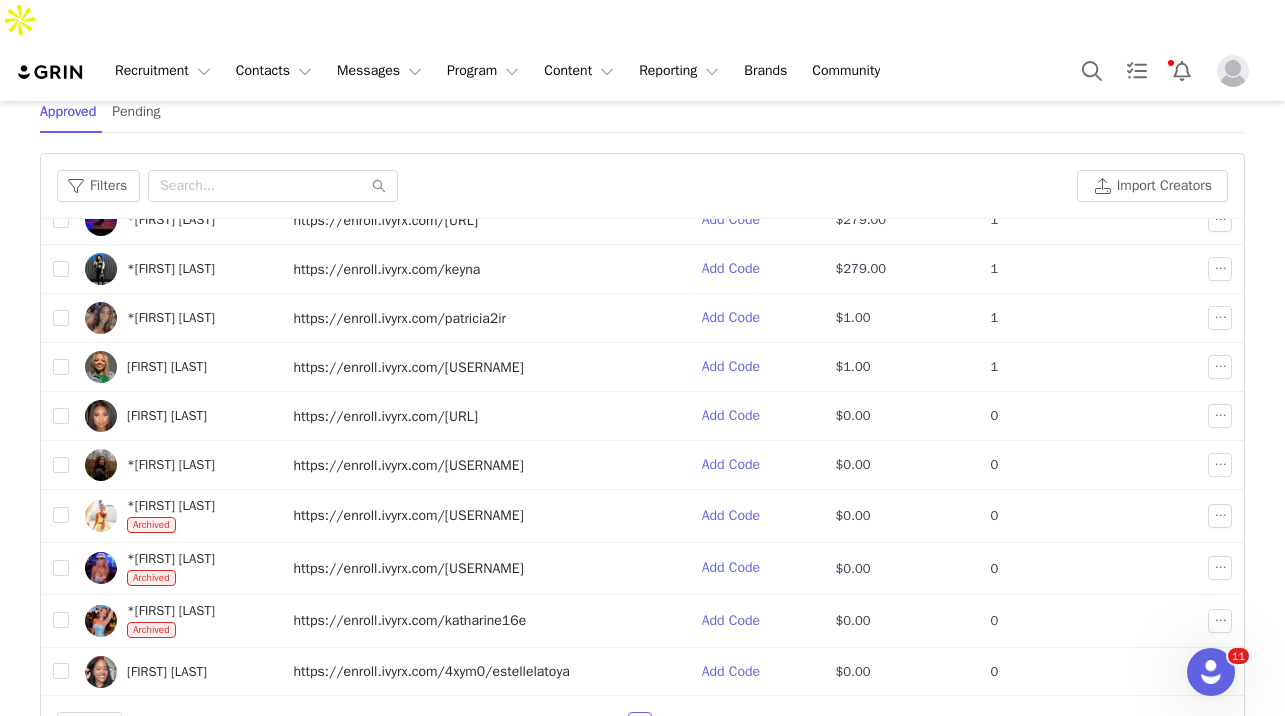 click on "6" at bounding box center (664, 724) 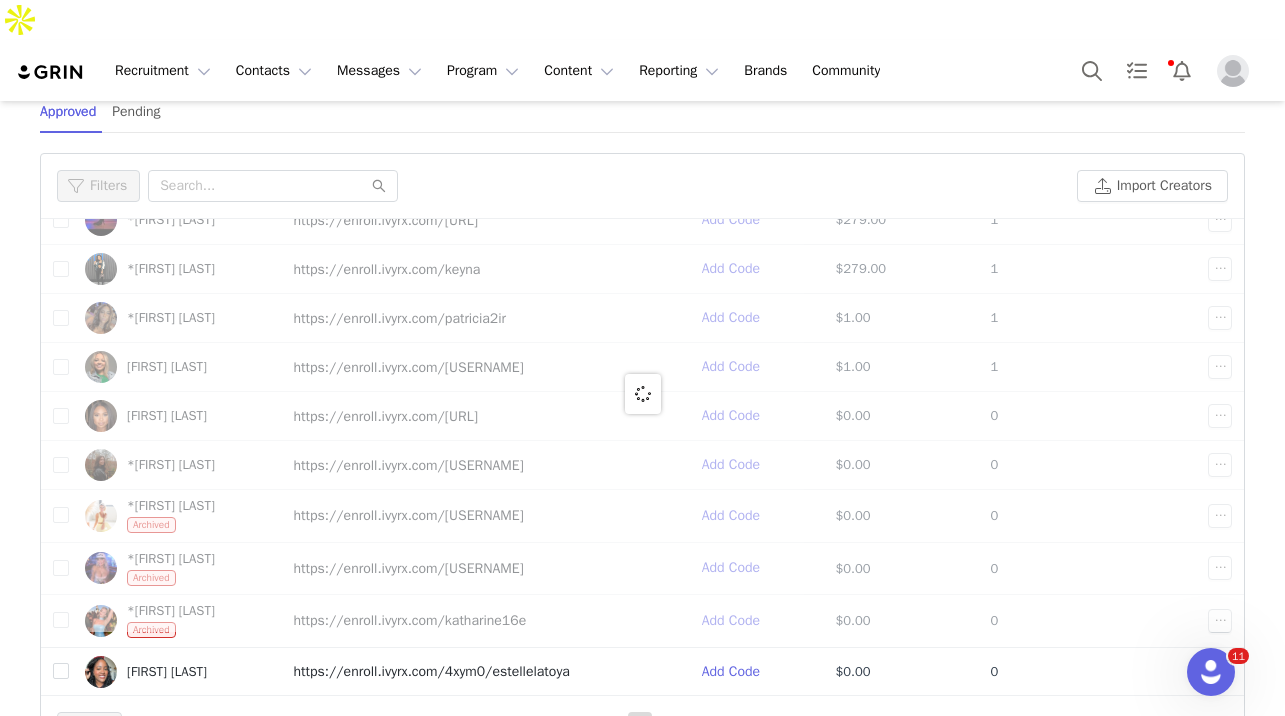 scroll, scrollTop: 0, scrollLeft: 0, axis: both 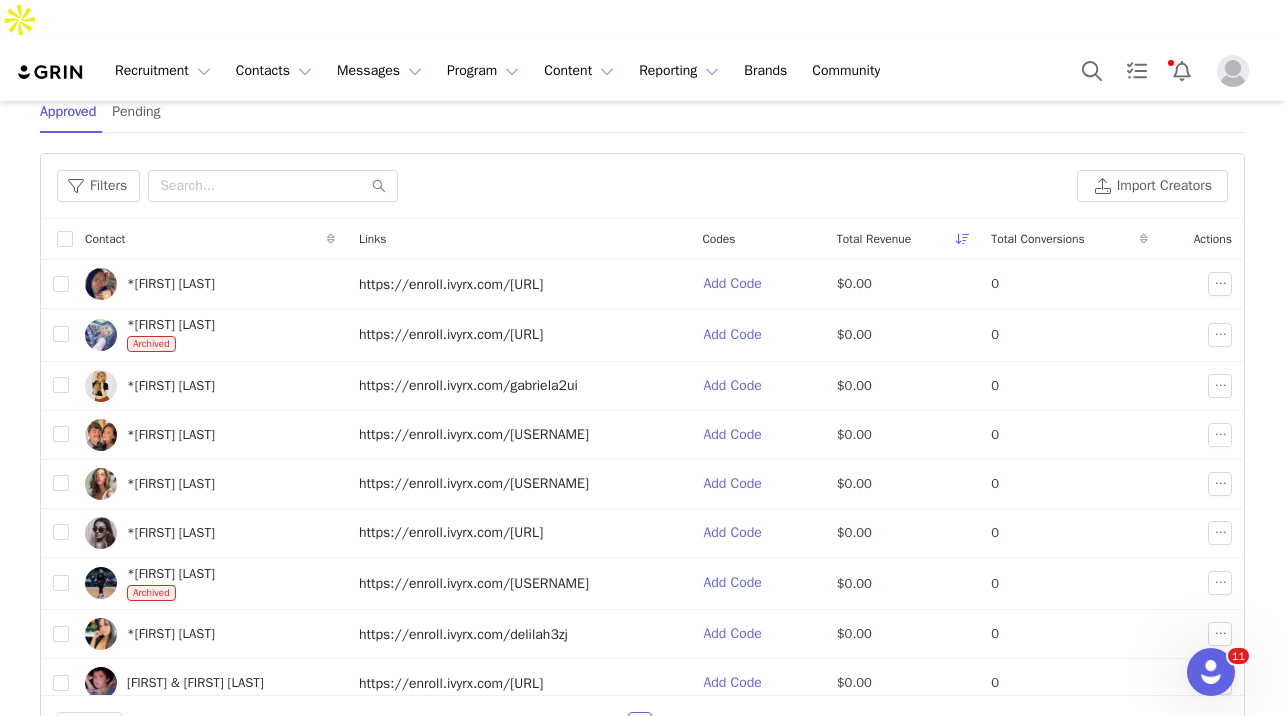 click on "28" at bounding box center [723, 724] 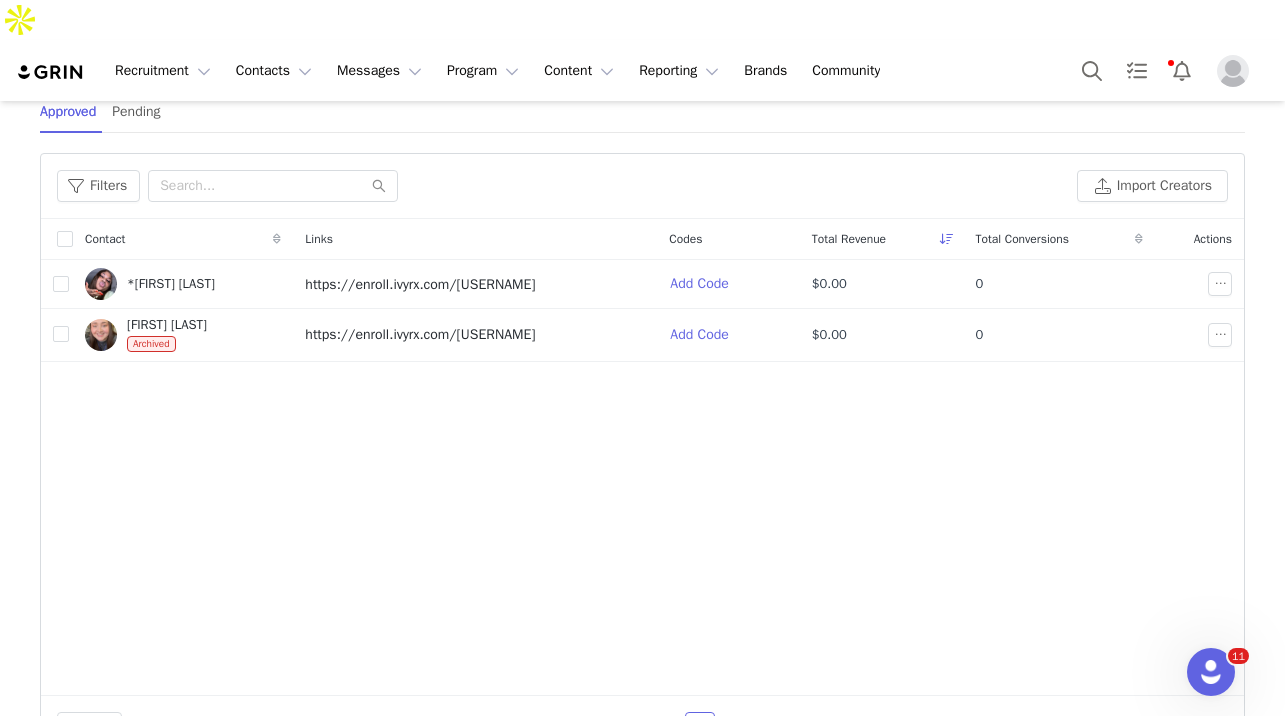 click on "27" at bounding box center (671, 724) 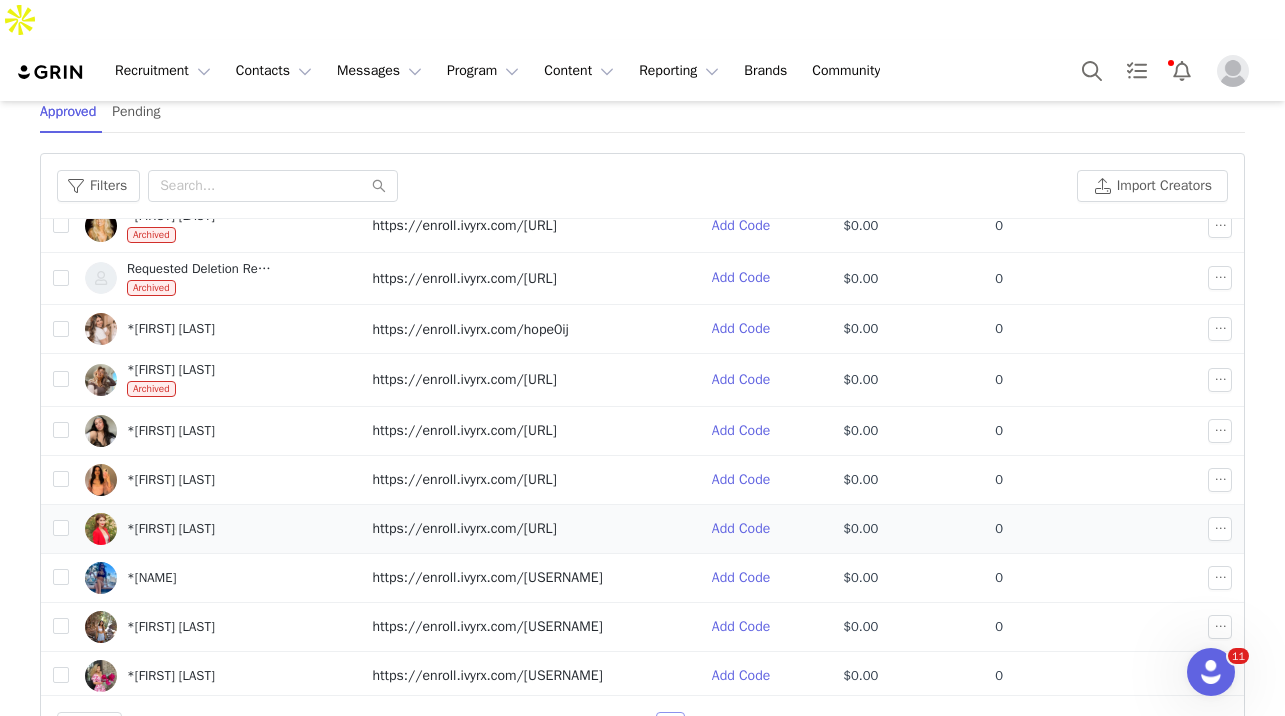 scroll, scrollTop: 64, scrollLeft: 0, axis: vertical 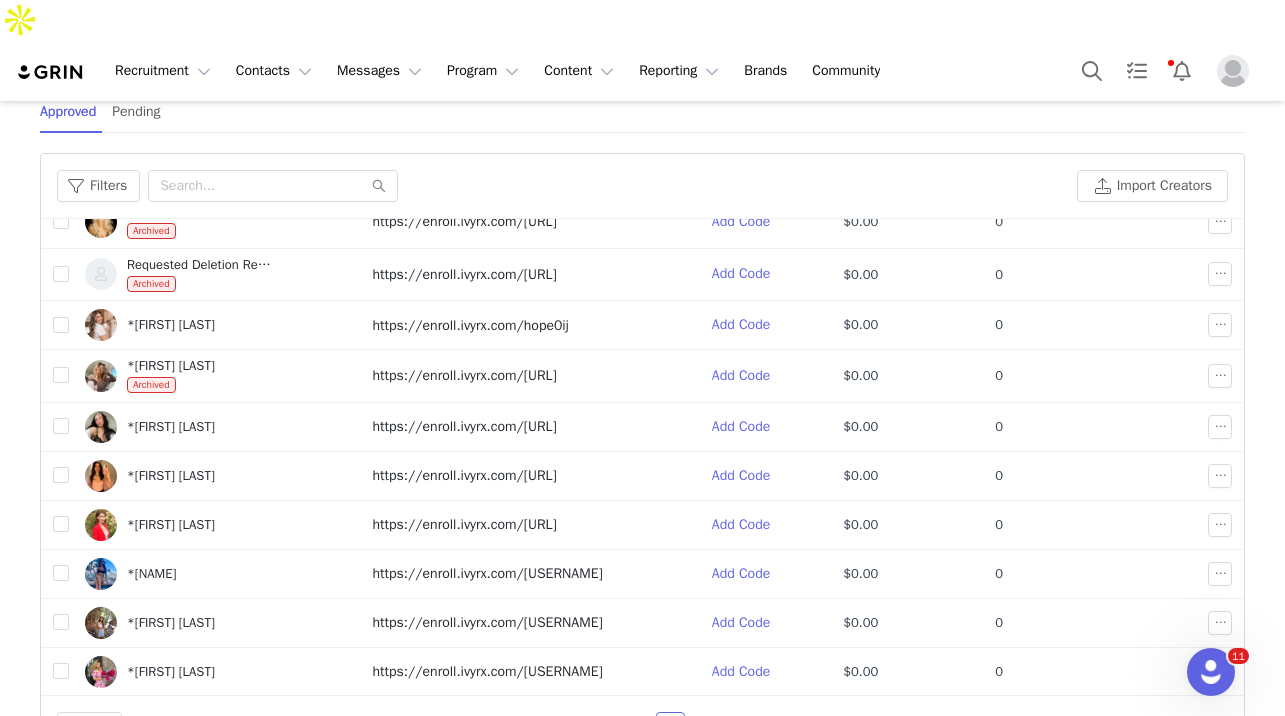 click on "26" at bounding box center [641, 724] 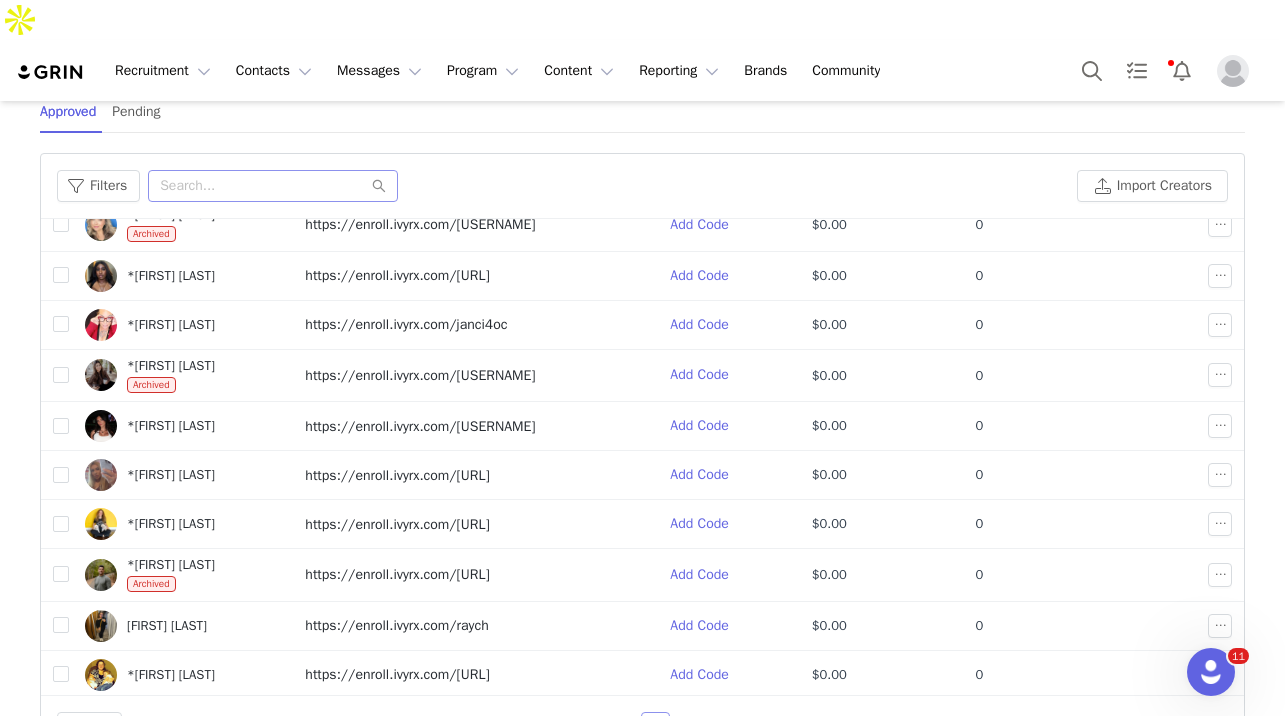 scroll, scrollTop: 60, scrollLeft: 0, axis: vertical 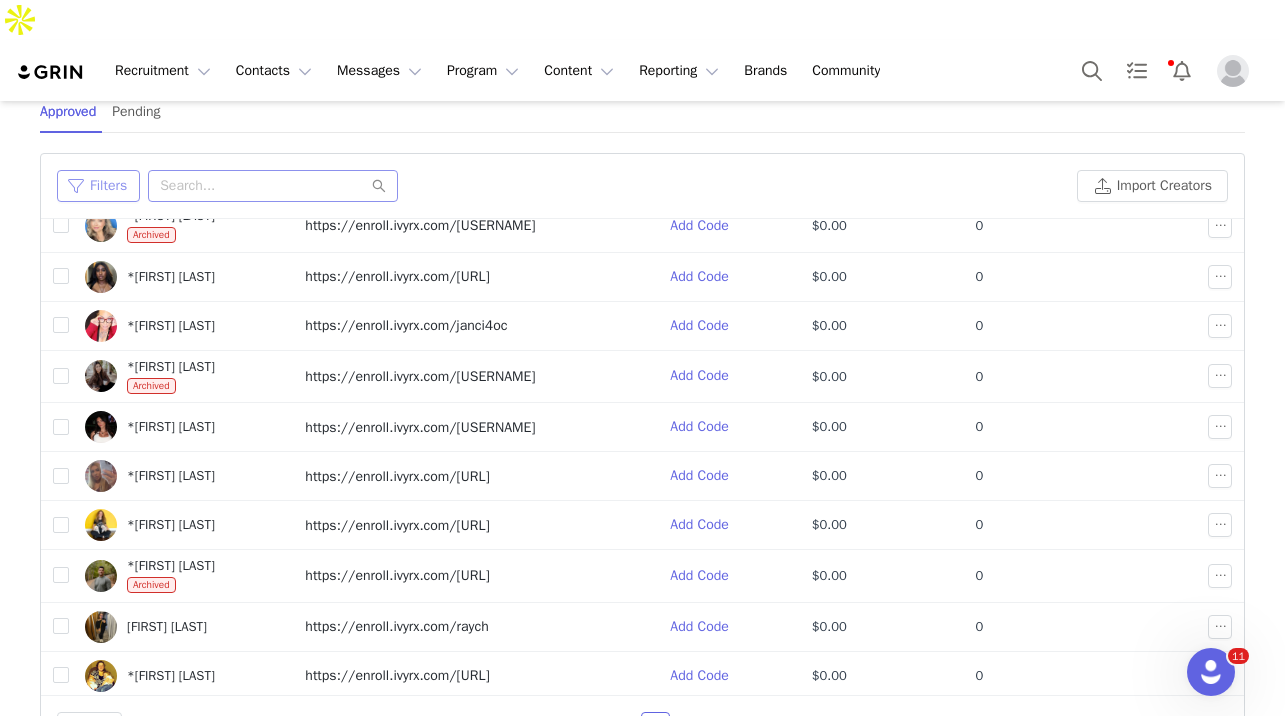 click on "Filters" at bounding box center [98, 186] 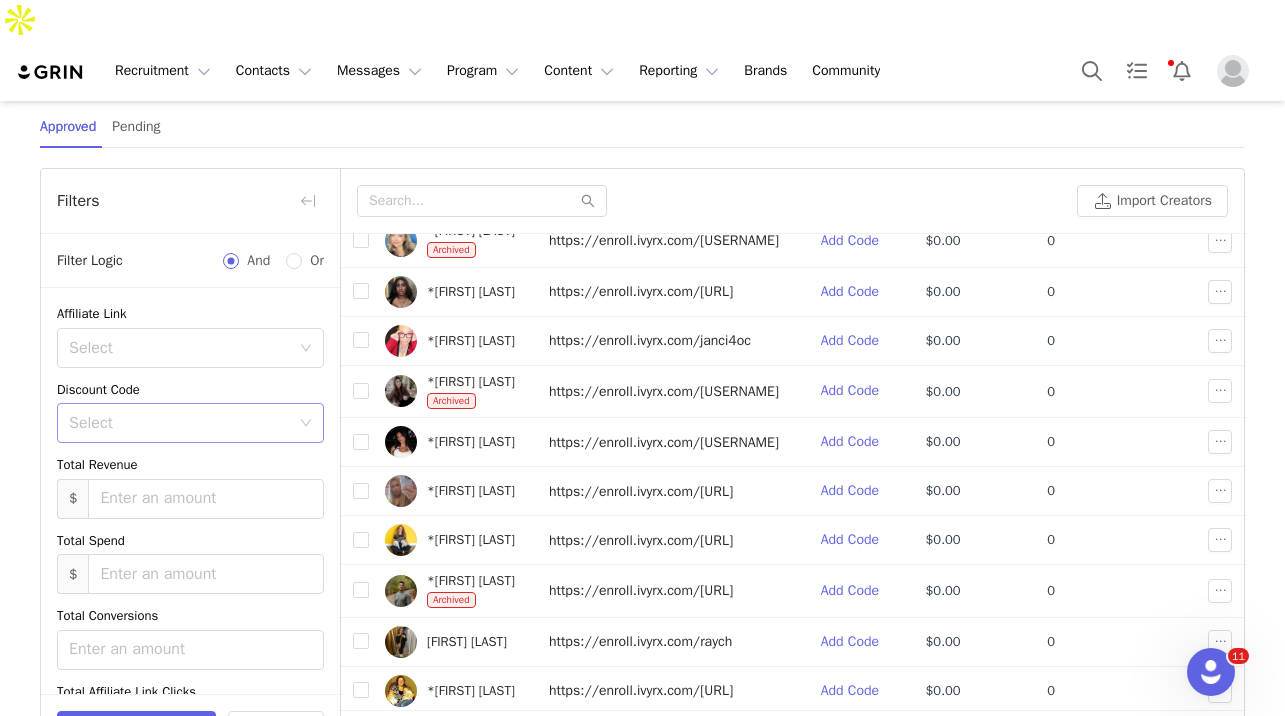 scroll, scrollTop: 299, scrollLeft: 0, axis: vertical 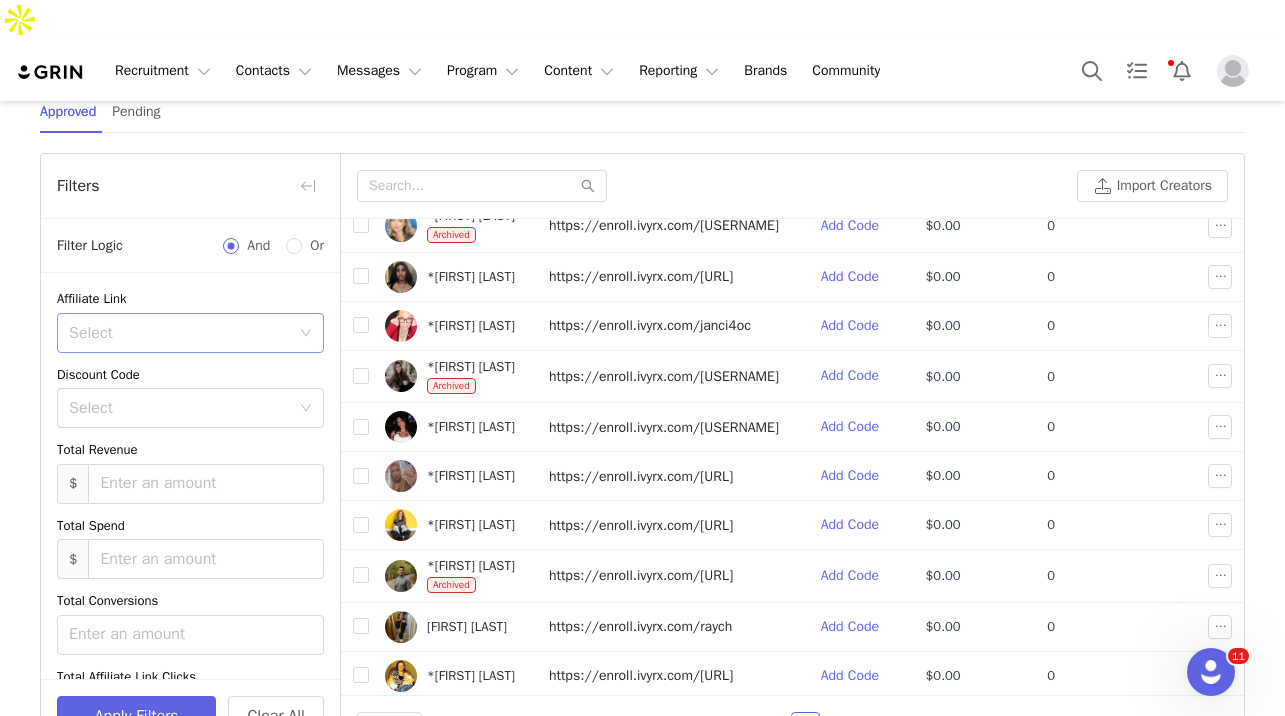 click on "Select" at bounding box center [179, 333] 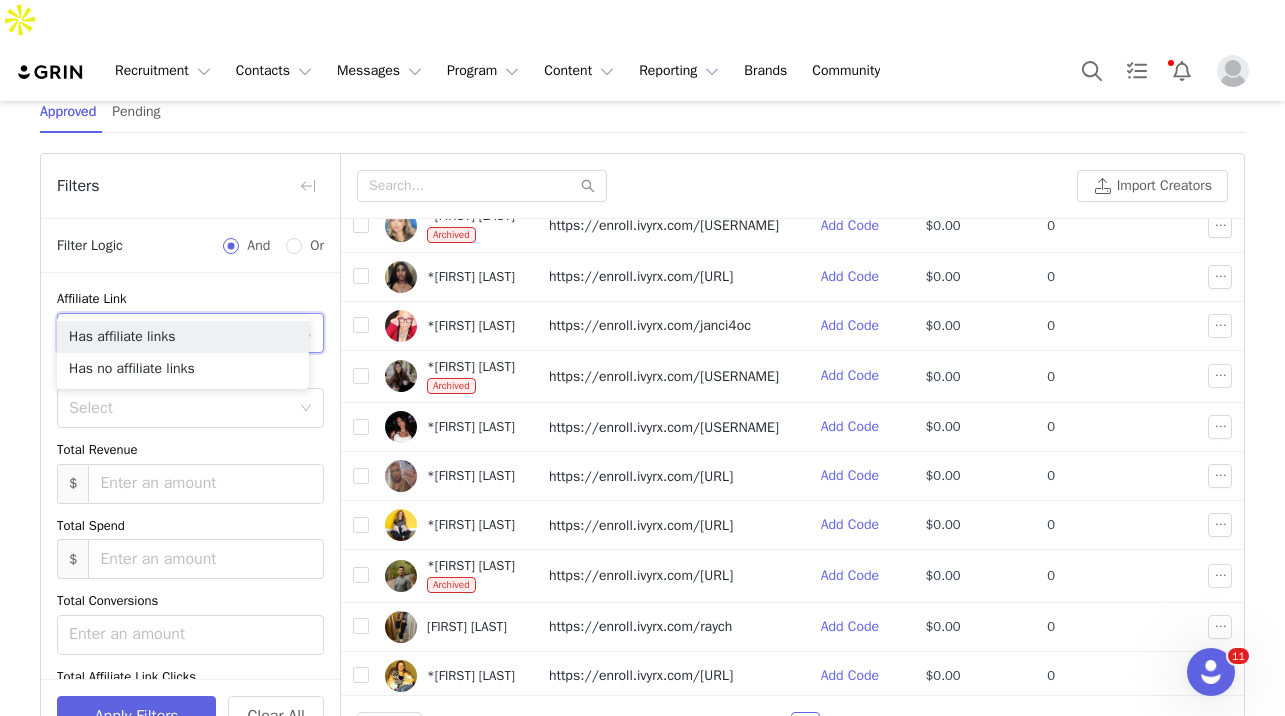 click on "Affiliate Link" at bounding box center (190, 299) 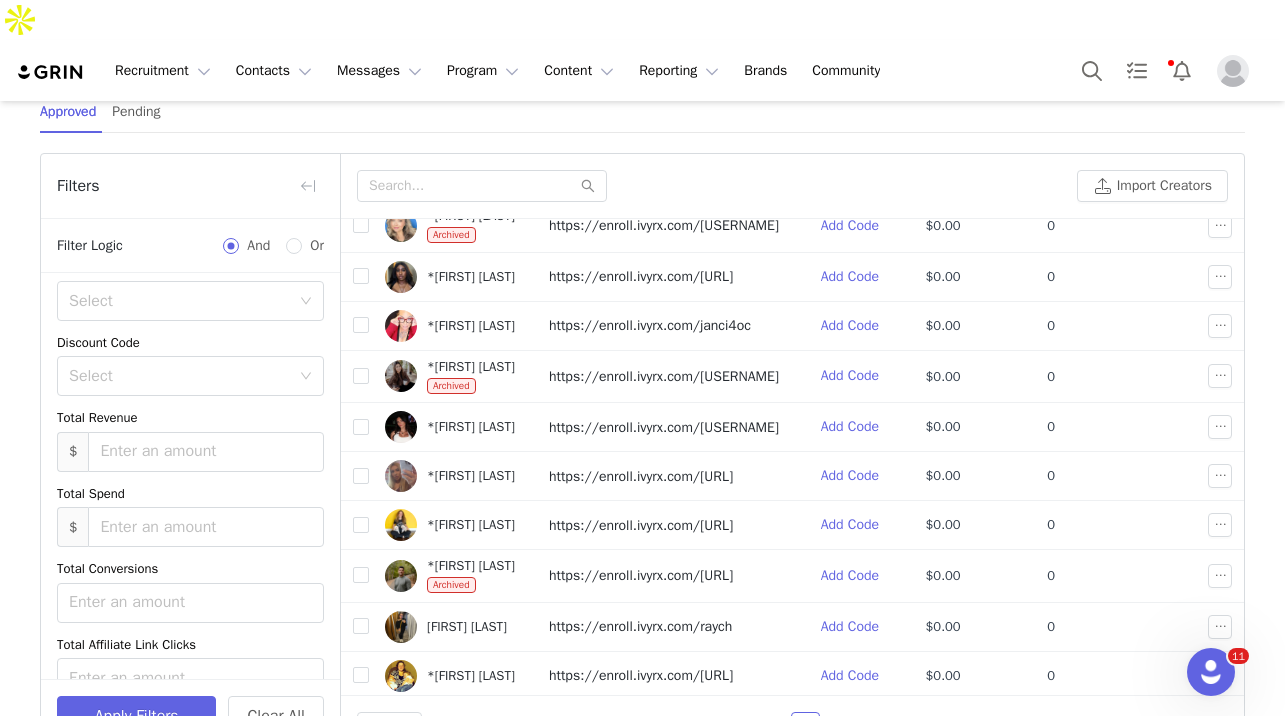 scroll, scrollTop: 0, scrollLeft: 0, axis: both 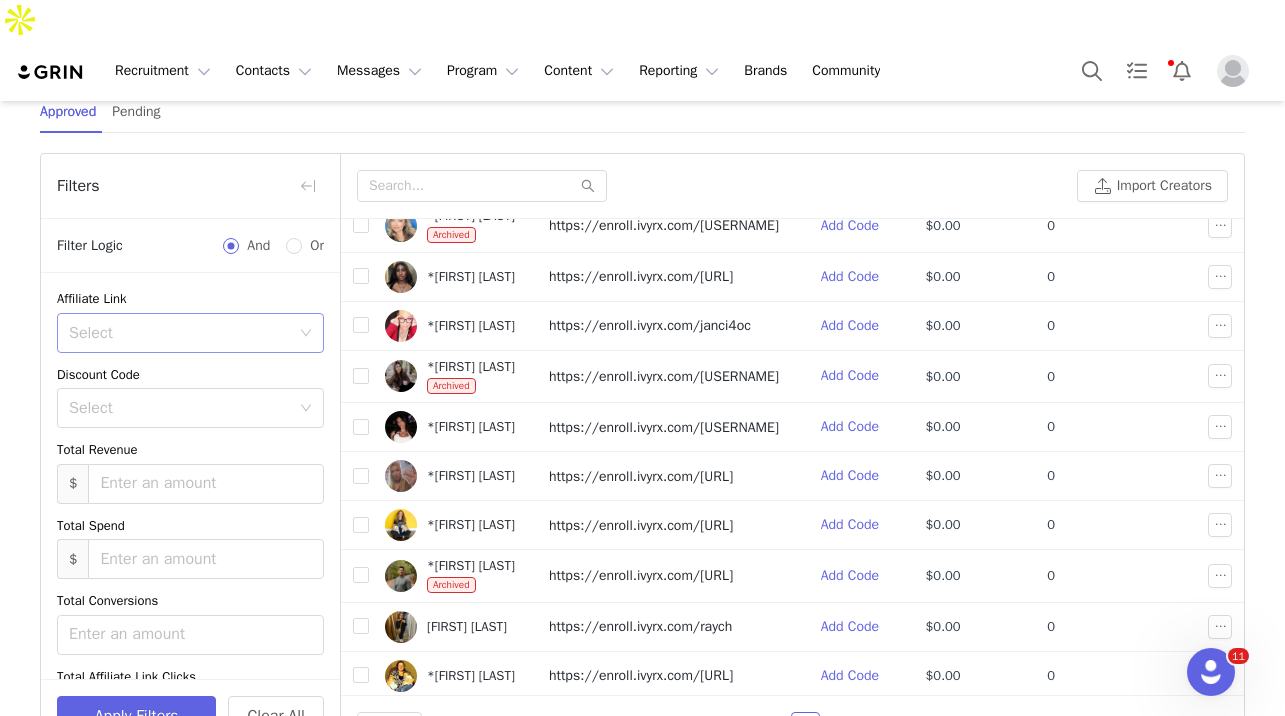 click on "Select" at bounding box center (179, 333) 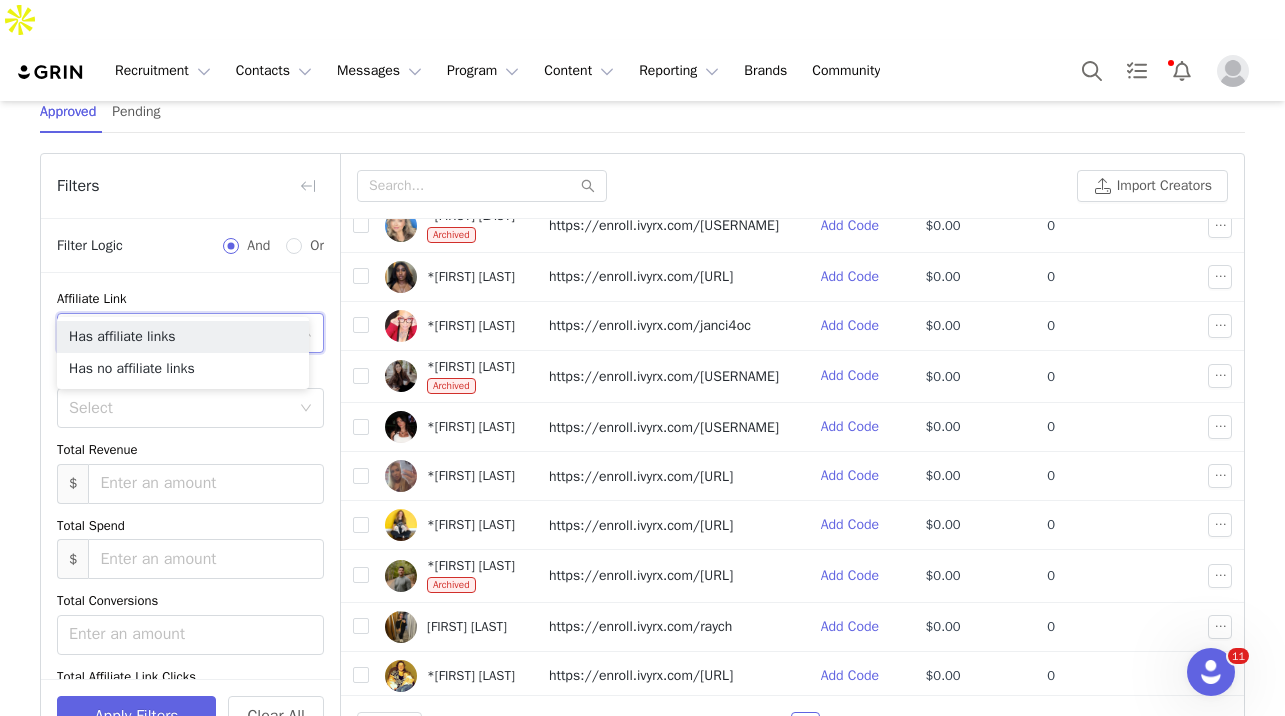 click on "Select" at bounding box center [179, 333] 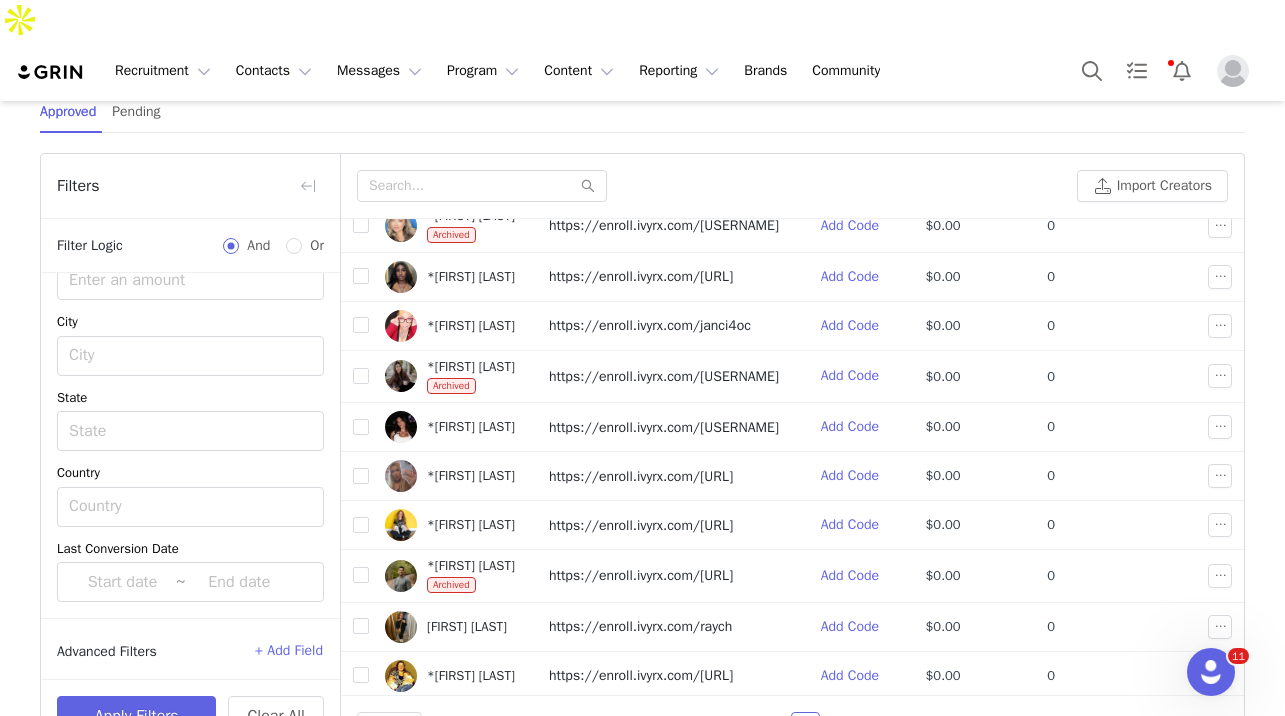 scroll, scrollTop: 434, scrollLeft: 0, axis: vertical 